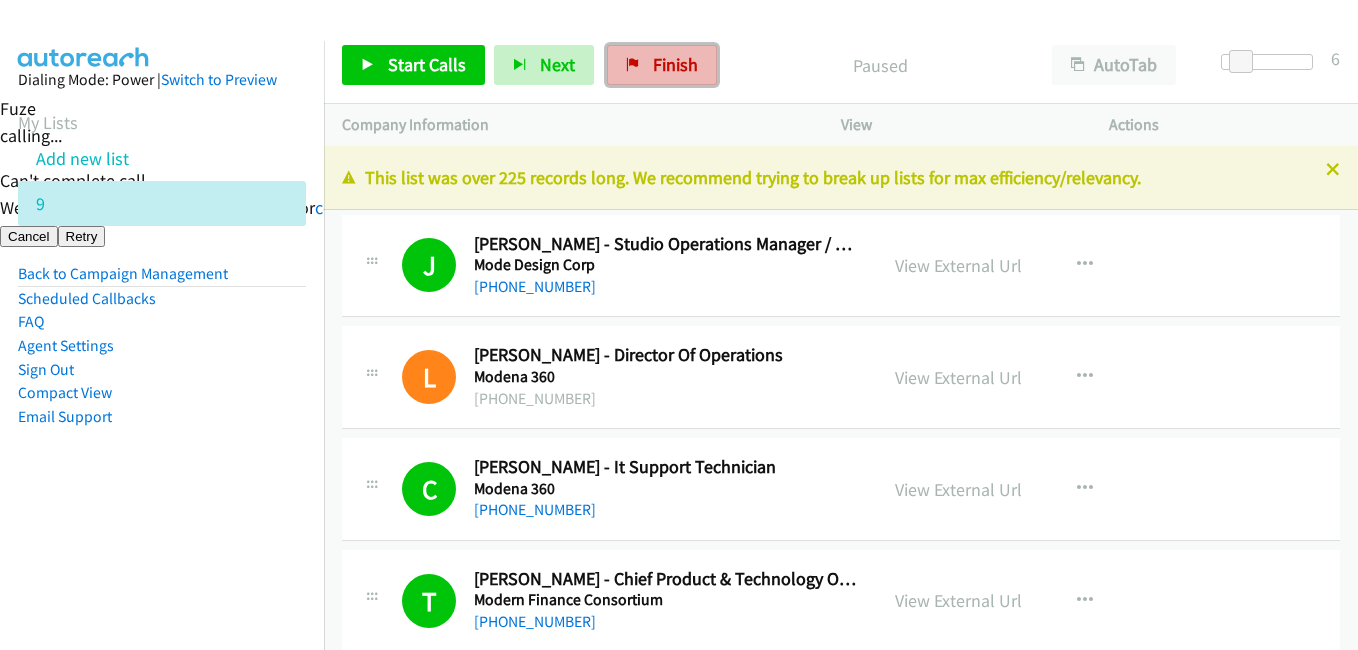 click on "Finish" at bounding box center [675, 64] 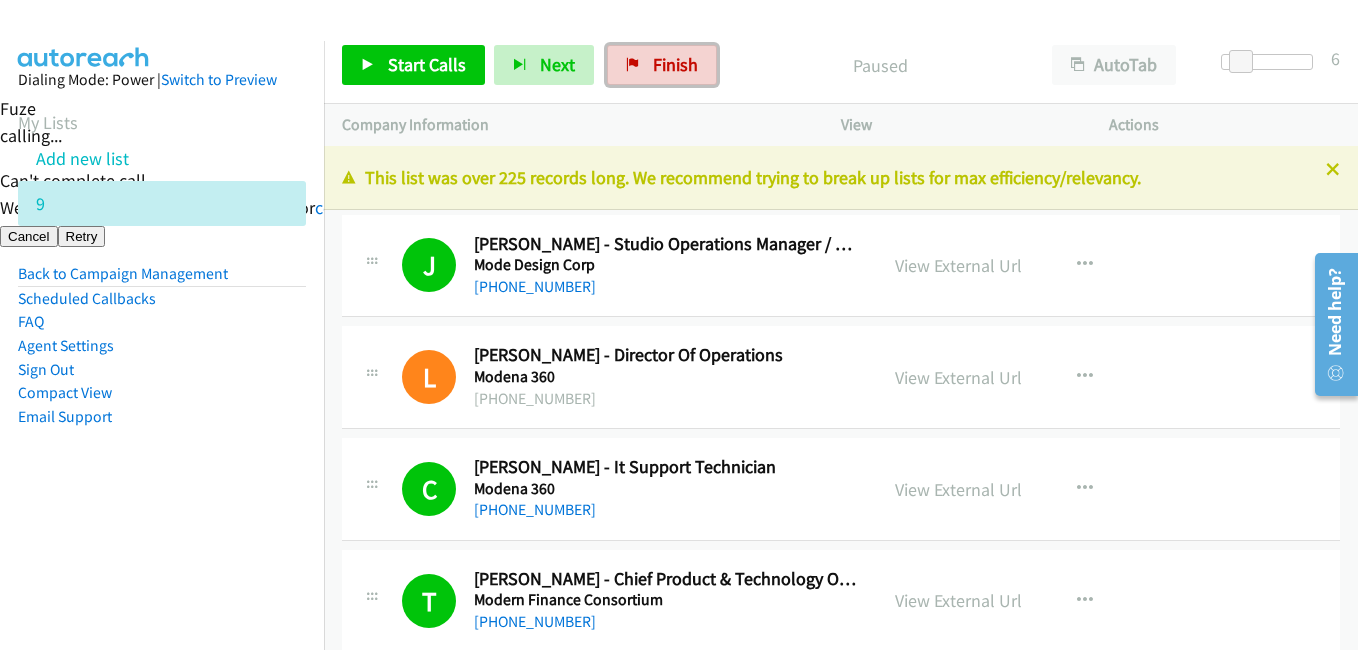 scroll, scrollTop: 3300, scrollLeft: 0, axis: vertical 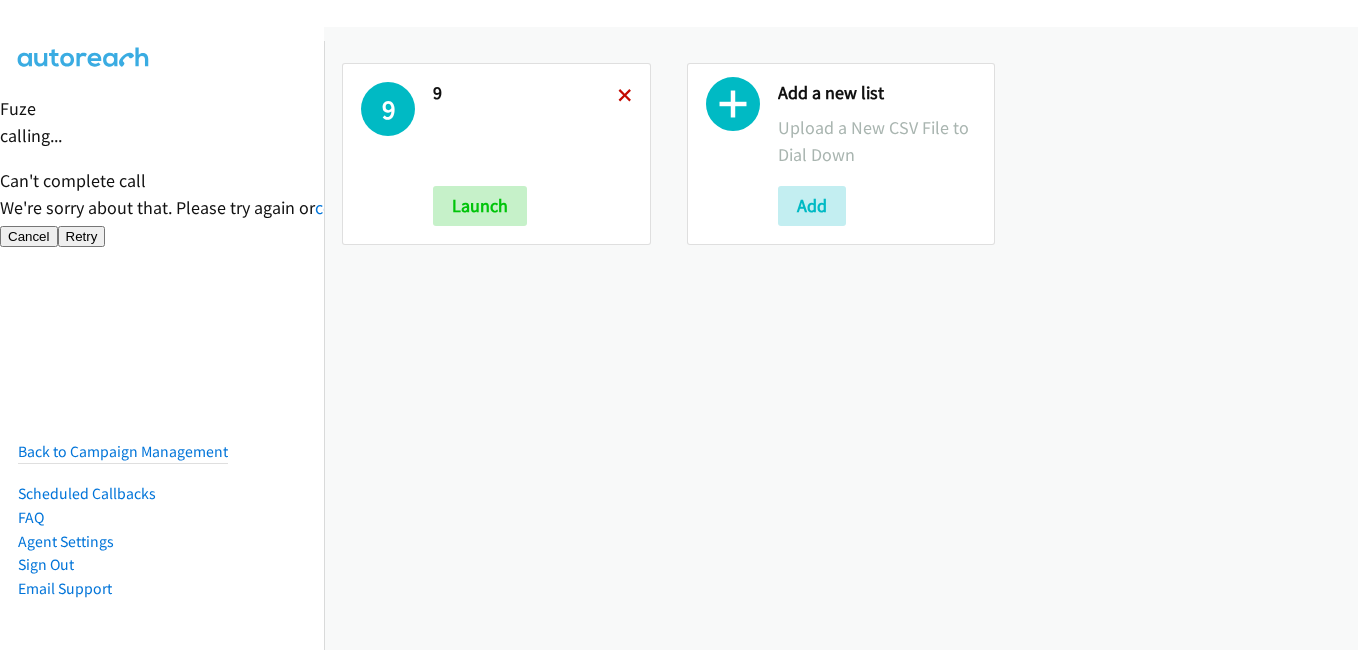 click at bounding box center (625, 97) 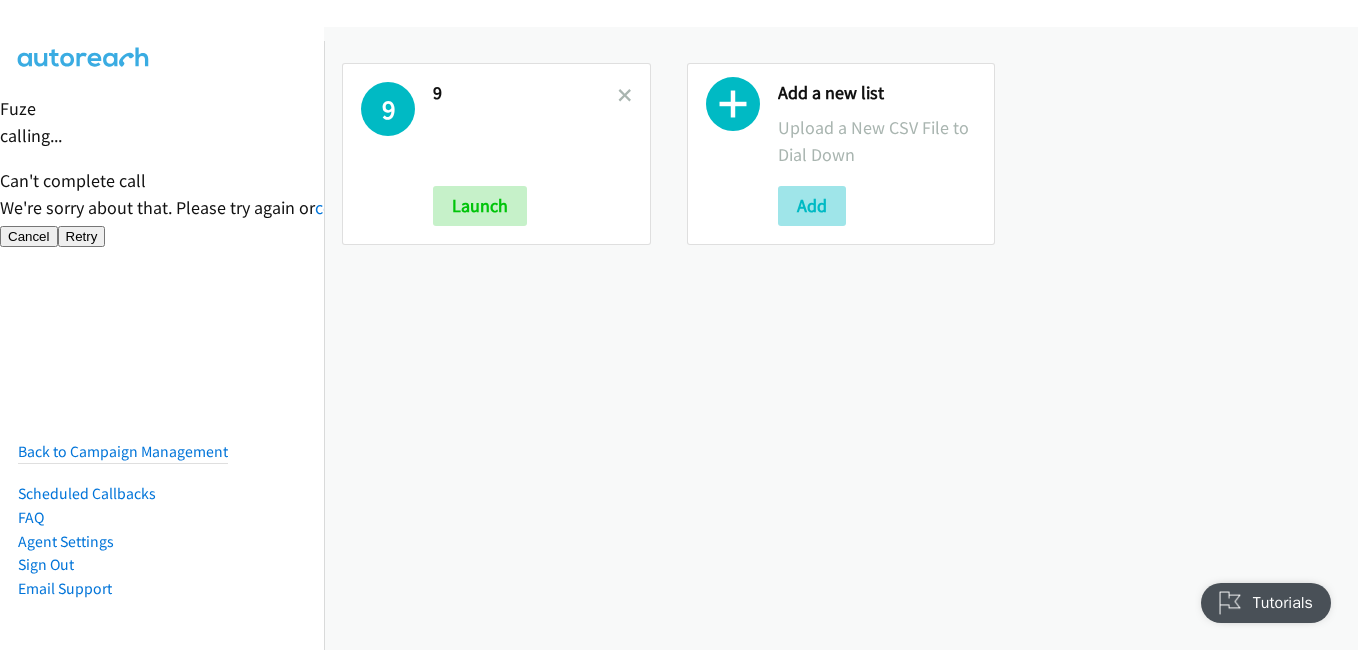 scroll, scrollTop: 0, scrollLeft: 0, axis: both 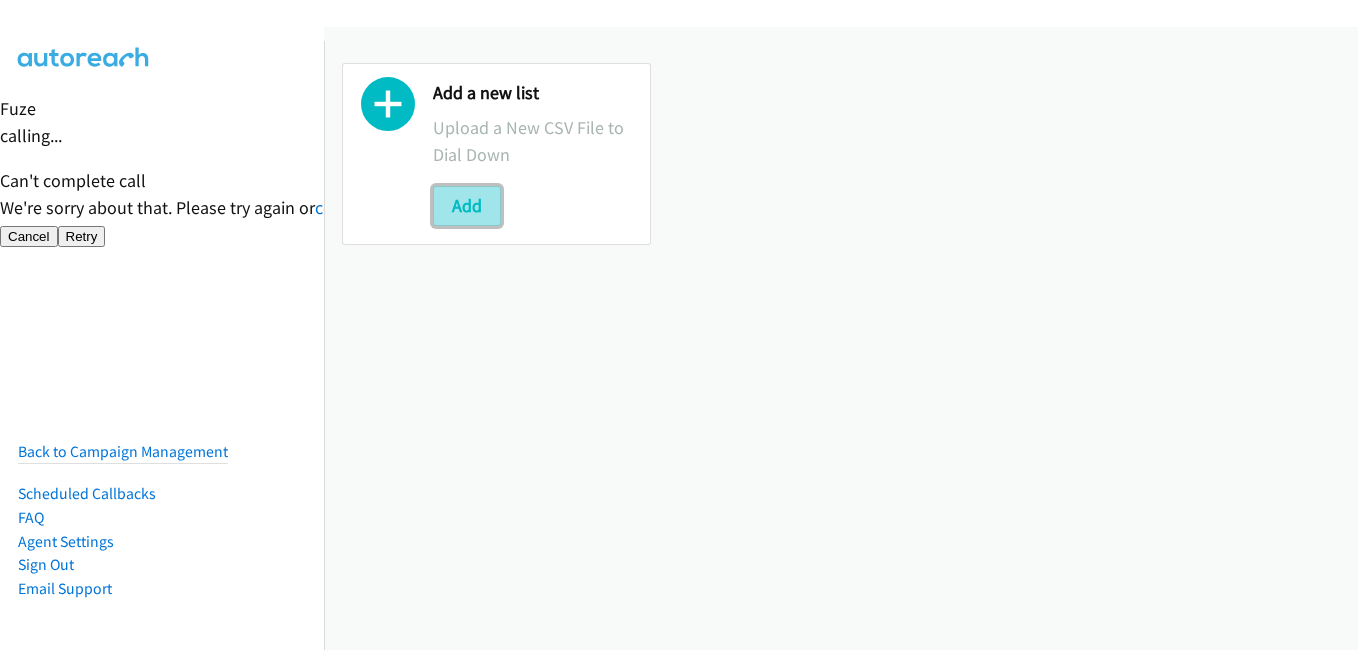 click on "Add" at bounding box center [467, 206] 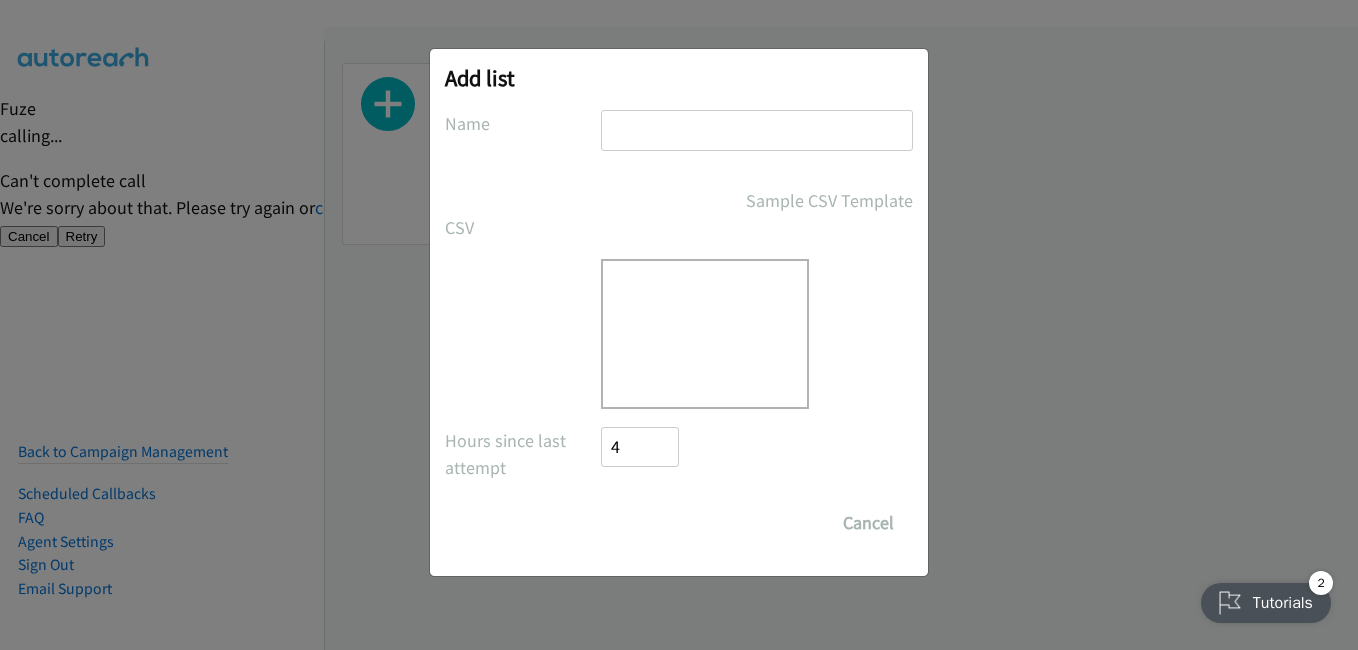 scroll, scrollTop: 0, scrollLeft: 0, axis: both 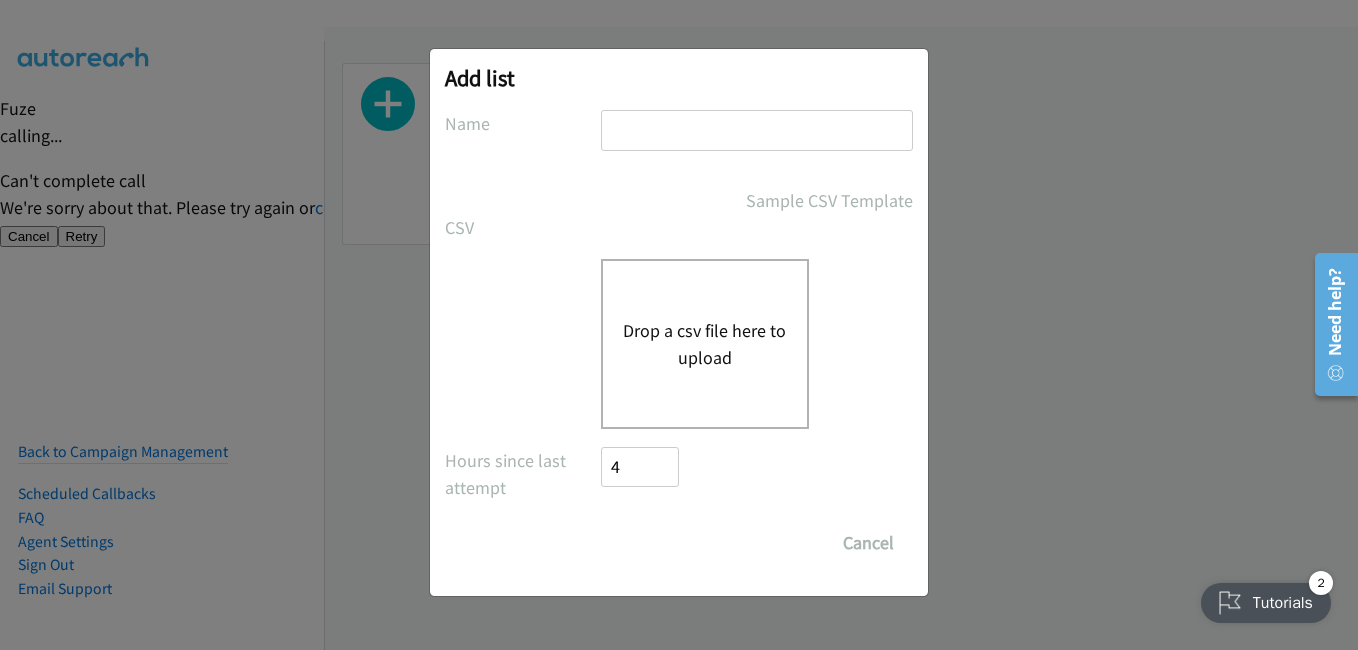 click on "Drop a csv file here to upload" at bounding box center [705, 344] 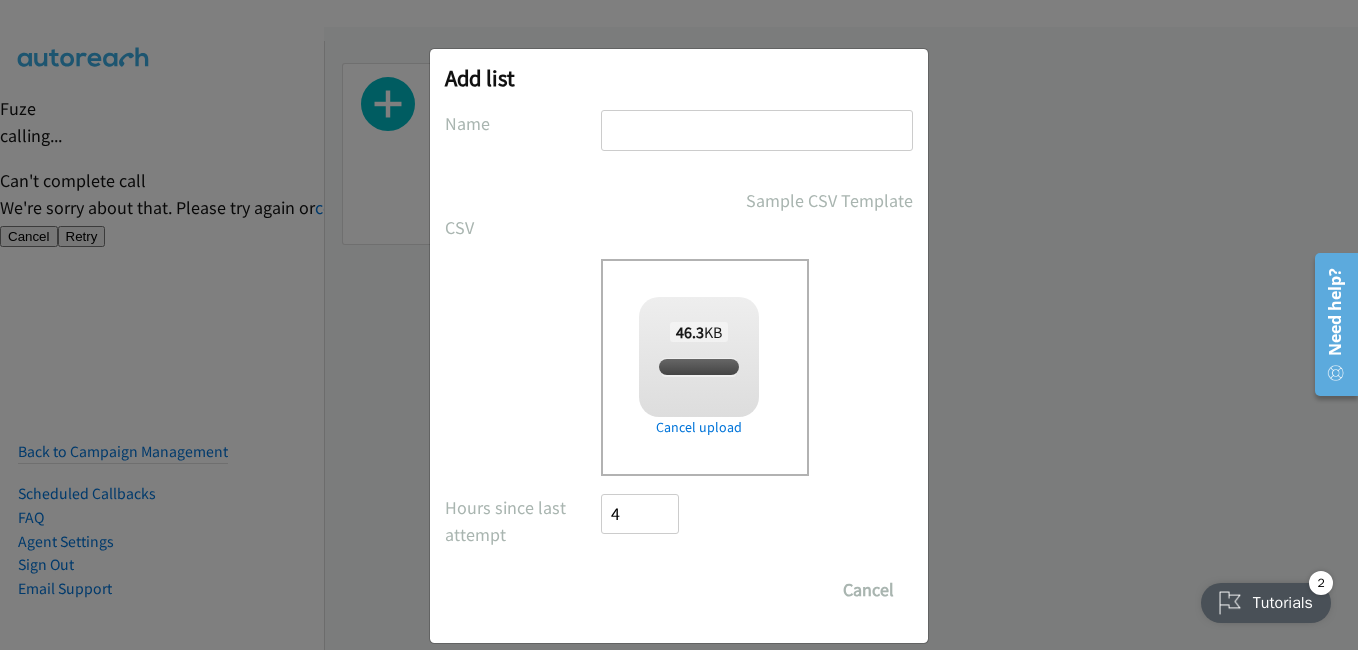 checkbox on "true" 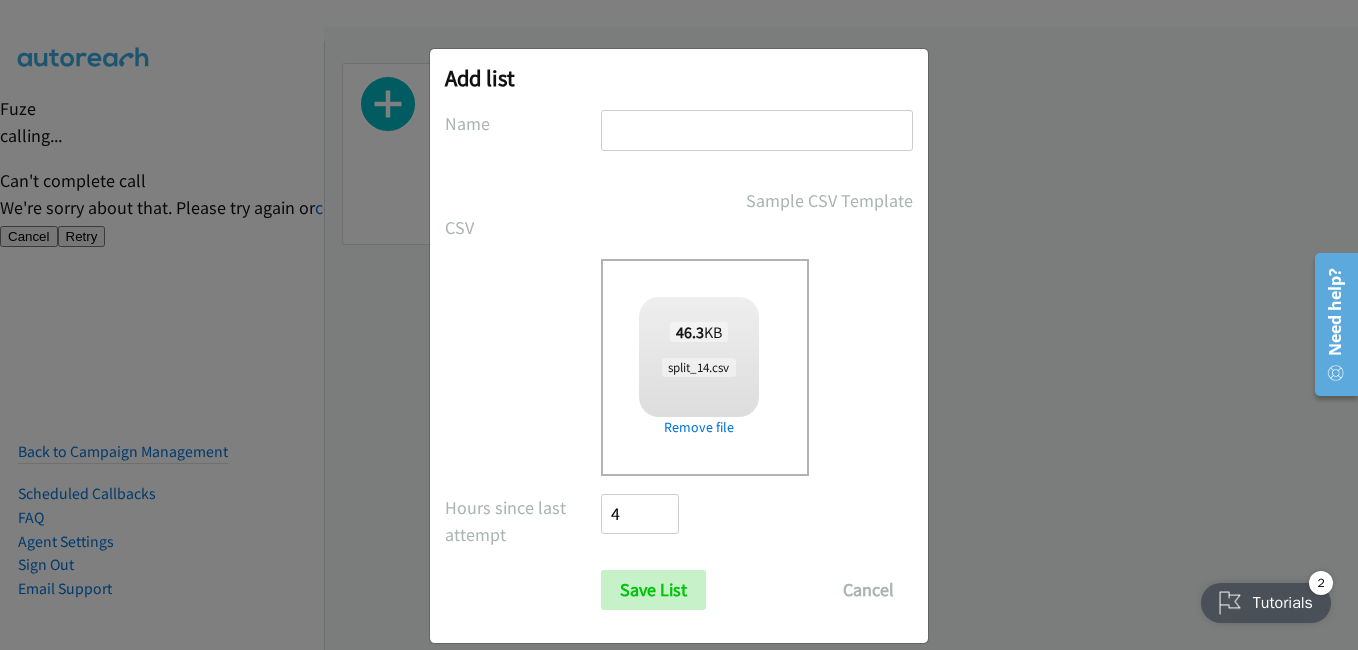 click at bounding box center (757, 130) 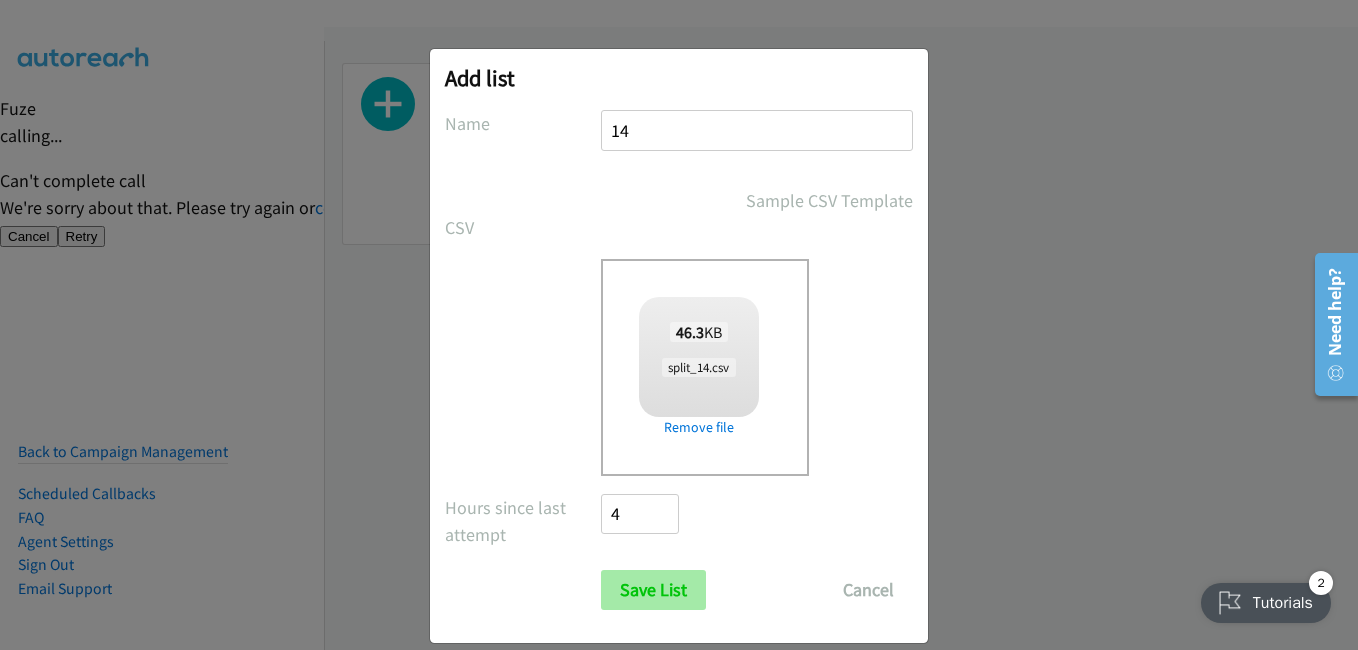 type on "14" 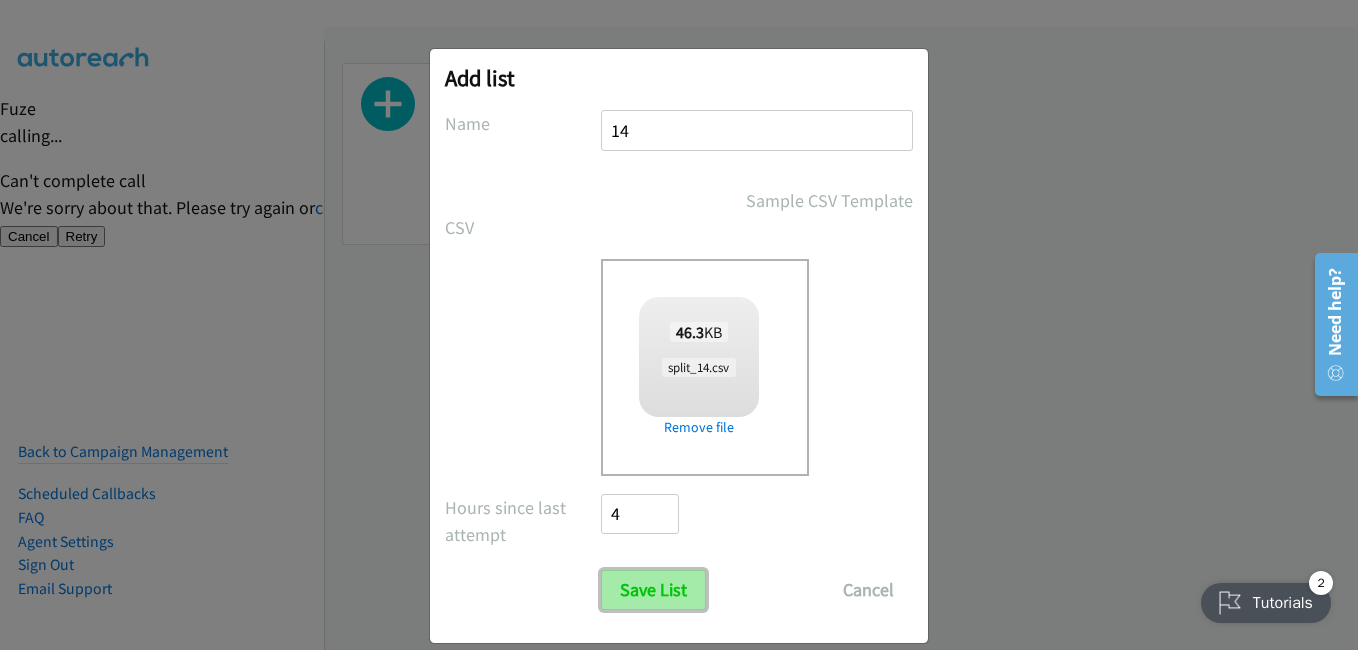 click on "Save List" at bounding box center [653, 590] 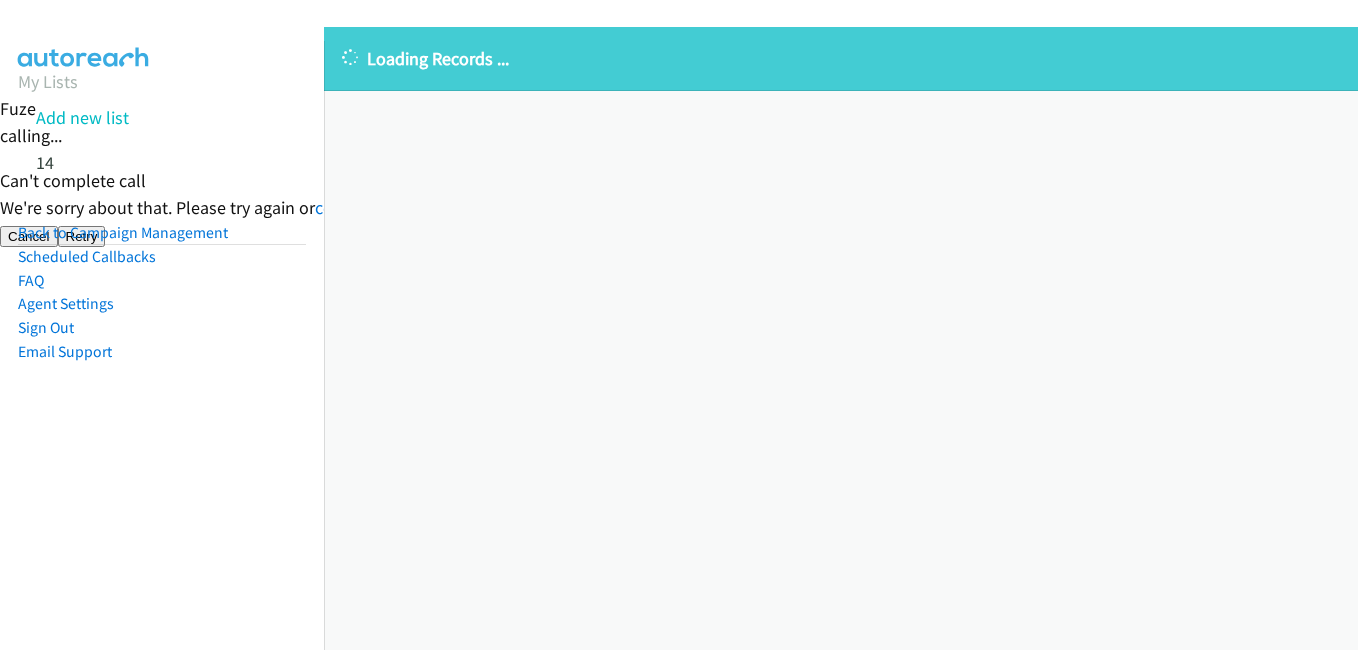 scroll, scrollTop: 0, scrollLeft: 0, axis: both 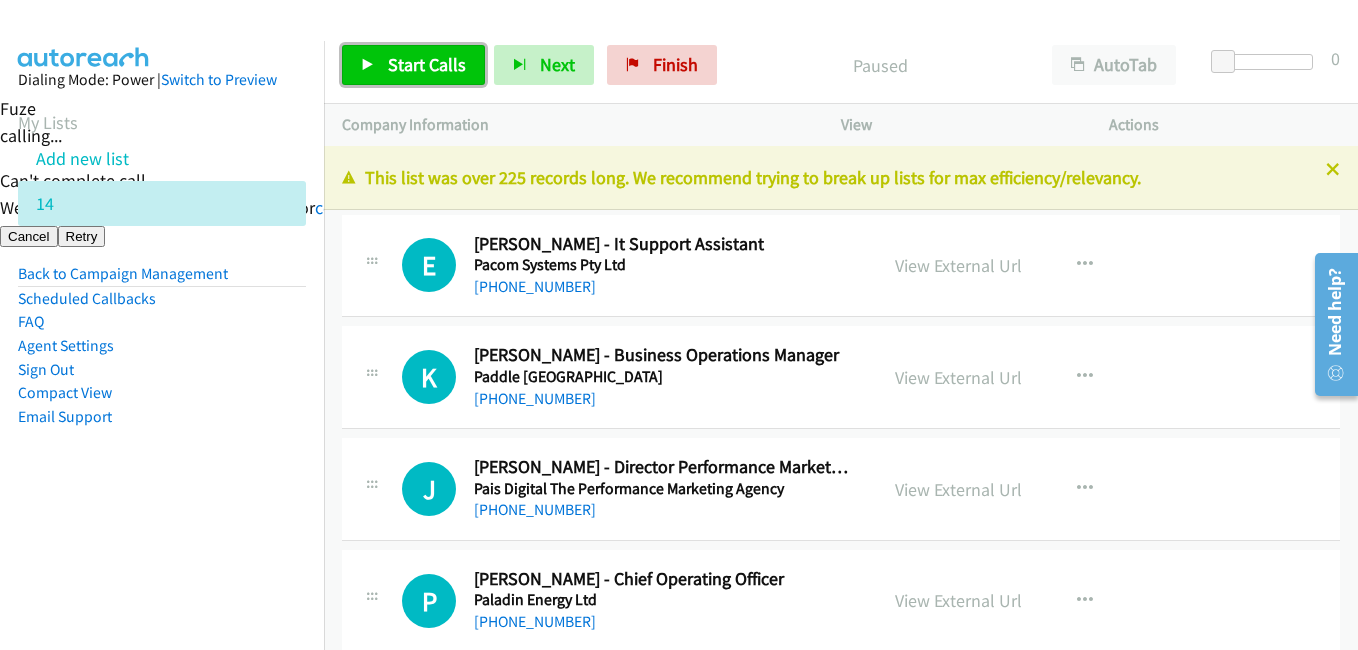 click on "Start Calls" at bounding box center [427, 64] 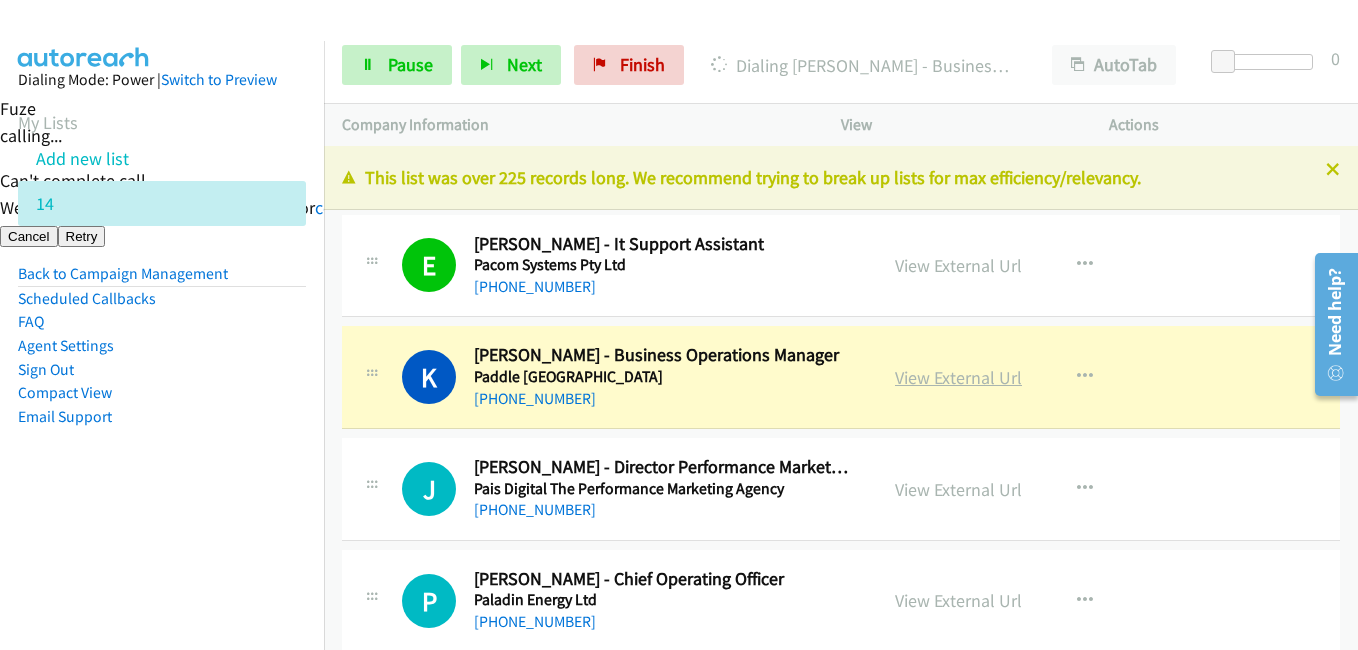 click on "View External Url" at bounding box center (958, 377) 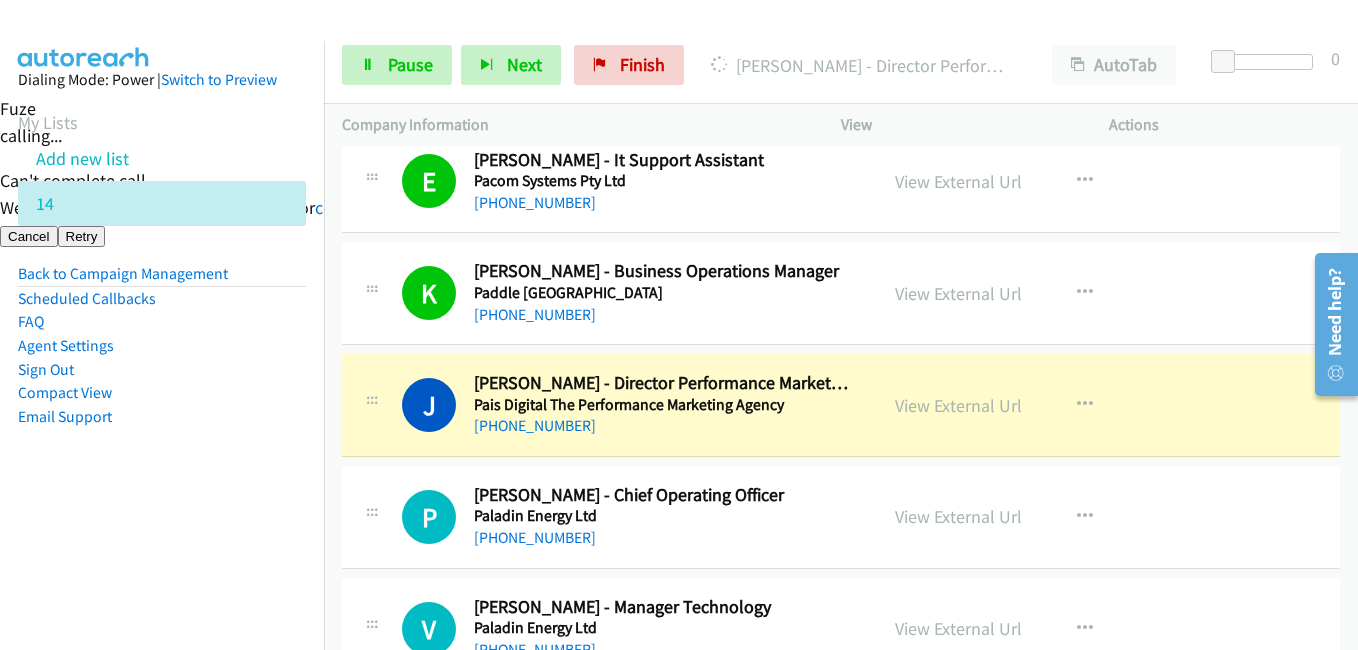 scroll, scrollTop: 200, scrollLeft: 0, axis: vertical 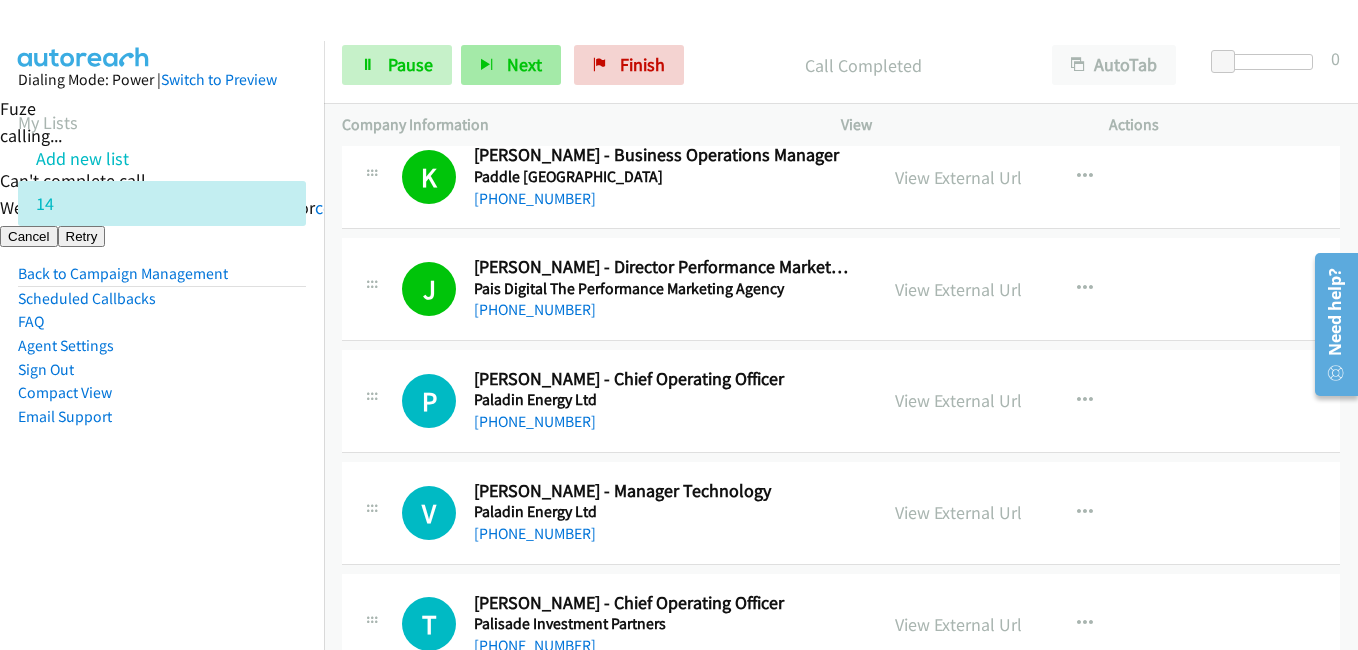 click on "Dialing Mode: Power
|
Switch to Preview
My Lists
Add new list
14
Back to Campaign Management
Scheduled Callbacks
FAQ
Agent Settings
Sign Out
Compact View
Email Support" at bounding box center (162, 280) 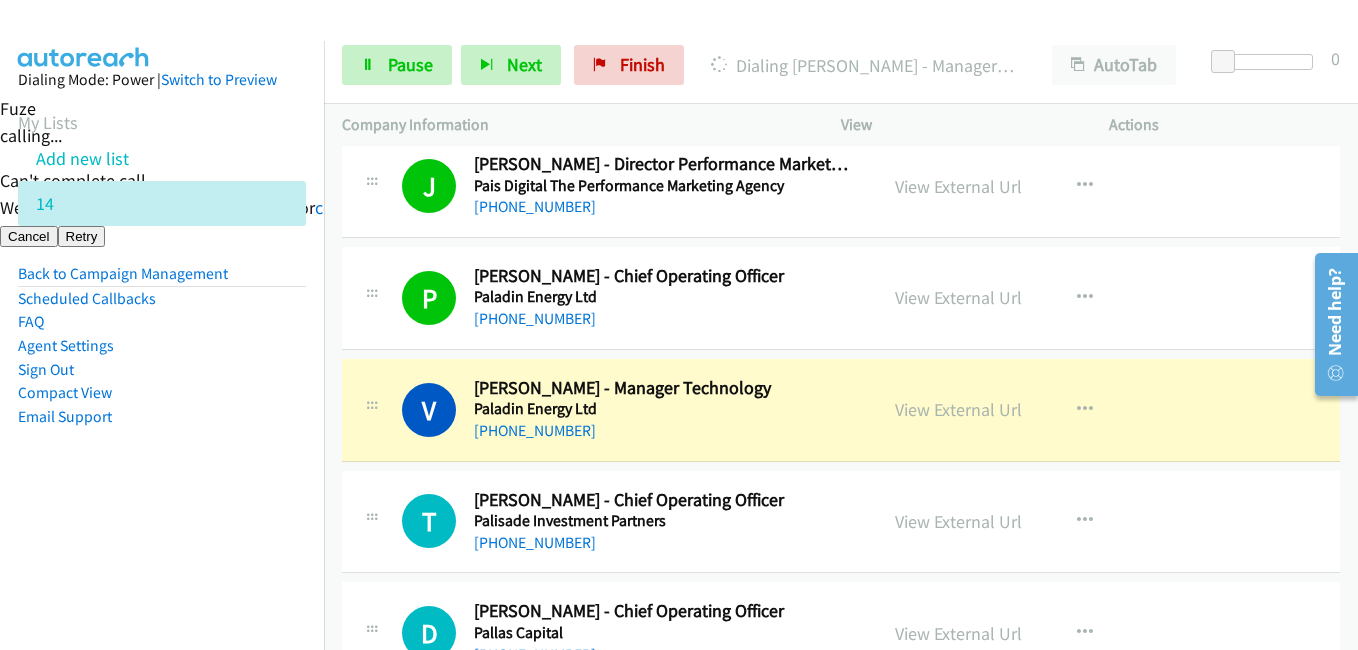 scroll, scrollTop: 400, scrollLeft: 0, axis: vertical 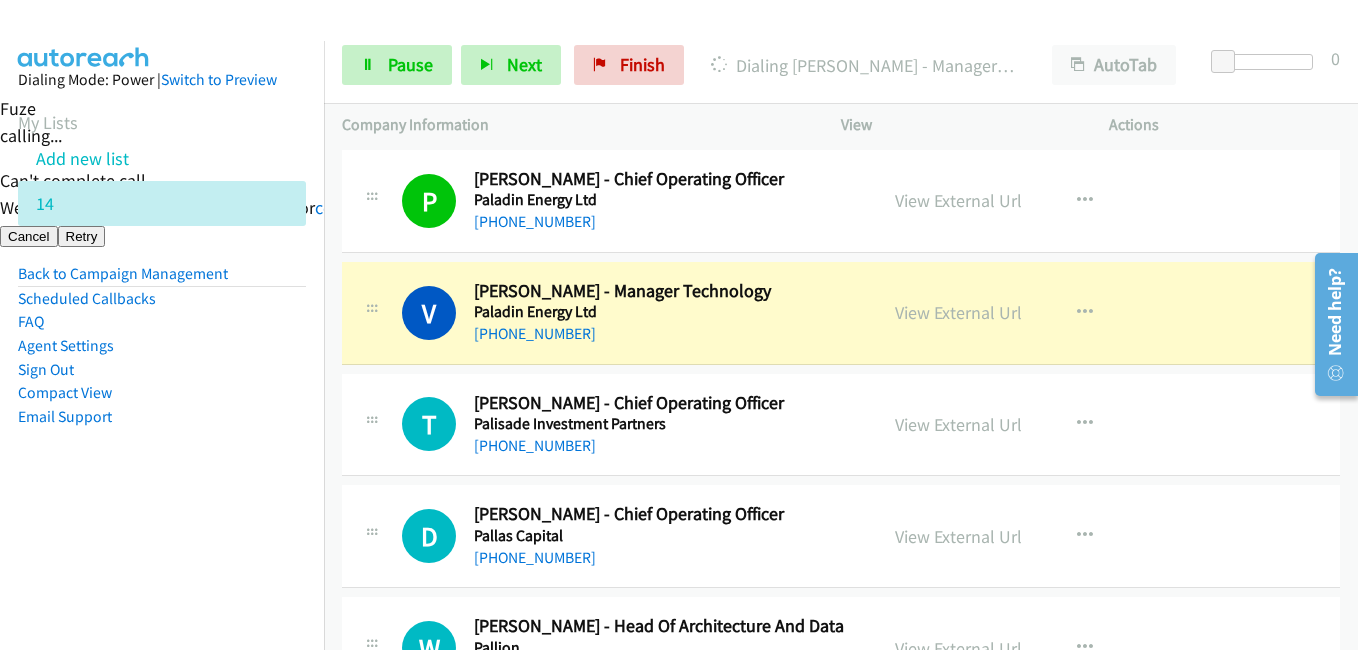 drag, startPoint x: 283, startPoint y: 503, endPoint x: 314, endPoint y: 497, distance: 31.575306 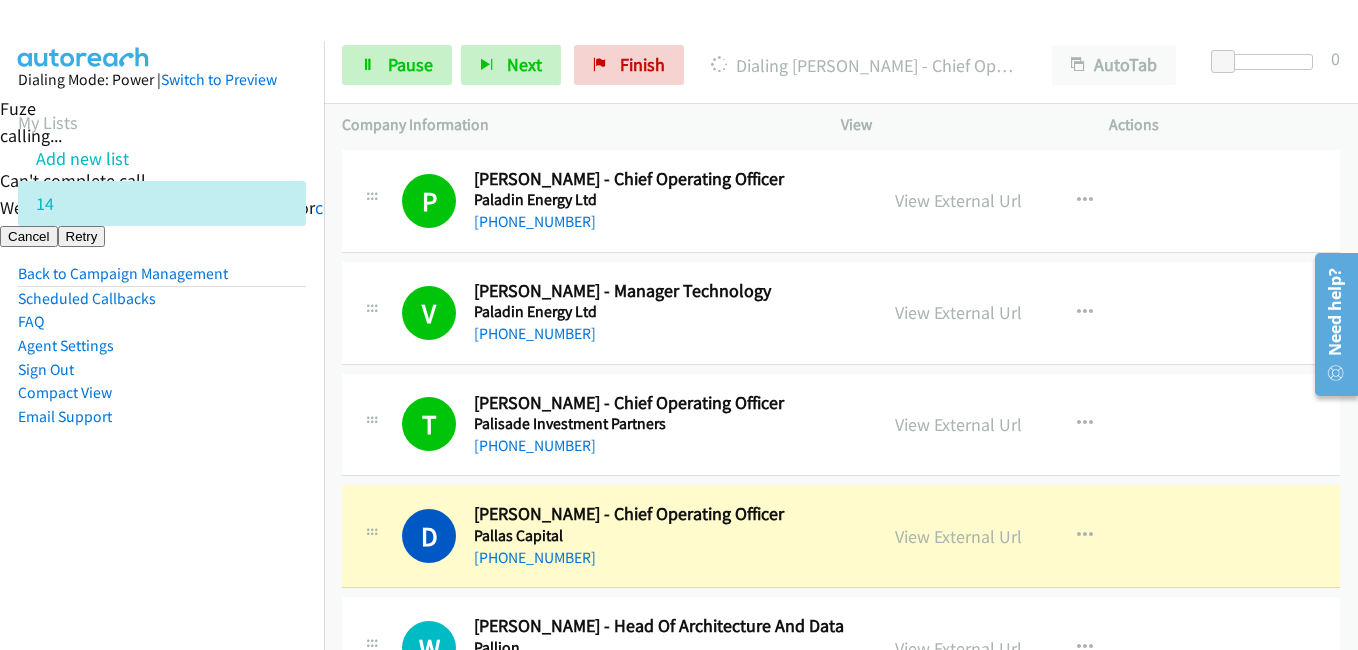 scroll, scrollTop: 600, scrollLeft: 0, axis: vertical 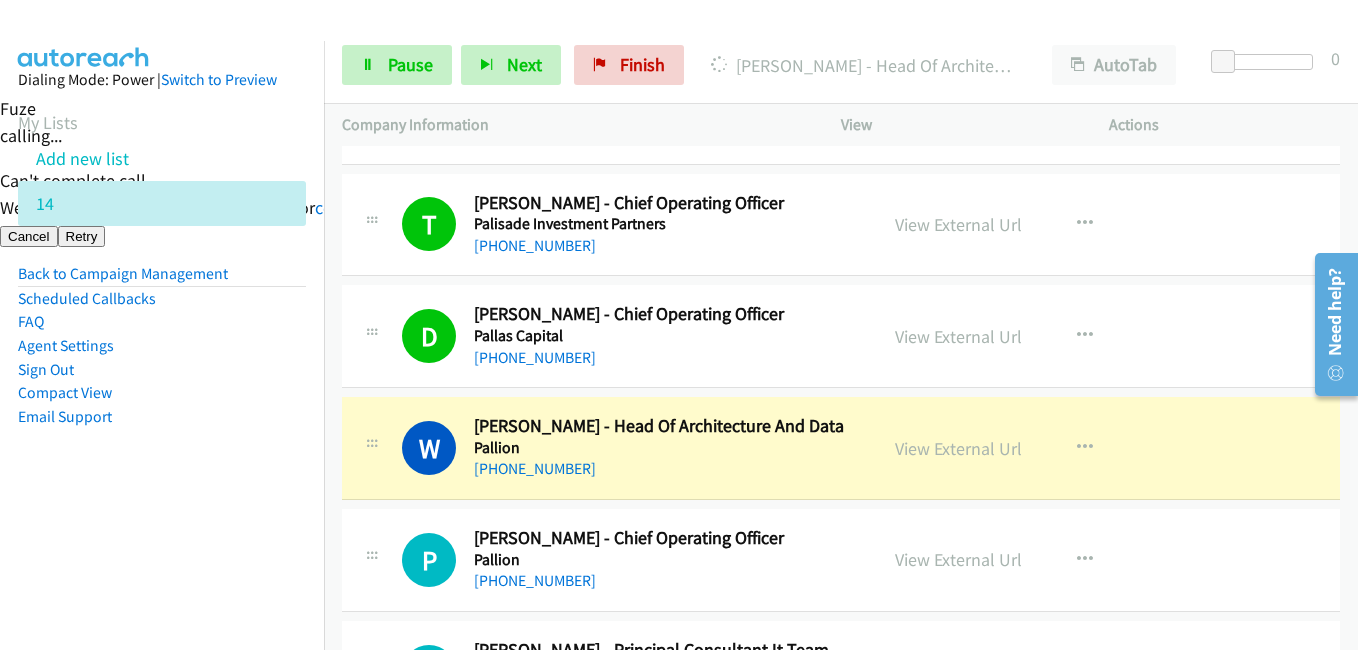 drag, startPoint x: 223, startPoint y: 476, endPoint x: 284, endPoint y: 456, distance: 64.195015 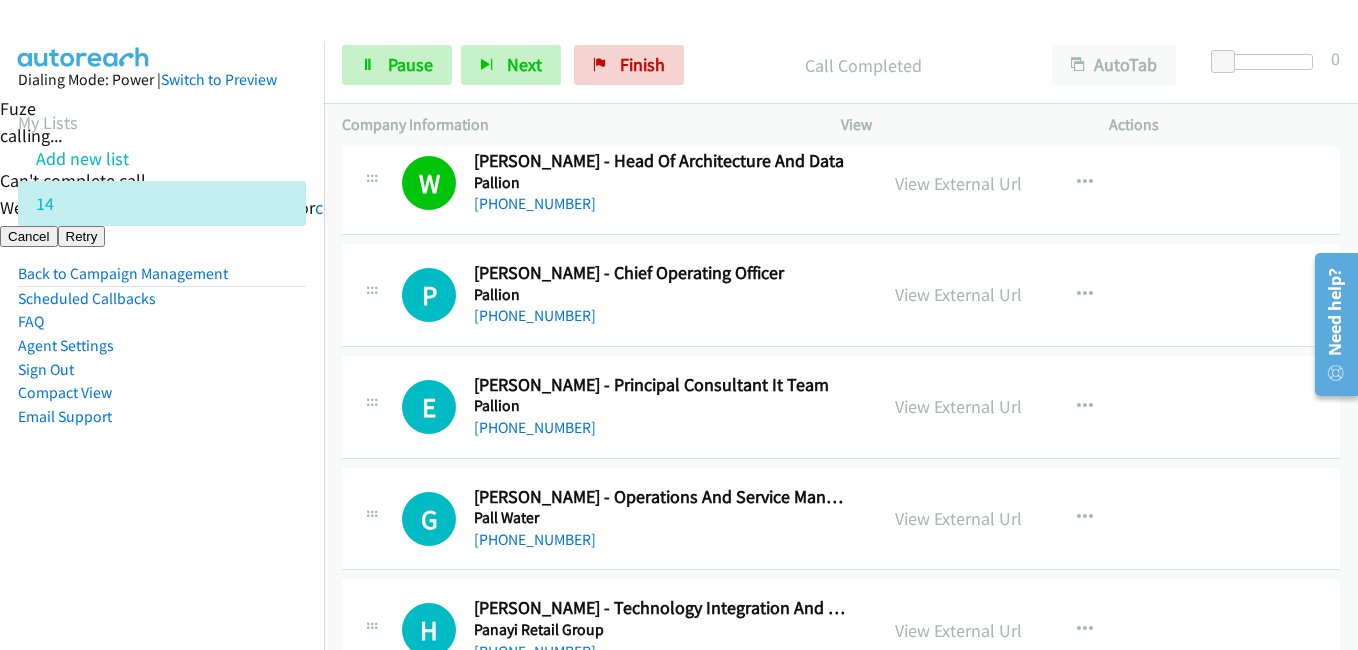 scroll, scrollTop: 900, scrollLeft: 0, axis: vertical 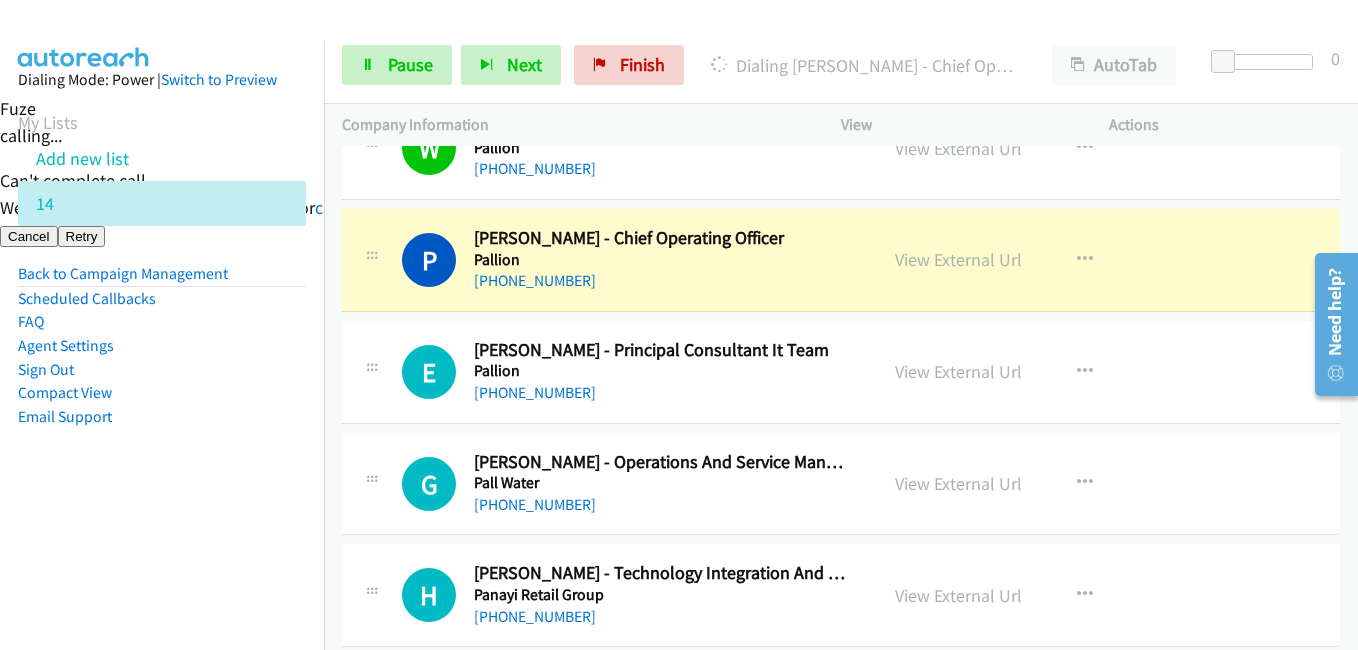 drag, startPoint x: 107, startPoint y: 463, endPoint x: 142, endPoint y: 462, distance: 35.014282 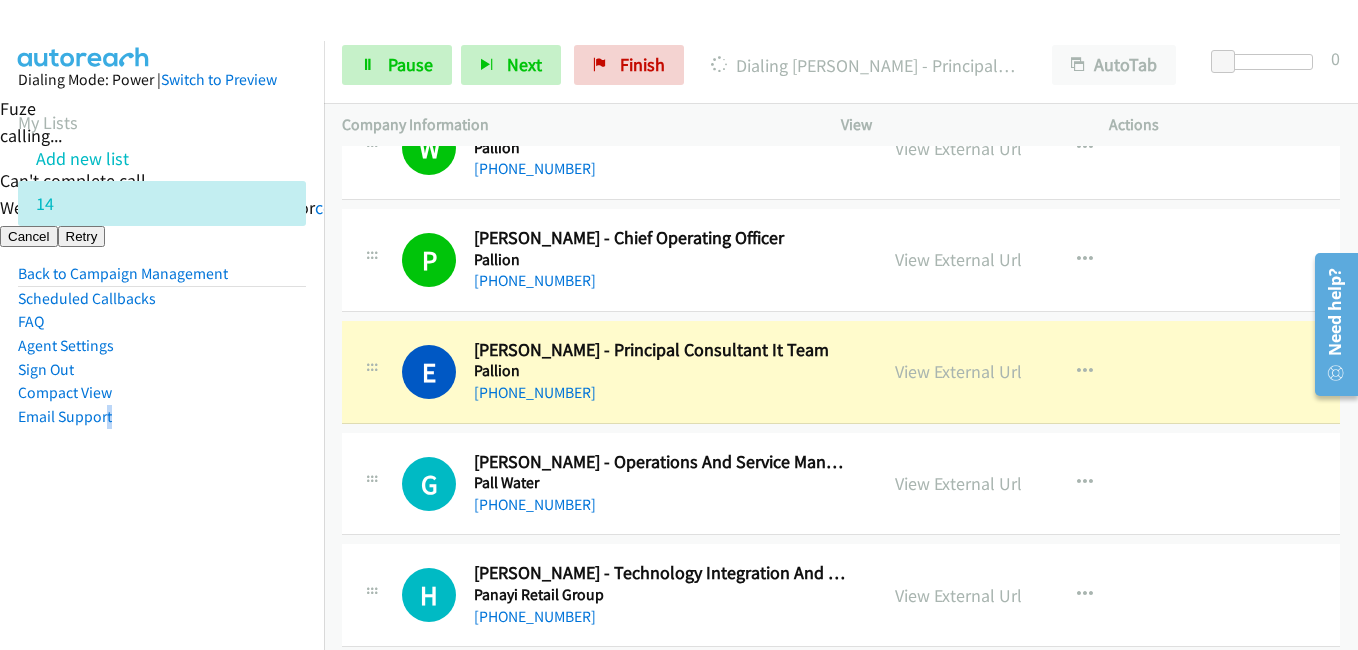 click on "Dialing Mode: Power
|
Switch to Preview
My Lists
Add new list
14
Back to Campaign Management
Scheduled Callbacks
FAQ
Agent Settings
Sign Out
Compact View
Email Support" at bounding box center (162, 280) 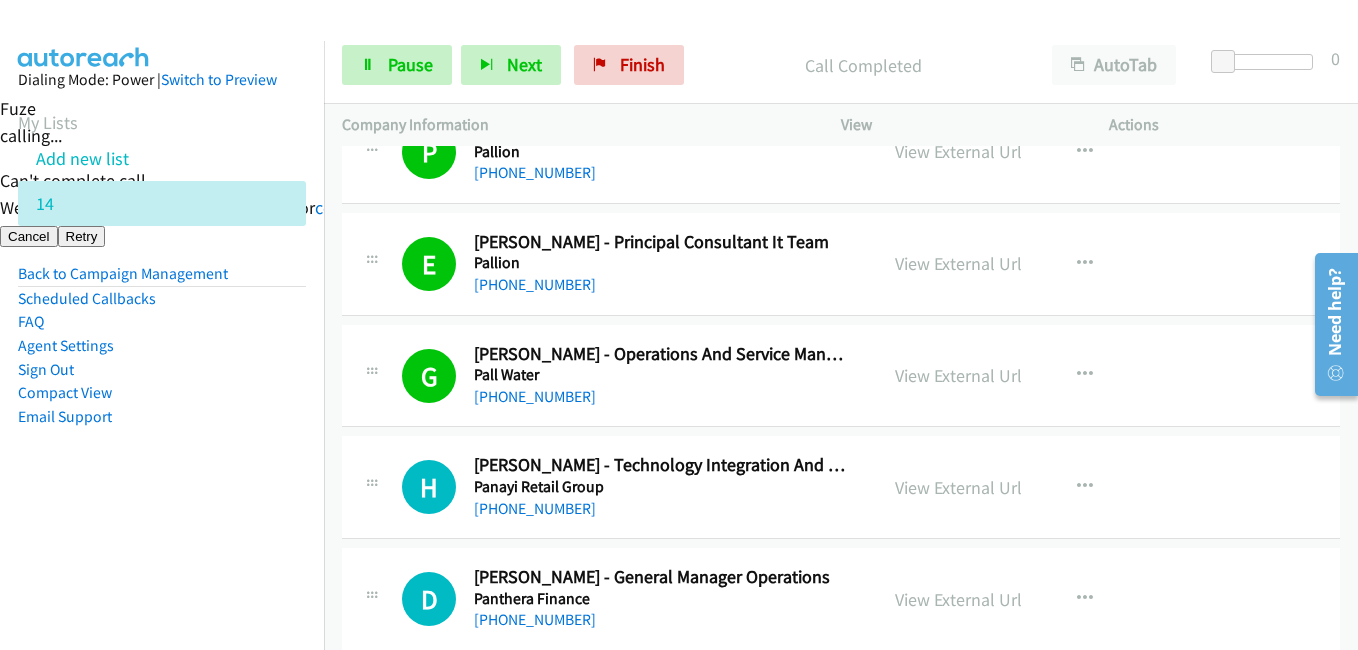 scroll, scrollTop: 1100, scrollLeft: 0, axis: vertical 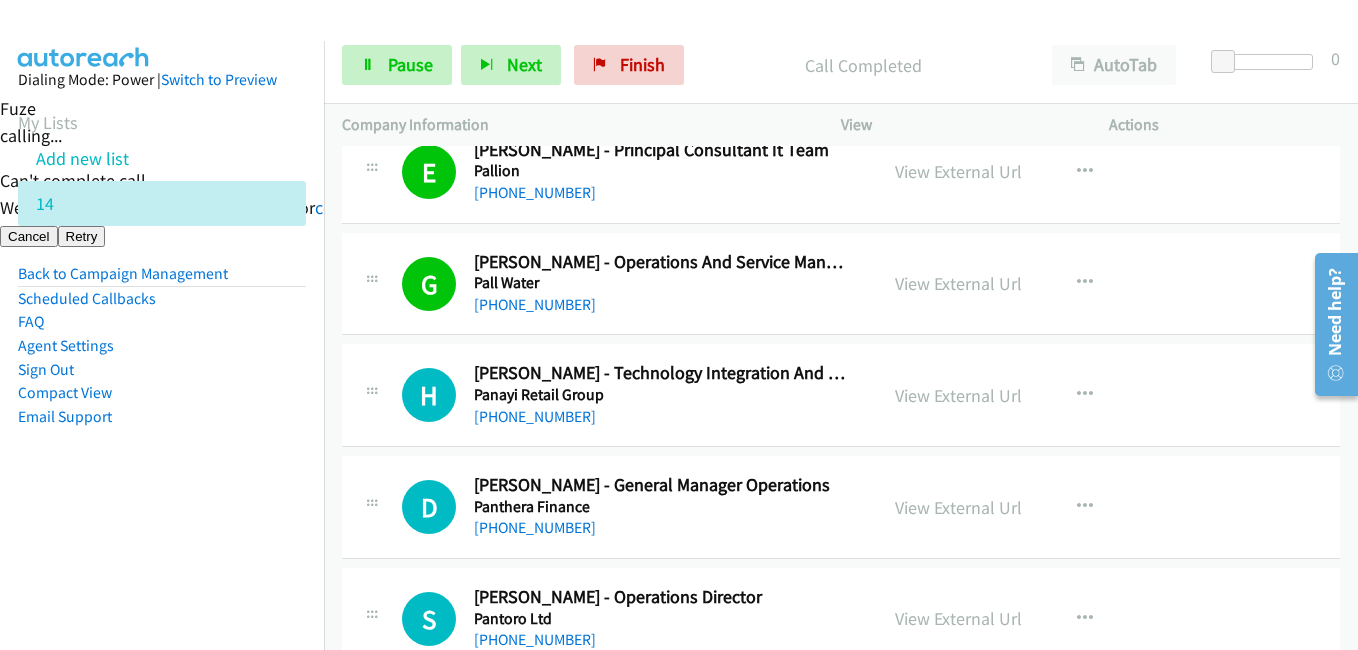 click on "Dialing Mode: Power
|
Switch to Preview
My Lists
Add new list
14
Back to Campaign Management
Scheduled Callbacks
FAQ
Agent Settings
Sign Out
Compact View
Email Support" at bounding box center (162, 280) 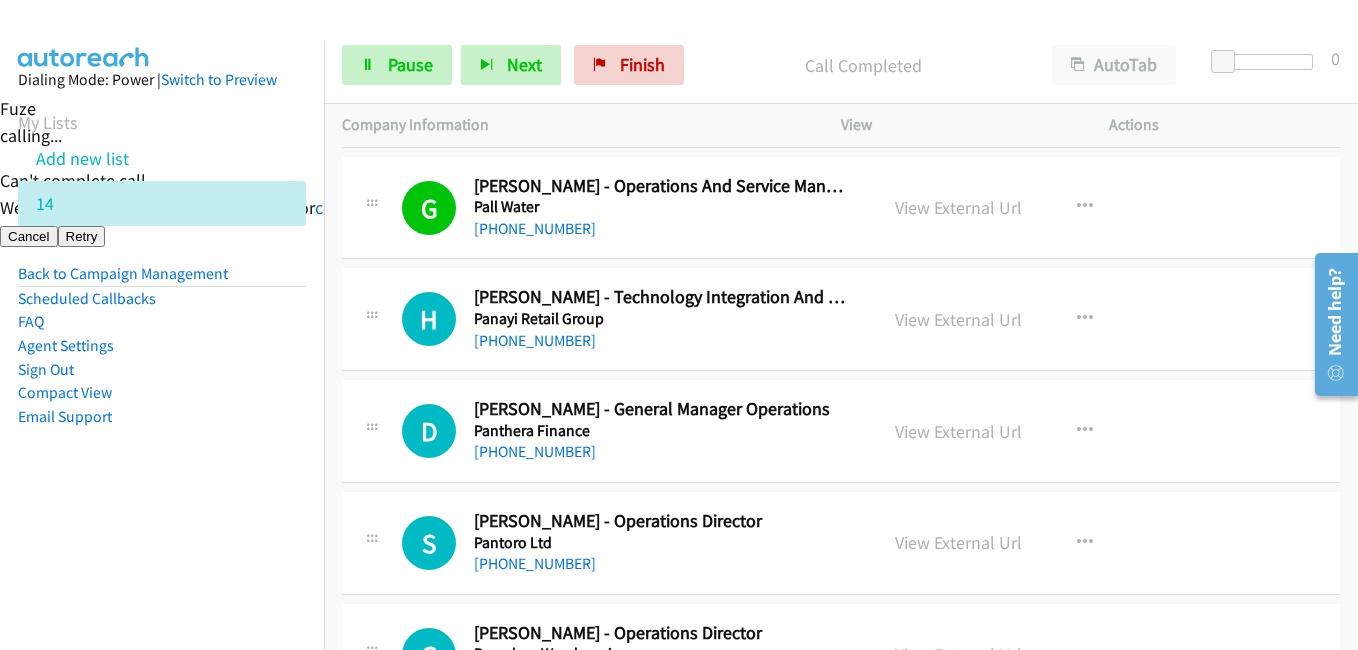 scroll, scrollTop: 1300, scrollLeft: 0, axis: vertical 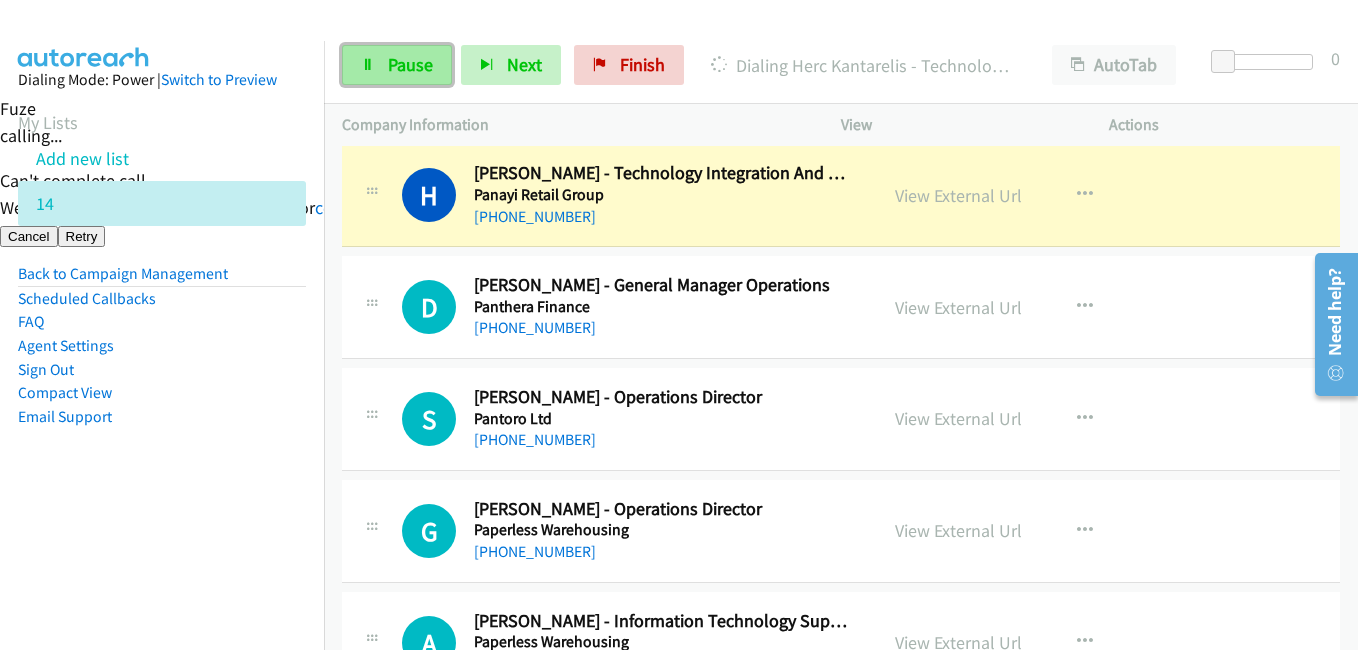 click on "Pause" at bounding box center [410, 64] 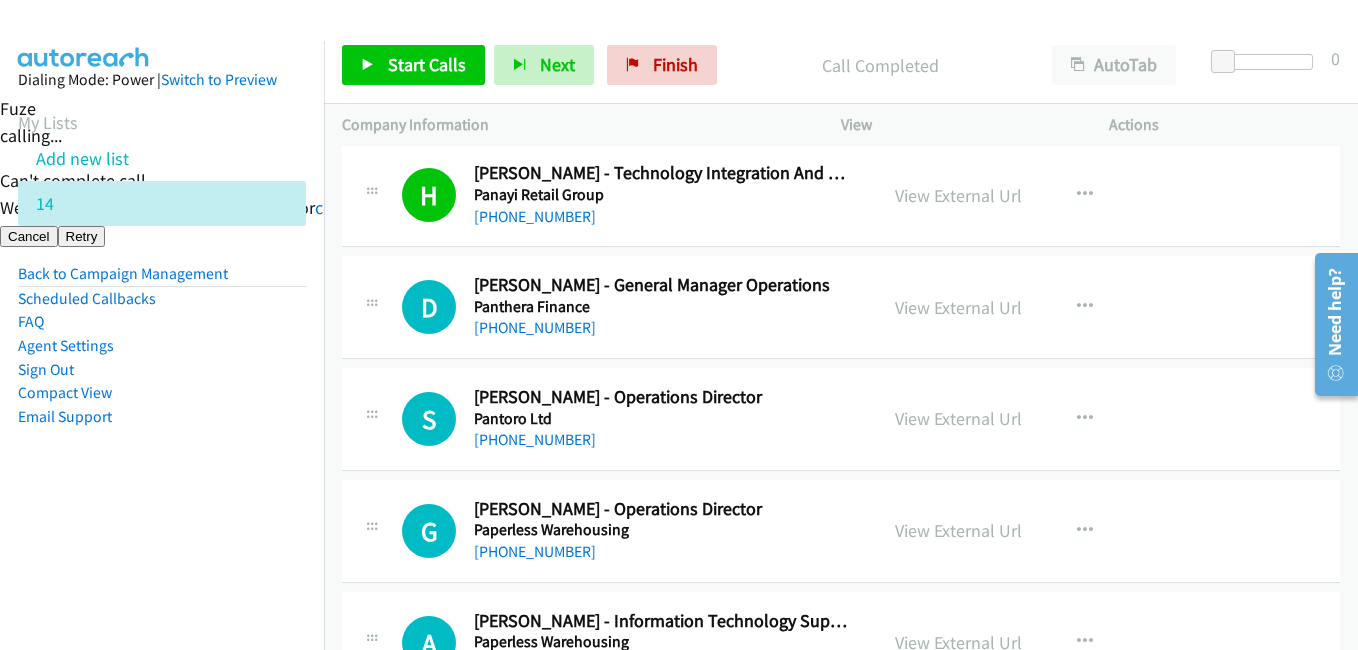 click on "Agent Settings" at bounding box center (162, 346) 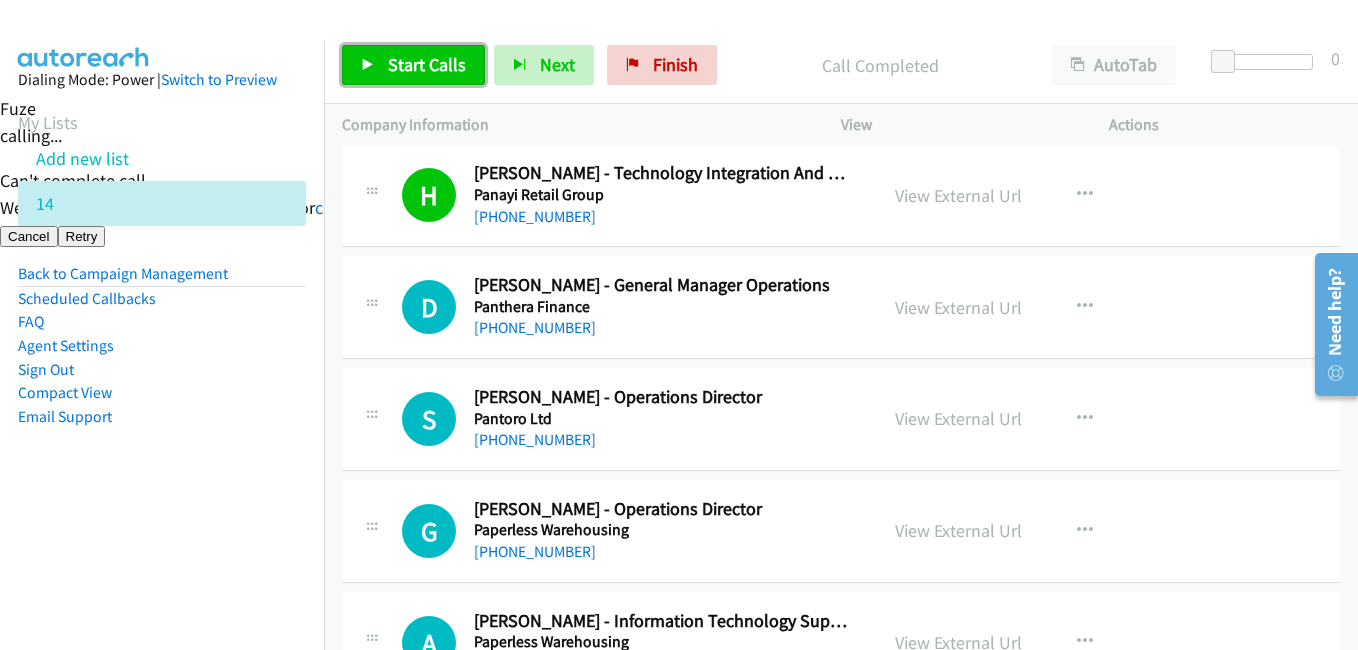 click on "Start Calls" at bounding box center [427, 64] 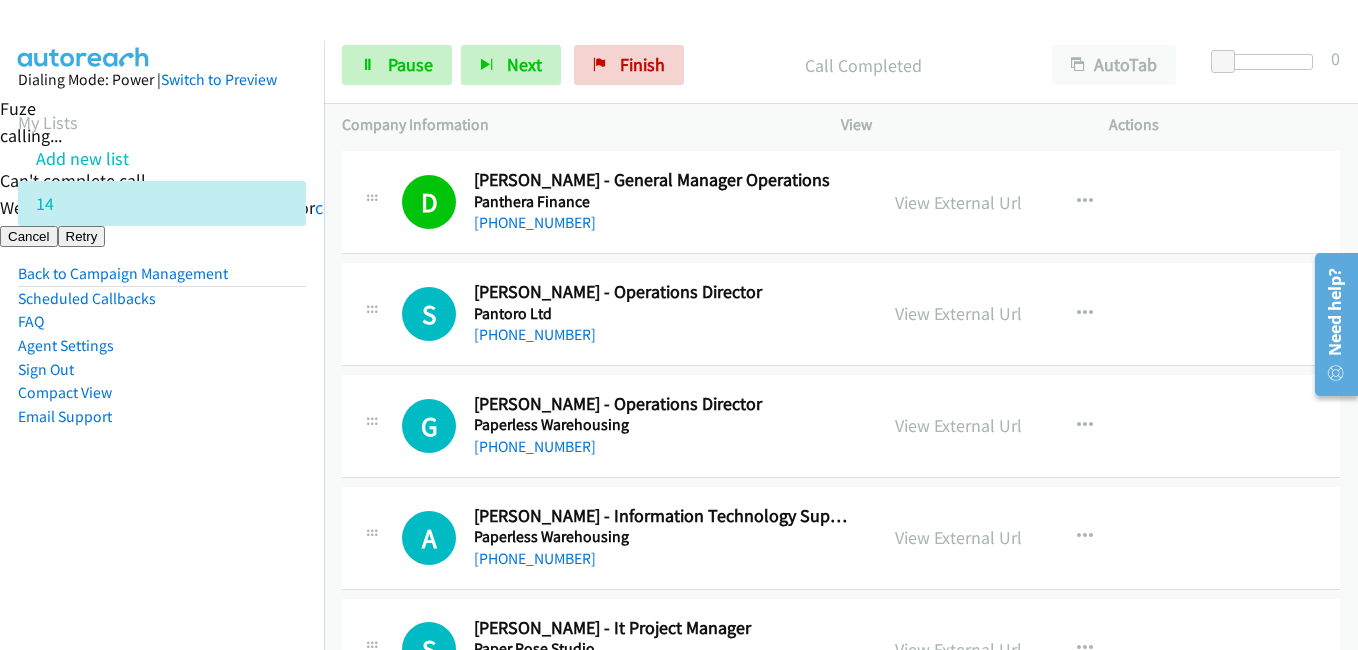 scroll, scrollTop: 1500, scrollLeft: 0, axis: vertical 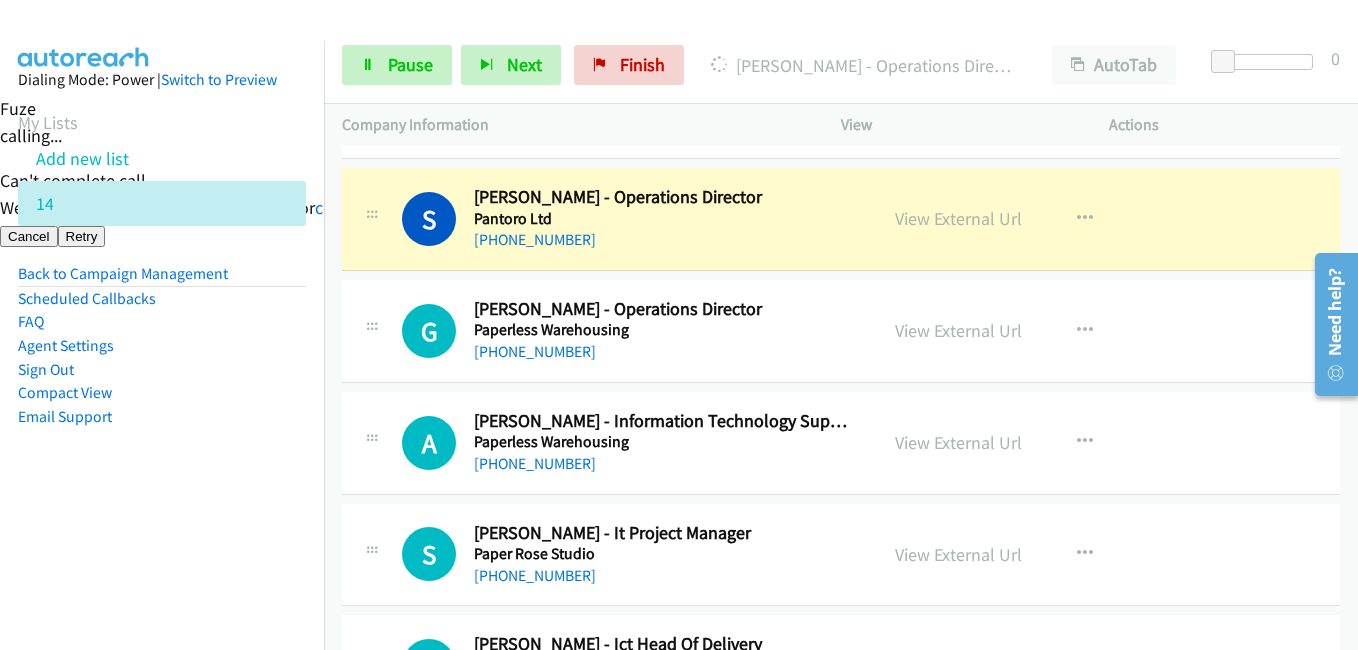 drag, startPoint x: 219, startPoint y: 449, endPoint x: 260, endPoint y: 439, distance: 42.201897 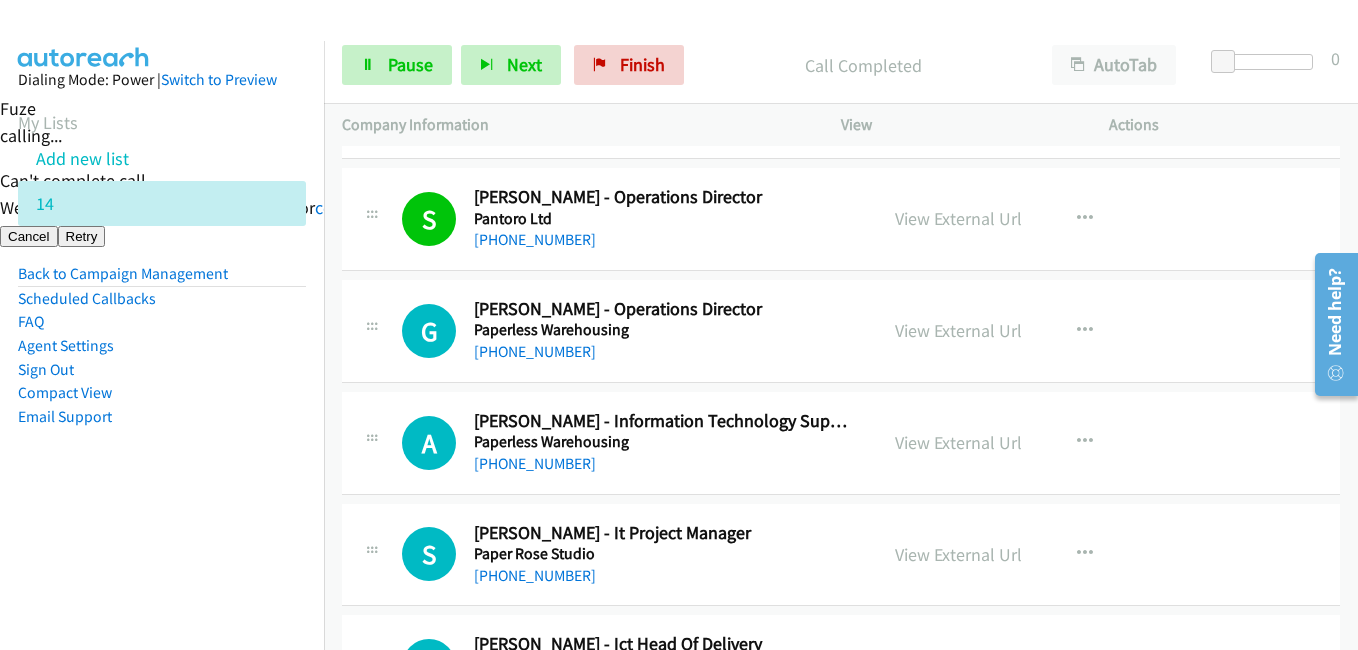 click on "Compact View" at bounding box center (162, 393) 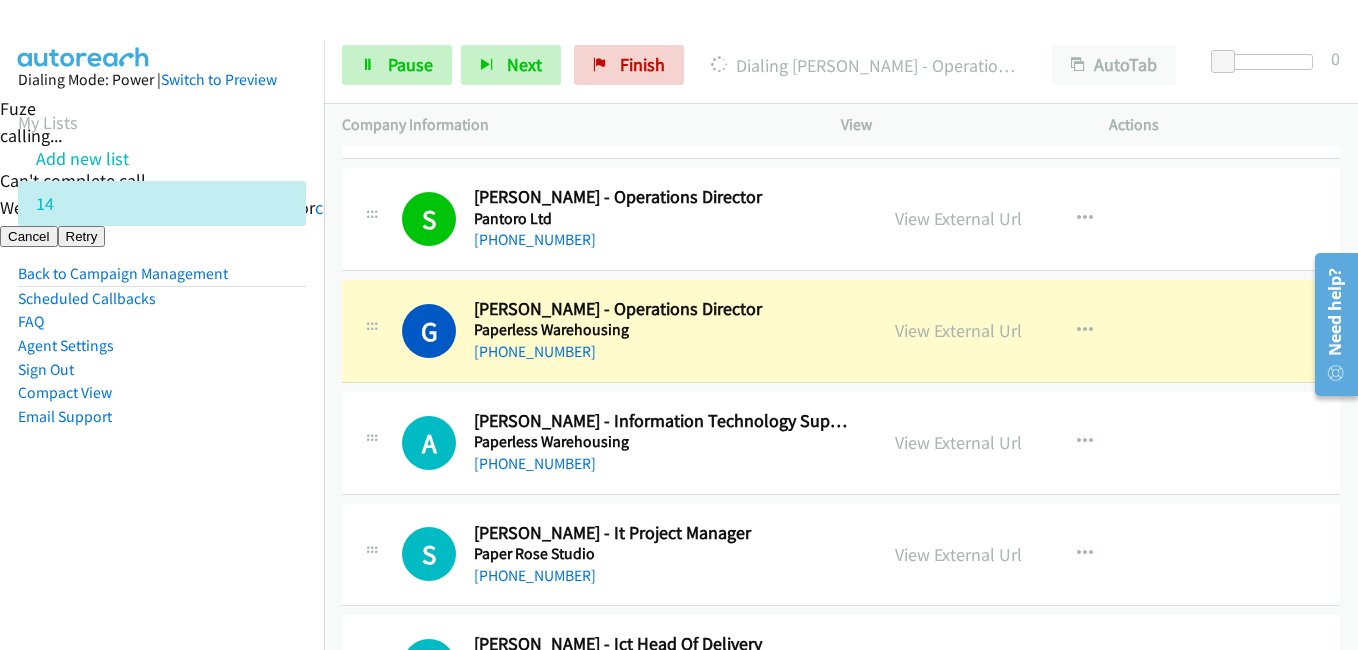 click on "Dialing Mode: Power
|
Switch to Preview
My Lists
Add new list
14
Back to Campaign Management
Scheduled Callbacks
FAQ
Agent Settings
Sign Out
Compact View
Email Support" at bounding box center (162, 280) 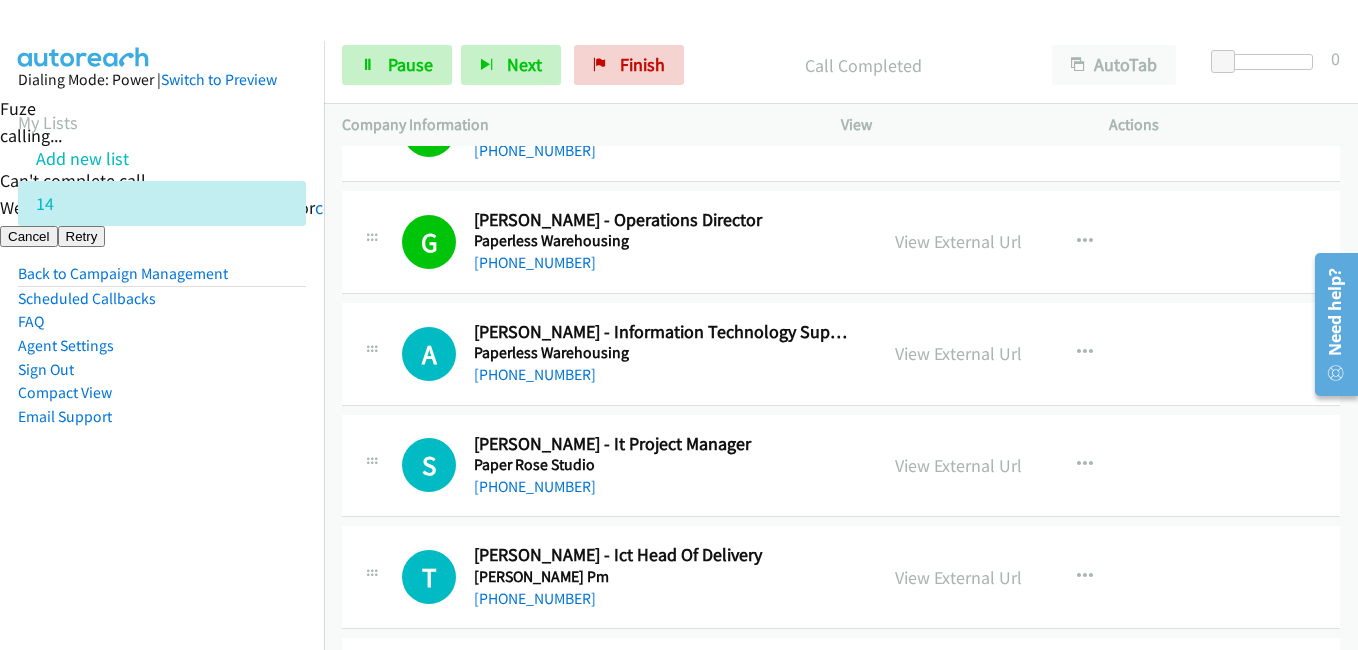 scroll, scrollTop: 1700, scrollLeft: 0, axis: vertical 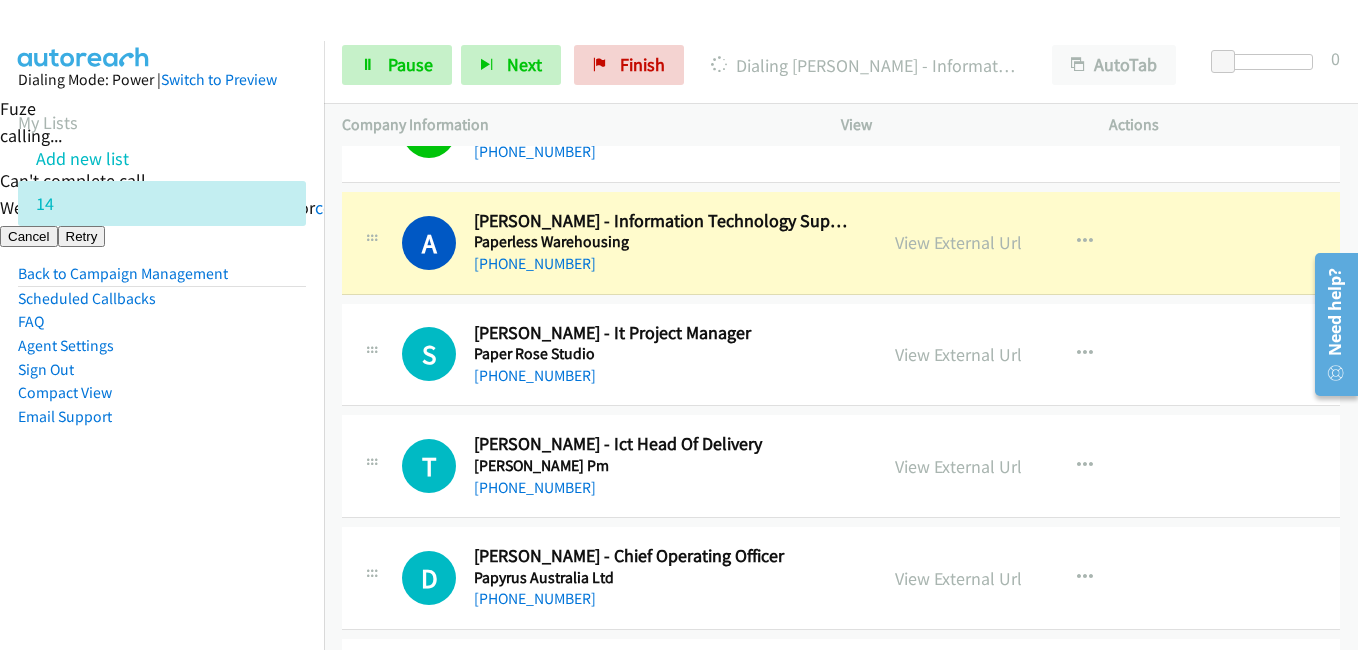 drag, startPoint x: 268, startPoint y: 387, endPoint x: 283, endPoint y: 486, distance: 100.12991 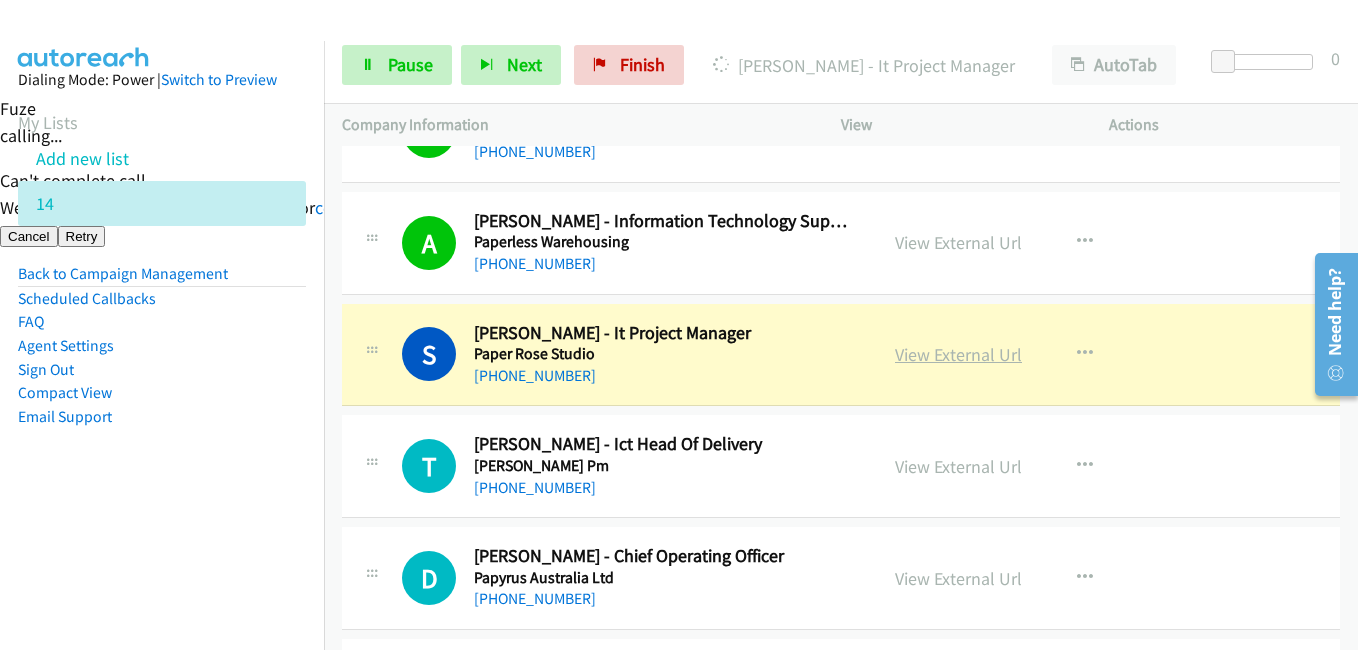 click on "View External Url" at bounding box center [958, 354] 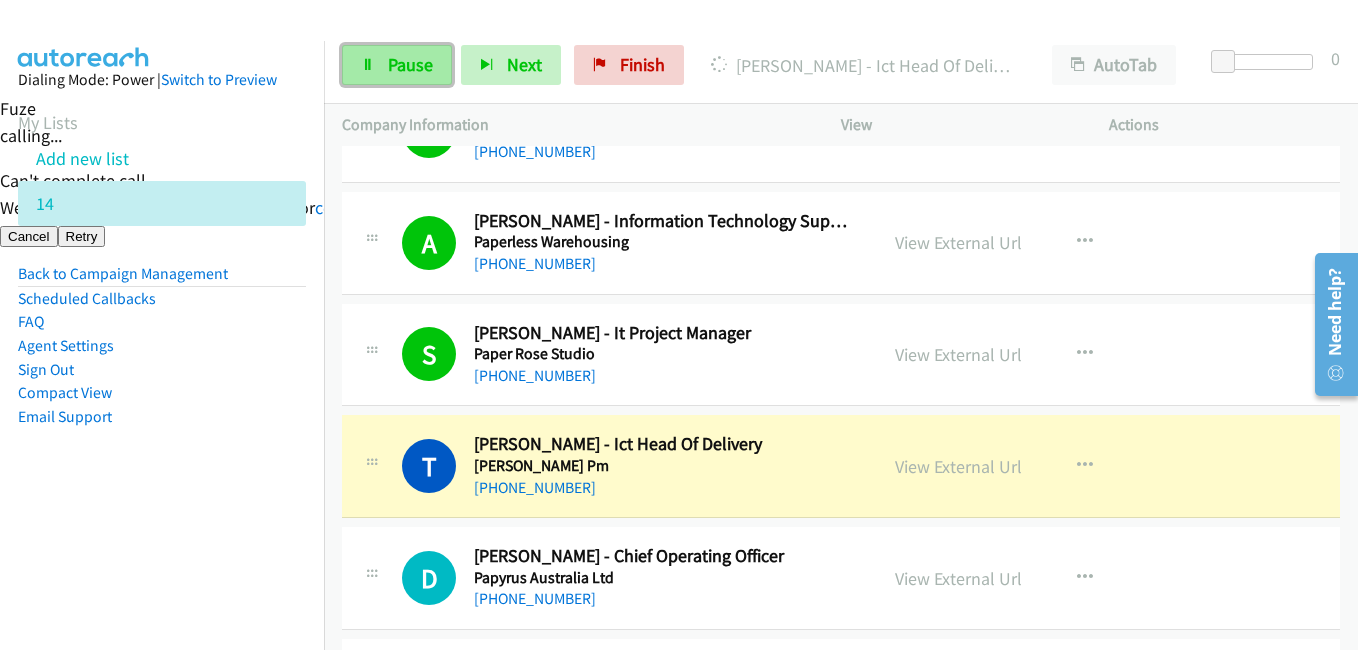 click on "Pause" at bounding box center [397, 65] 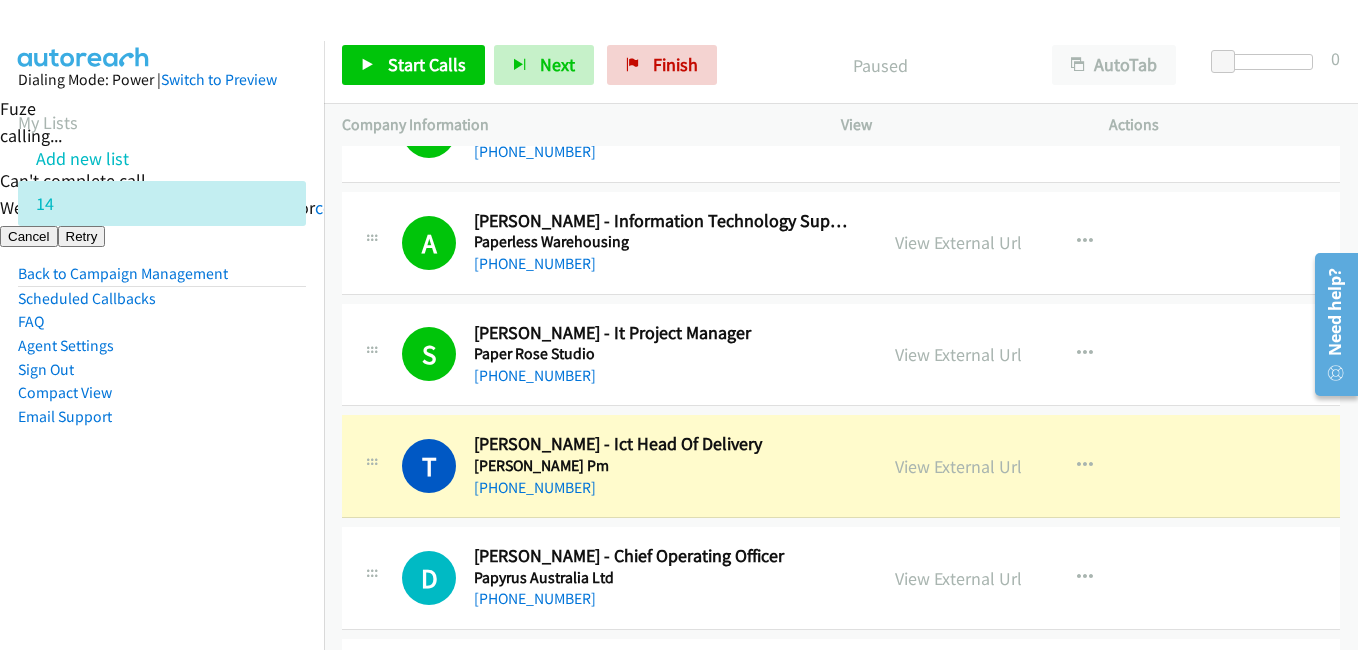 scroll, scrollTop: 1800, scrollLeft: 0, axis: vertical 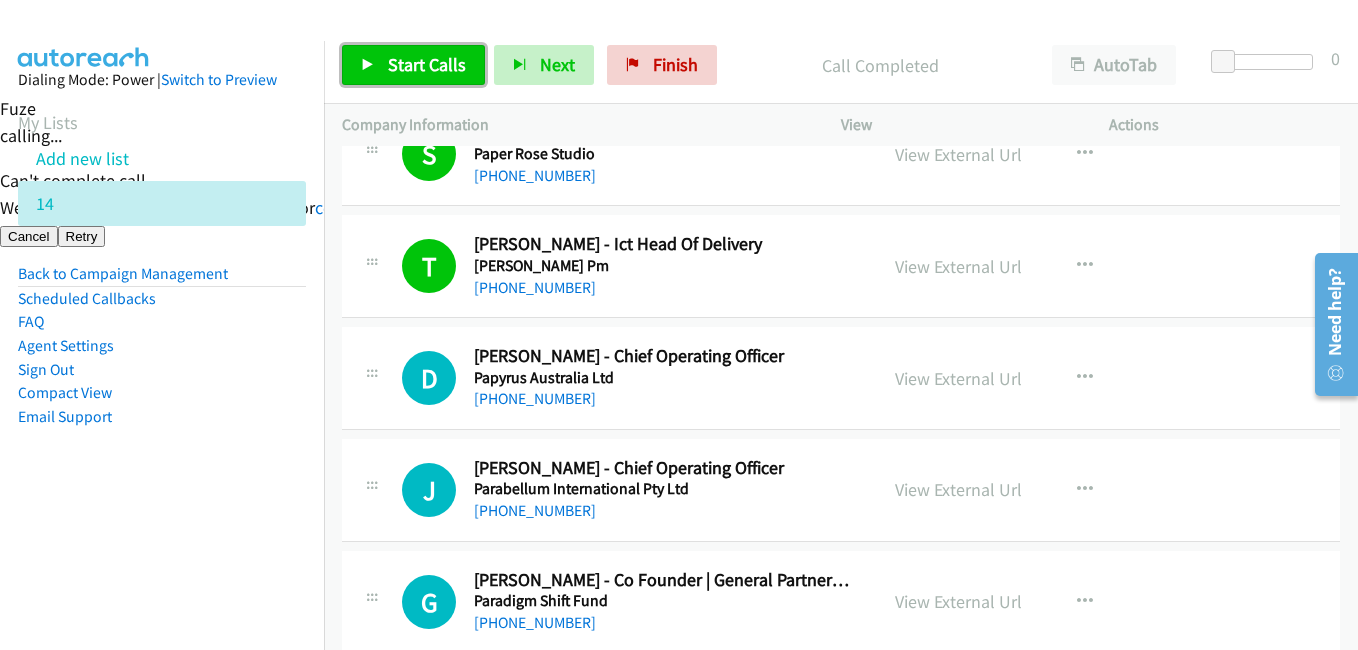 click on "Start Calls" at bounding box center (427, 64) 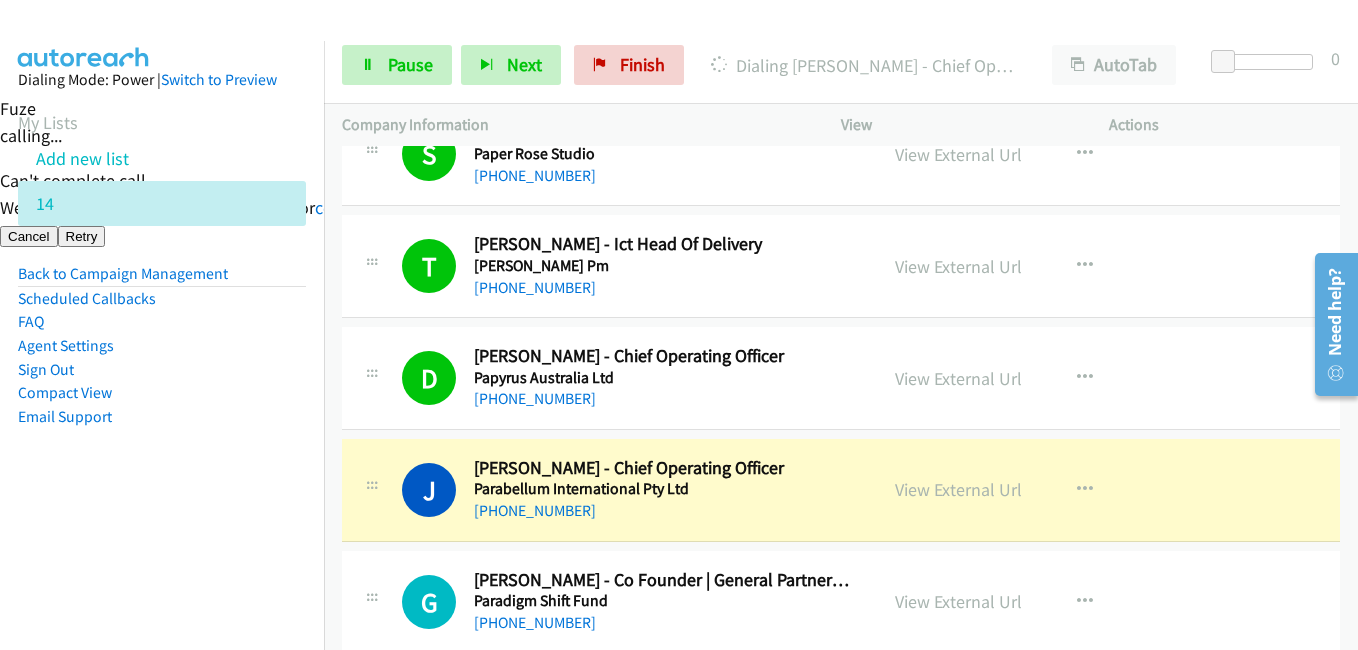 click on "Agent Settings" at bounding box center [162, 346] 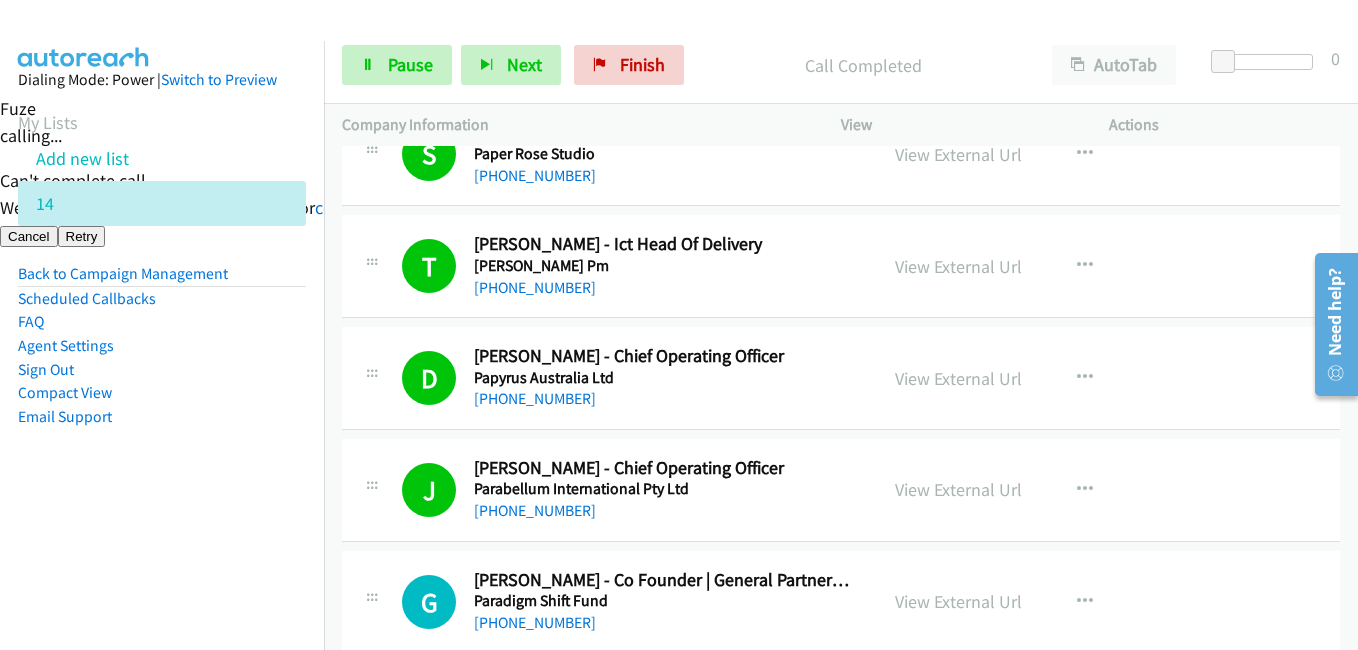 click on "Email Support" at bounding box center [162, 417] 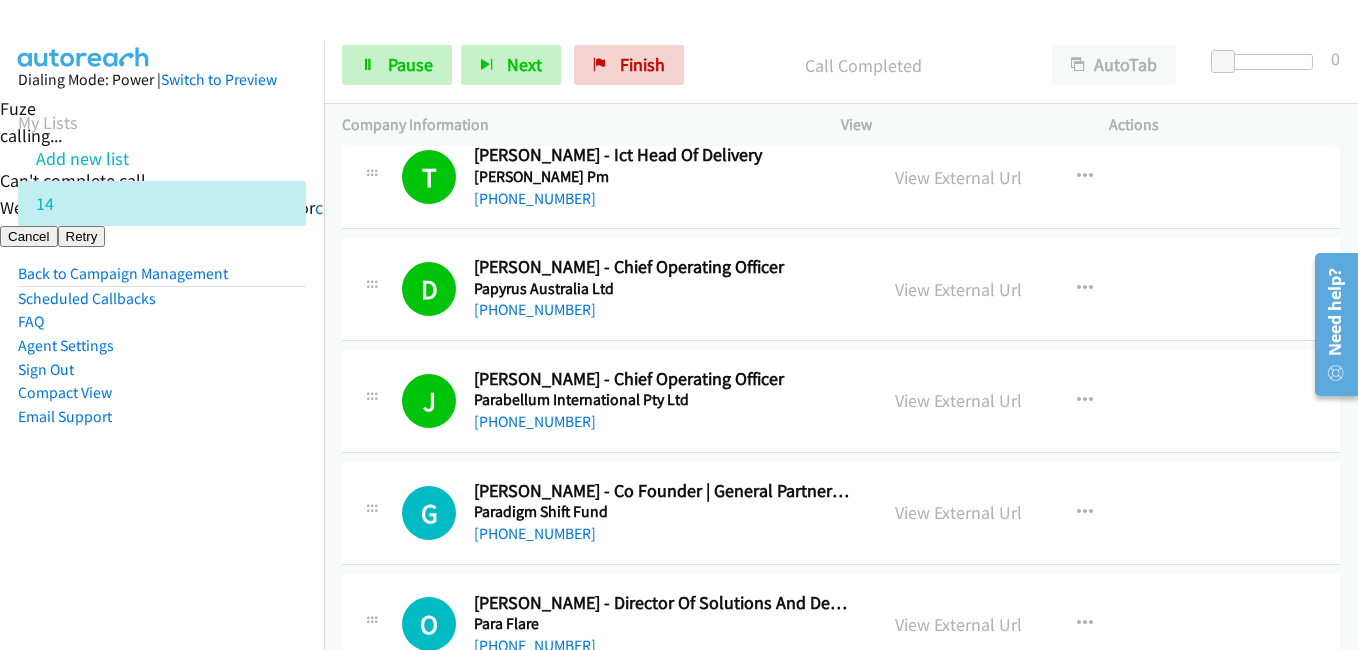 scroll, scrollTop: 2100, scrollLeft: 0, axis: vertical 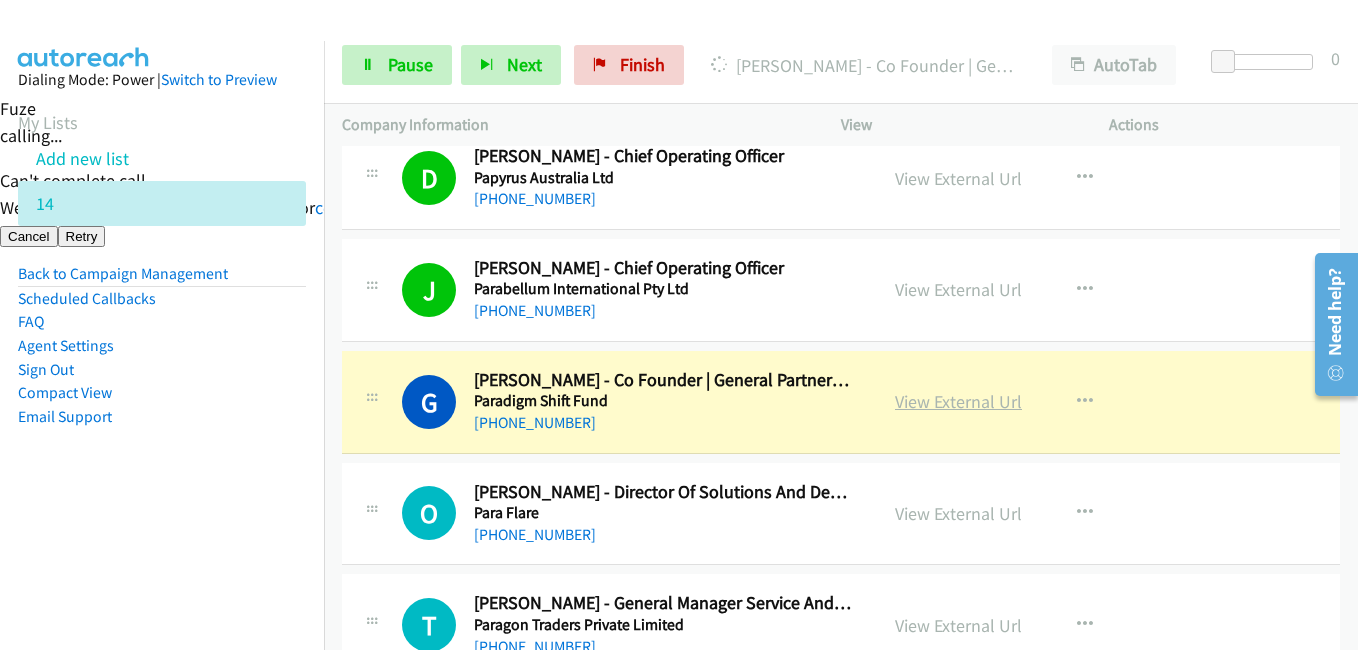 click on "View External Url" at bounding box center (958, 401) 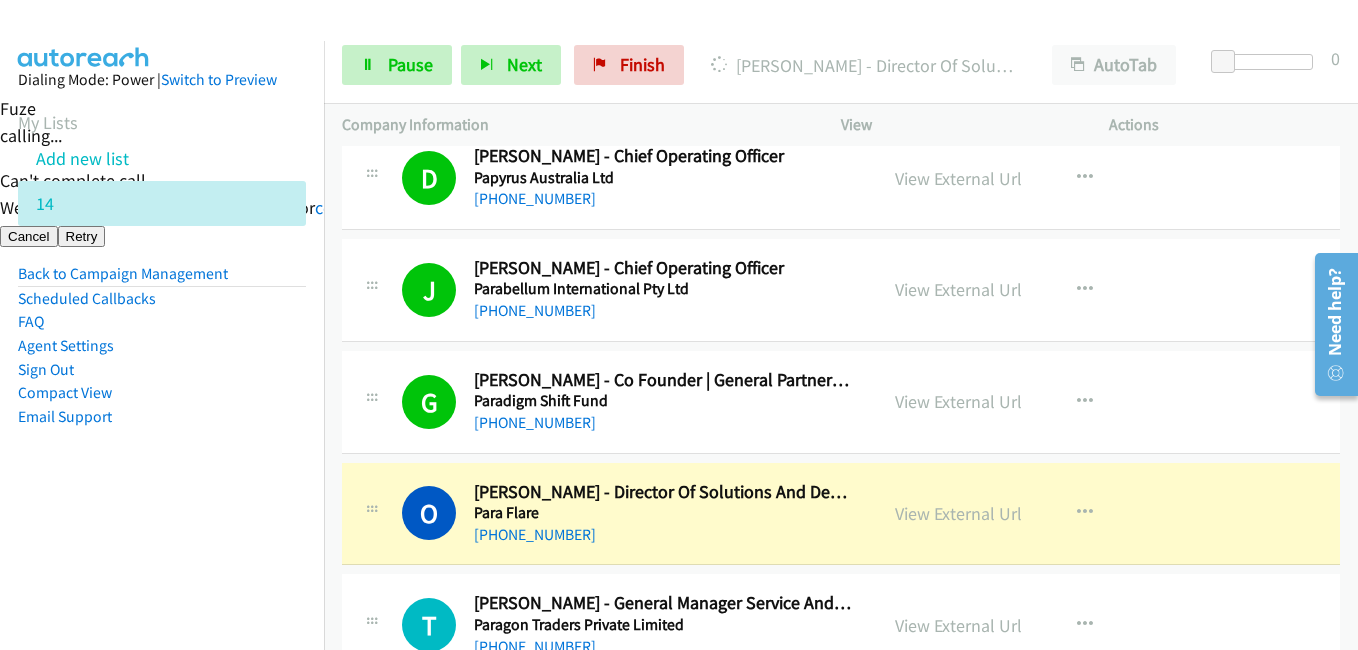 drag, startPoint x: 206, startPoint y: 504, endPoint x: 337, endPoint y: 504, distance: 131 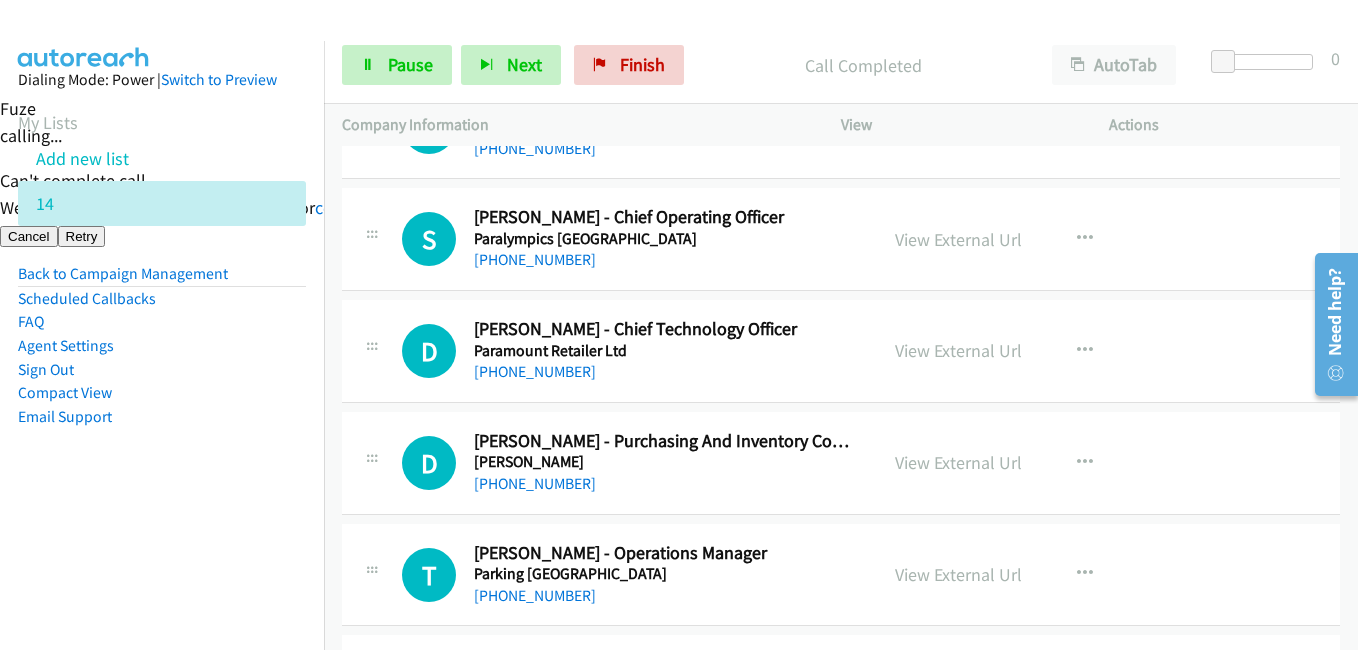 scroll, scrollTop: 2600, scrollLeft: 0, axis: vertical 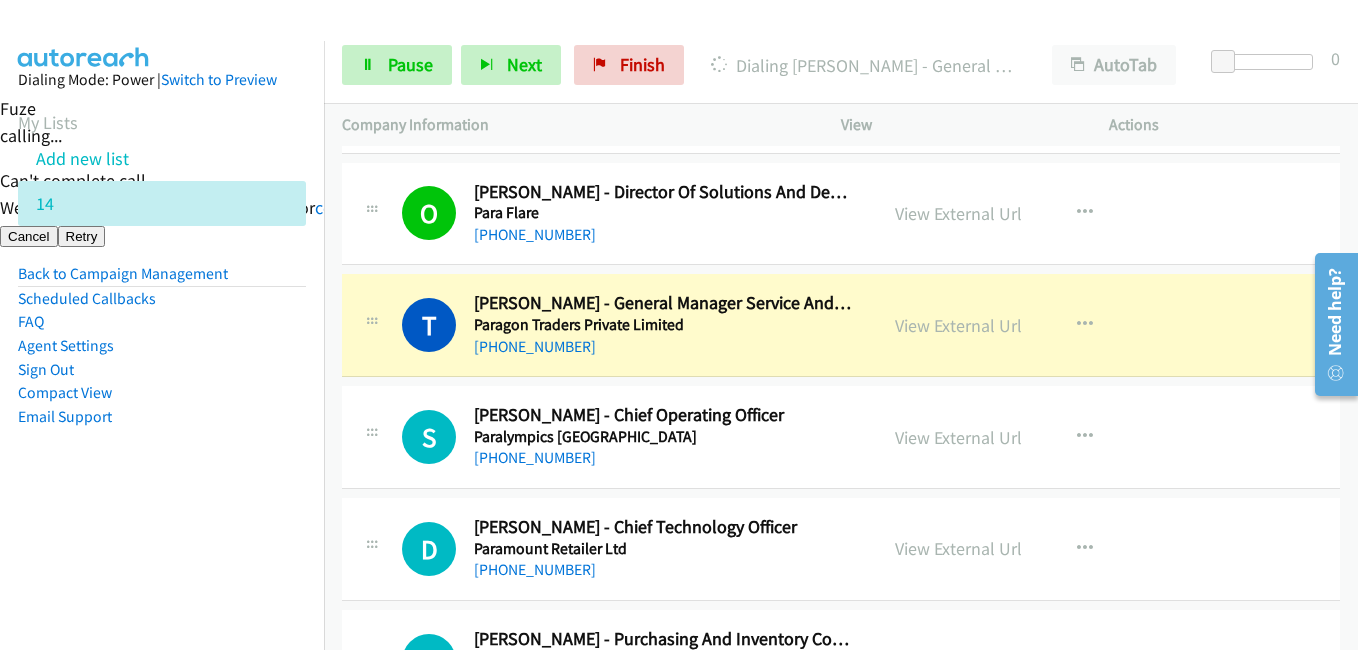 click on "Dialing Mode: Power
|
Switch to Preview
My Lists
Add new list
14
Back to Campaign Management
Scheduled Callbacks
FAQ
Agent Settings
Sign Out
Compact View
Email Support" at bounding box center (162, 280) 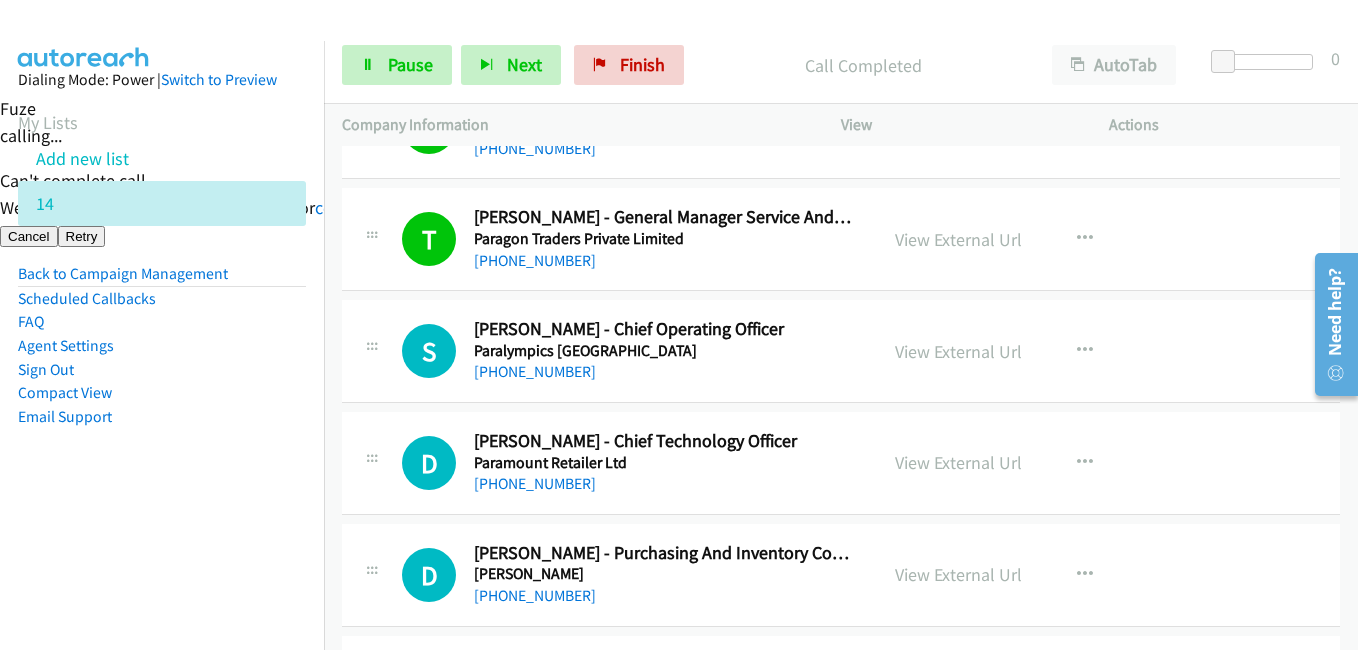 scroll, scrollTop: 2600, scrollLeft: 0, axis: vertical 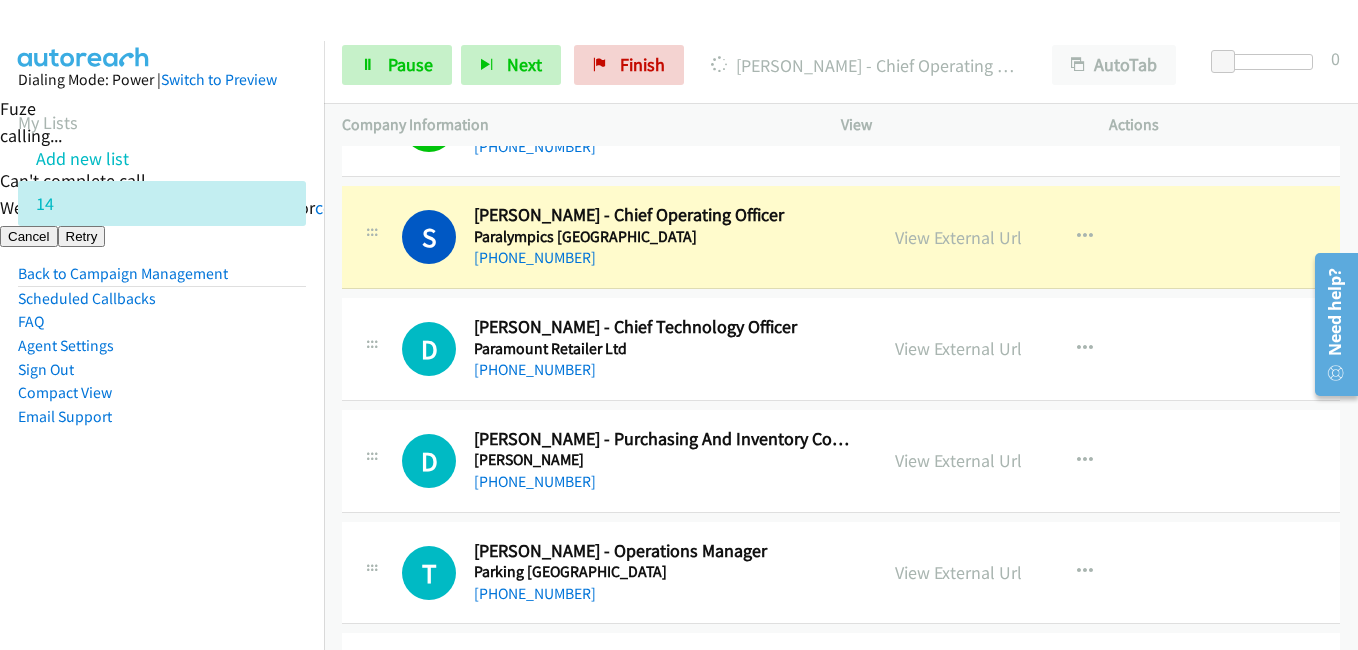 click on "Scheduled Callbacks" at bounding box center [162, 299] 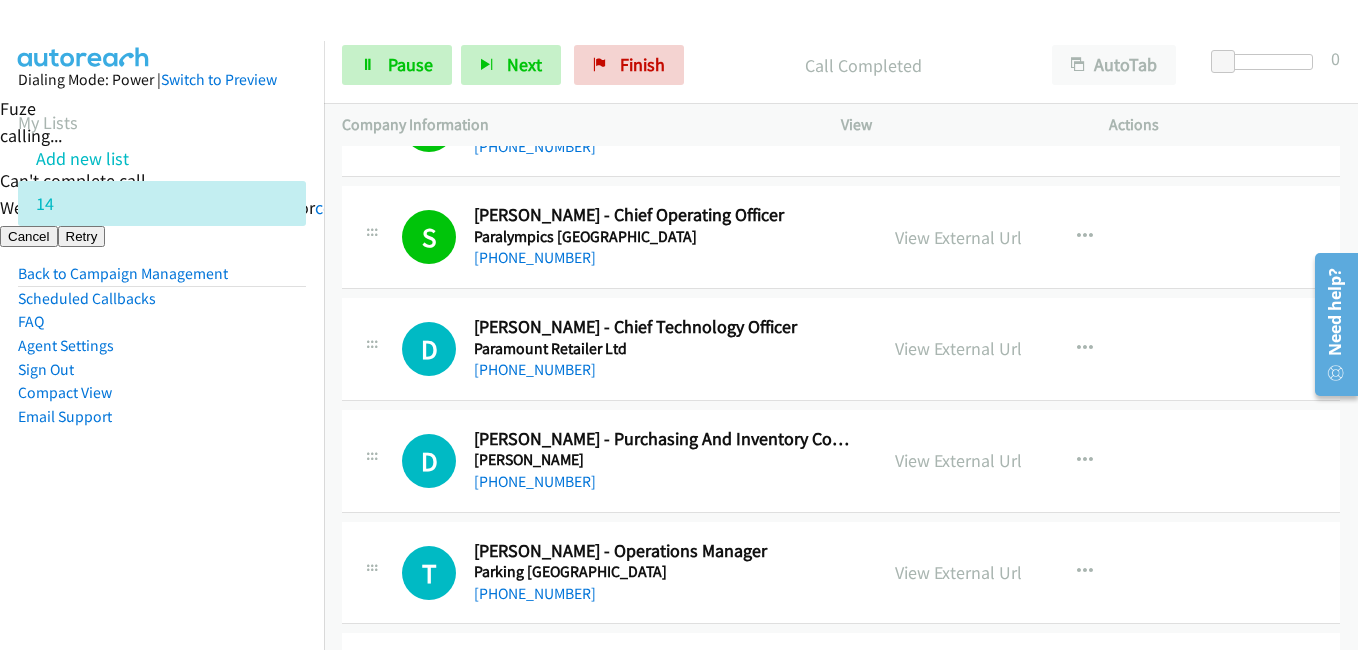 click on "Dialing Mode: Power
|
Switch to Preview
My Lists
Add new list
14
Back to Campaign Management
Scheduled Callbacks
FAQ
Agent Settings
Sign Out
Compact View
Email Support" at bounding box center (162, 280) 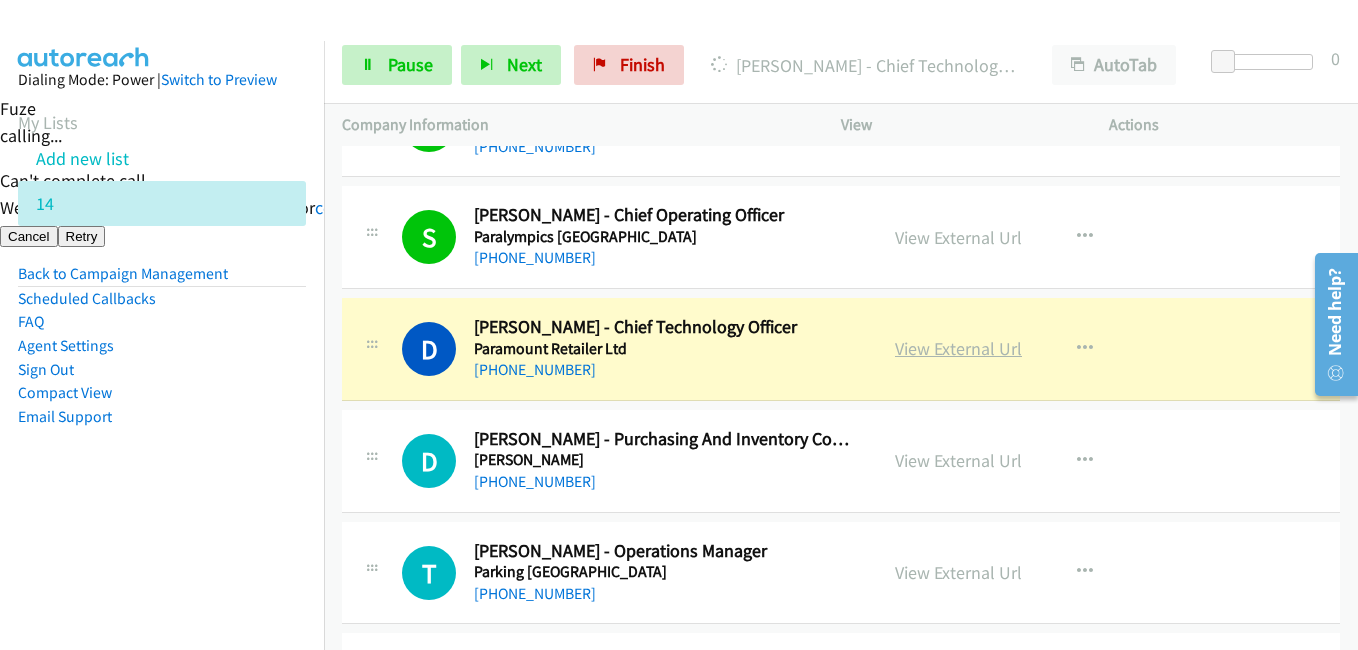 click on "View External Url" at bounding box center [958, 348] 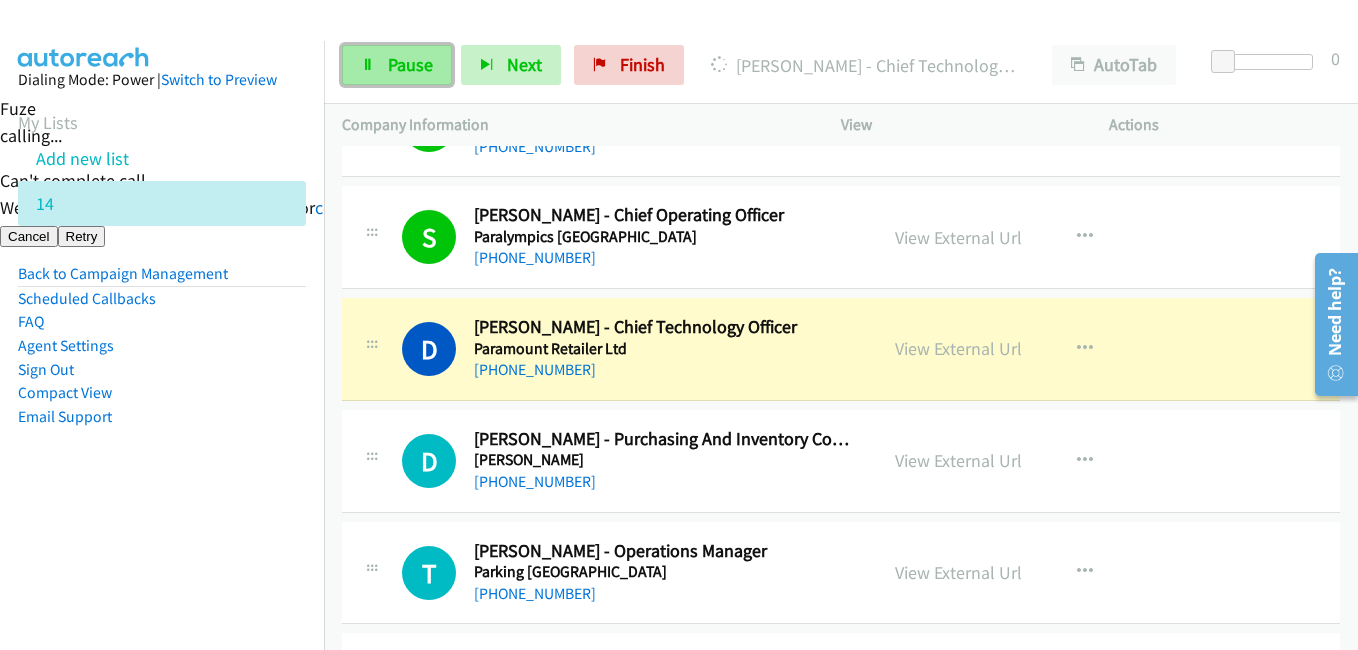 click on "Pause" at bounding box center [397, 65] 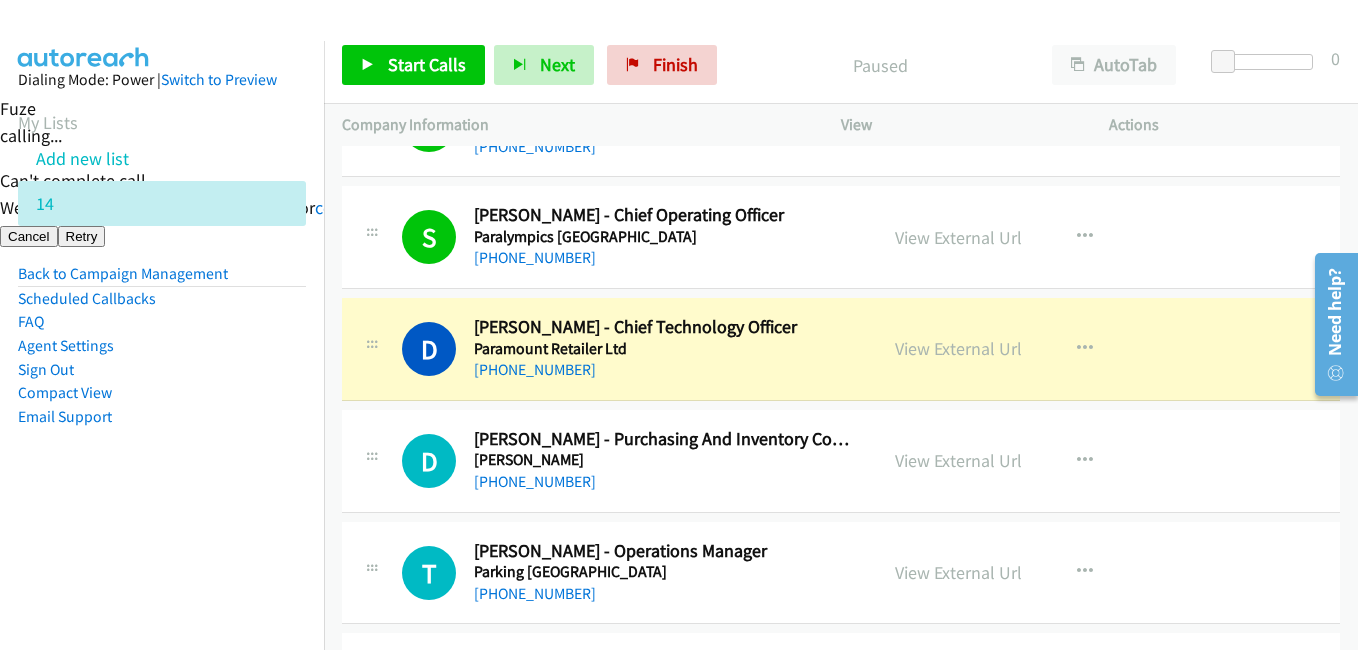click on "Dialing Mode: Power
|
Switch to Preview
My Lists
Add new list
14
Back to Campaign Management
Scheduled Callbacks
FAQ
Agent Settings
Sign Out
Compact View
Email Support" at bounding box center [162, 280] 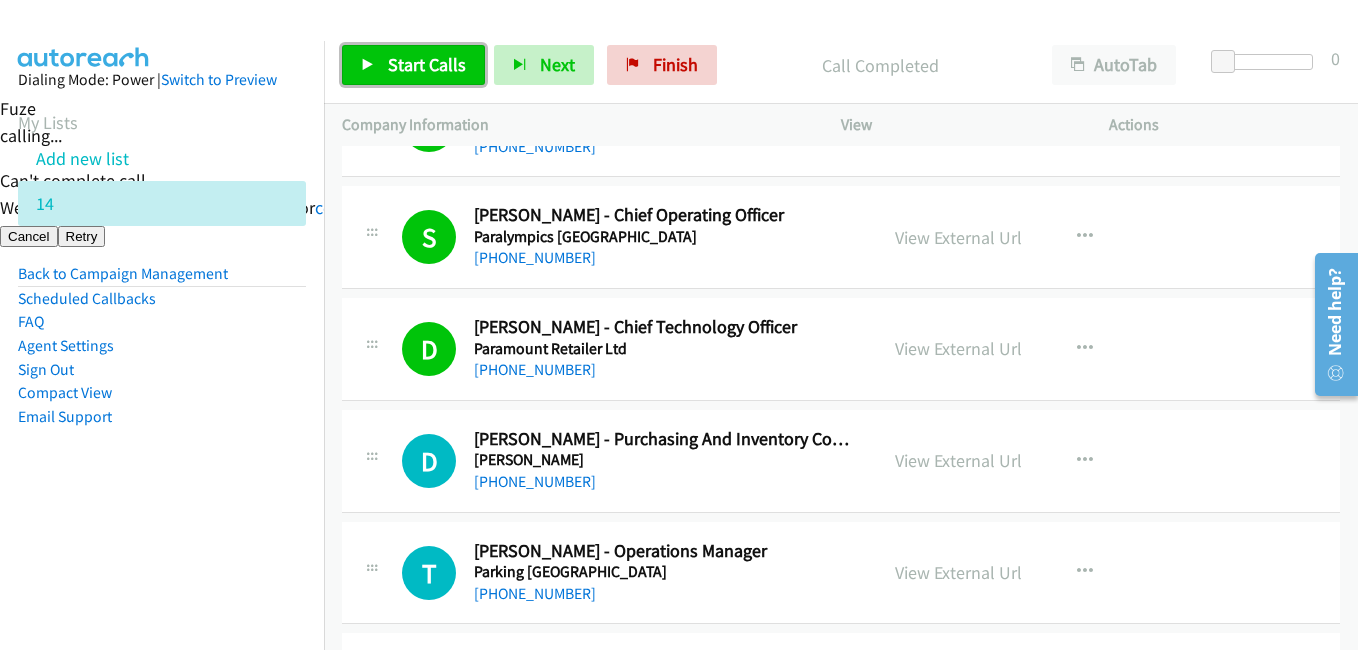 click on "Start Calls" at bounding box center [427, 64] 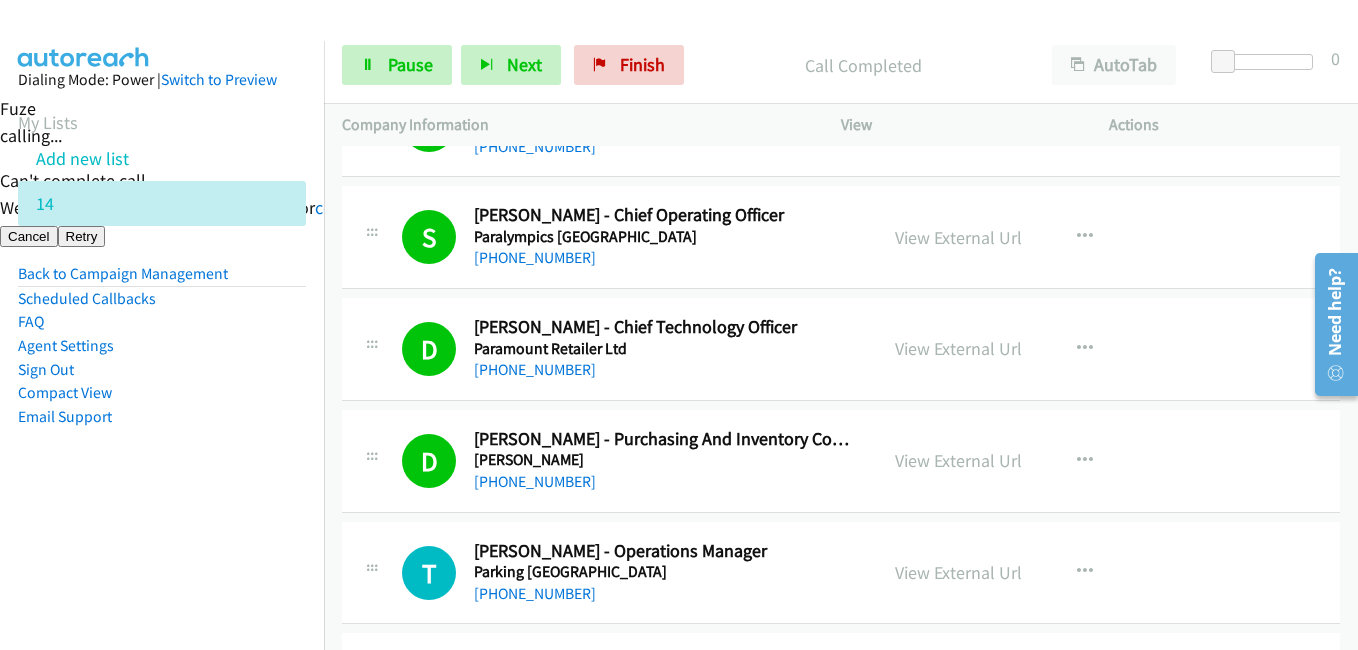 click on "Dialing Mode: Power
|
Switch to Preview
My Lists
Add new list
14
Back to Campaign Management
Scheduled Callbacks
FAQ
Agent Settings
Sign Out
Compact View
Email Support" at bounding box center [162, 280] 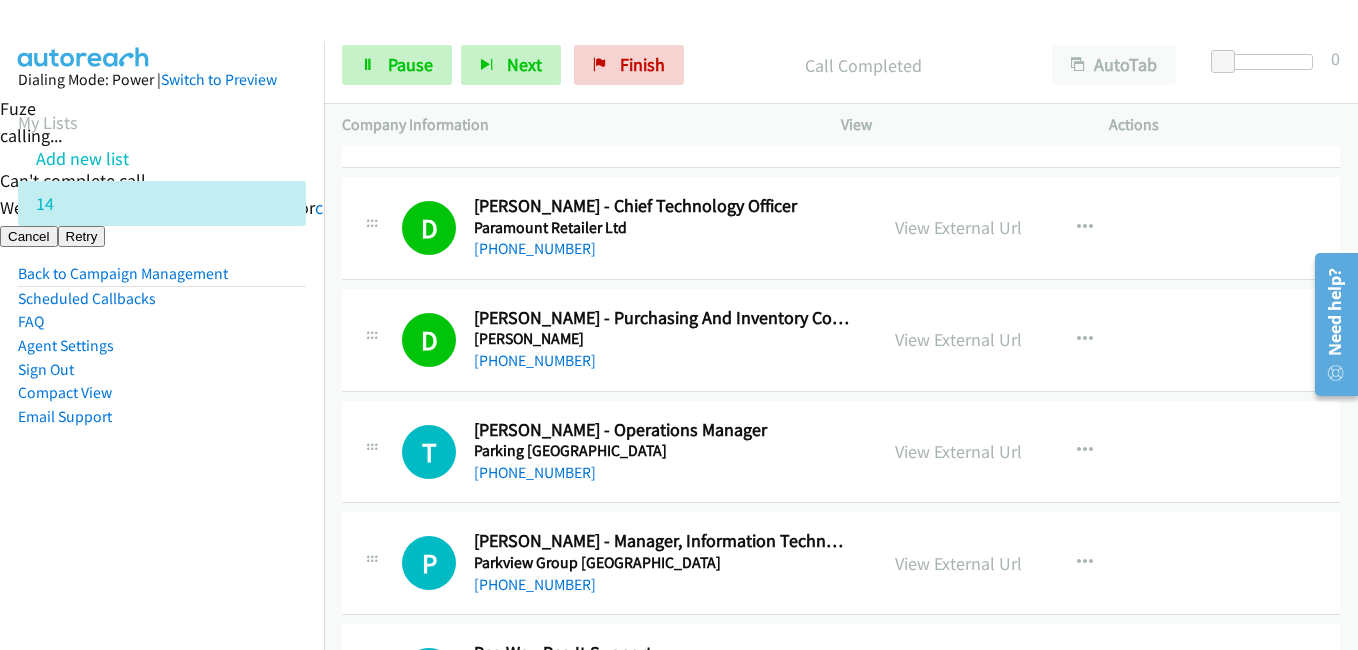 scroll, scrollTop: 2800, scrollLeft: 0, axis: vertical 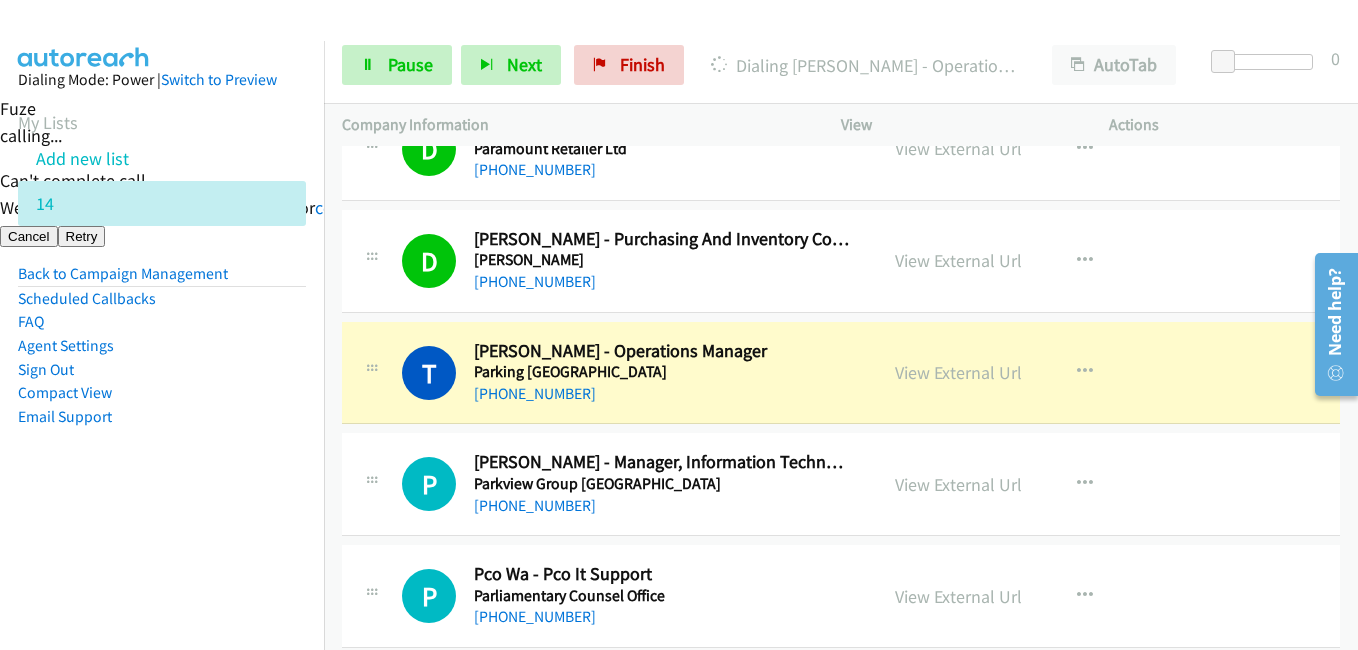 drag, startPoint x: 70, startPoint y: 470, endPoint x: 87, endPoint y: 466, distance: 17.464249 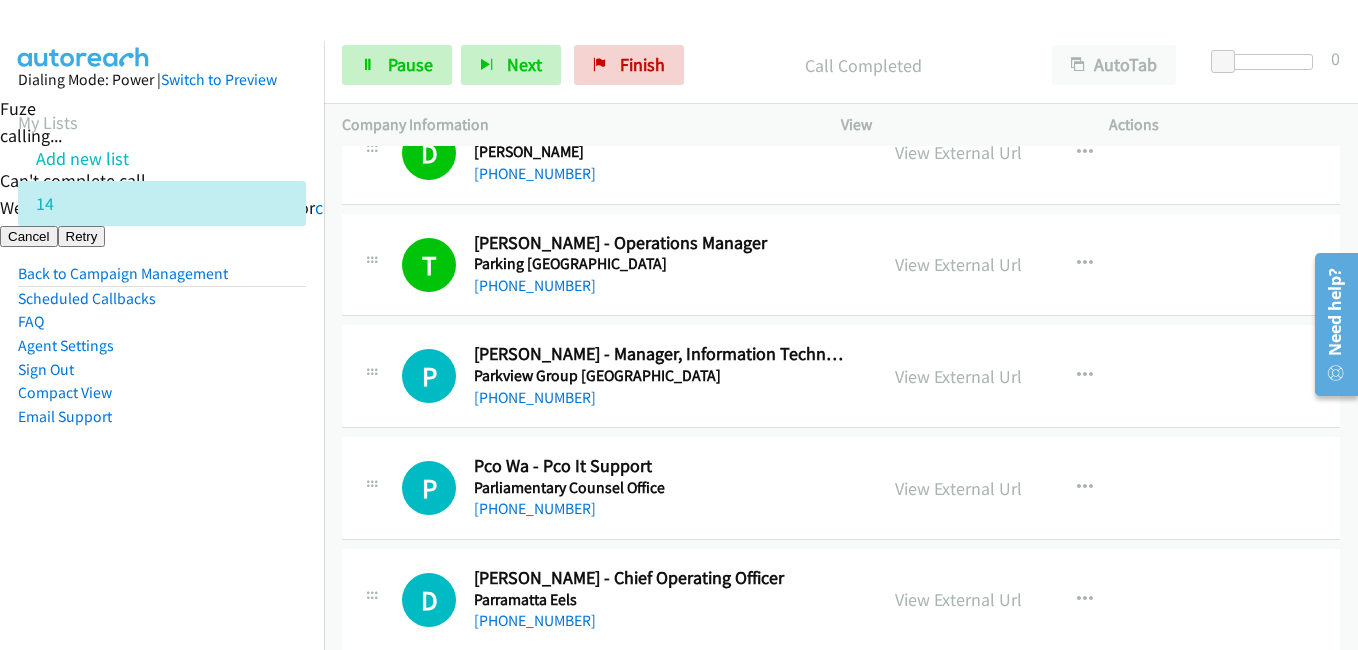 scroll, scrollTop: 3000, scrollLeft: 0, axis: vertical 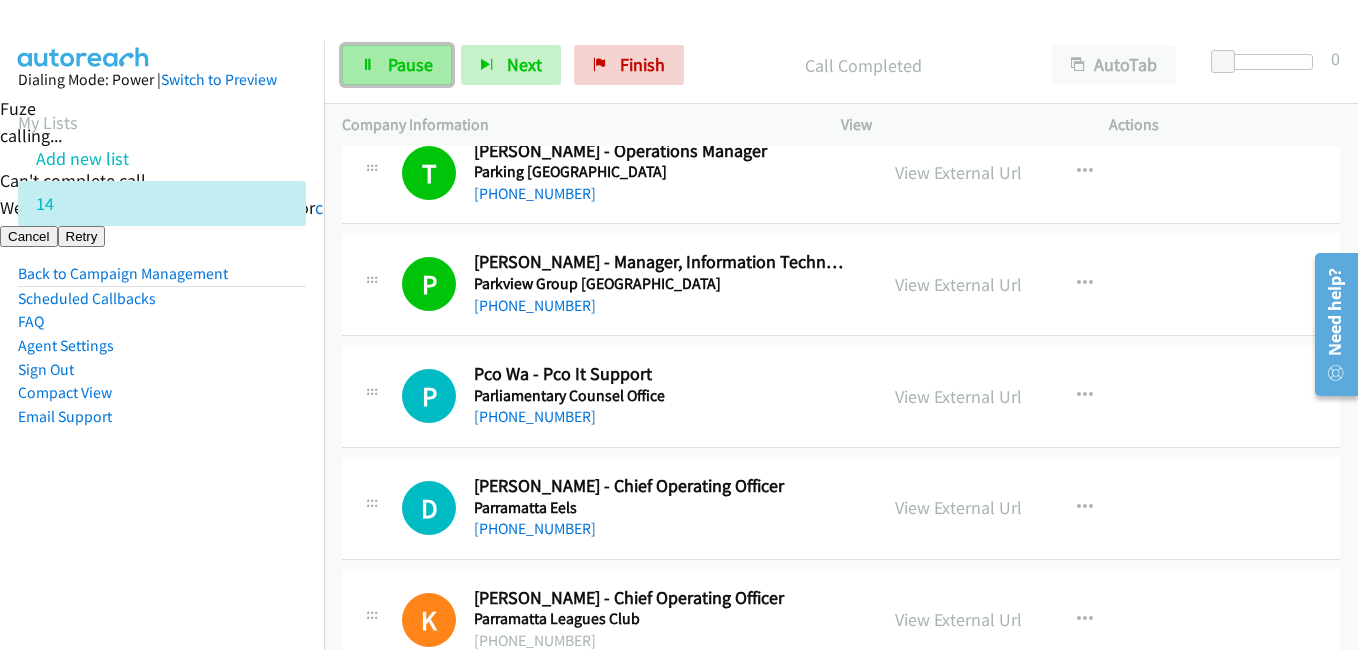 click on "Pause" at bounding box center (397, 65) 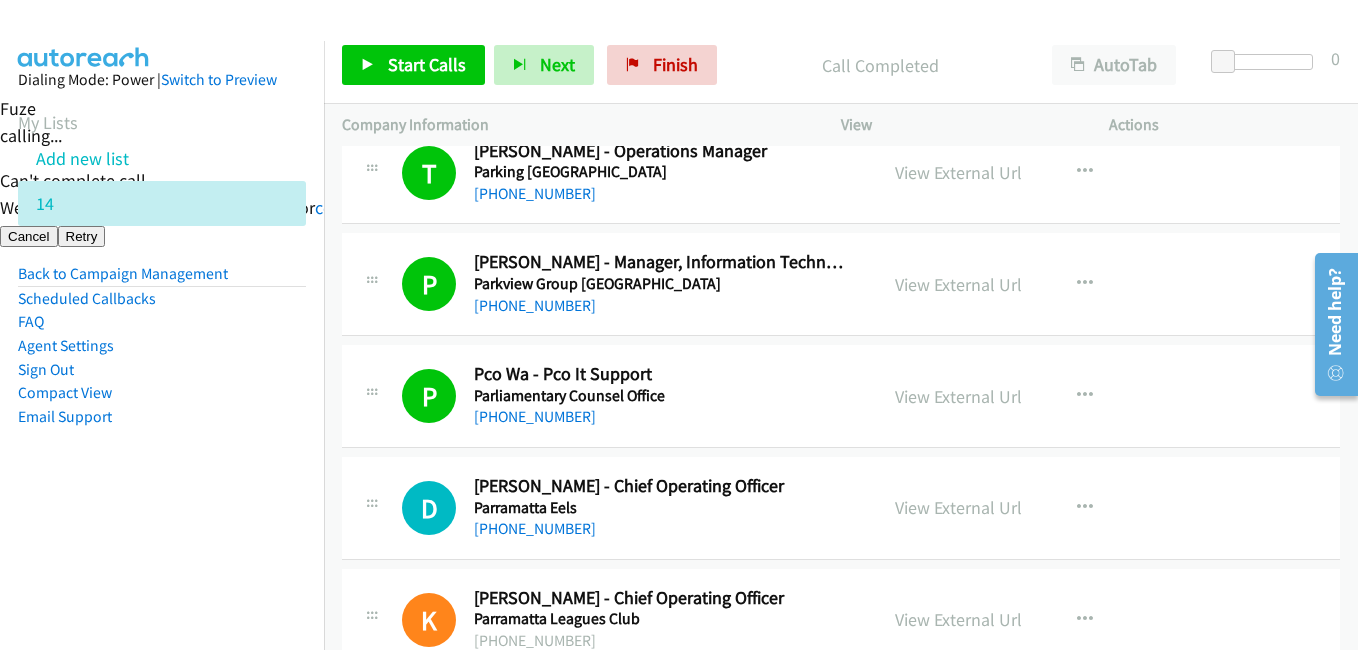 click on "Dialing Mode: Power
|
Switch to Preview
My Lists
Add new list
14
Back to Campaign Management
Scheduled Callbacks
FAQ
Agent Settings
Sign Out
Compact View
Email Support" at bounding box center (162, 366) 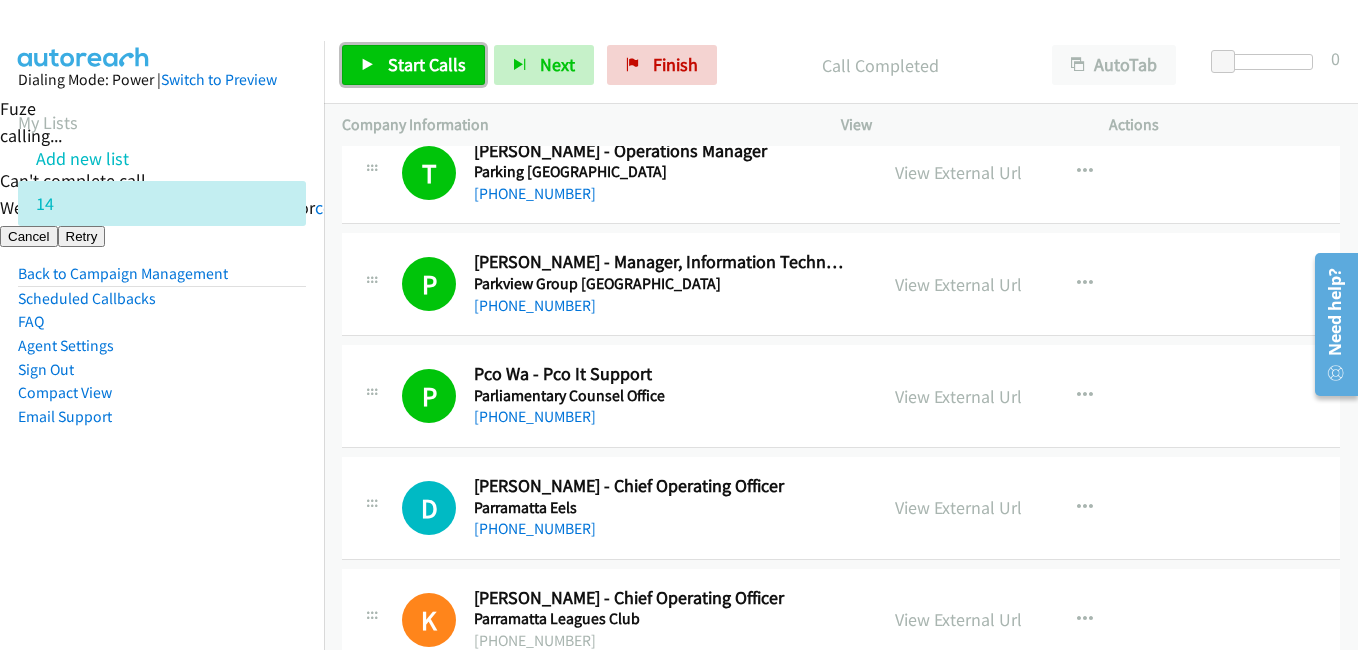 click on "Start Calls" at bounding box center (427, 64) 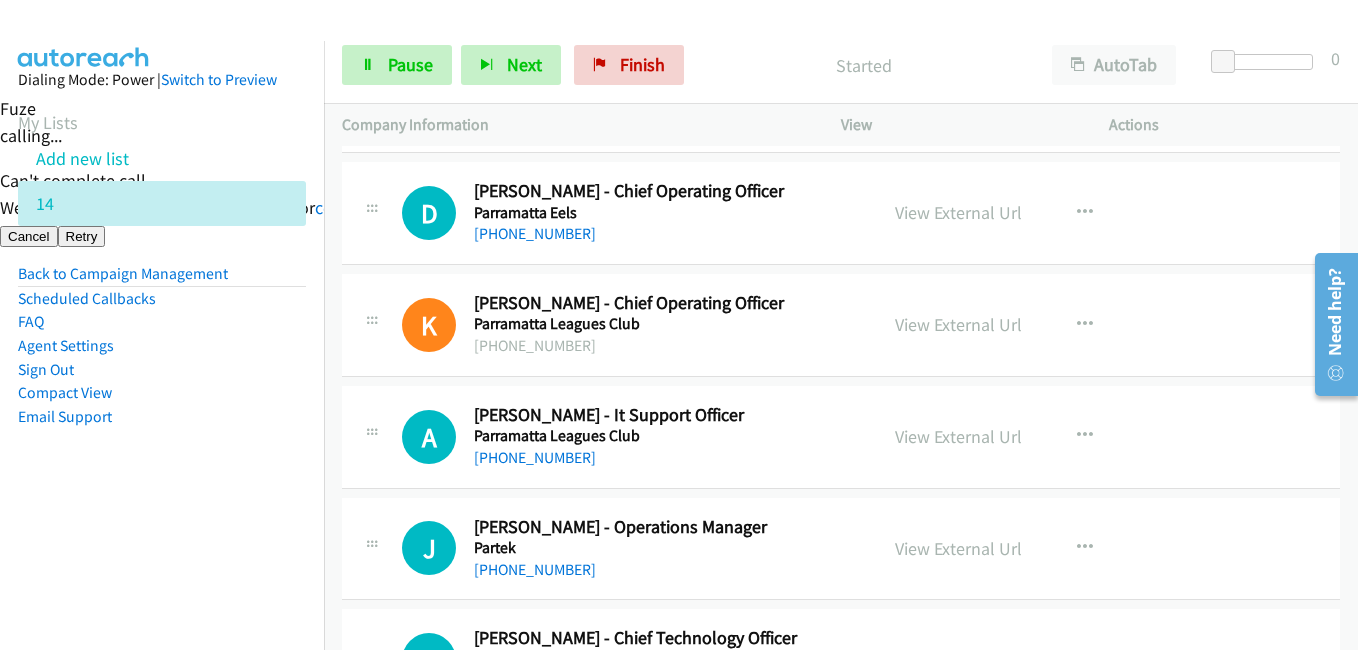 scroll, scrollTop: 3300, scrollLeft: 0, axis: vertical 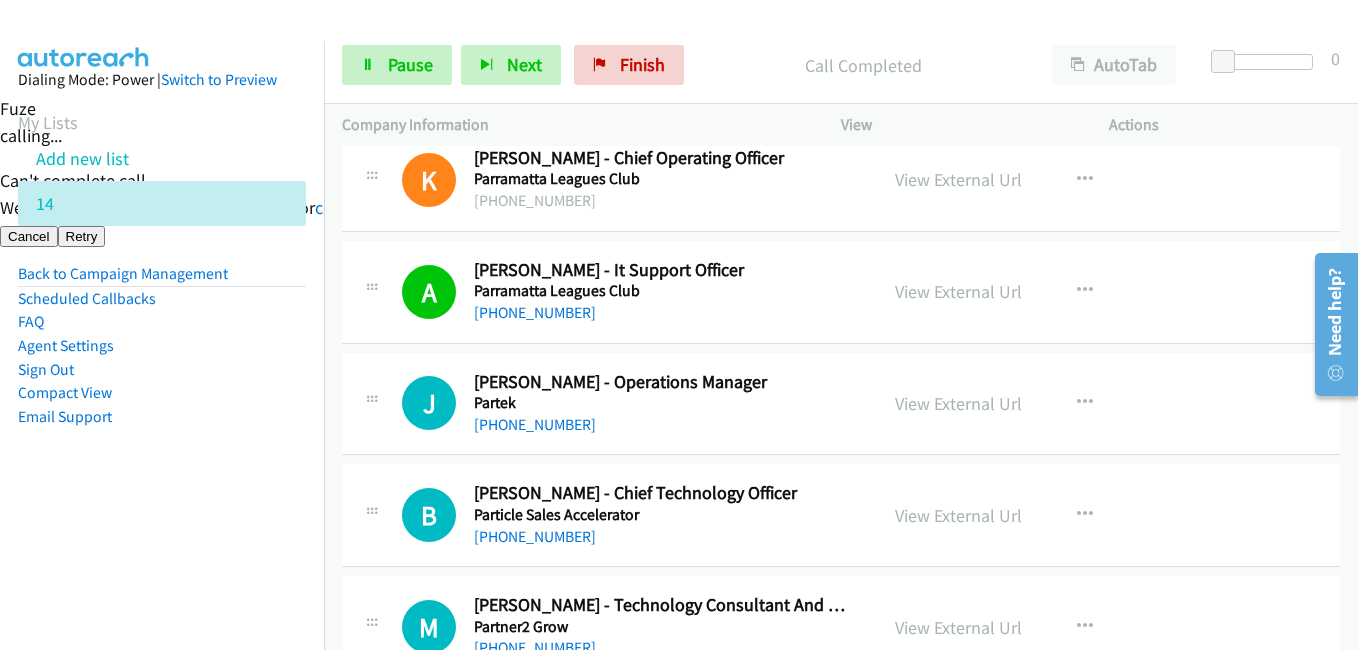 click on "Dialing Mode: Power
|
Switch to Preview
My Lists
Add new list
14
Back to Campaign Management
Scheduled Callbacks
FAQ
Agent Settings
Sign Out
Compact View
Email Support" at bounding box center [162, 280] 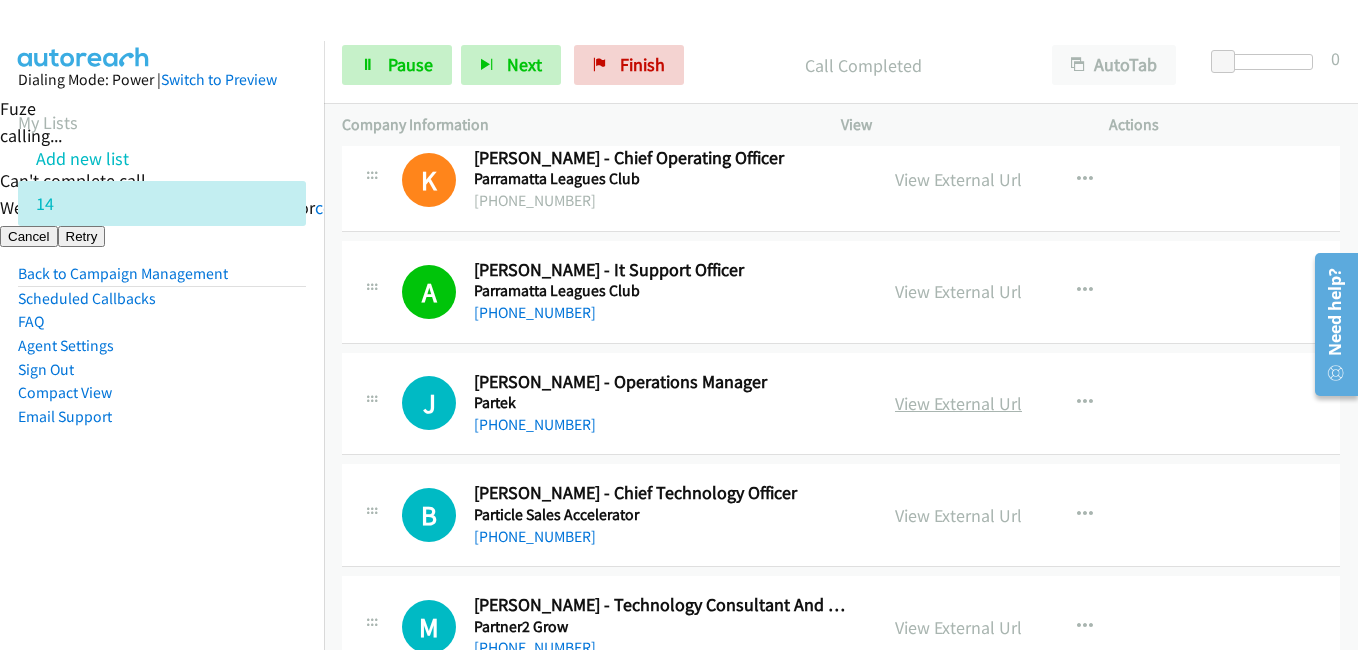 click on "View External Url" at bounding box center (958, 403) 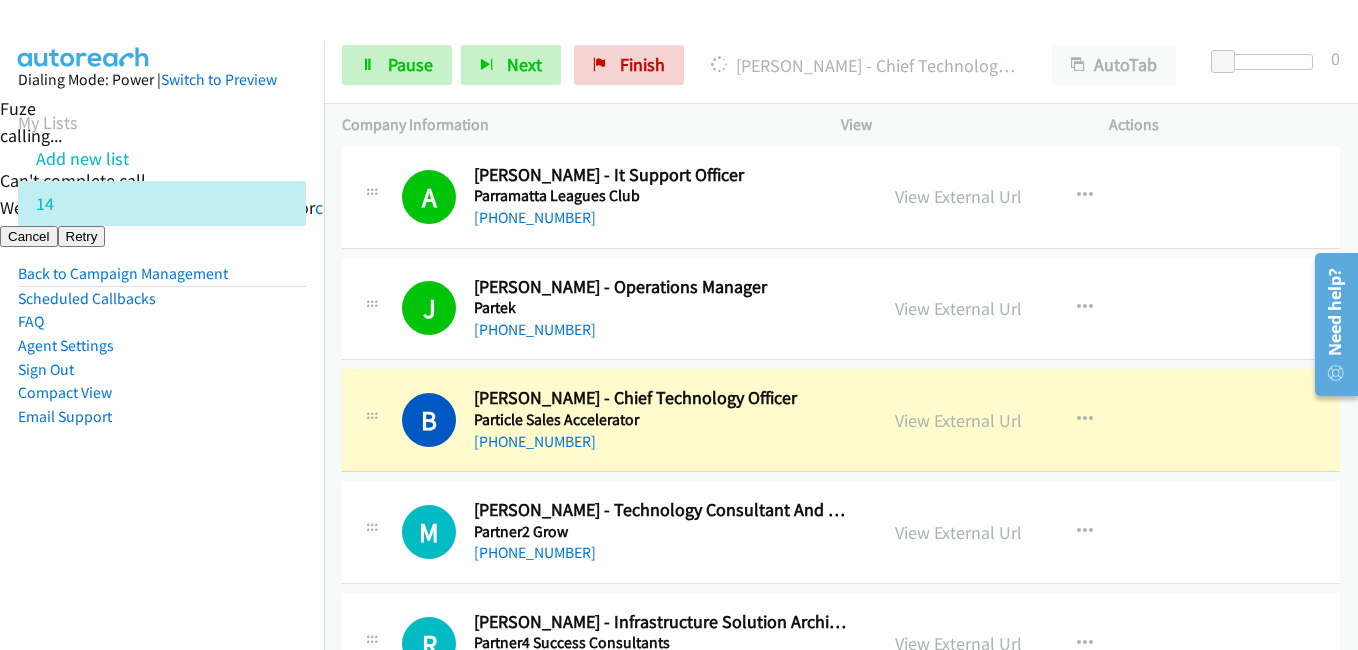 scroll, scrollTop: 3640, scrollLeft: 0, axis: vertical 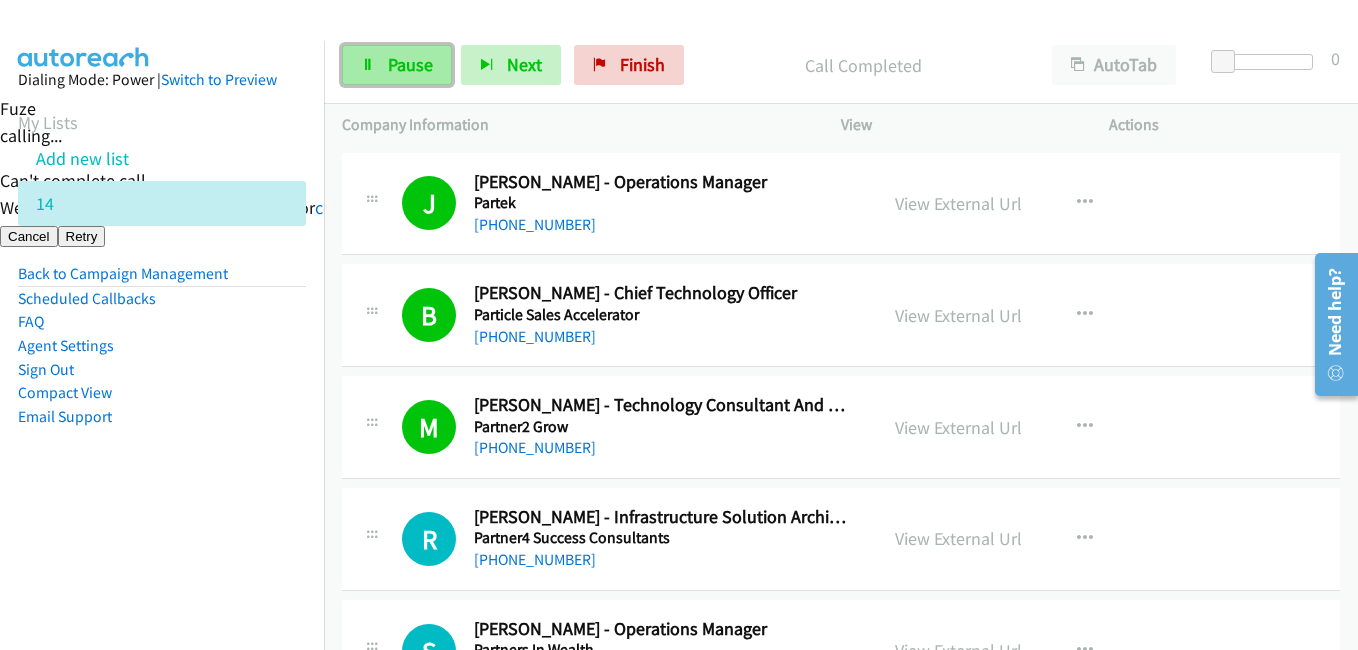click on "Pause" at bounding box center (410, 64) 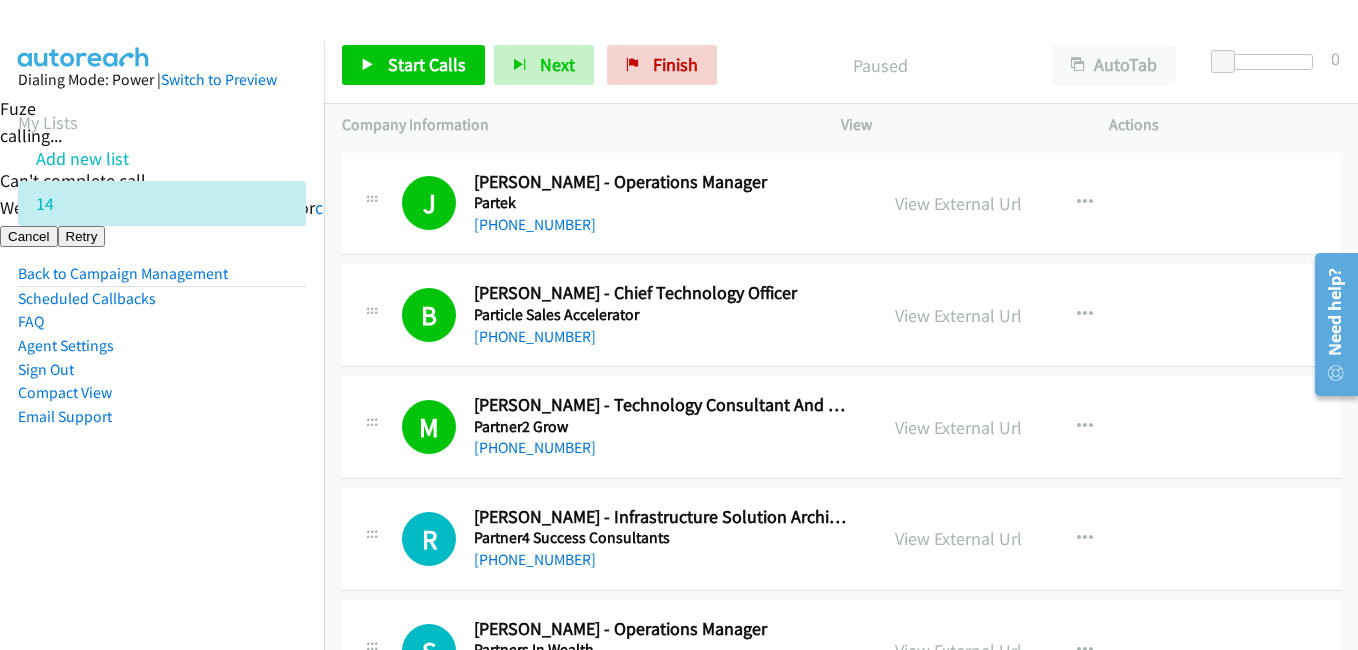 click on "Dialing Mode: Power
|
Switch to Preview
My Lists
Add new list
14
Back to Campaign Management
Scheduled Callbacks
FAQ
Agent Settings
Sign Out
Compact View
Email Support" at bounding box center [162, 280] 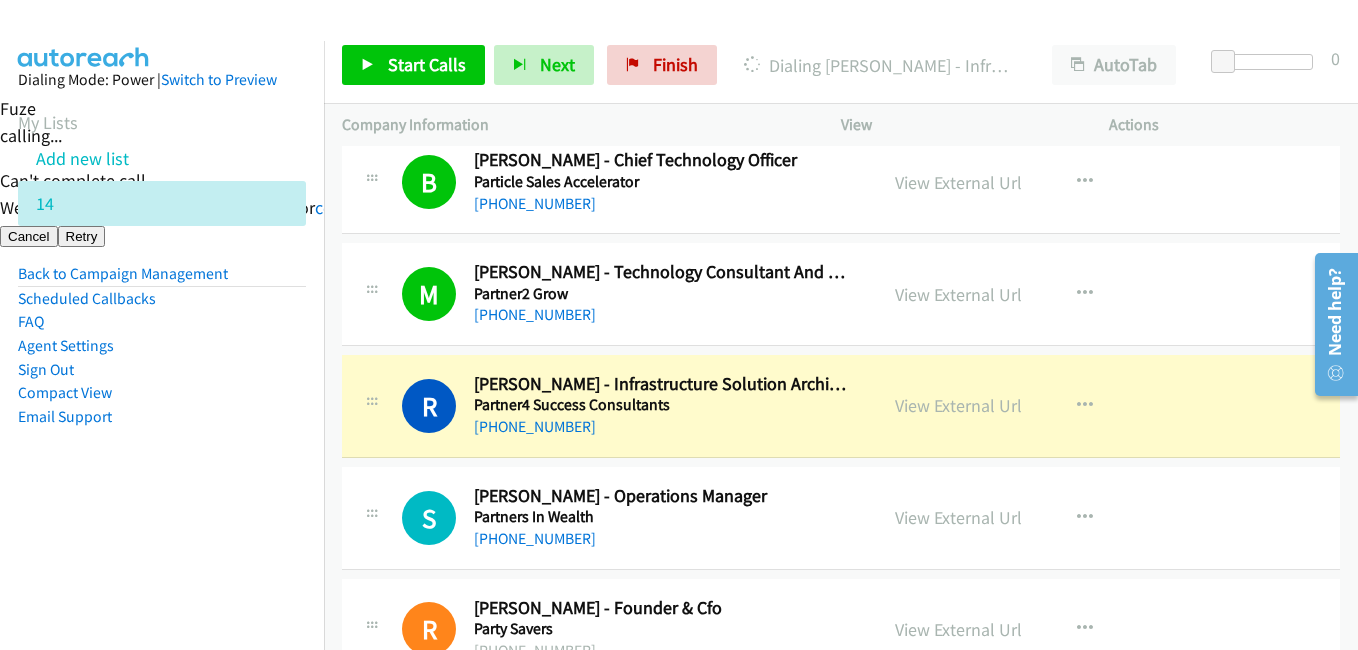 scroll, scrollTop: 3940, scrollLeft: 0, axis: vertical 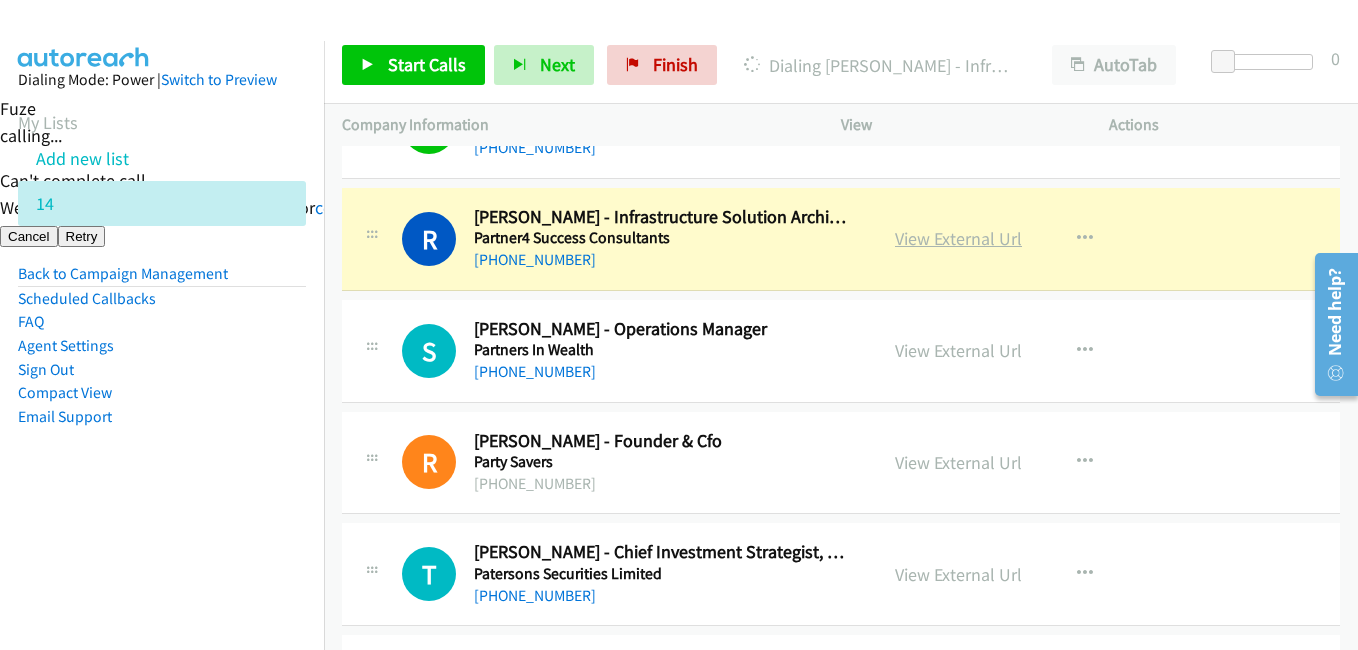 click on "View External Url" at bounding box center (958, 238) 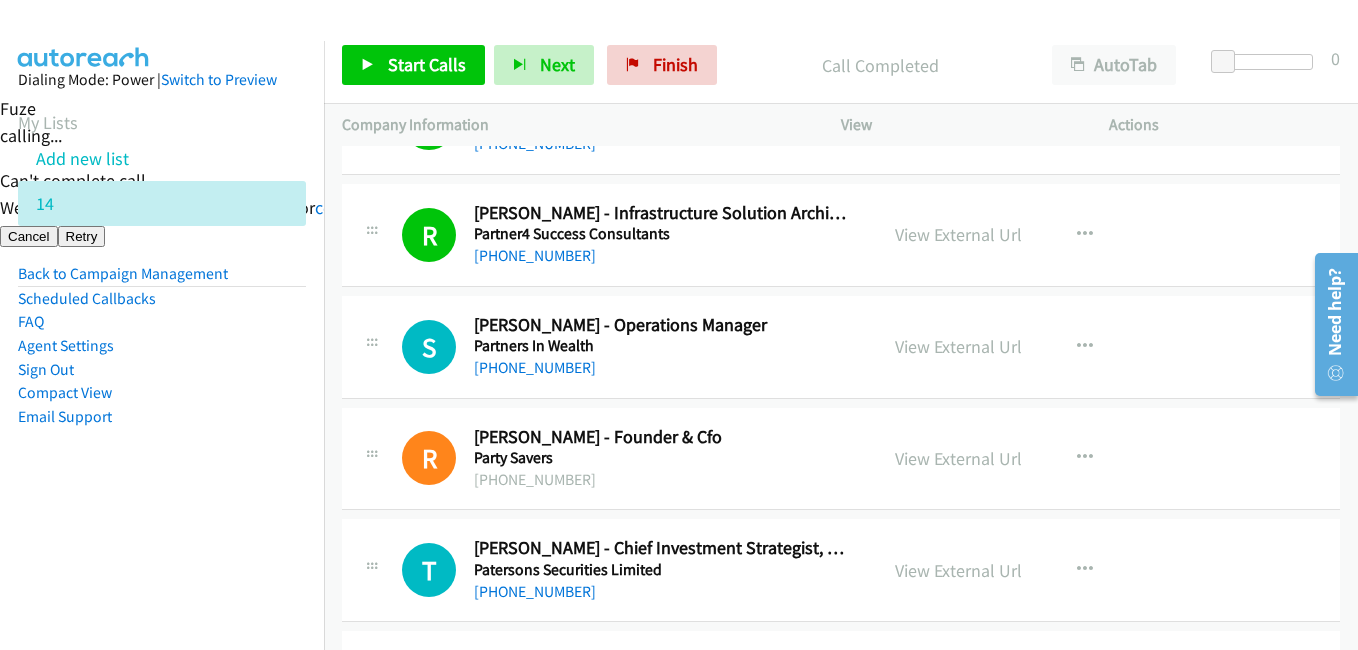 scroll, scrollTop: 3840, scrollLeft: 0, axis: vertical 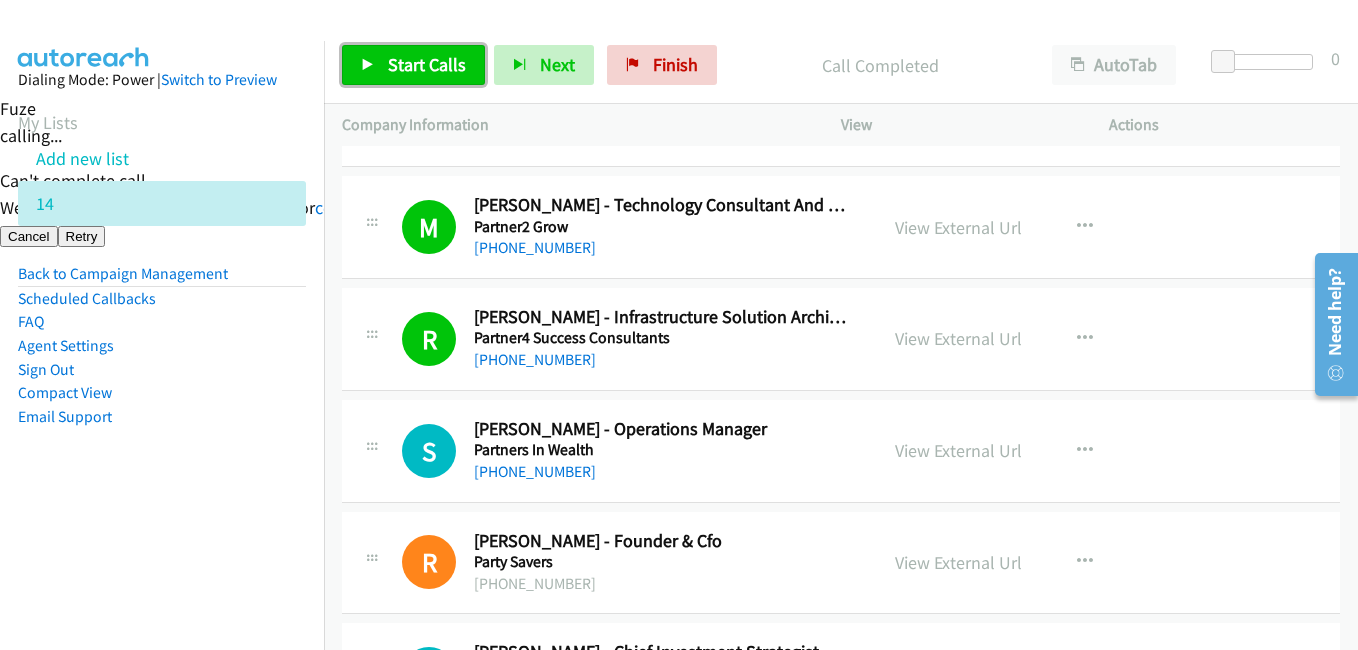 click on "Start Calls" at bounding box center (427, 64) 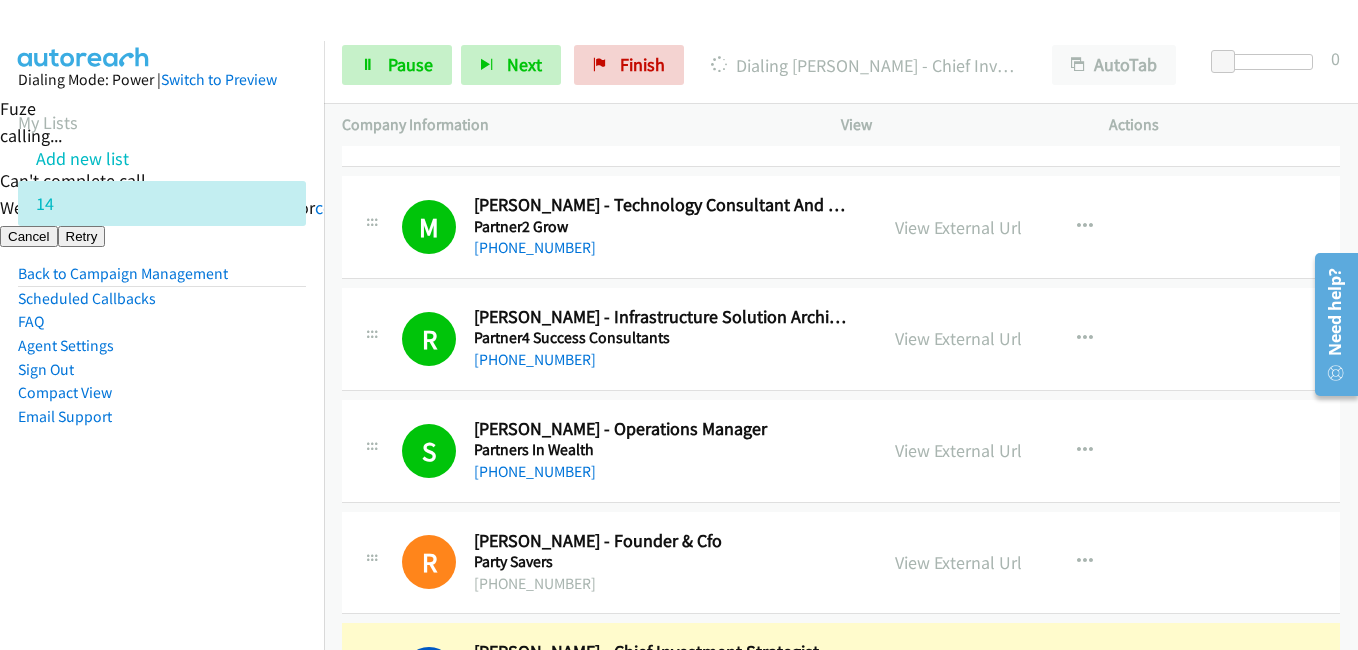 click on "Dialing Mode: Power
|
Switch to Preview
My Lists
Add new list
14
Back to Campaign Management
Scheduled Callbacks
FAQ
Agent Settings
Sign Out
Compact View
Email Support" at bounding box center (162, 280) 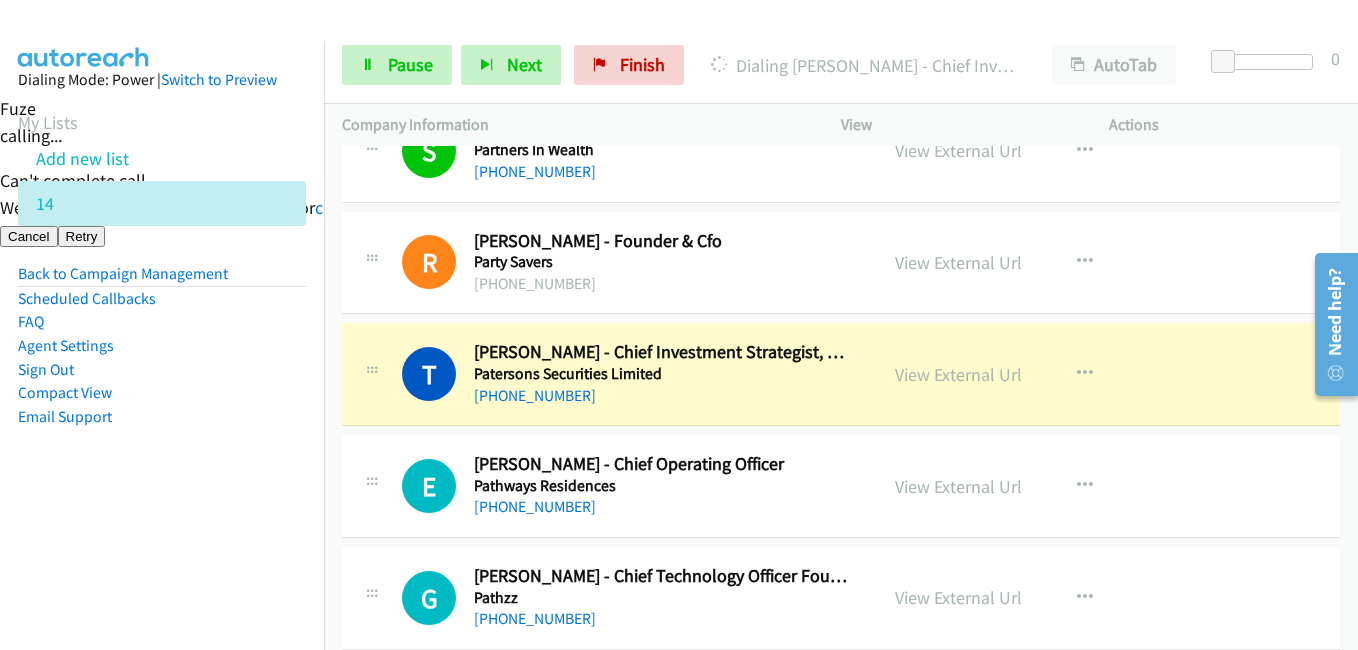 click on "Dialing Mode: Power
|
Switch to Preview
My Lists
Add new list
14
Back to Campaign Management
Scheduled Callbacks
FAQ
Agent Settings
Sign Out
Compact View
Email Support" at bounding box center (162, 280) 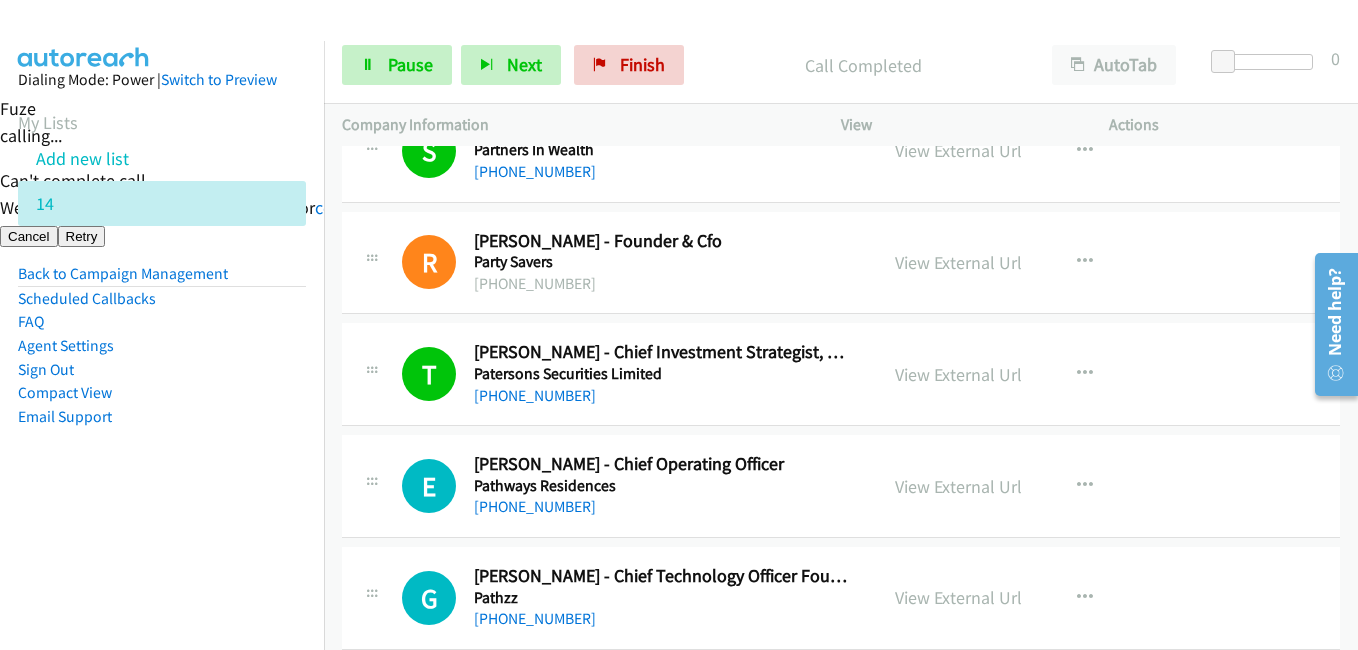 scroll, scrollTop: 4340, scrollLeft: 0, axis: vertical 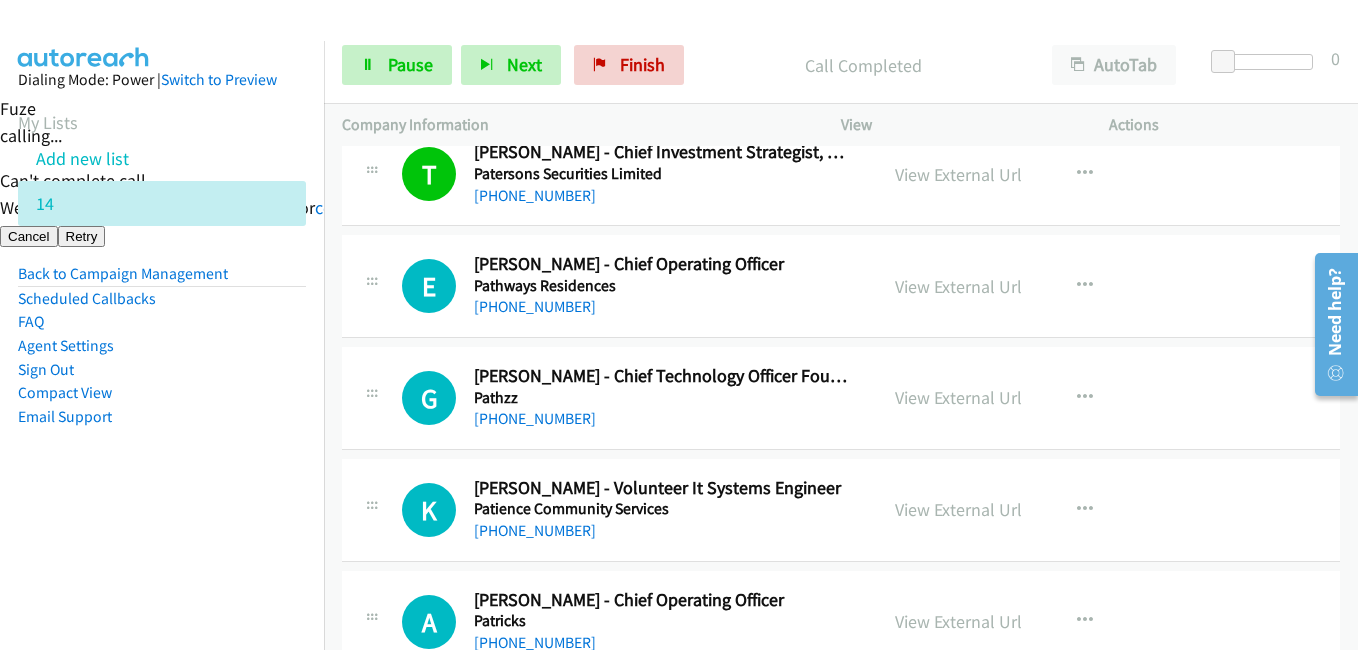 click on "Dialing Mode: Power
|
Switch to Preview
My Lists
Add new list
14
Back to Campaign Management
Scheduled Callbacks
FAQ
Agent Settings
Sign Out
Compact View
Email Support" at bounding box center [162, 366] 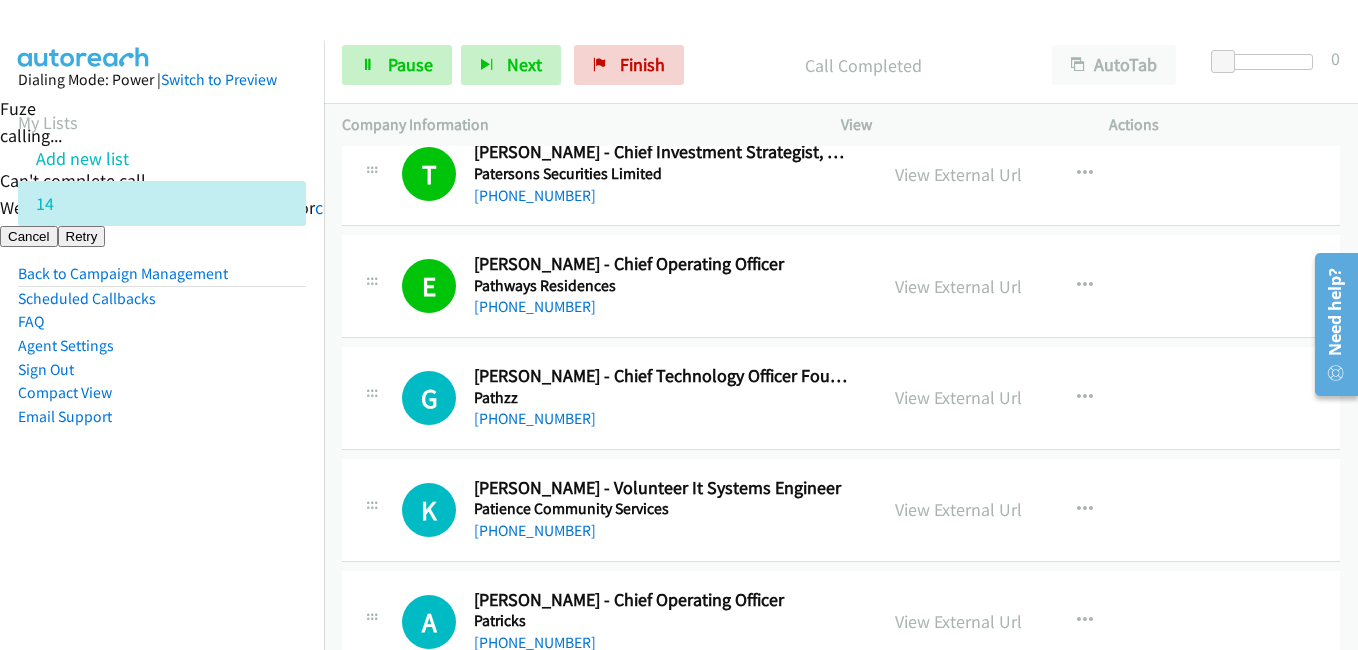 click on "Dialing Mode: Power
|
Switch to Preview
My Lists
Add new list
14
Back to Campaign Management
Scheduled Callbacks
FAQ
Agent Settings
Sign Out
Compact View
Email Support" at bounding box center [162, 280] 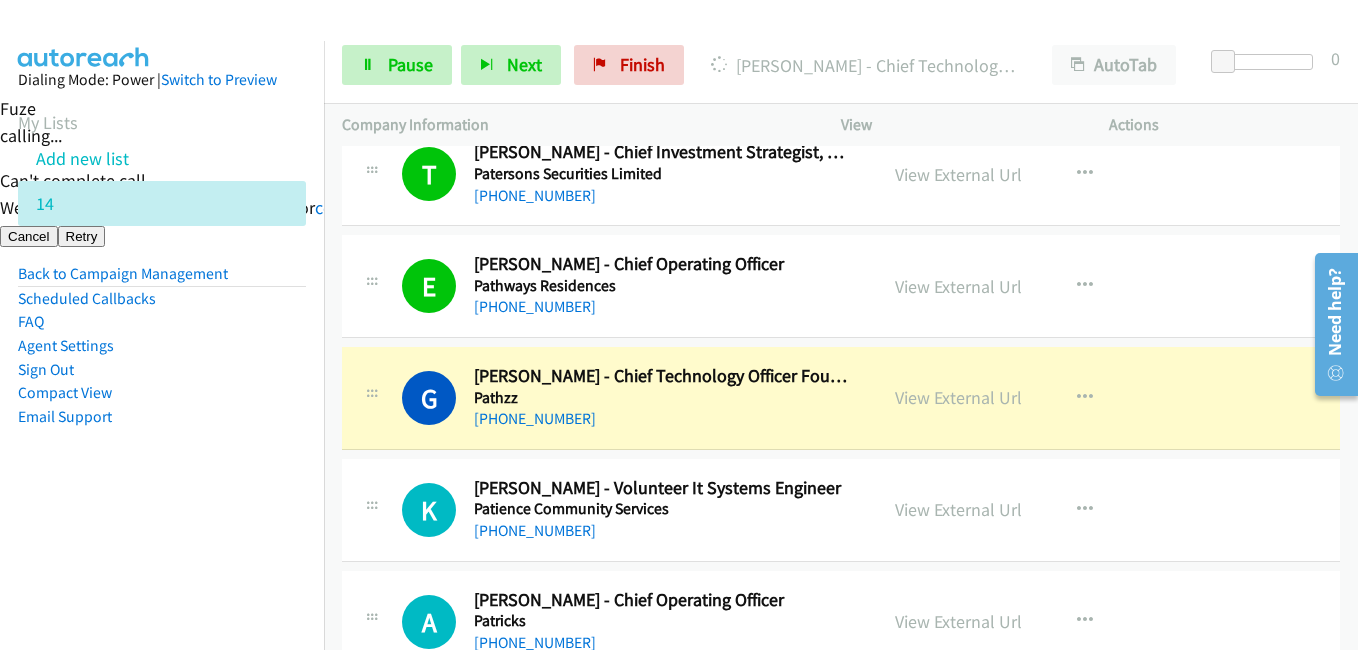 click on "Dialing Mode: Power
|
Switch to Preview
My Lists
Add new list
14
Back to Campaign Management
Scheduled Callbacks
FAQ
Agent Settings
Sign Out
Compact View
Email Support" at bounding box center (162, 280) 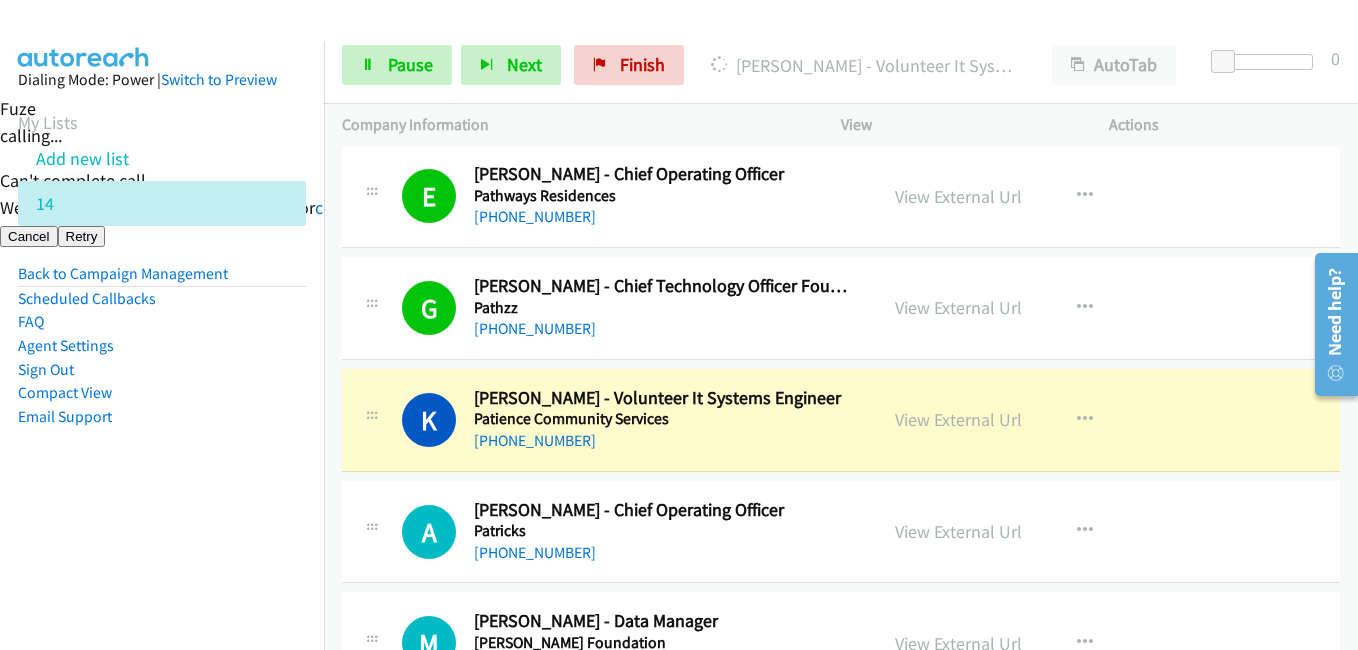 scroll, scrollTop: 4540, scrollLeft: 0, axis: vertical 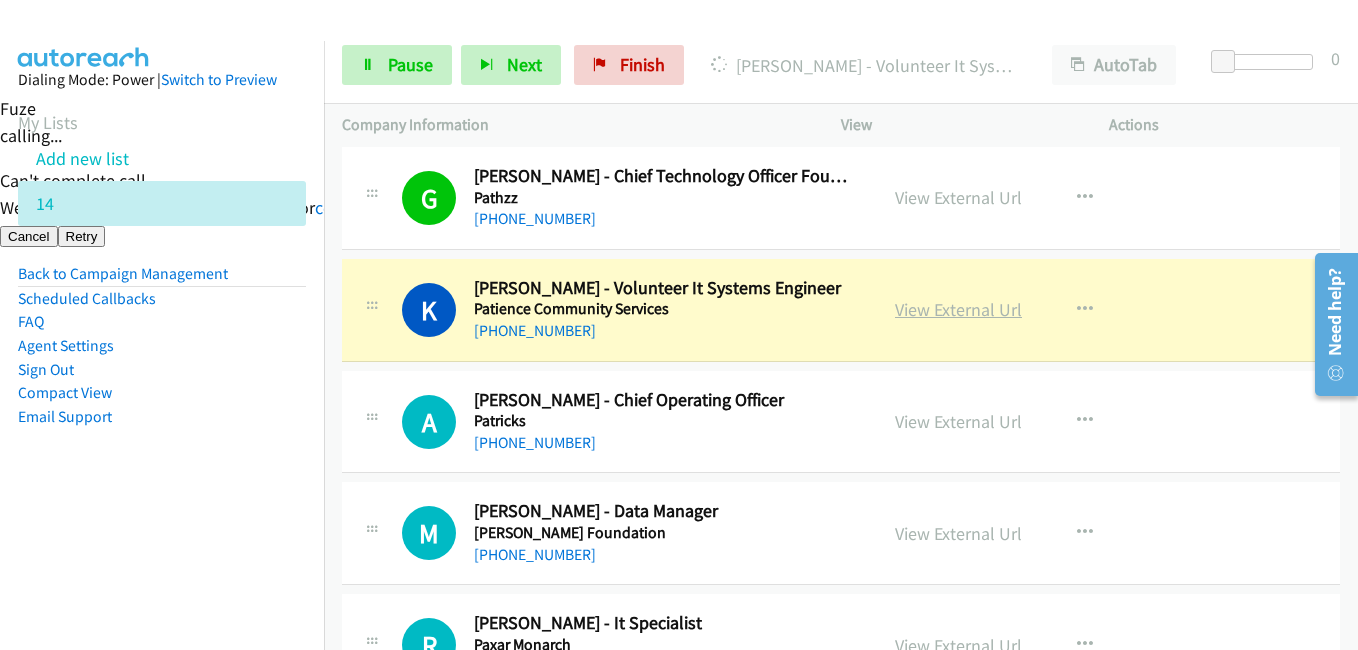 click on "View External Url" at bounding box center (958, 309) 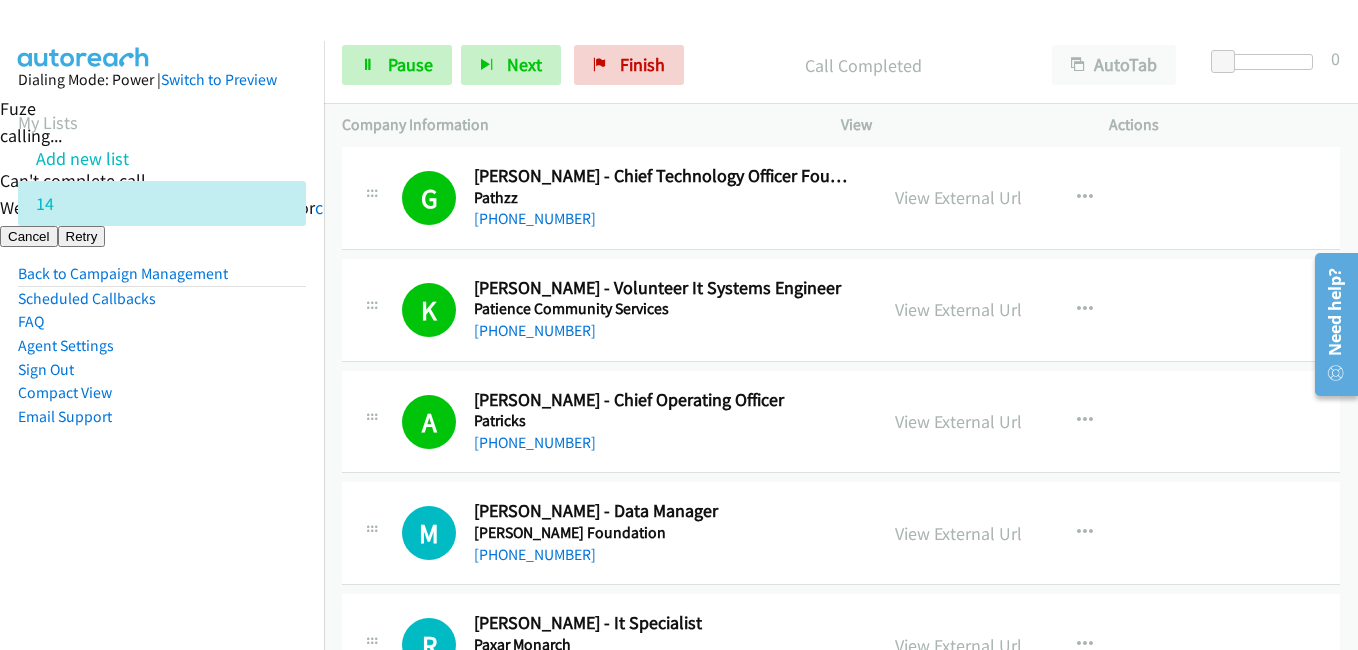 click on "Dialing Mode: Power
|
Switch to Preview
My Lists
Add new list
14
Back to Campaign Management
Scheduled Callbacks
FAQ
Agent Settings
Sign Out
Compact View
Email Support" at bounding box center (162, 280) 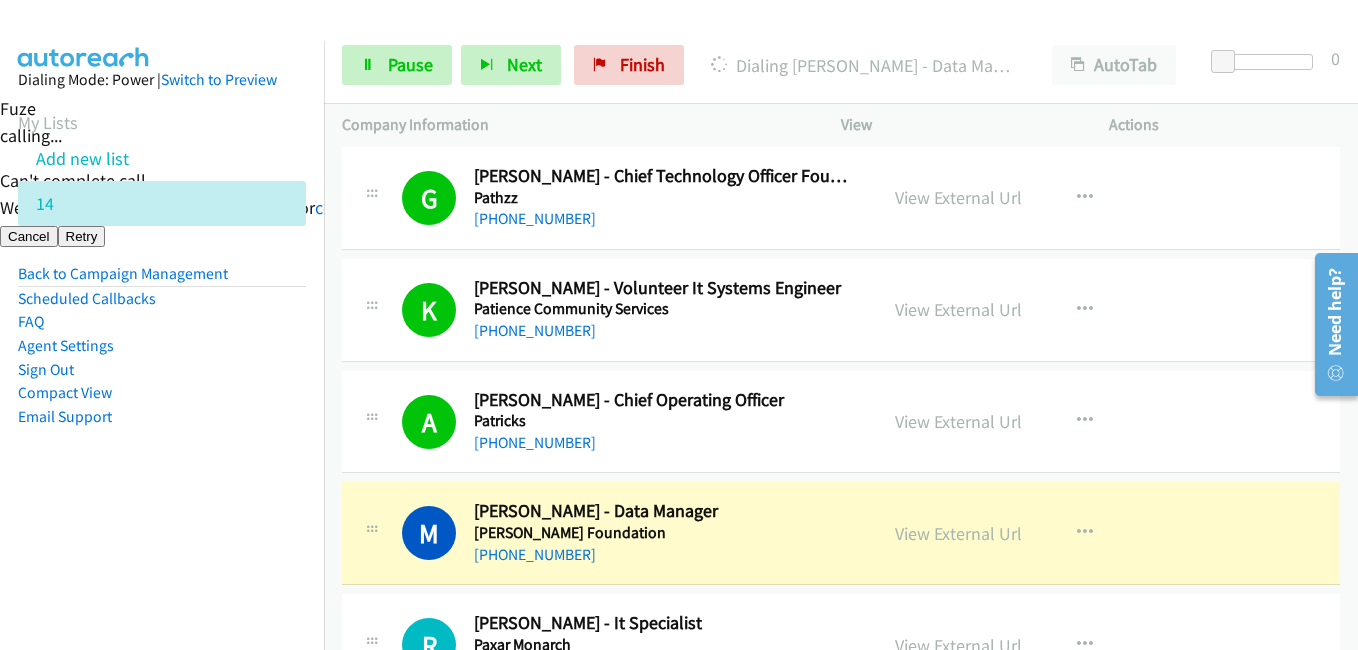 scroll, scrollTop: 4840, scrollLeft: 0, axis: vertical 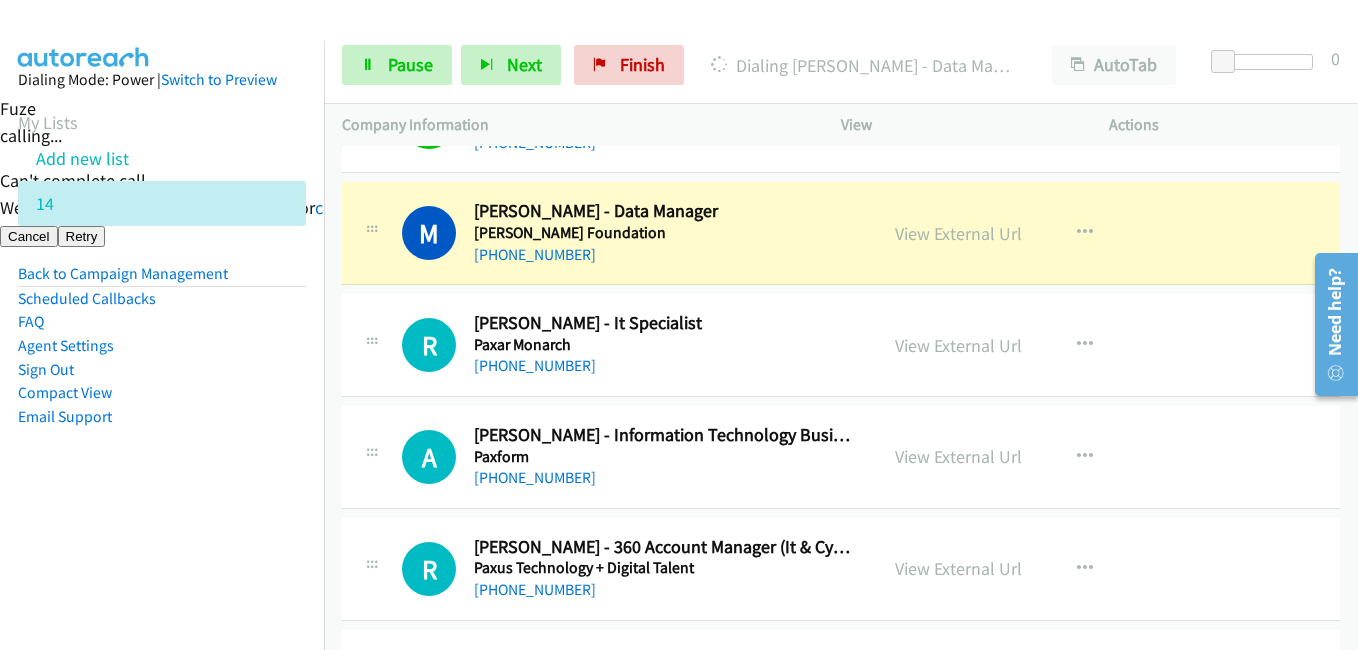 drag, startPoint x: 217, startPoint y: 424, endPoint x: 241, endPoint y: 414, distance: 26 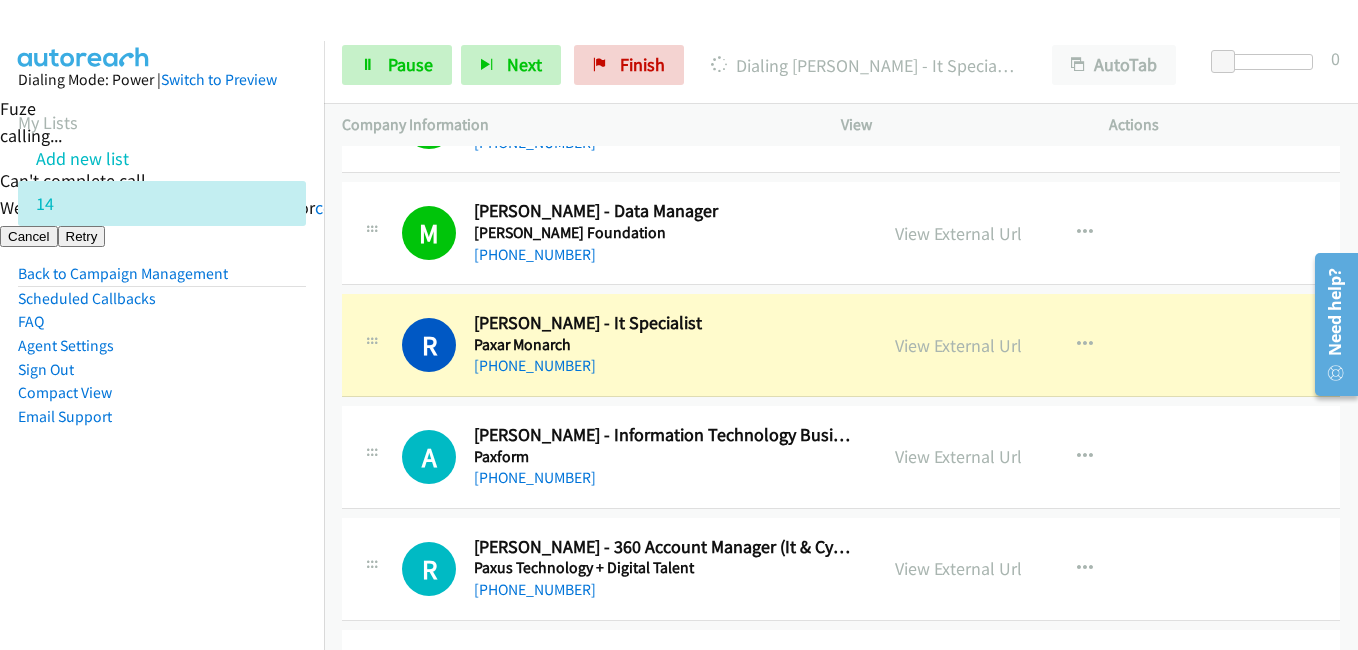 click on "Sign Out" at bounding box center [162, 370] 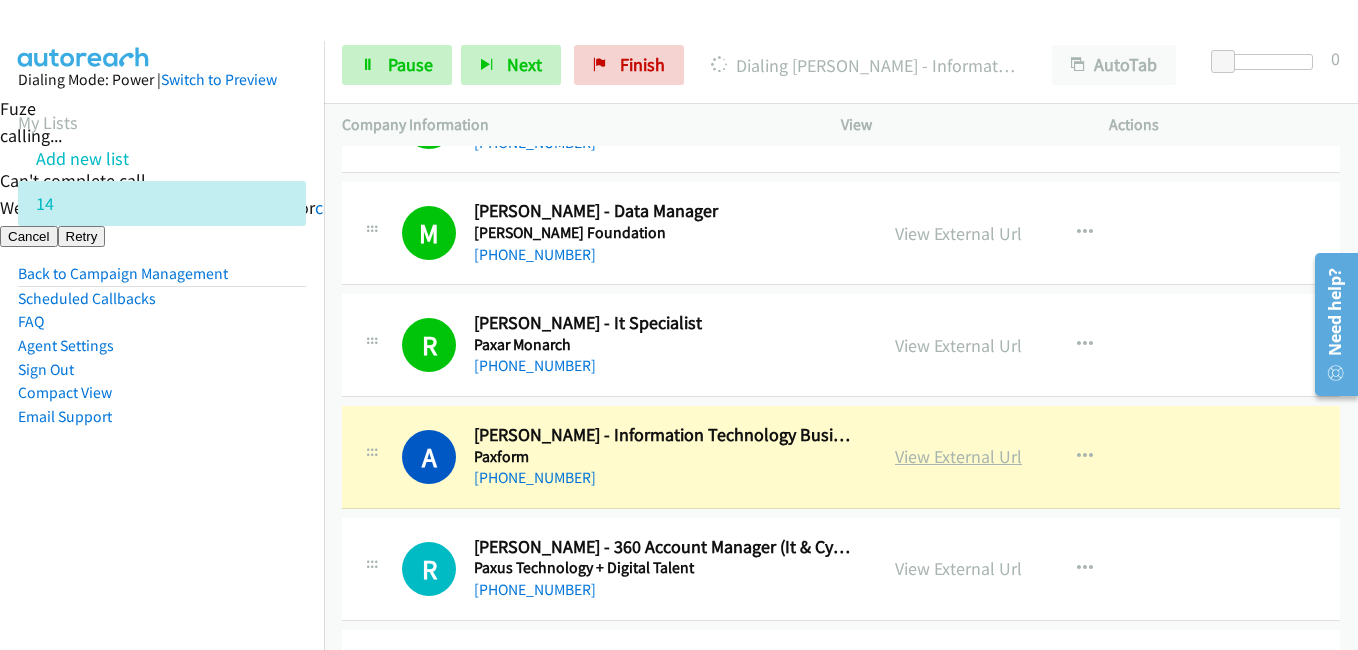 click on "View External Url" at bounding box center (958, 456) 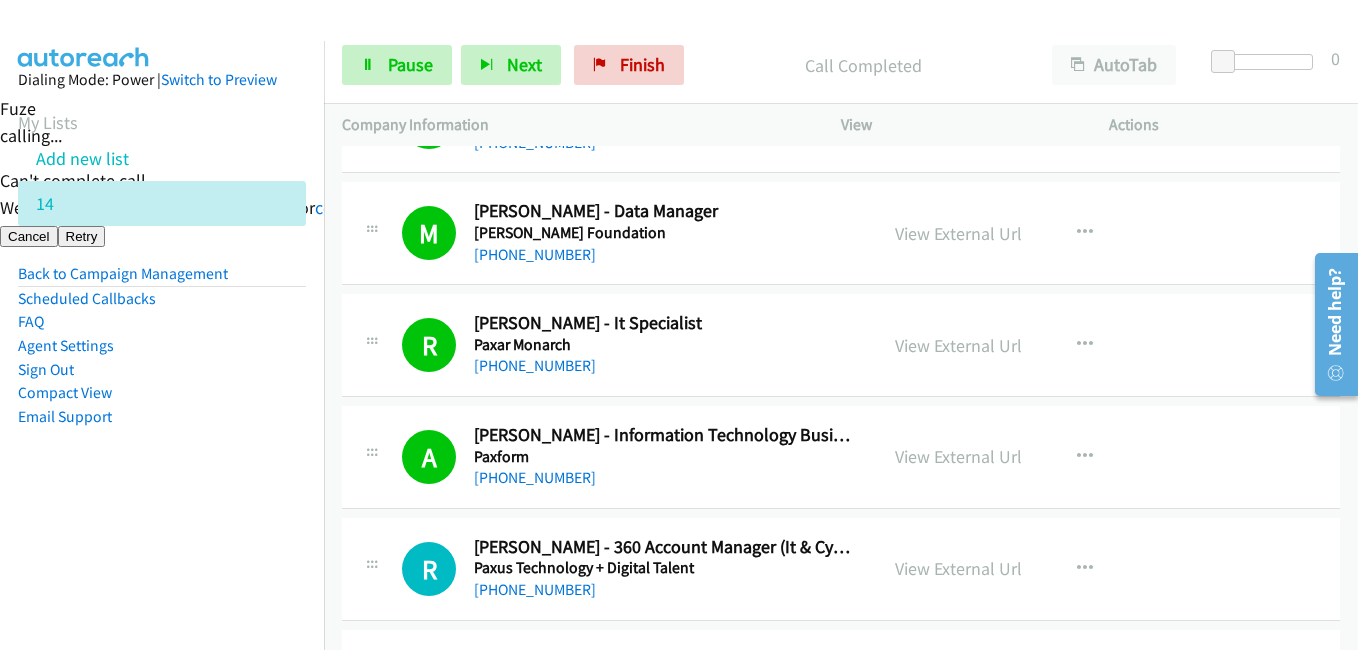 scroll, scrollTop: 5040, scrollLeft: 0, axis: vertical 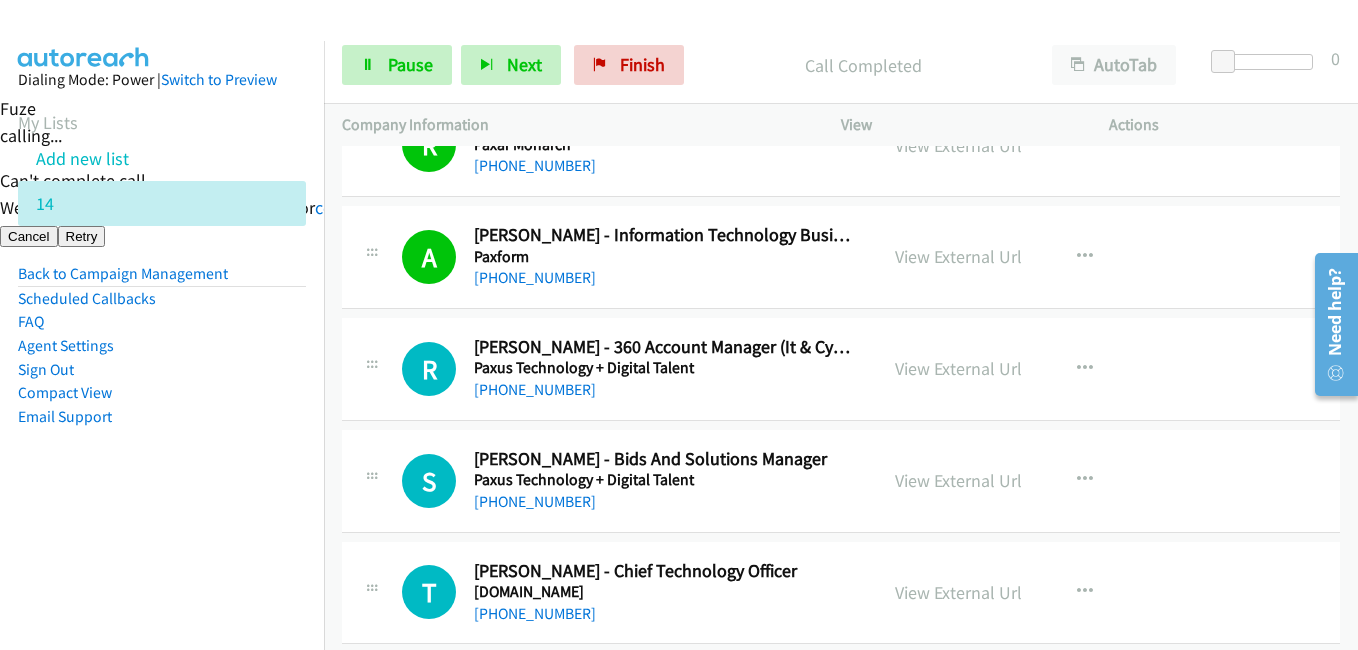 click on "Dialing Mode: Power
|
Switch to Preview
My Lists
Add new list
14
Back to Campaign Management
Scheduled Callbacks
FAQ
Agent Settings
Sign Out
Compact View
Email Support" at bounding box center (162, 280) 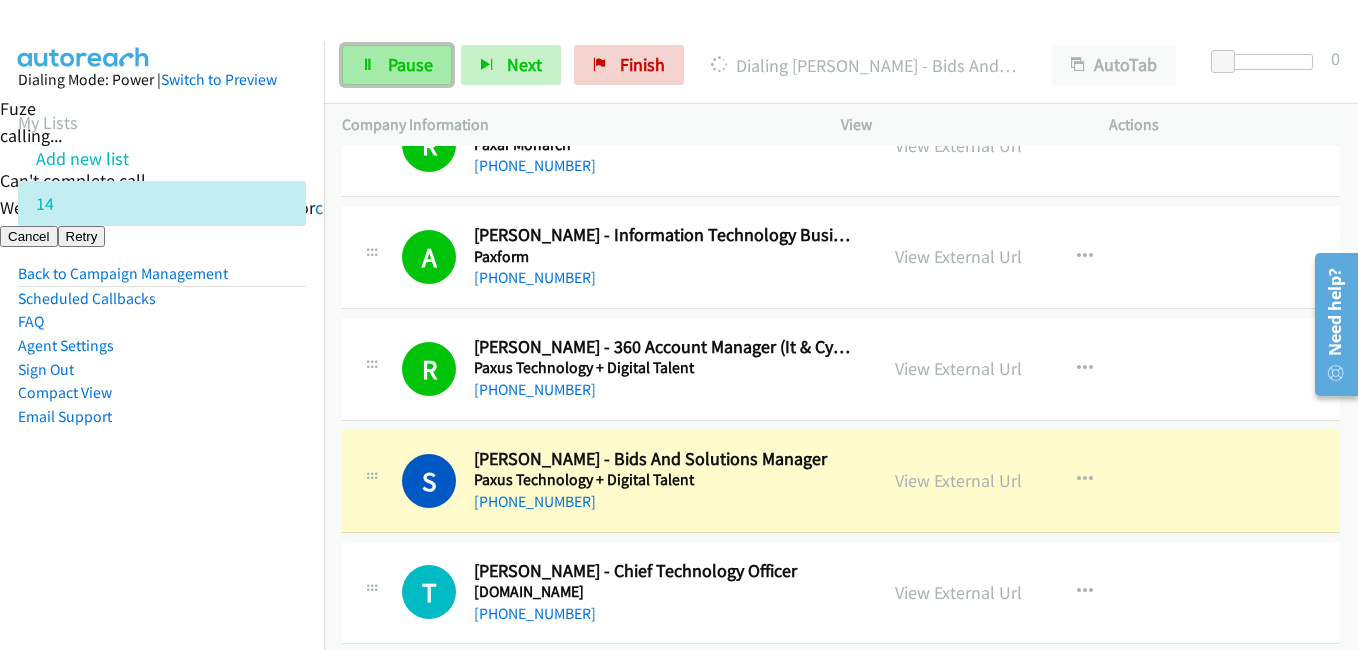 click on "Pause" at bounding box center [397, 65] 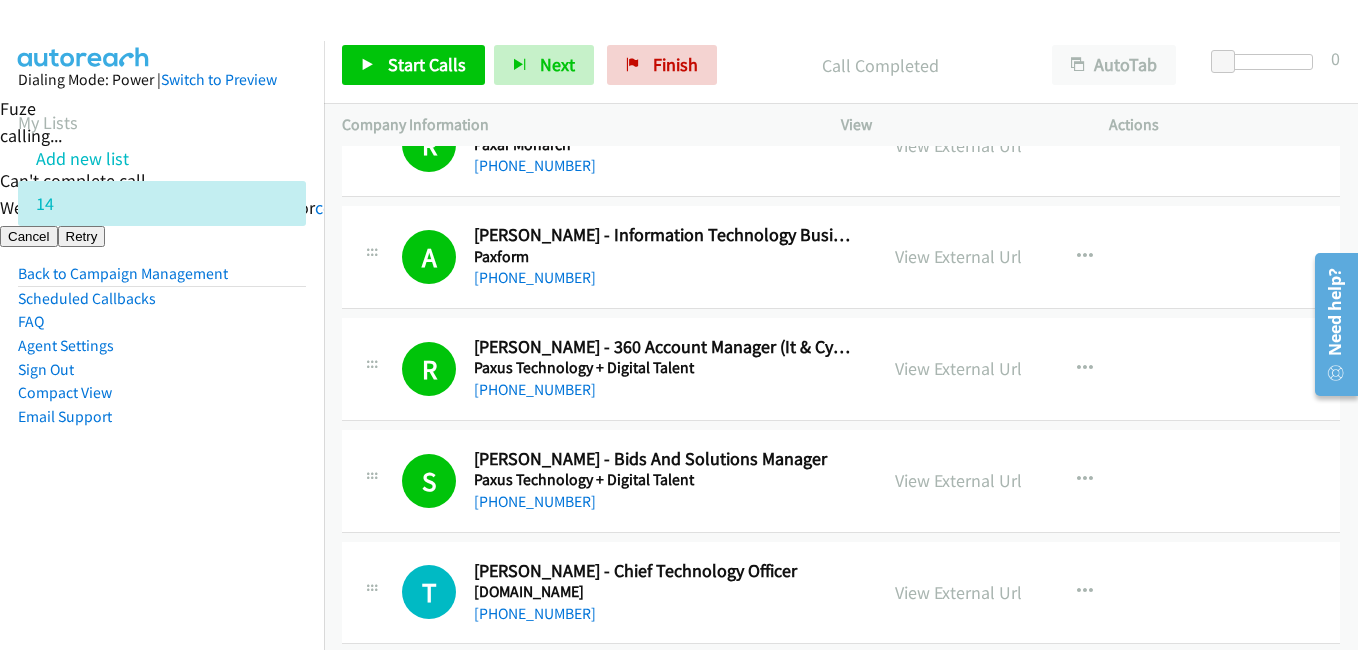 drag, startPoint x: 269, startPoint y: 439, endPoint x: 278, endPoint y: 418, distance: 22.847319 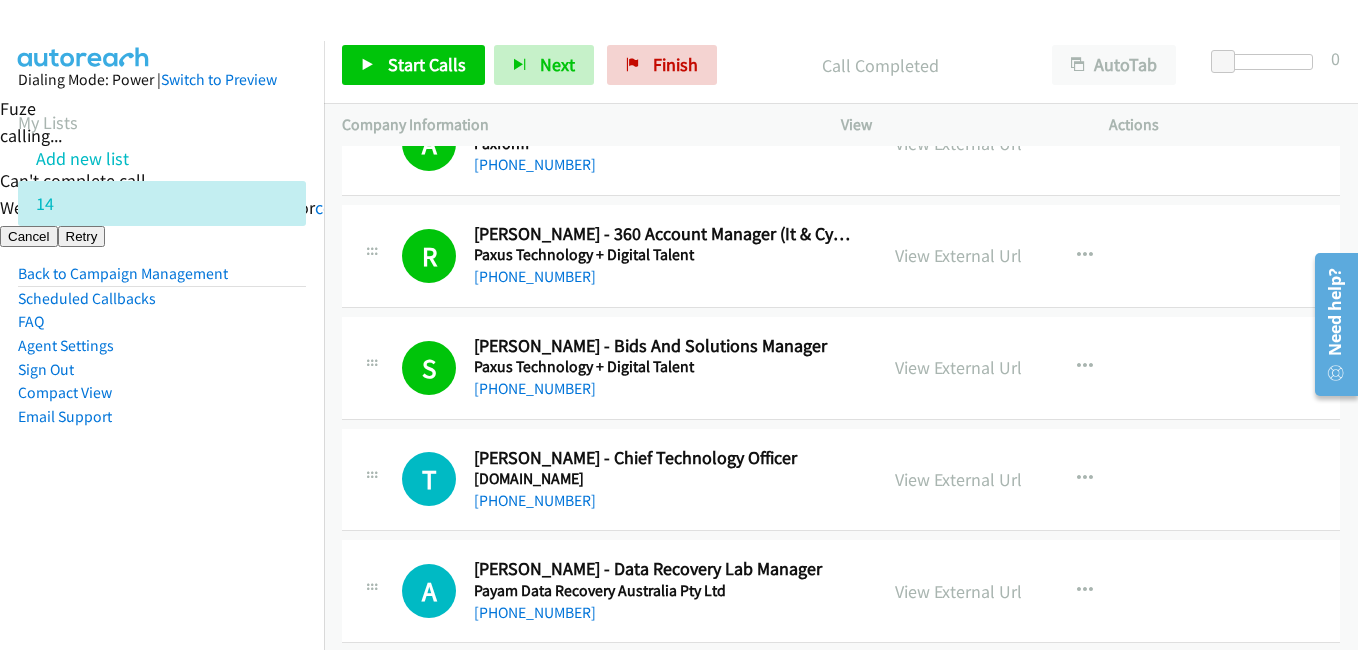 scroll, scrollTop: 5240, scrollLeft: 0, axis: vertical 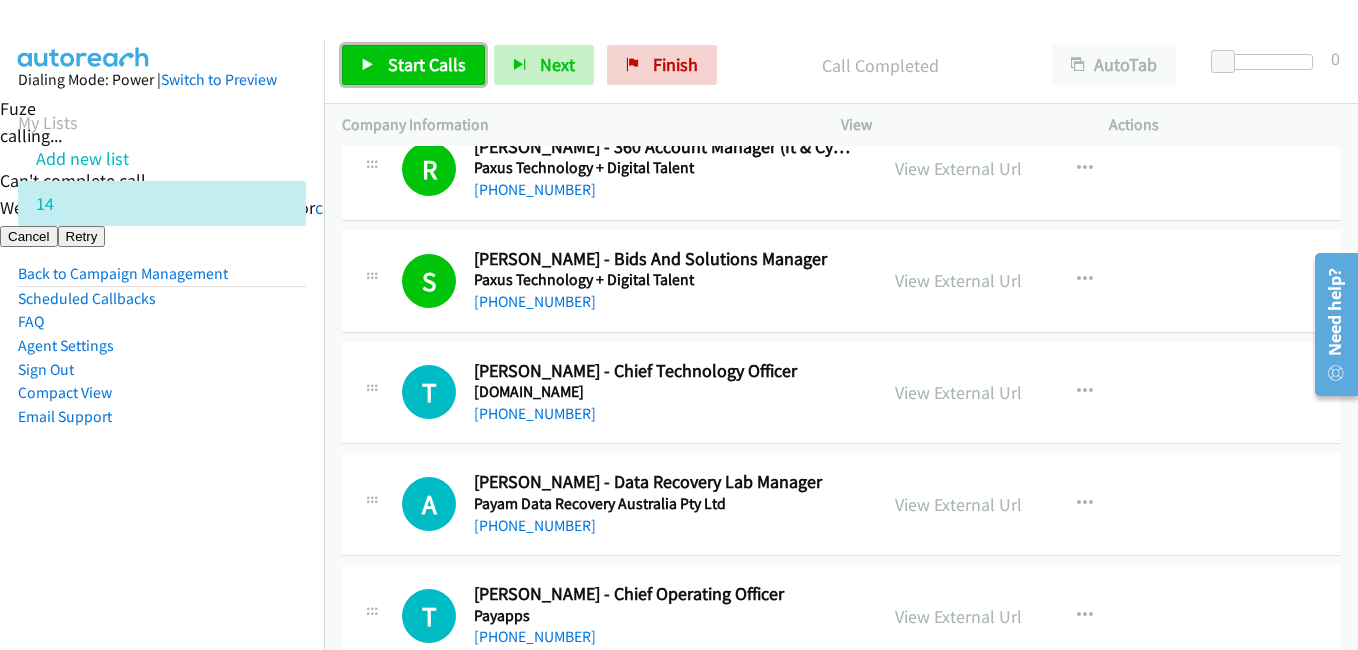 click on "Start Calls" at bounding box center [427, 64] 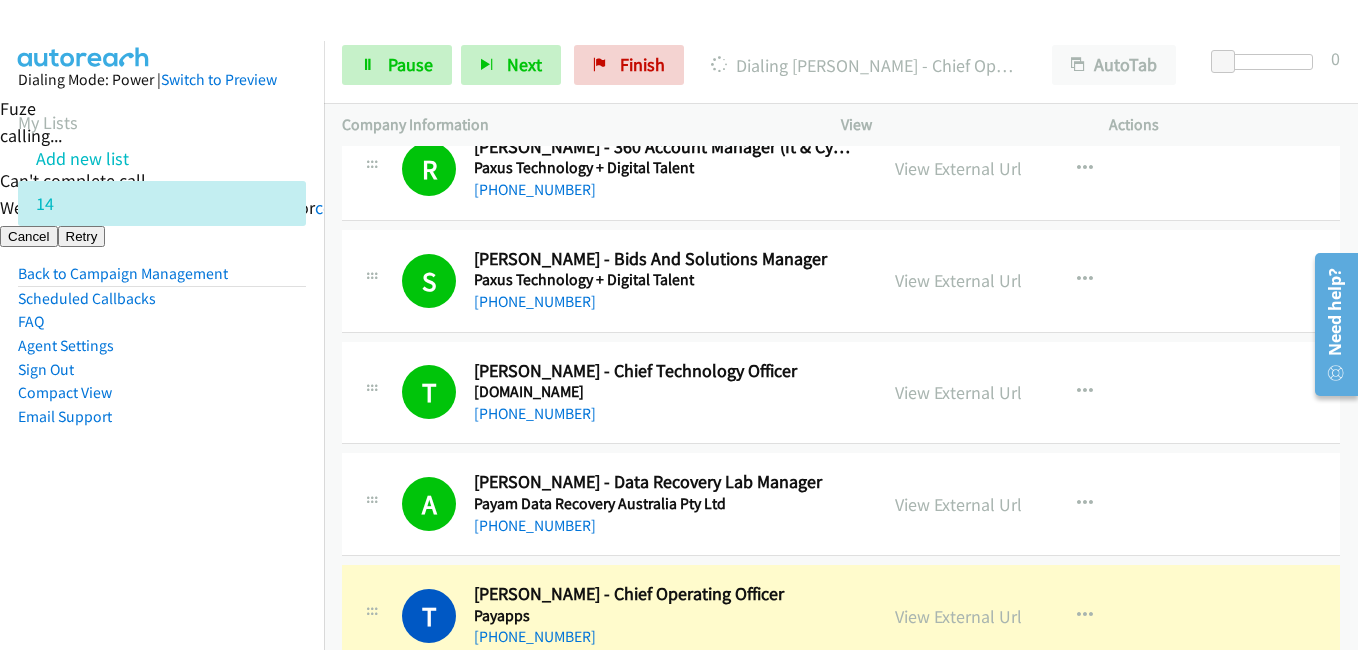 scroll, scrollTop: 5440, scrollLeft: 0, axis: vertical 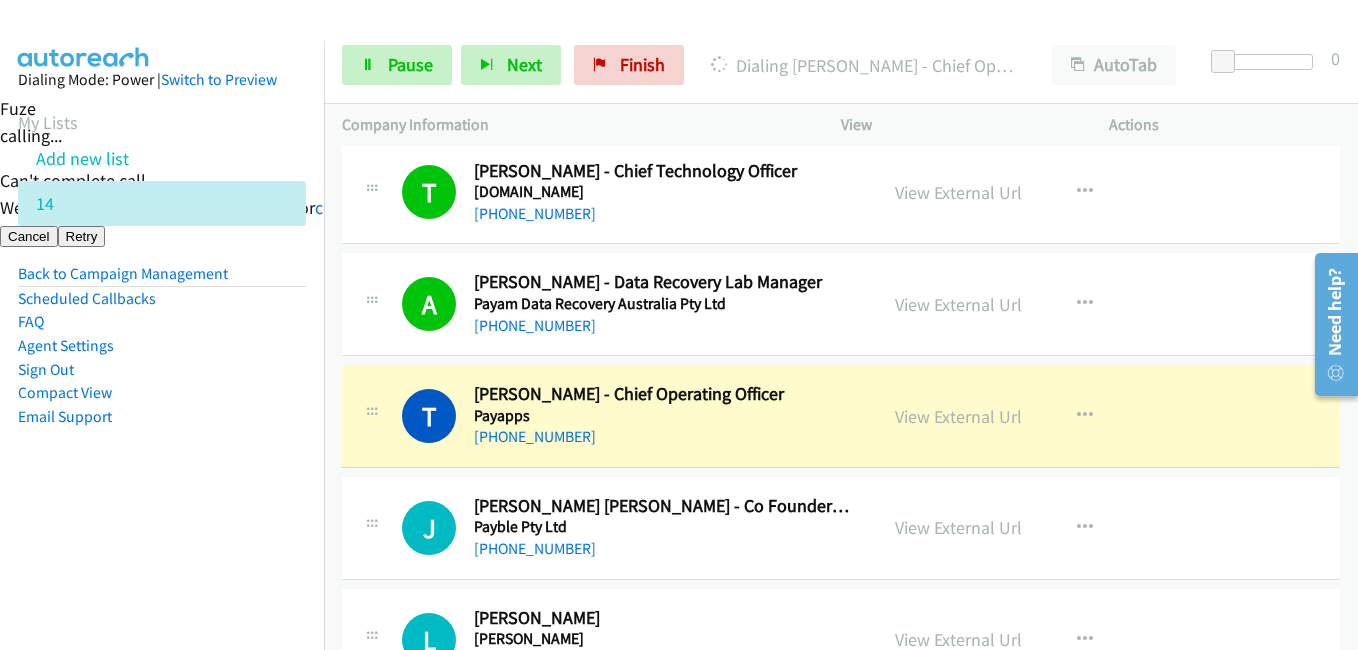 click on "Dialing Mode: Power
|
Switch to Preview
My Lists
Add new list
14
Back to Campaign Management
Scheduled Callbacks
FAQ
Agent Settings
Sign Out
Compact View
Email Support" at bounding box center (162, 366) 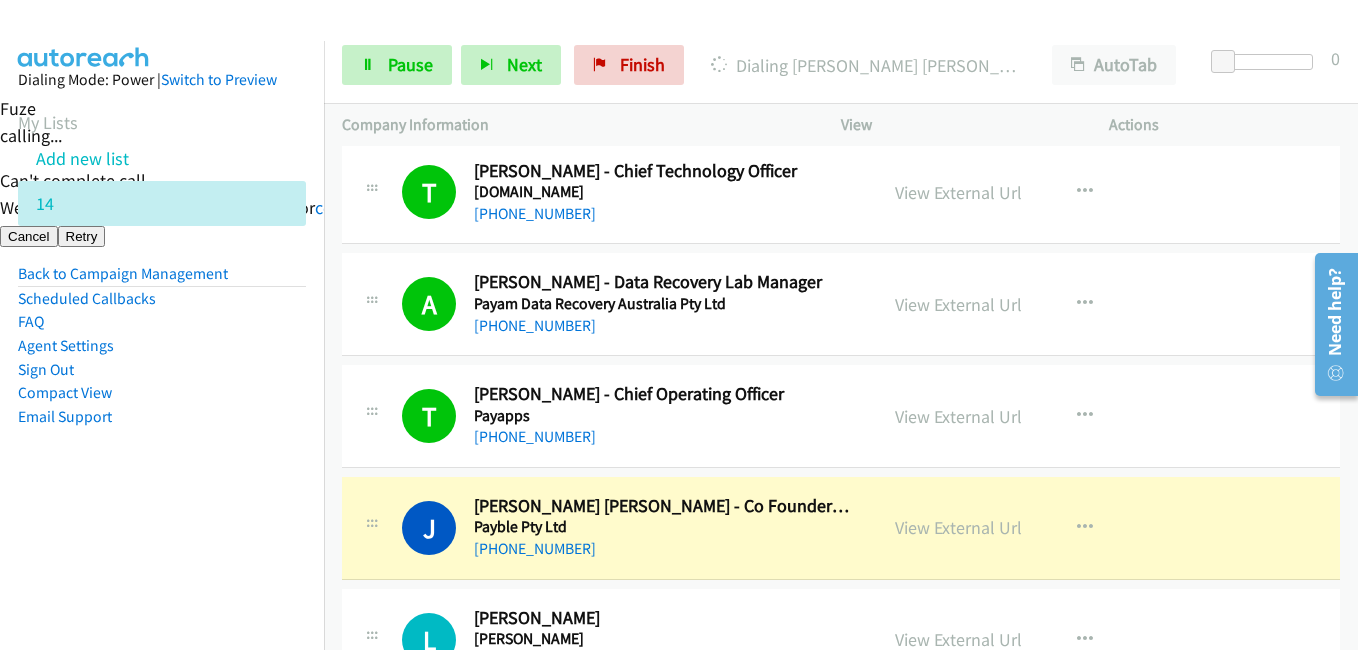 click on "Dialing Mode: Power
|
Switch to Preview
My Lists
Add new list
14
Back to Campaign Management
Scheduled Callbacks
FAQ
Agent Settings
Sign Out
Compact View
Email Support" at bounding box center [162, 280] 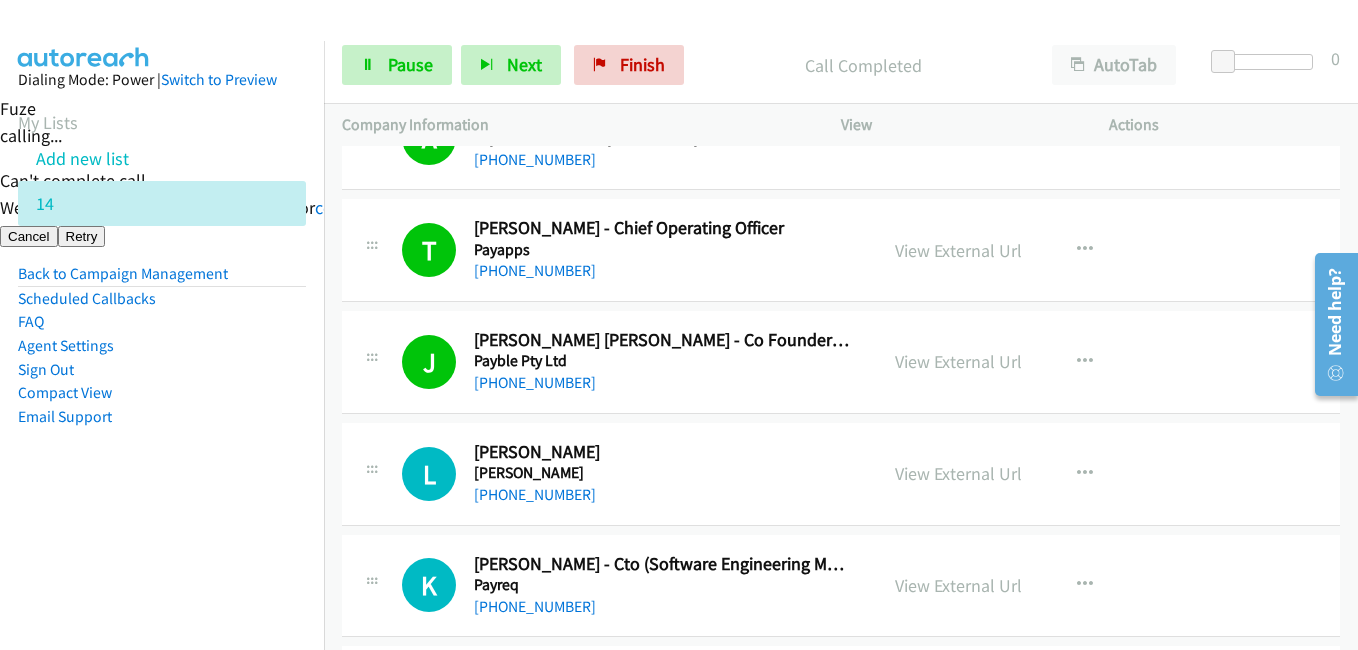 scroll, scrollTop: 5740, scrollLeft: 0, axis: vertical 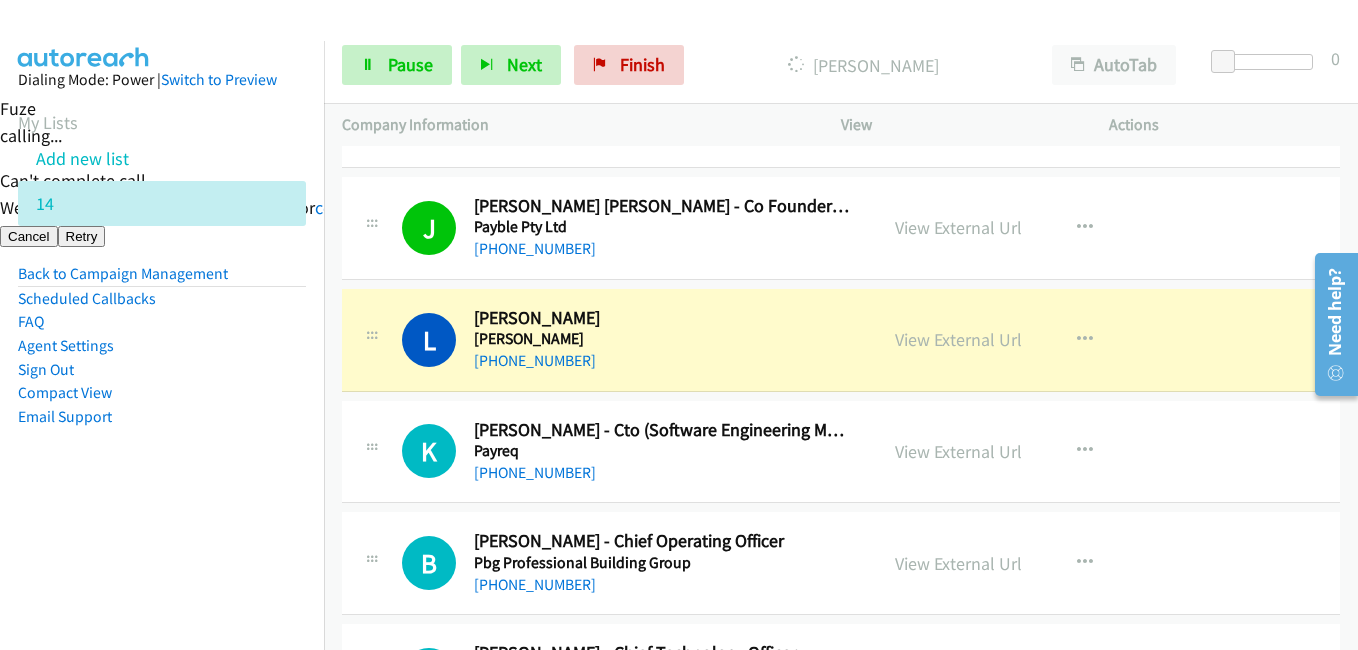click on "Dialing Mode: Power
|
Switch to Preview
My Lists
Add new list
14
Back to Campaign Management
Scheduled Callbacks
FAQ
Agent Settings
Sign Out
Compact View
Email Support" at bounding box center (162, 280) 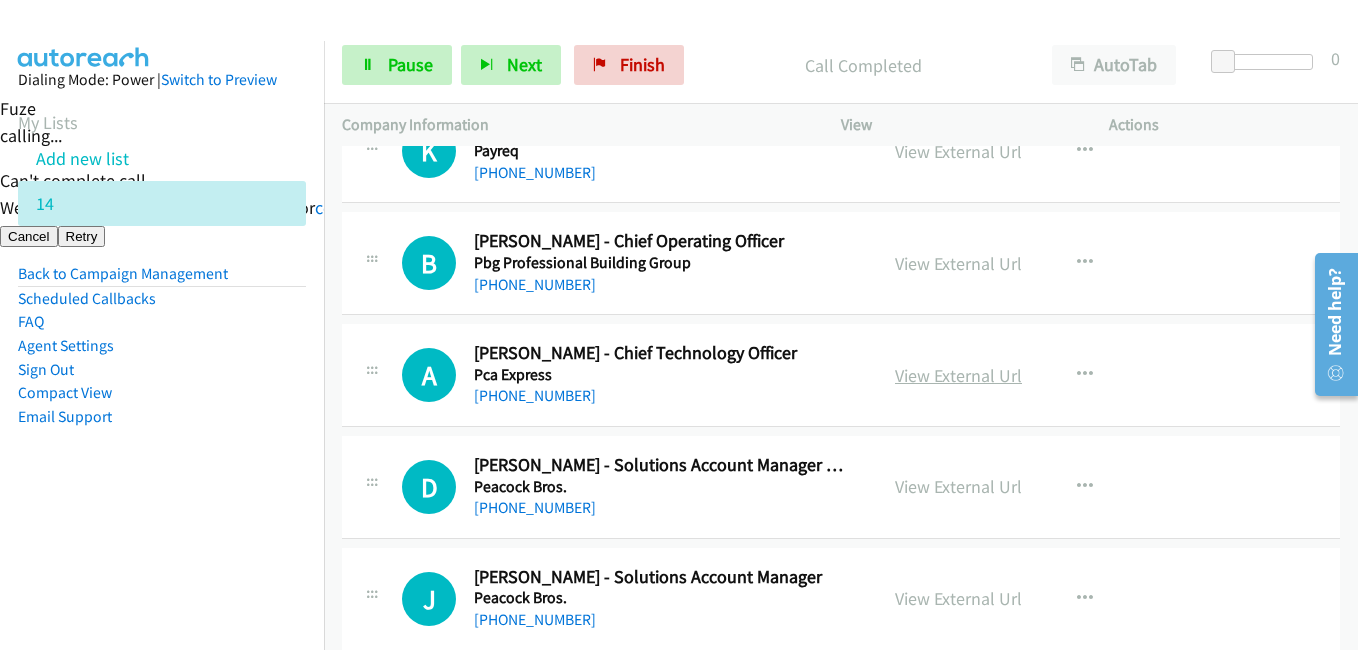 scroll, scrollTop: 5940, scrollLeft: 0, axis: vertical 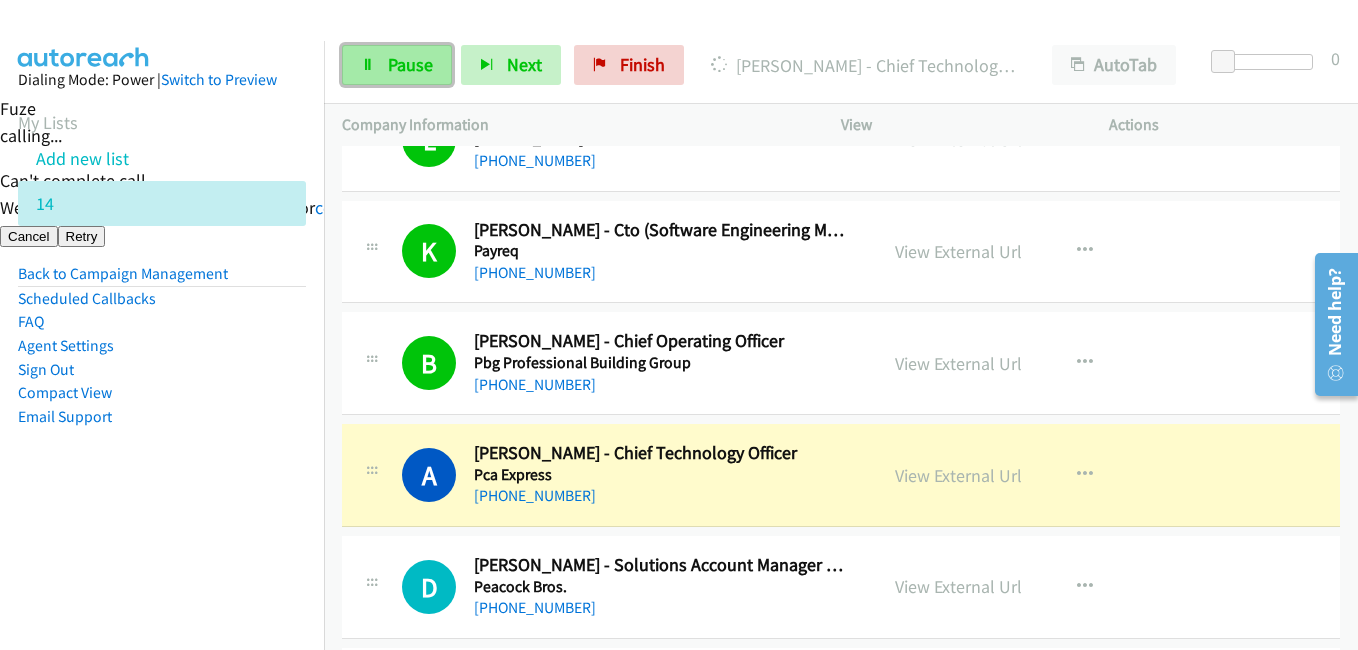 drag, startPoint x: 366, startPoint y: 63, endPoint x: 389, endPoint y: 57, distance: 23.769728 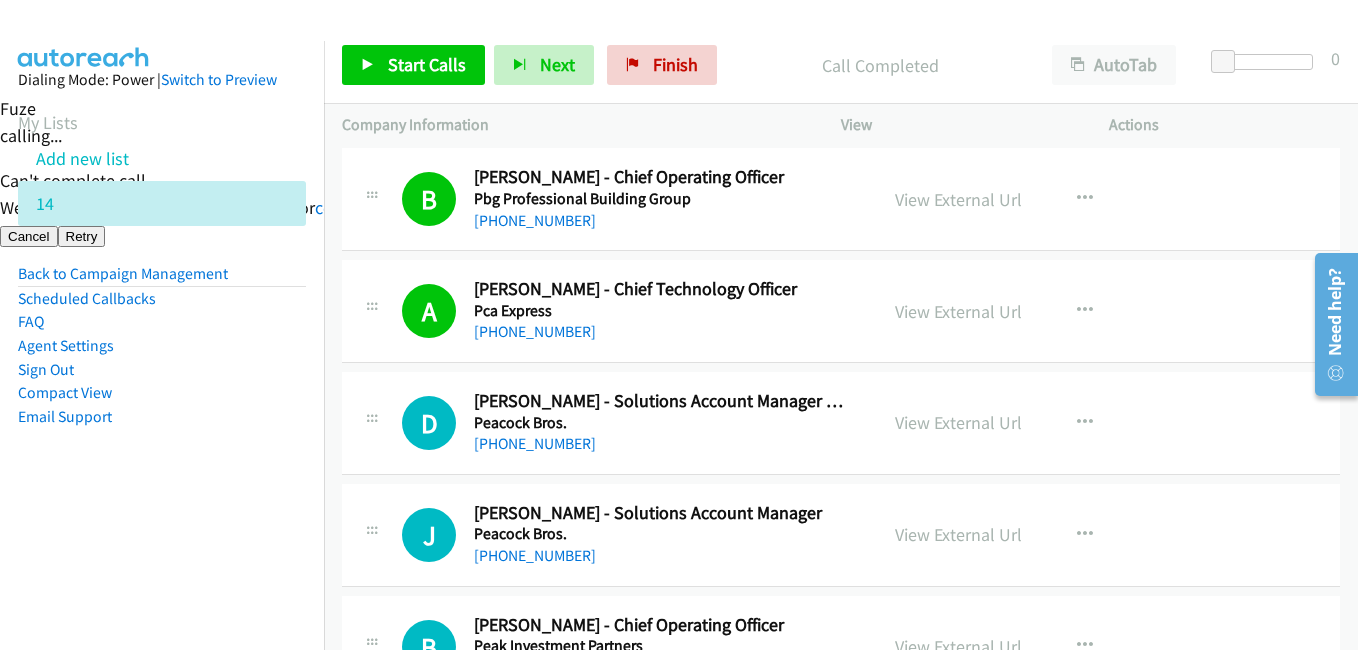 scroll, scrollTop: 6240, scrollLeft: 0, axis: vertical 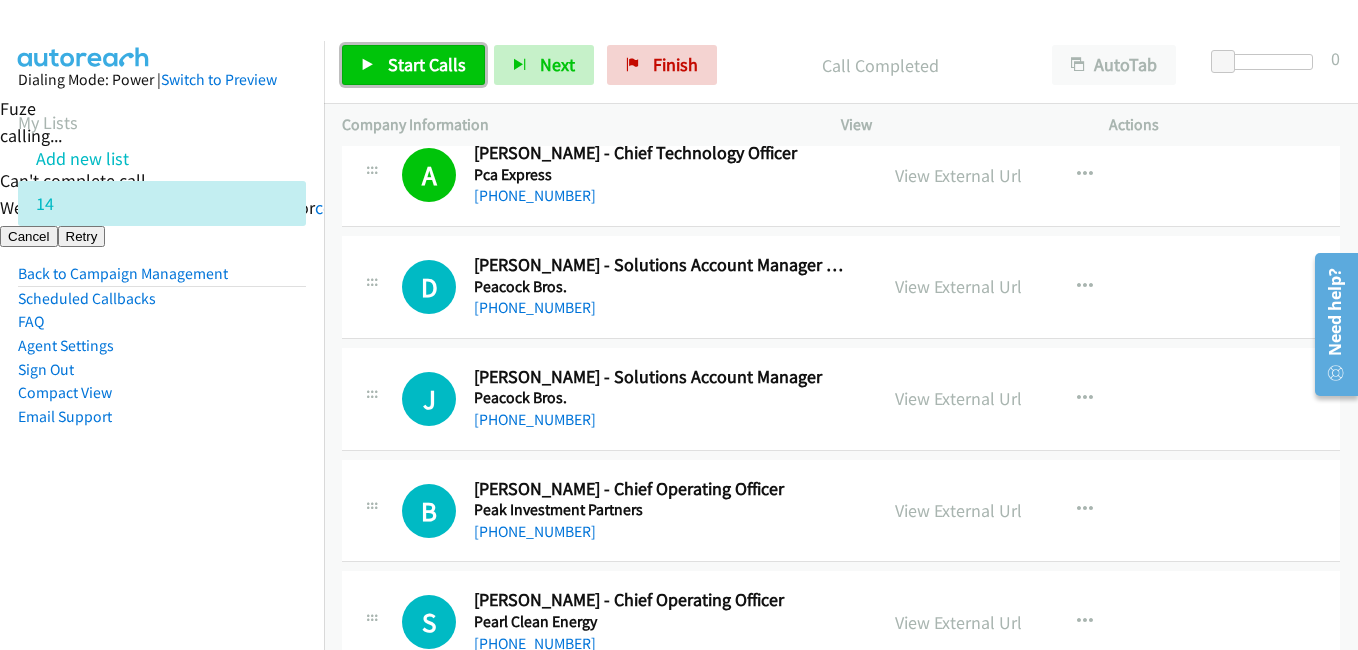 click on "Start Calls" at bounding box center [427, 64] 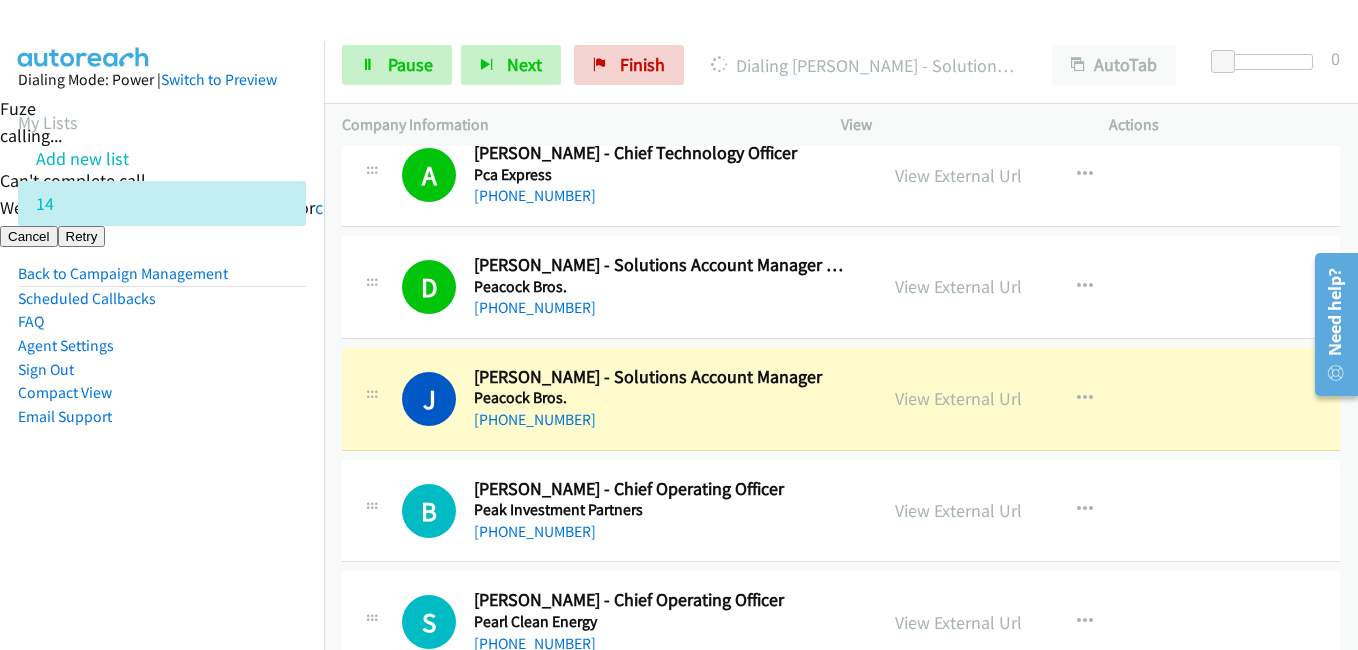drag, startPoint x: 168, startPoint y: 432, endPoint x: 178, endPoint y: 429, distance: 10.440307 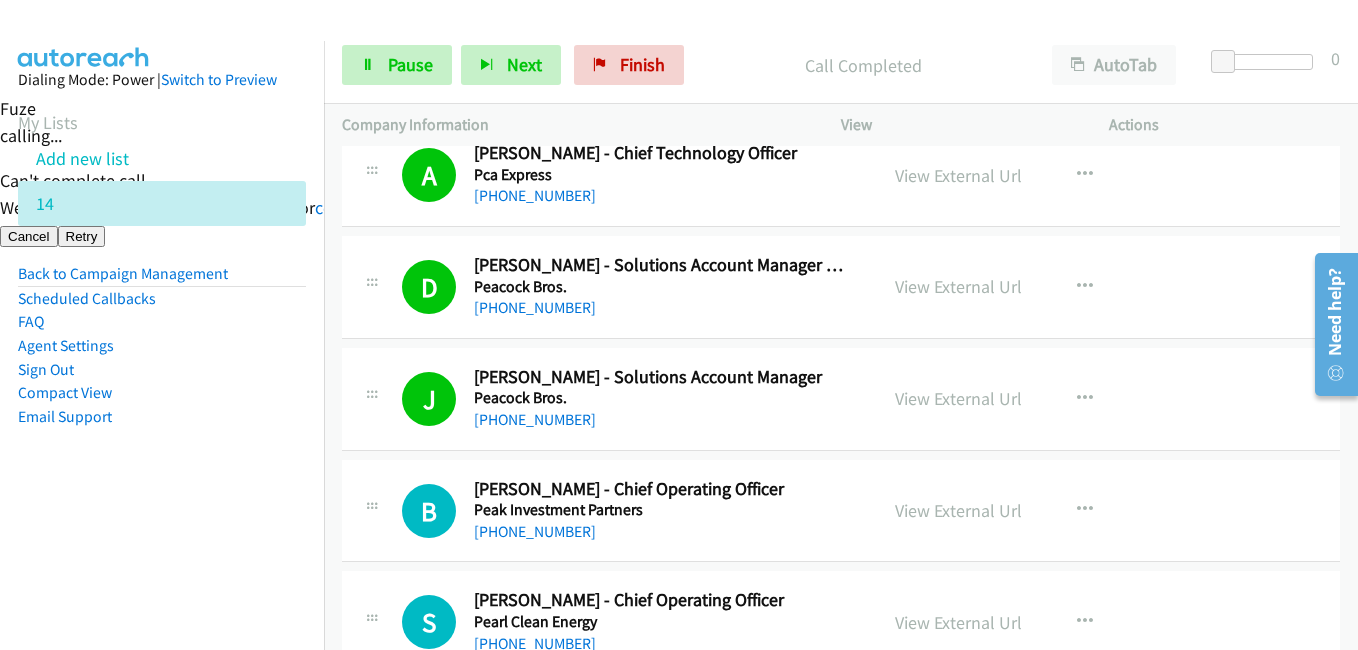 click on "A
Callback Scheduled
Albert Gao - Chief Technology Officer
Pca Express
Australia/Sydney
+61 2 9188 5558
View External Url
View External Url
Schedule/Manage Callback
Start Calls Here
Remove from list
Add to do not call list
Reset Call Status" at bounding box center (841, 176) 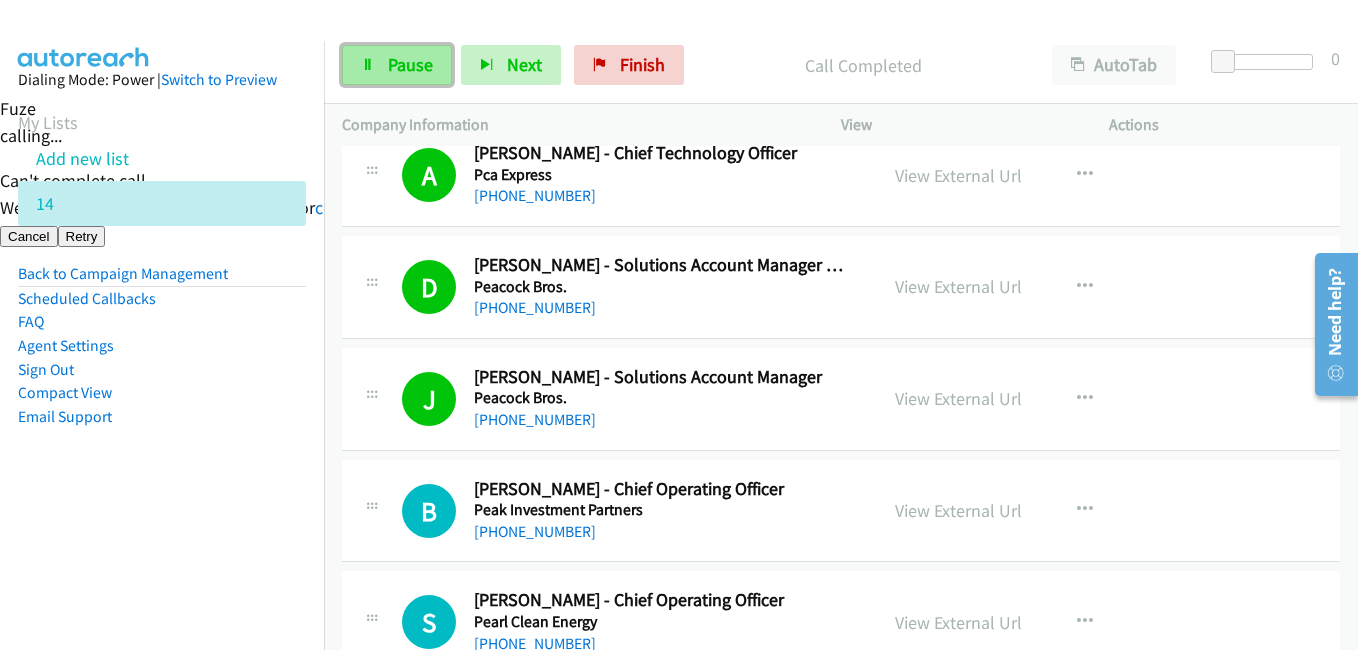 click on "Pause" at bounding box center [397, 65] 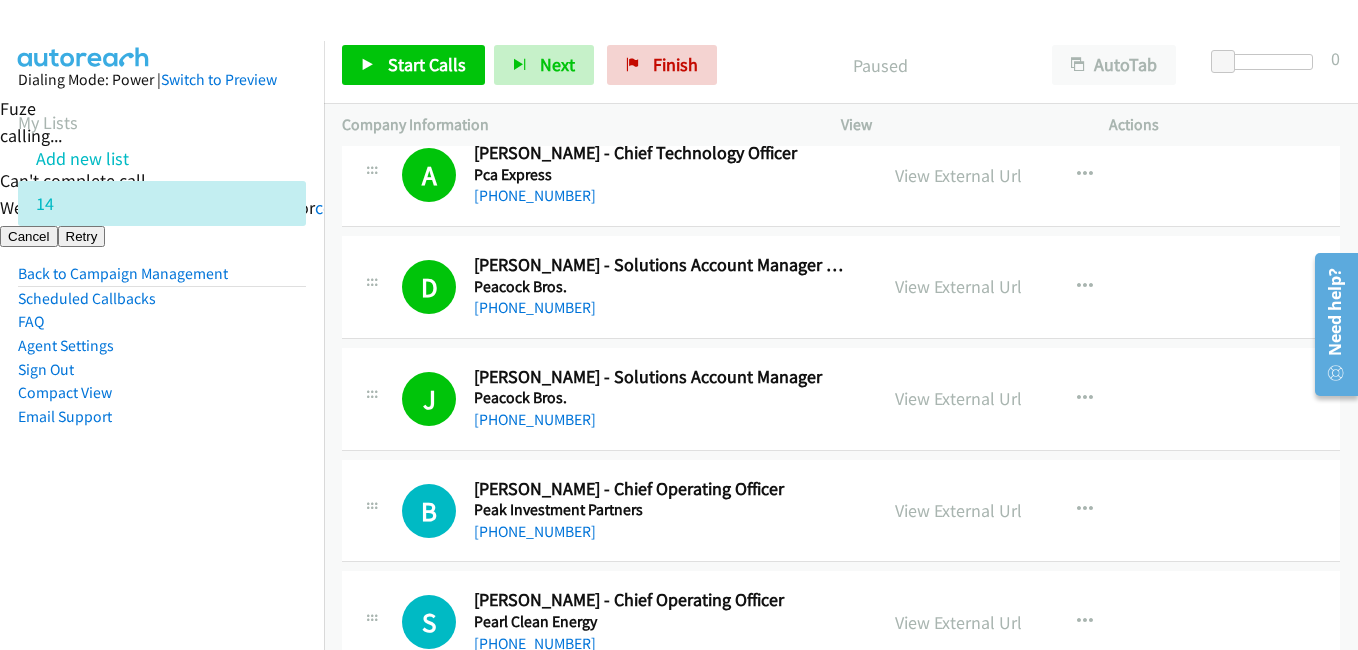 scroll, scrollTop: 6440, scrollLeft: 0, axis: vertical 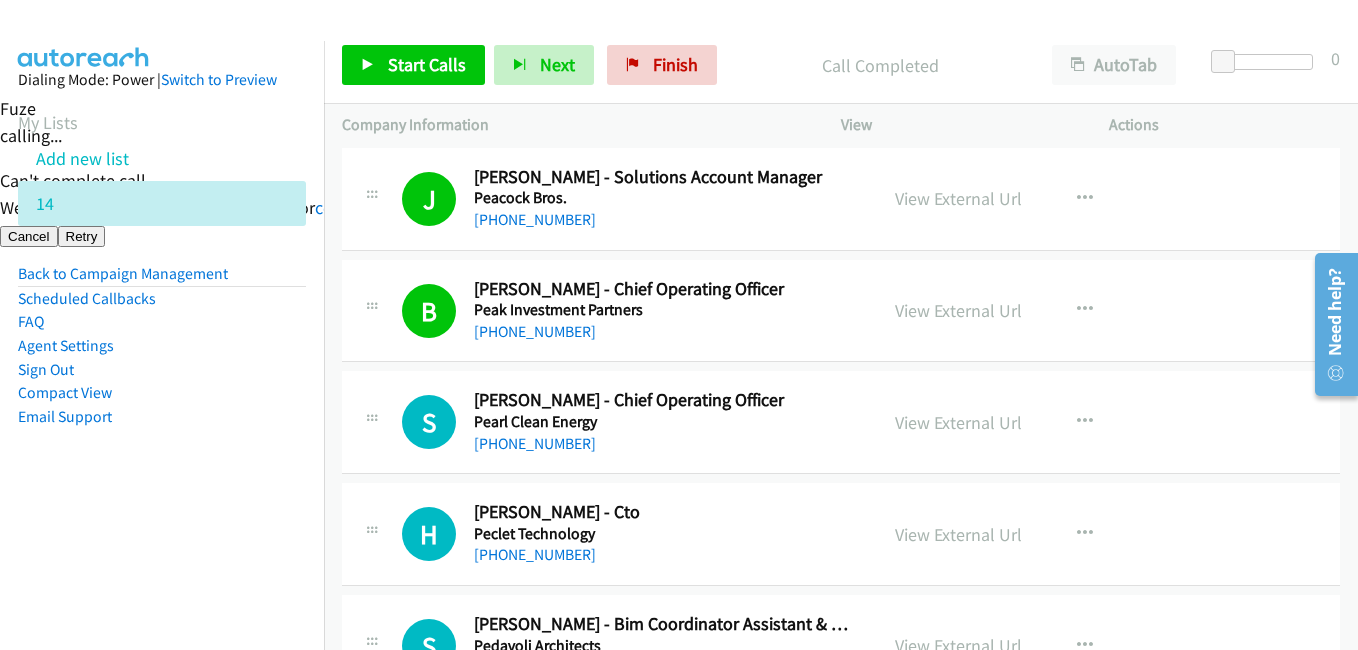 click on "Dialing Mode: Power
|
Switch to Preview
My Lists
Add new list
14
Back to Campaign Management
Scheduled Callbacks
FAQ
Agent Settings
Sign Out
Compact View
Email Support" at bounding box center [162, 280] 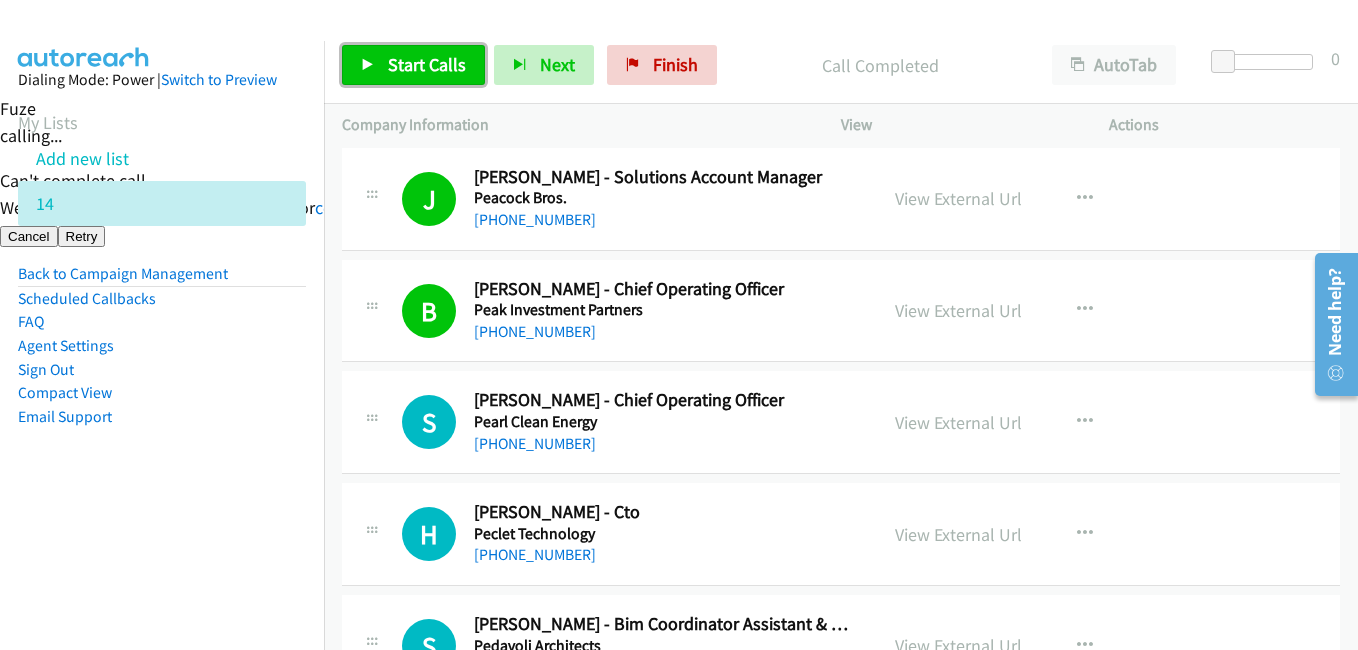 click on "Start Calls" at bounding box center (427, 64) 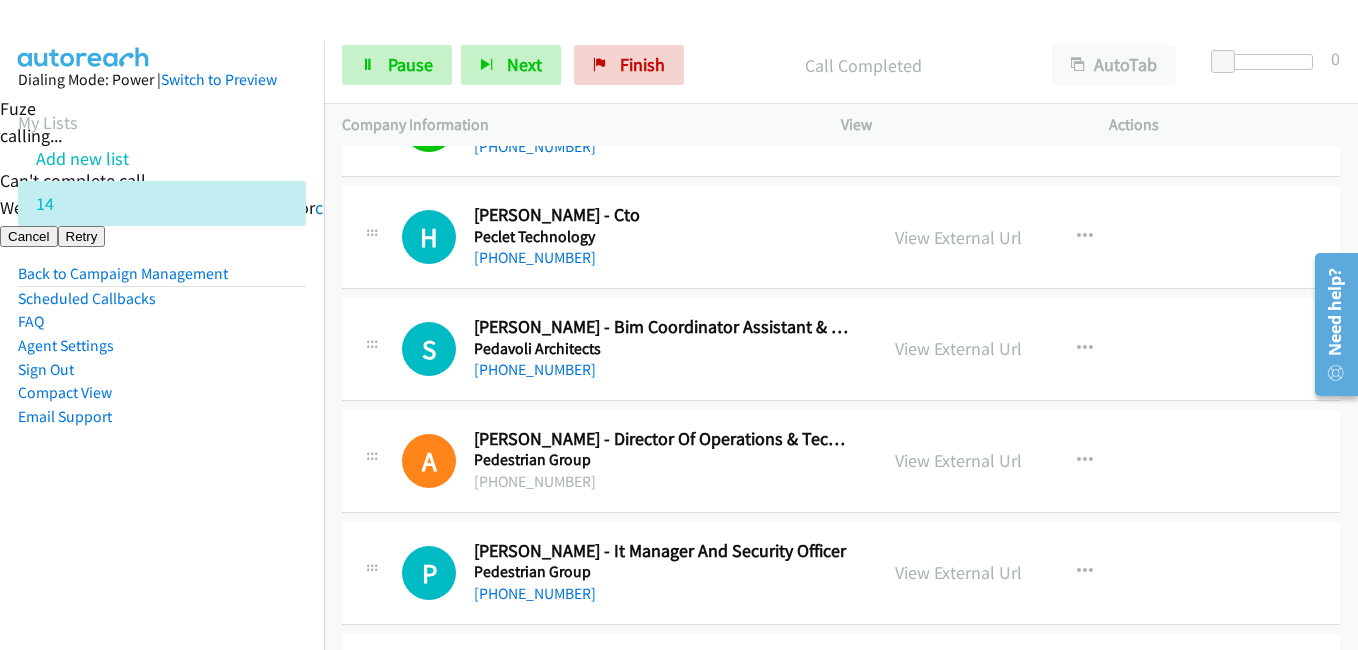 scroll, scrollTop: 6740, scrollLeft: 0, axis: vertical 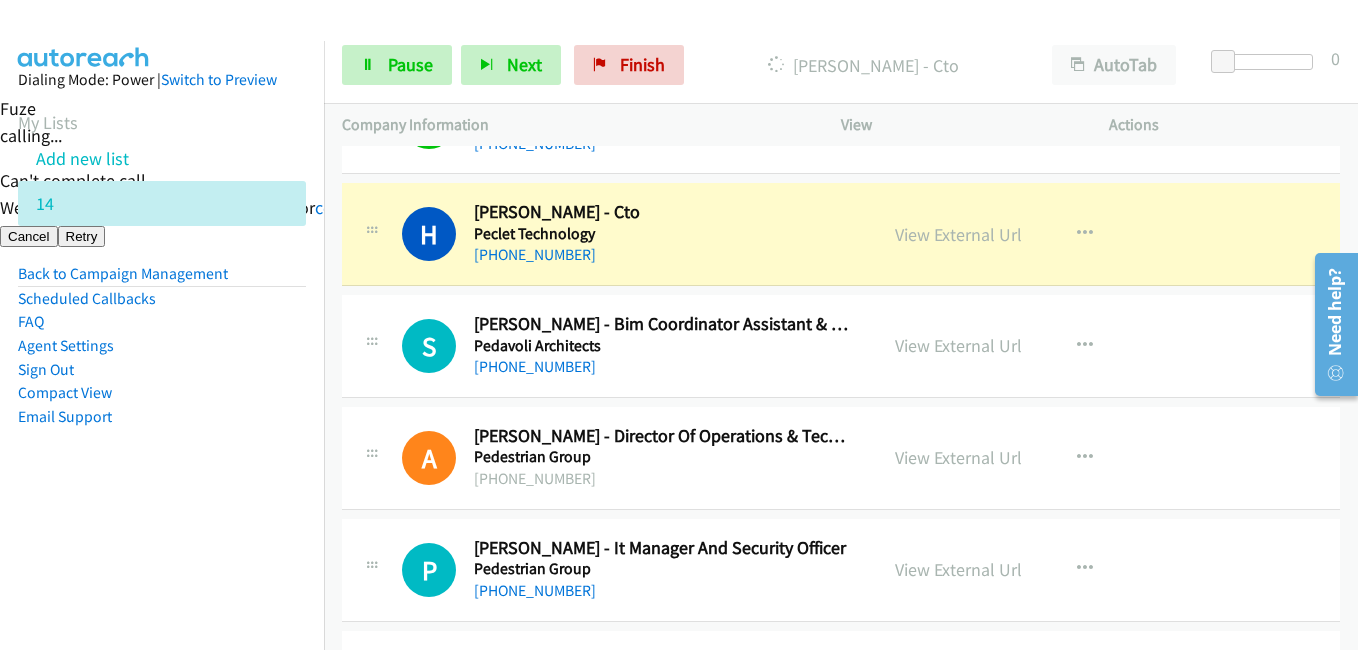 drag, startPoint x: 204, startPoint y: 401, endPoint x: 417, endPoint y: 36, distance: 422.60382 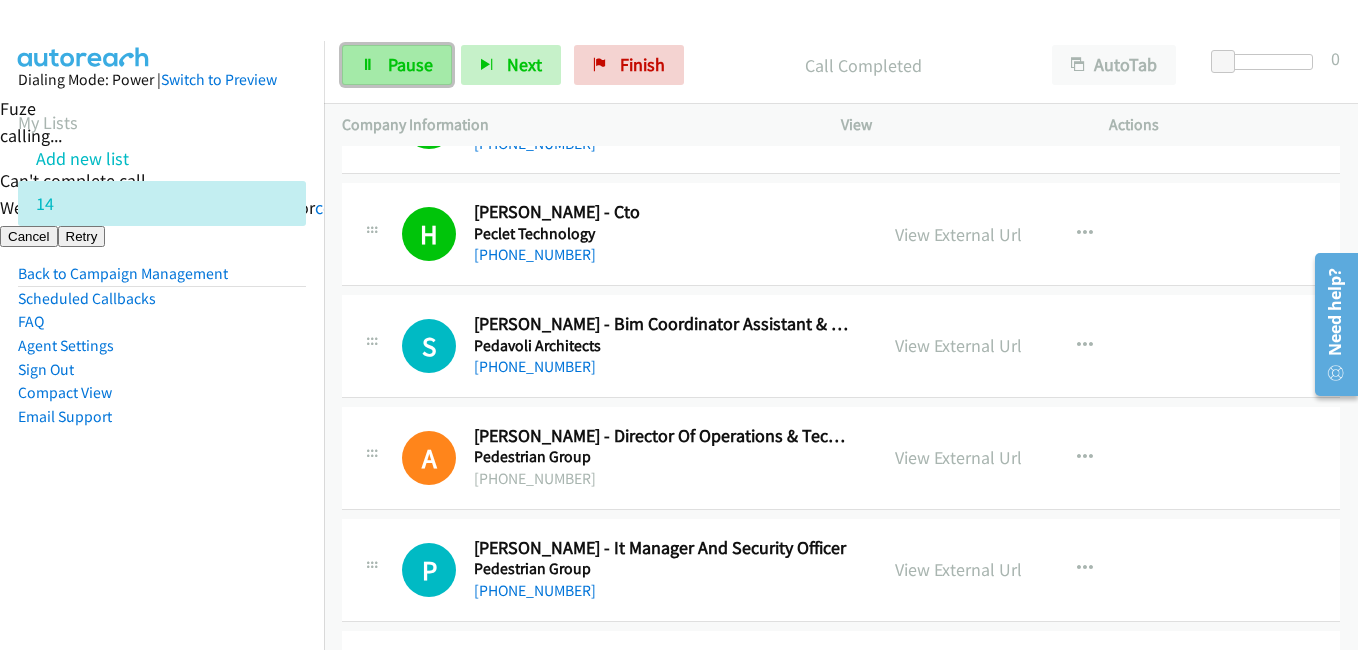drag, startPoint x: 393, startPoint y: 58, endPoint x: 410, endPoint y: 63, distance: 17.720045 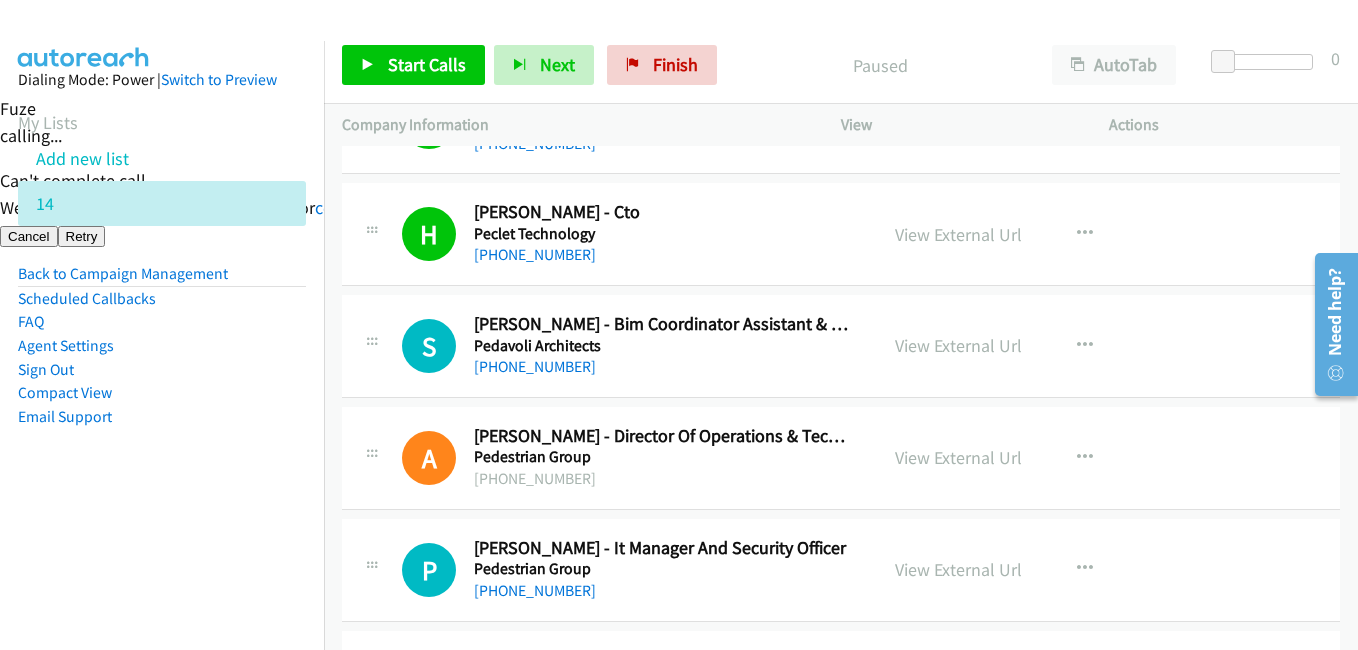 click on "View External Url
View External Url
Schedule/Manage Callback
Start Calls Here
Remove from list
Add to do not call list
Reset Call Status" at bounding box center (1020, 234) 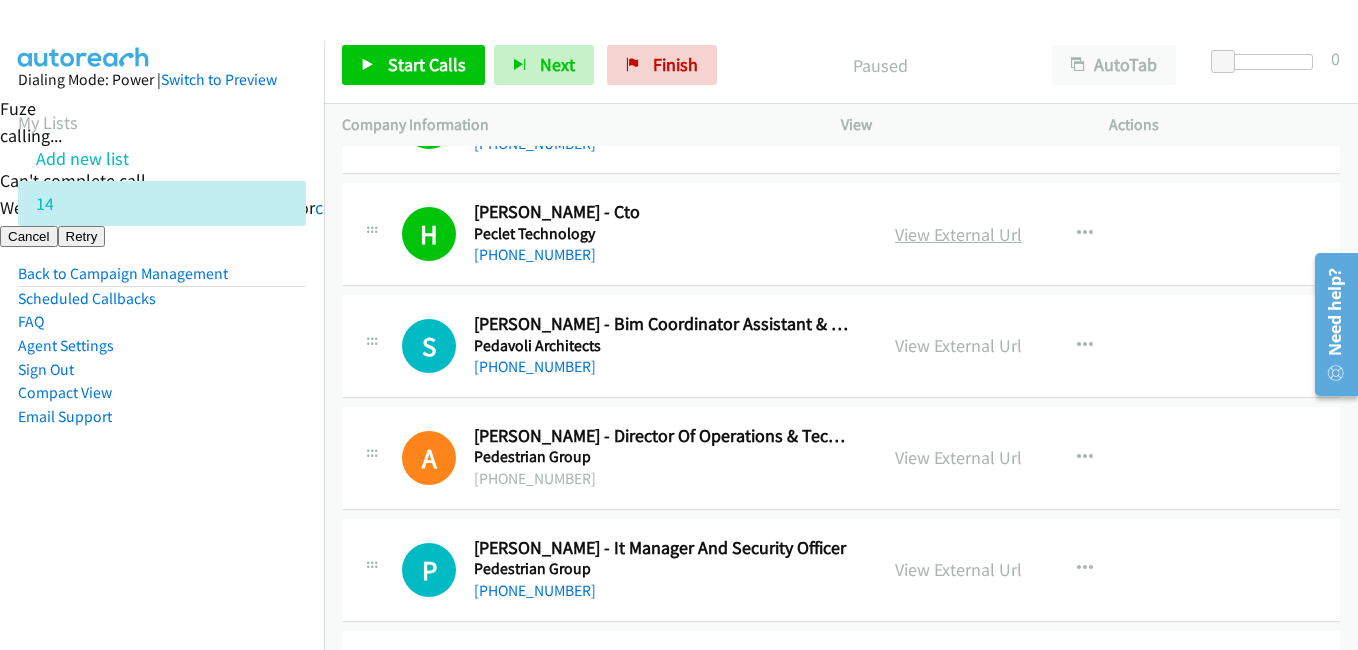 click on "View External Url" at bounding box center (958, 234) 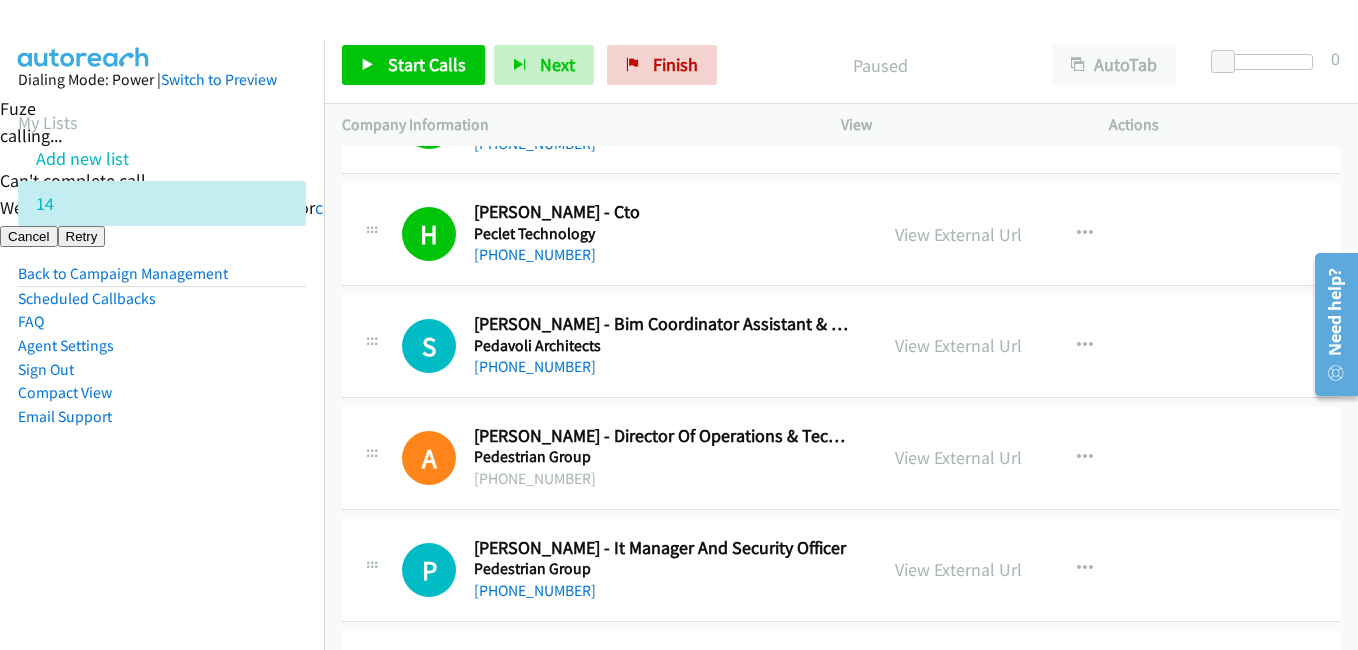 scroll, scrollTop: 6940, scrollLeft: 0, axis: vertical 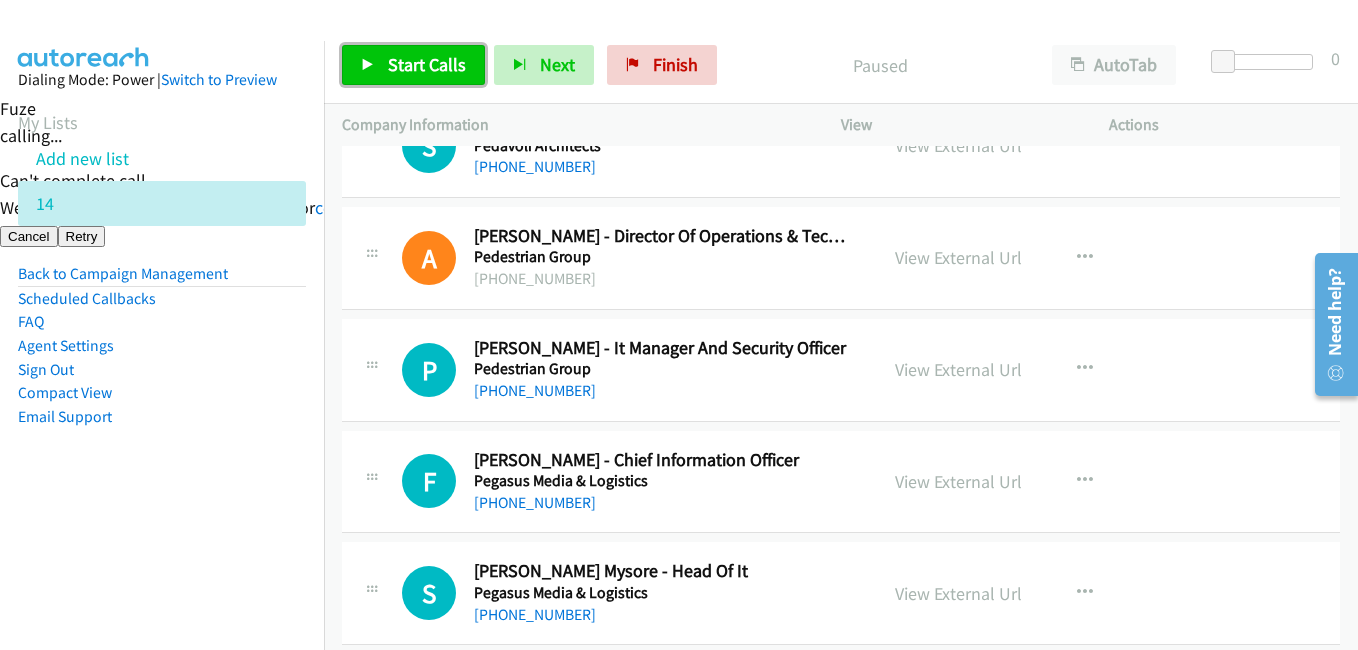 click on "Start Calls" at bounding box center [427, 64] 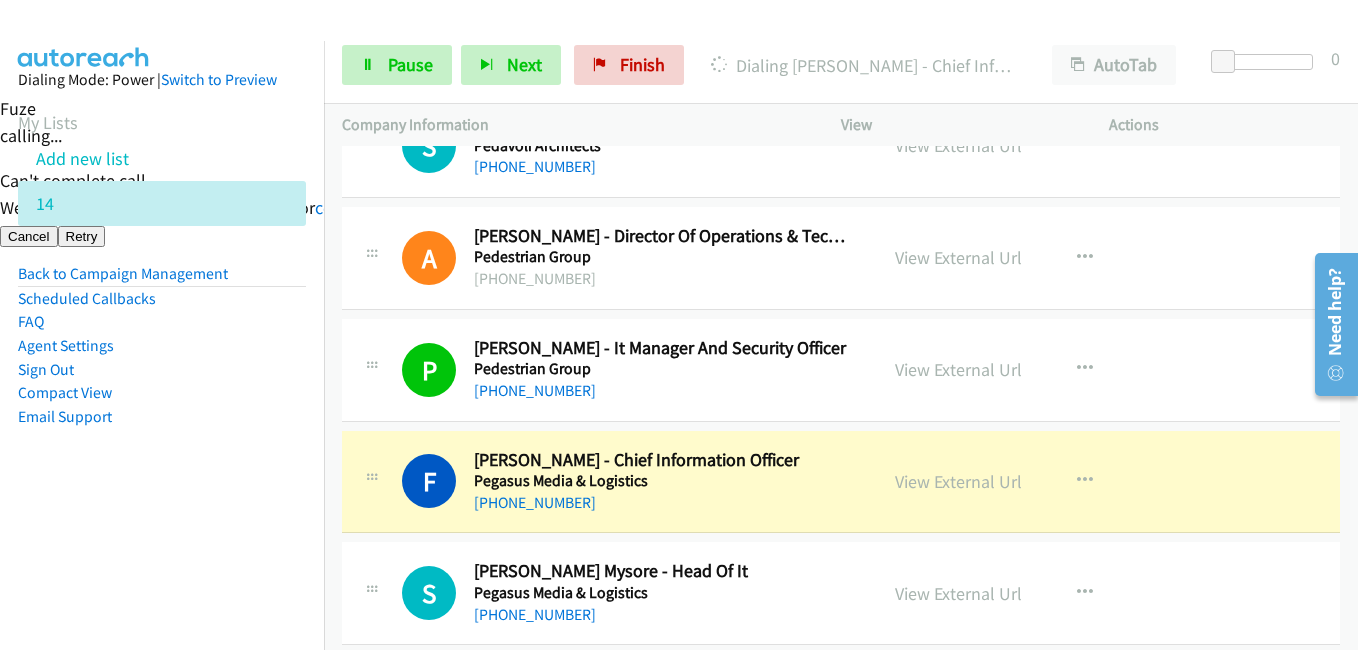 click on "Email Support" at bounding box center (162, 417) 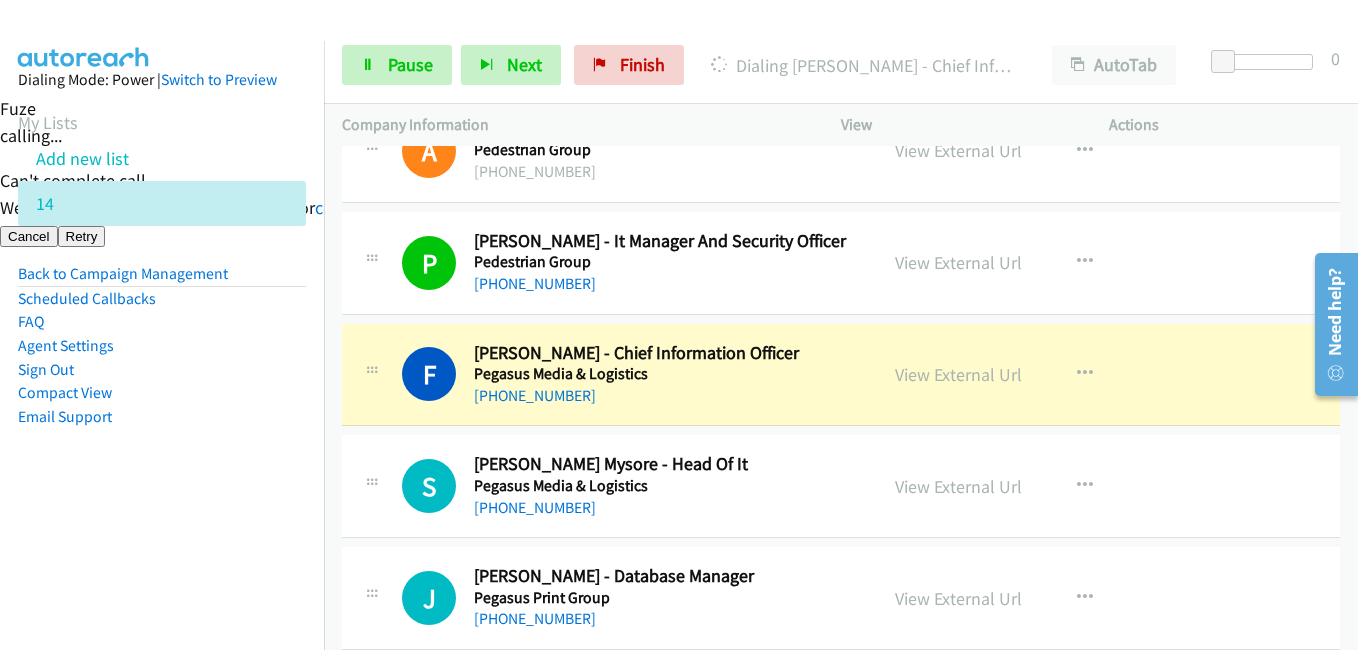 scroll, scrollTop: 7140, scrollLeft: 0, axis: vertical 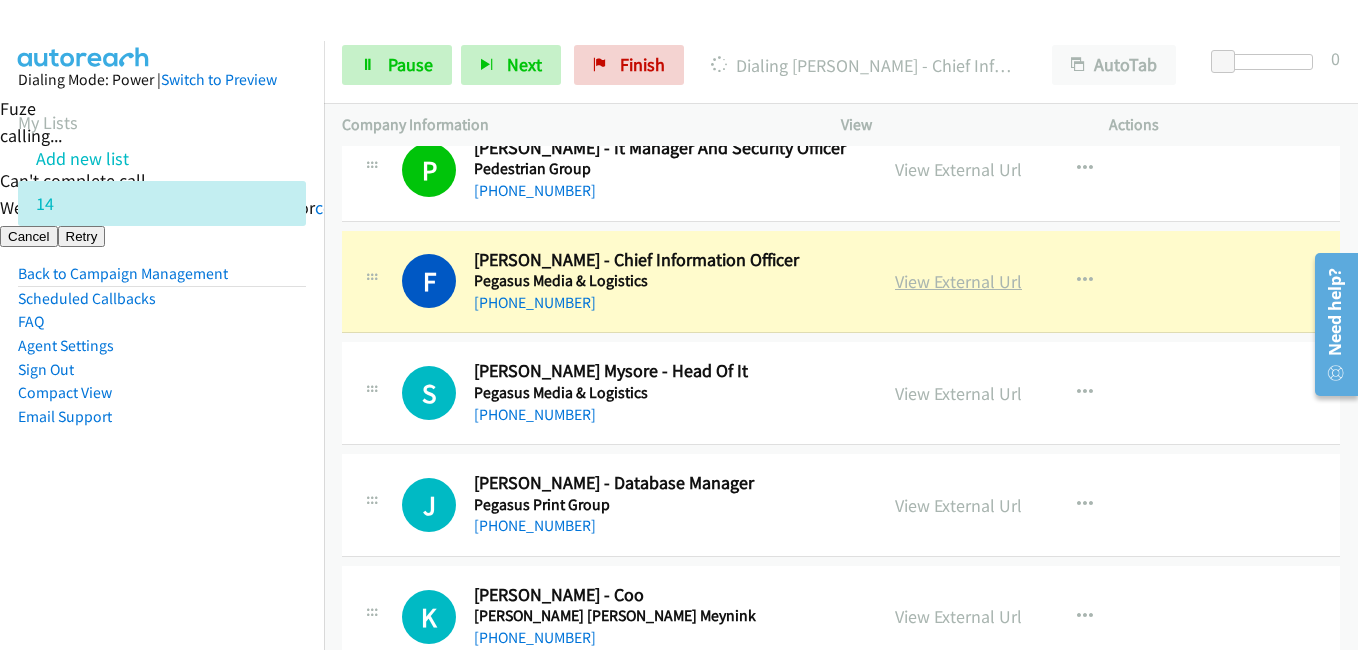 click on "View External Url" at bounding box center [958, 281] 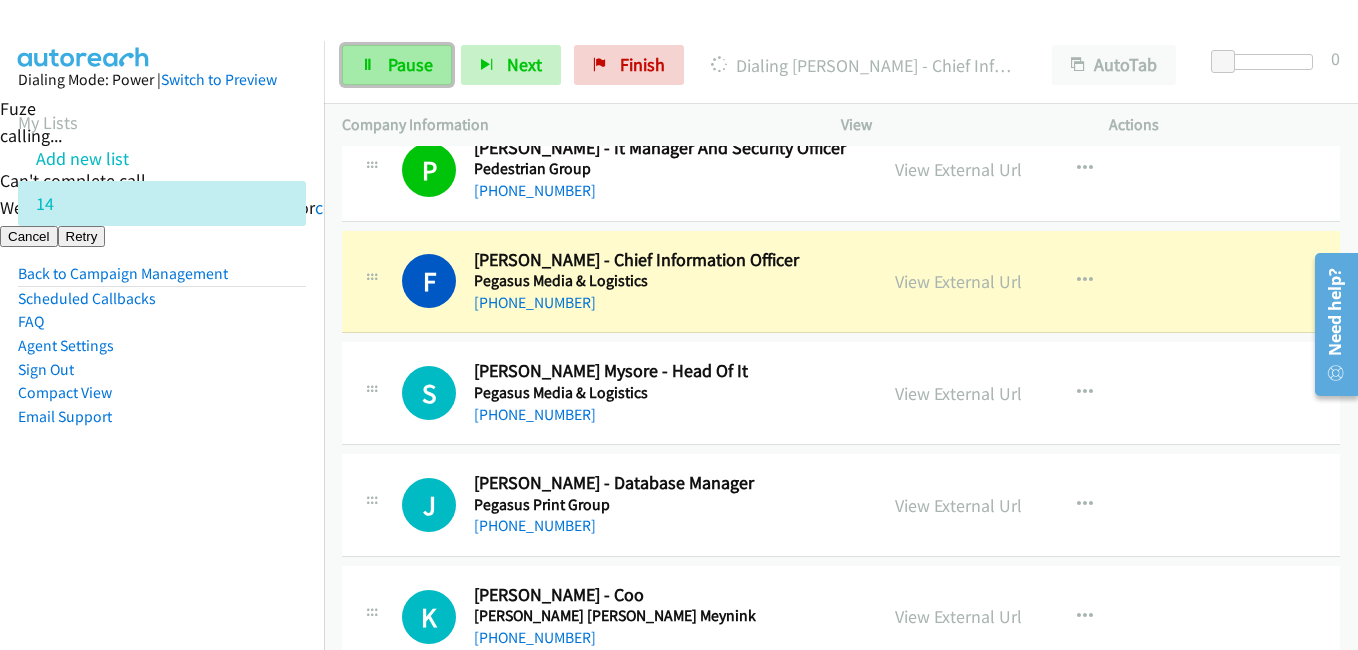 click on "Pause" at bounding box center (410, 64) 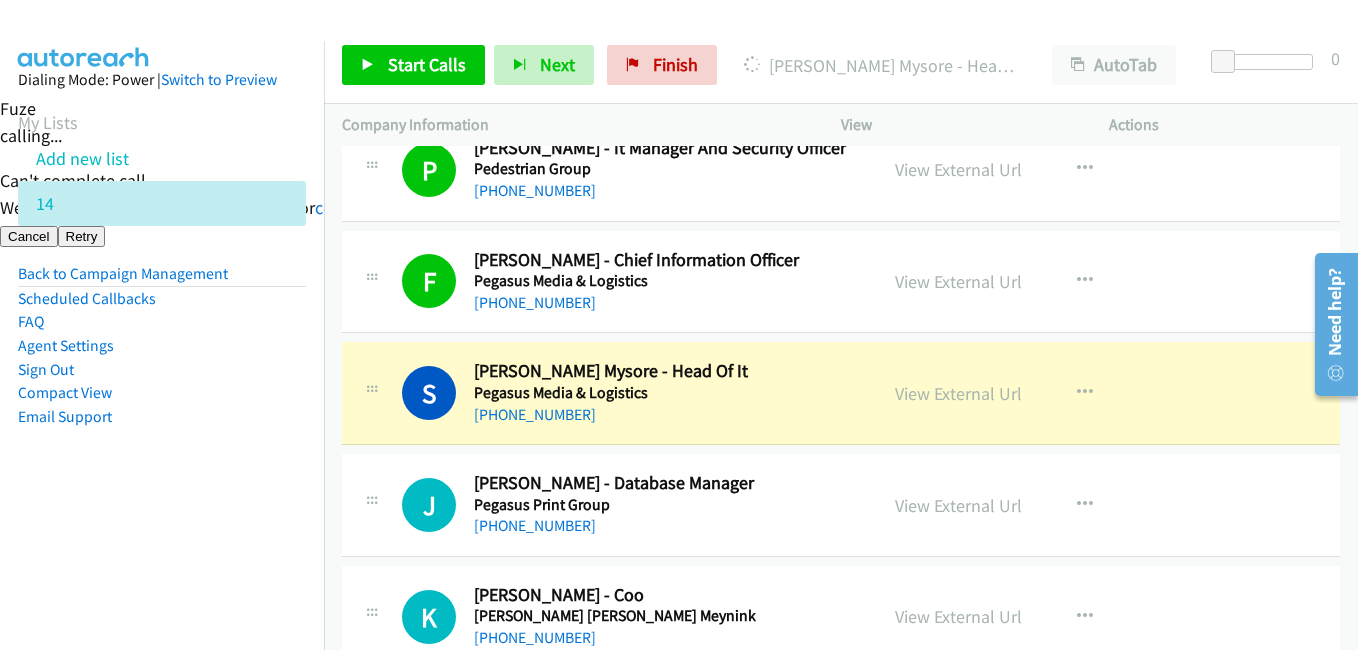click on "Dialing Mode: Power
|
Switch to Preview
My Lists
Add new list
14
Back to Campaign Management
Scheduled Callbacks
FAQ
Agent Settings
Sign Out
Compact View
Email Support" at bounding box center (162, 366) 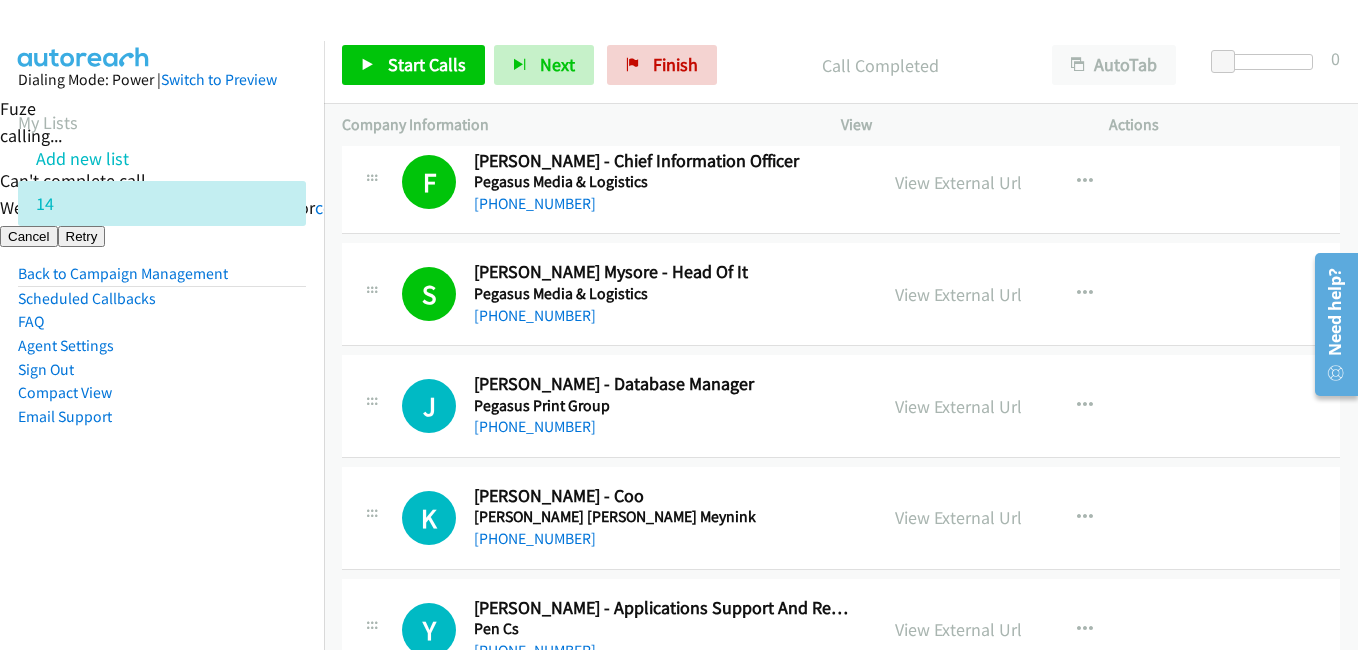 scroll, scrollTop: 7340, scrollLeft: 0, axis: vertical 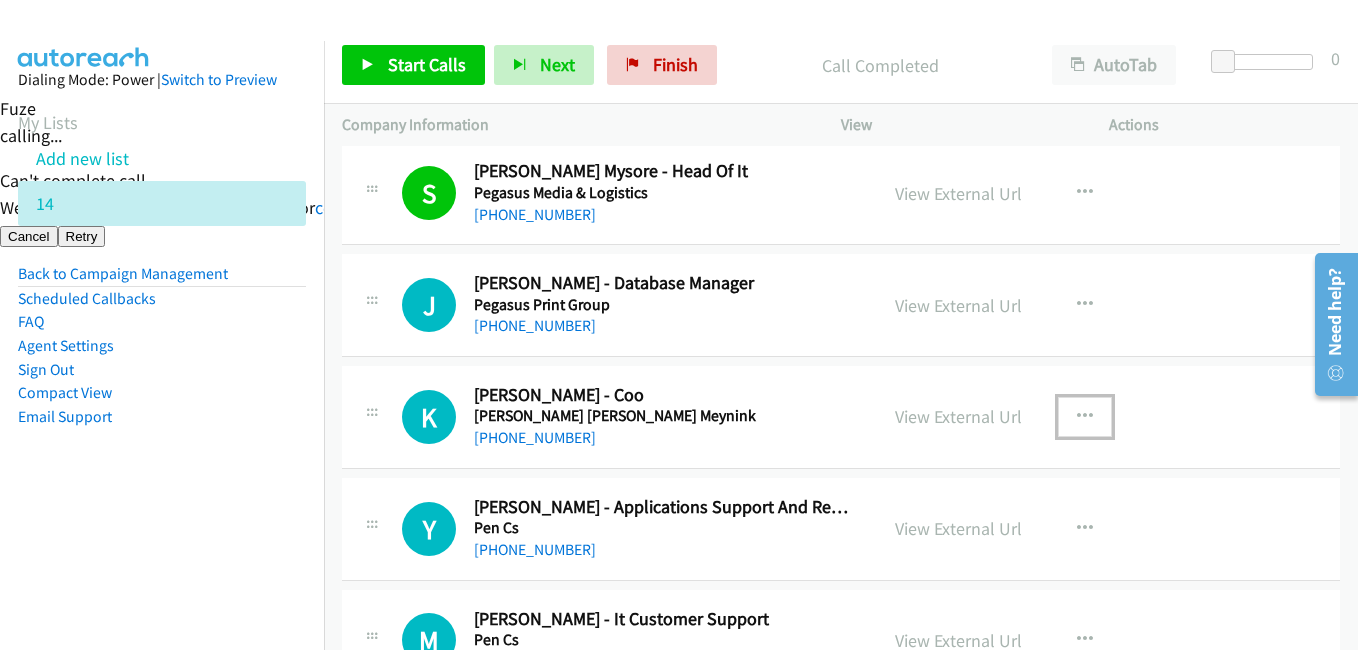 click at bounding box center [1085, 417] 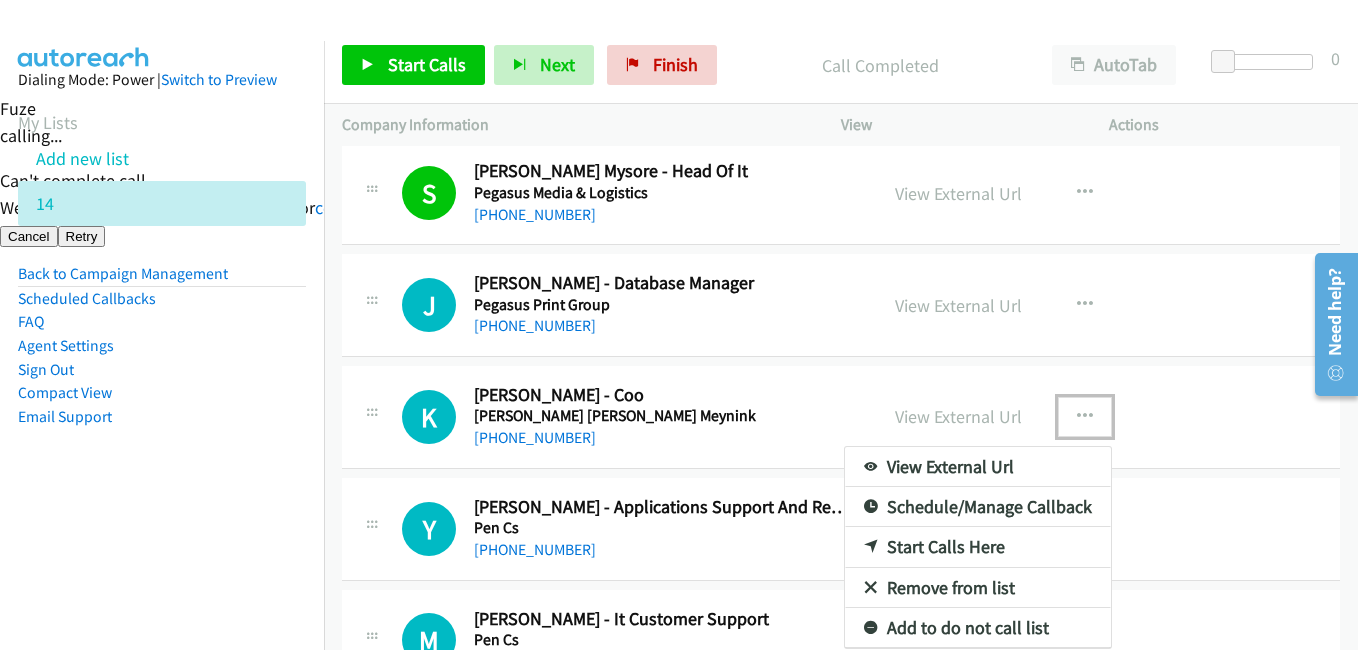click at bounding box center (679, 325) 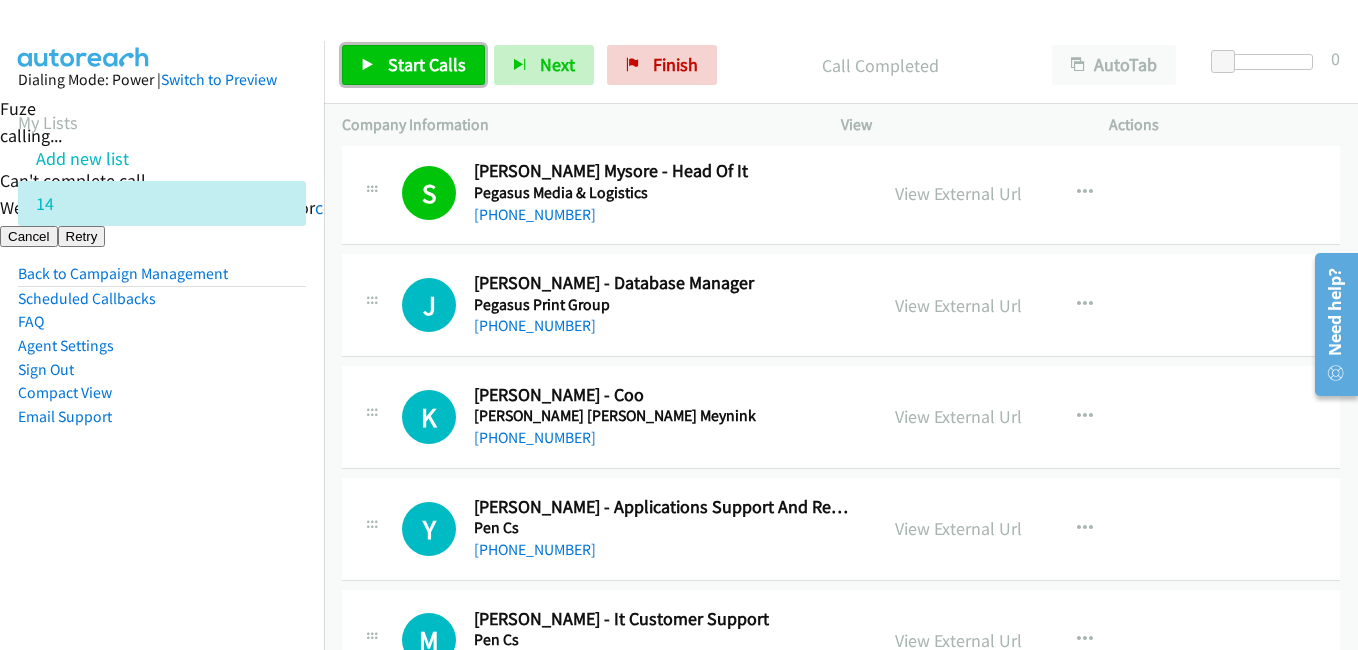 click on "Start Calls" at bounding box center [427, 64] 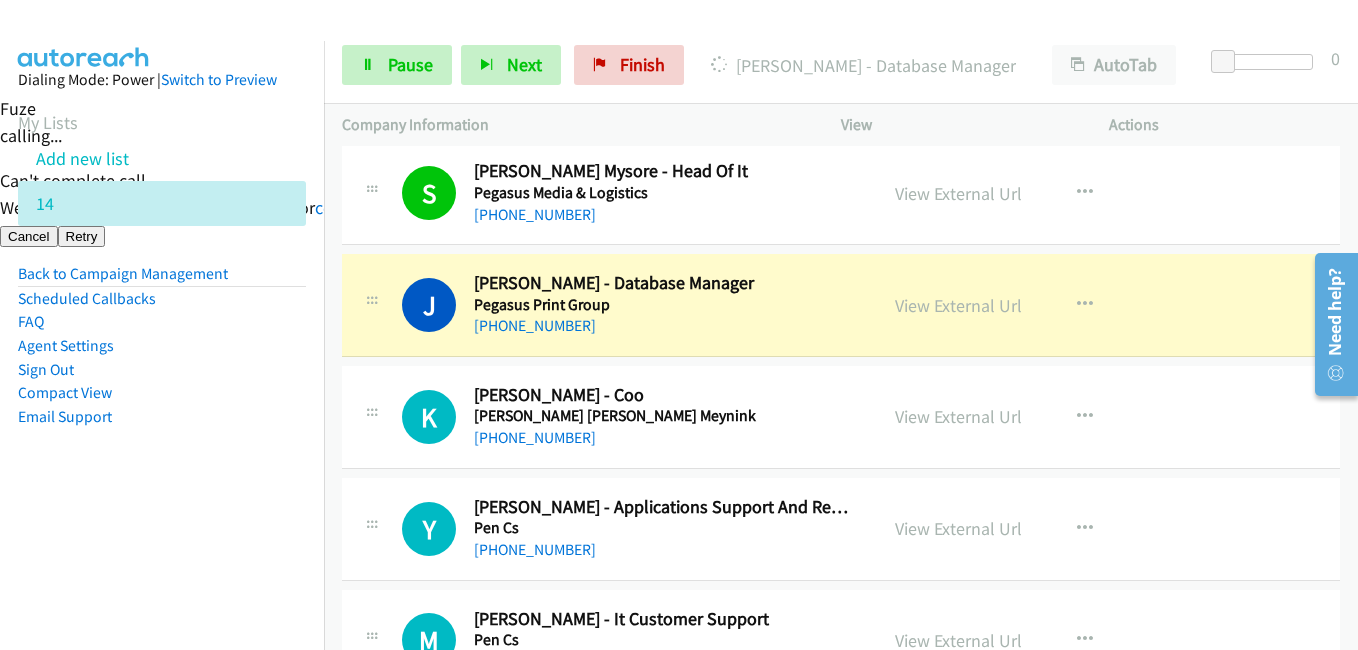 click on "Dialing Mode: Power
|
Switch to Preview
My Lists
Add new list
14
Back to Campaign Management
Scheduled Callbacks
FAQ
Agent Settings
Sign Out
Compact View
Email Support" at bounding box center [162, 280] 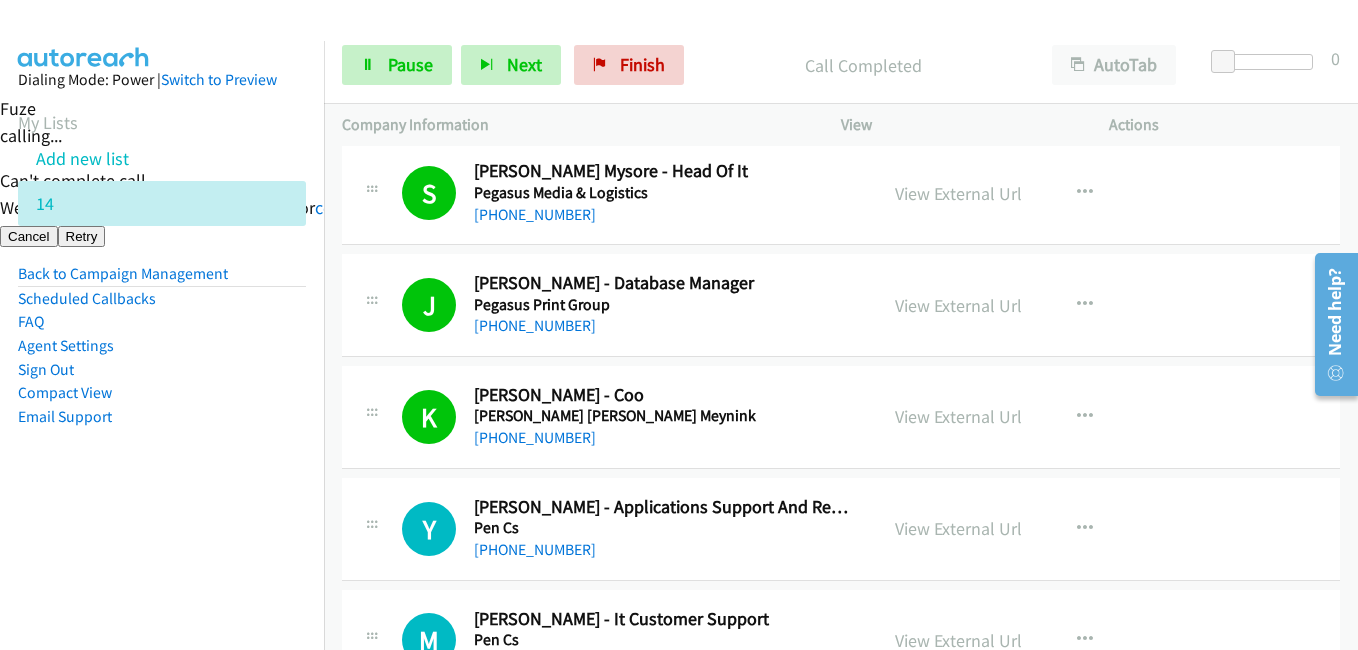 click on "Compact View" at bounding box center [162, 393] 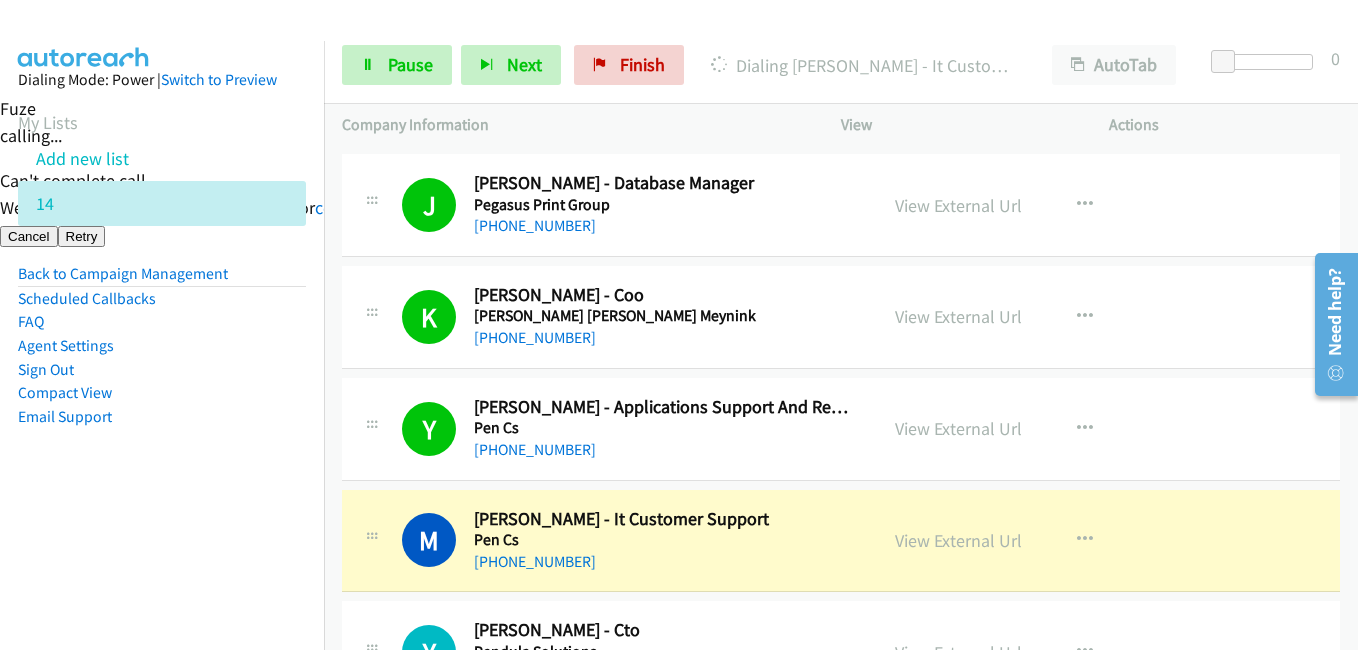 click on "Dialing Mode: Power
|
Switch to Preview
My Lists
Add new list
14
Back to Campaign Management
Scheduled Callbacks
FAQ
Agent Settings
Sign Out
Compact View
Email Support" at bounding box center [162, 280] 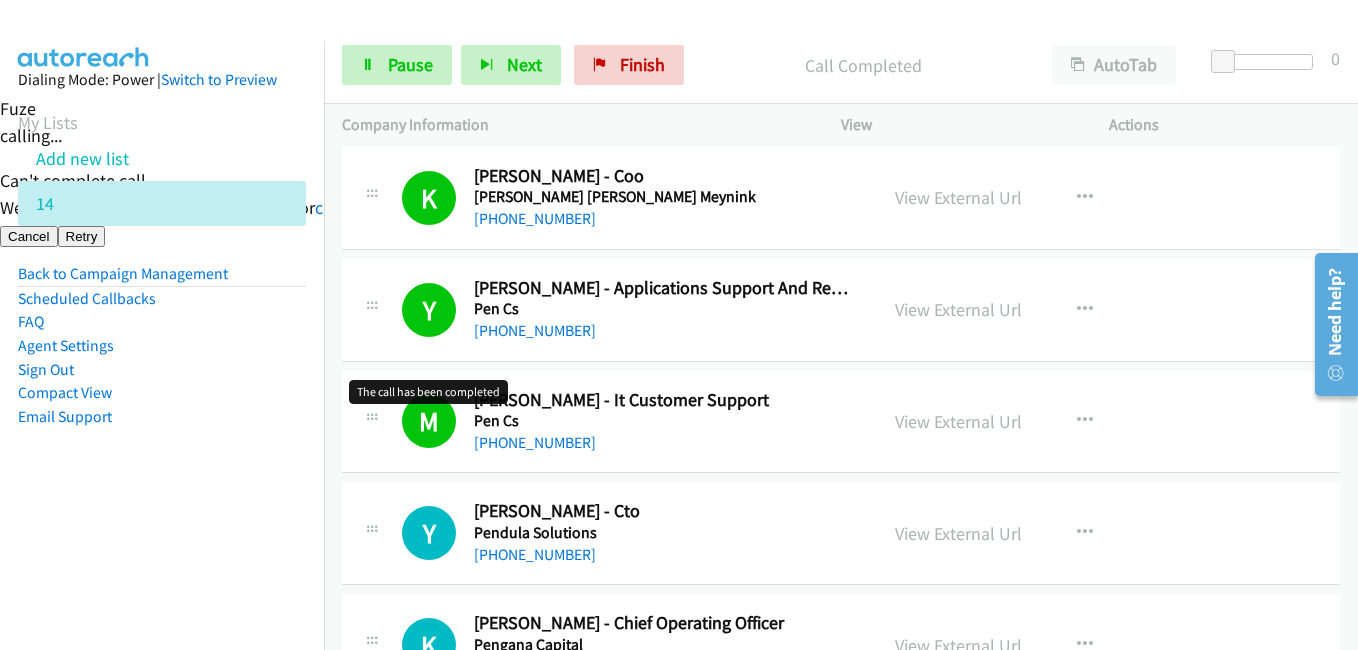 scroll, scrollTop: 7640, scrollLeft: 0, axis: vertical 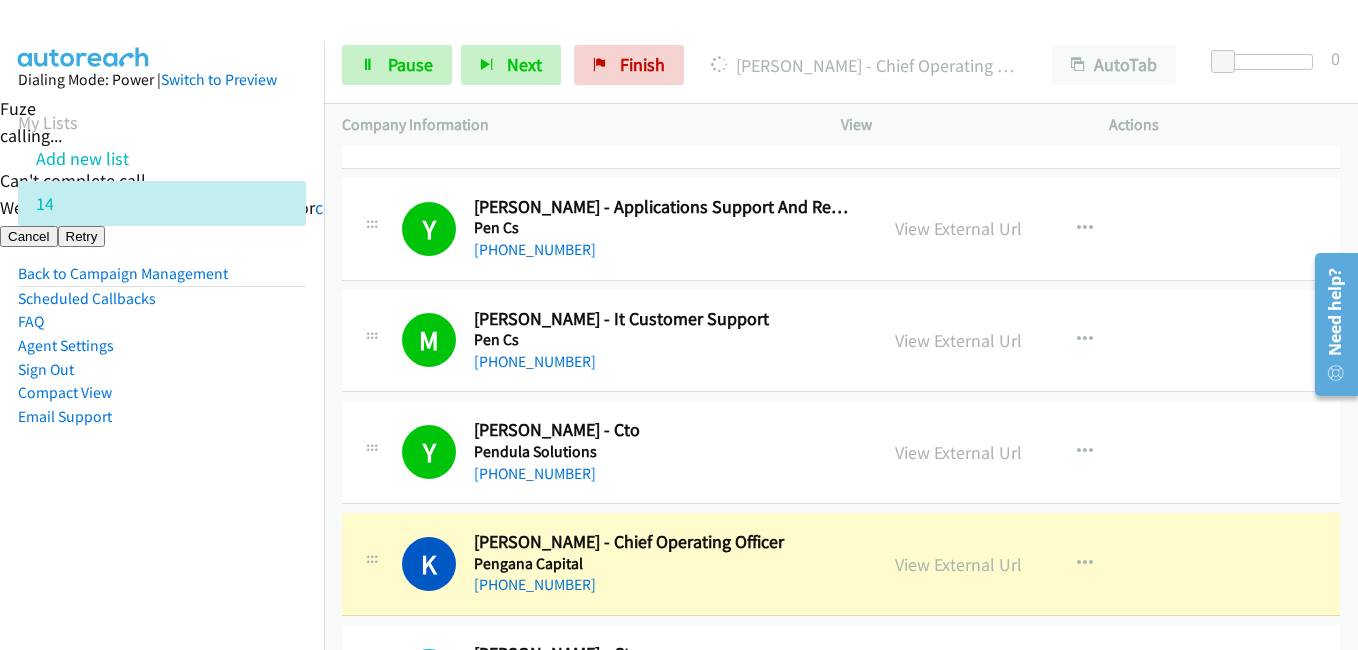 click on "Dialing Mode: Power
|
Switch to Preview
My Lists
Add new list
14
Back to Campaign Management
Scheduled Callbacks
FAQ
Agent Settings
Sign Out
Compact View
Email Support" at bounding box center (162, 280) 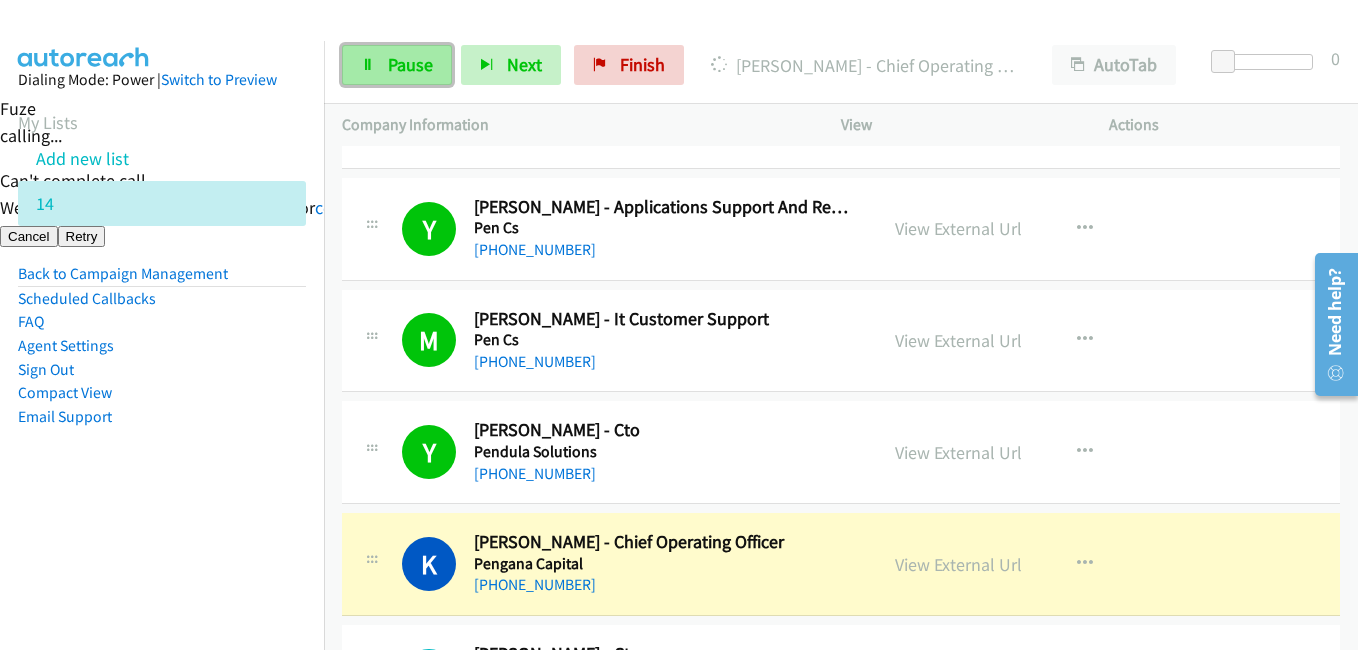 click on "Pause" at bounding box center (410, 64) 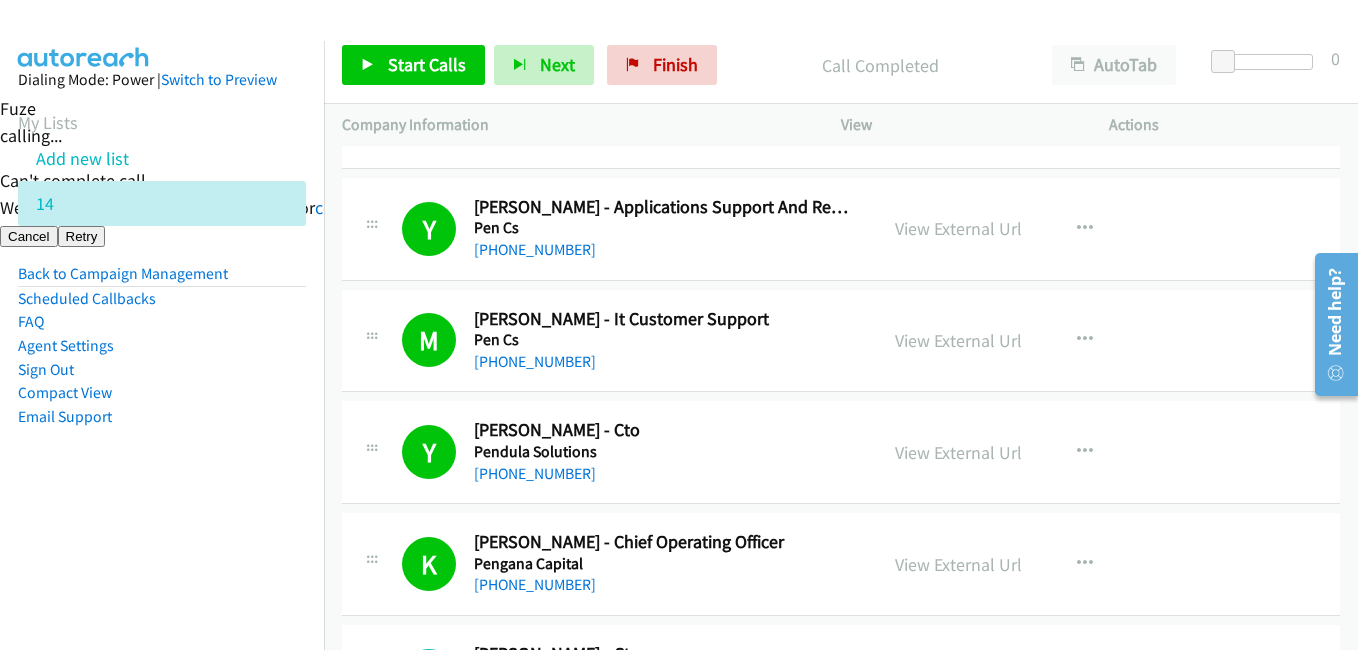 click on "Dialing Mode: Power
|
Switch to Preview
My Lists
Add new list
14
Back to Campaign Management
Scheduled Callbacks
FAQ
Agent Settings
Sign Out
Compact View
Email Support" at bounding box center (162, 280) 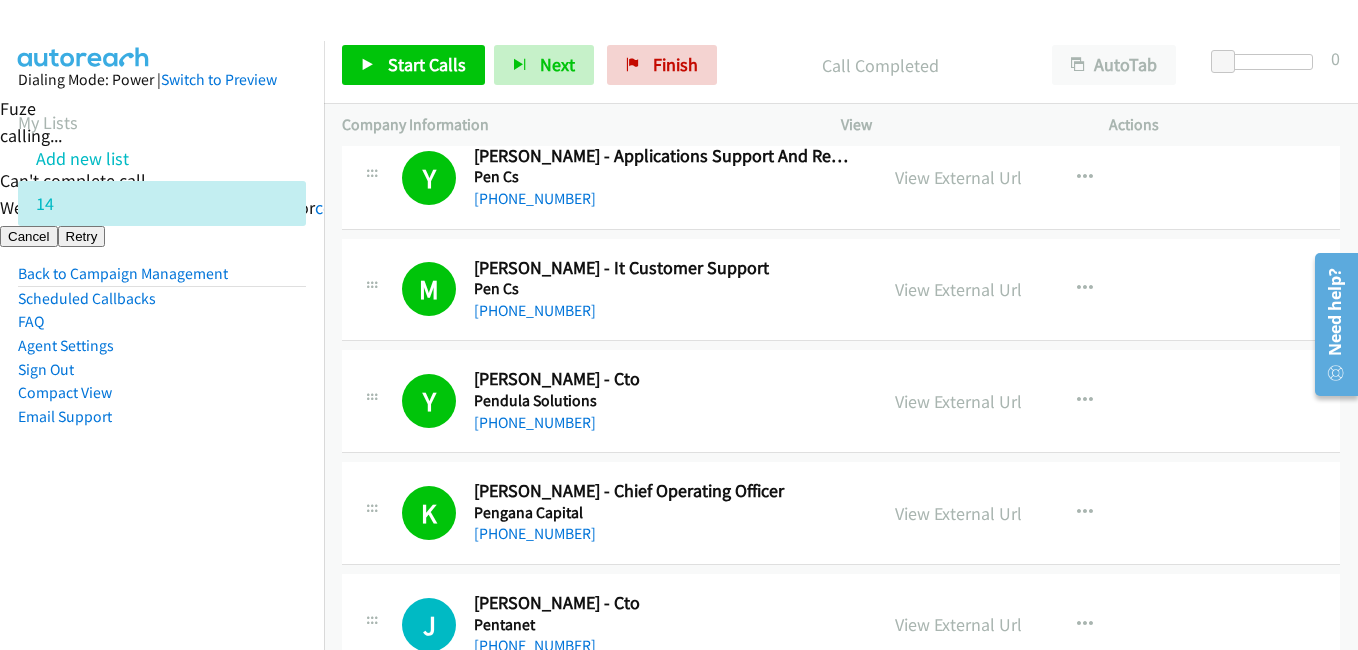 scroll, scrollTop: 7940, scrollLeft: 0, axis: vertical 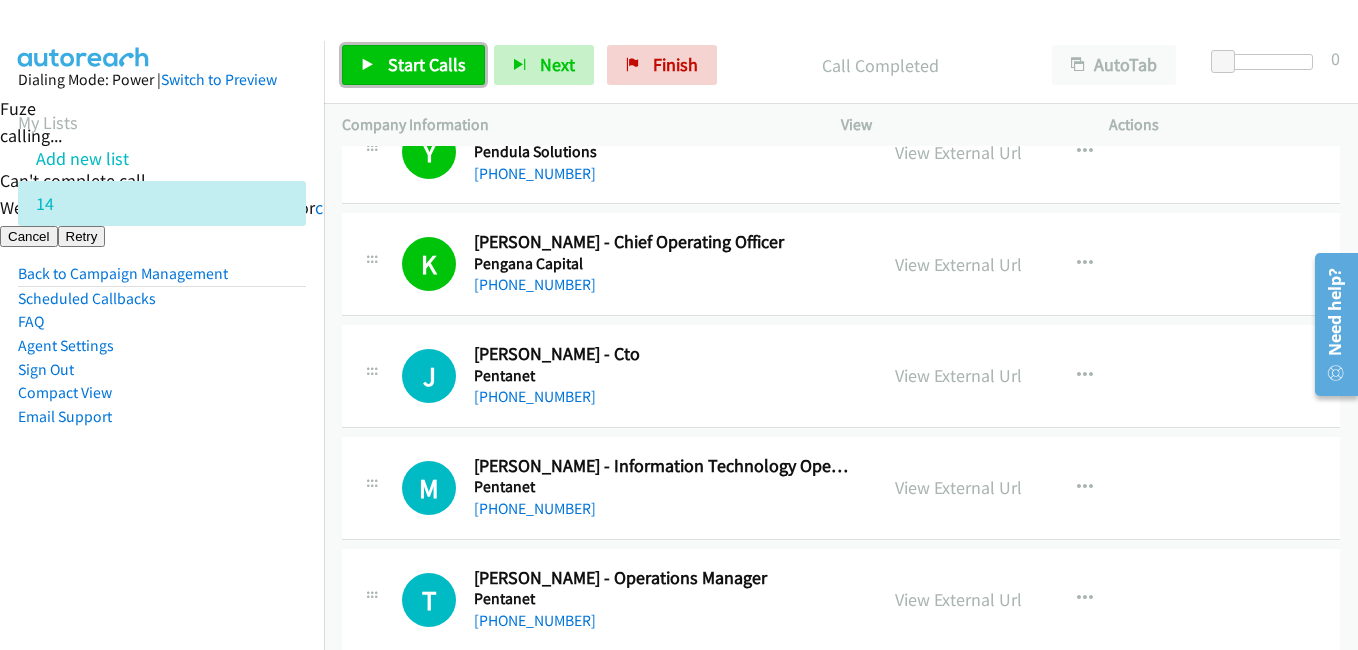 click on "Start Calls" at bounding box center (413, 65) 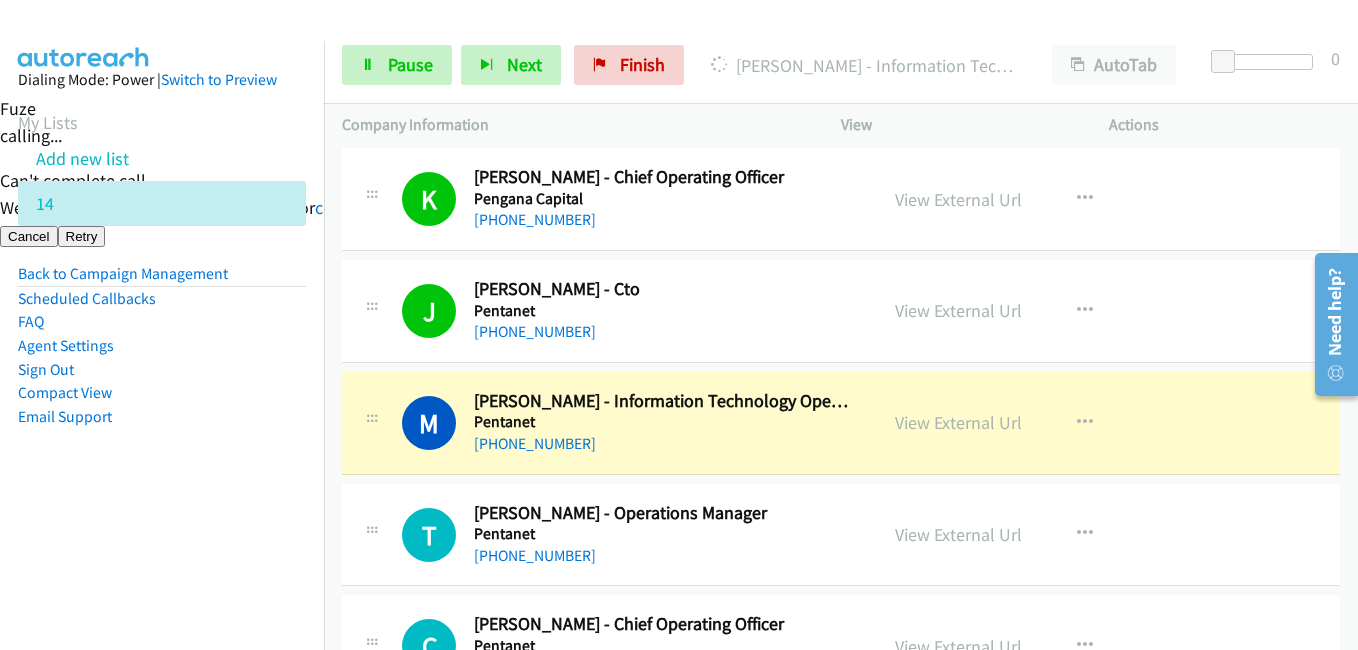 scroll, scrollTop: 8040, scrollLeft: 0, axis: vertical 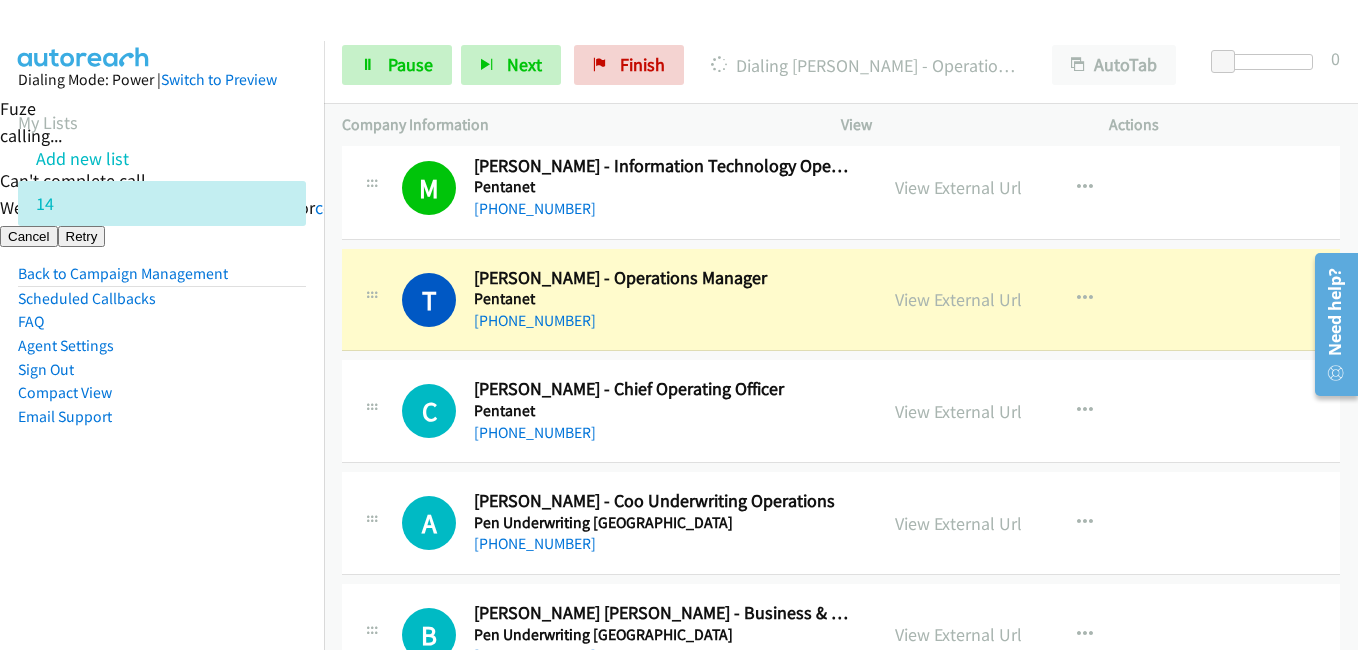 click on "Dialing Mode: Power
|
Switch to Preview
My Lists
Add new list
14
Back to Campaign Management
Scheduled Callbacks
FAQ
Agent Settings
Sign Out
Compact View
Email Support" at bounding box center (162, 366) 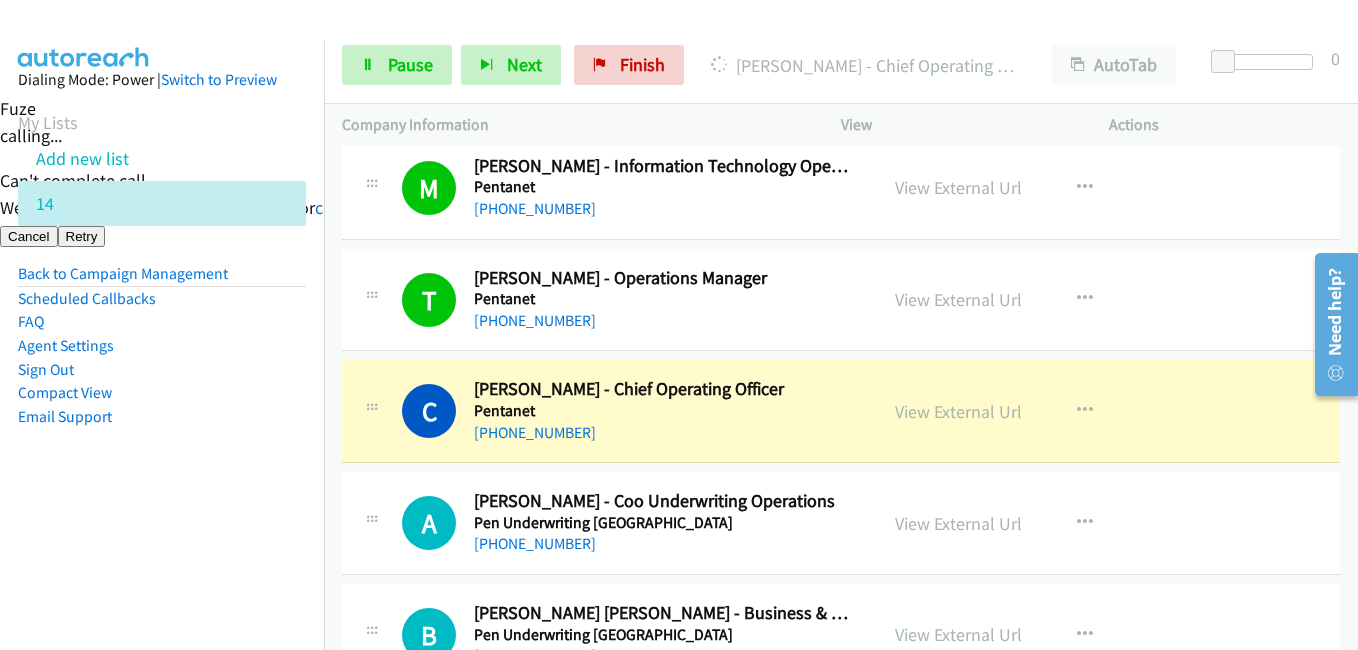 click on "Dialing Mode: Power
|
Switch to Preview
My Lists
Add new list
14
Back to Campaign Management
Scheduled Callbacks
FAQ
Agent Settings
Sign Out
Compact View
Email Support" at bounding box center (162, 280) 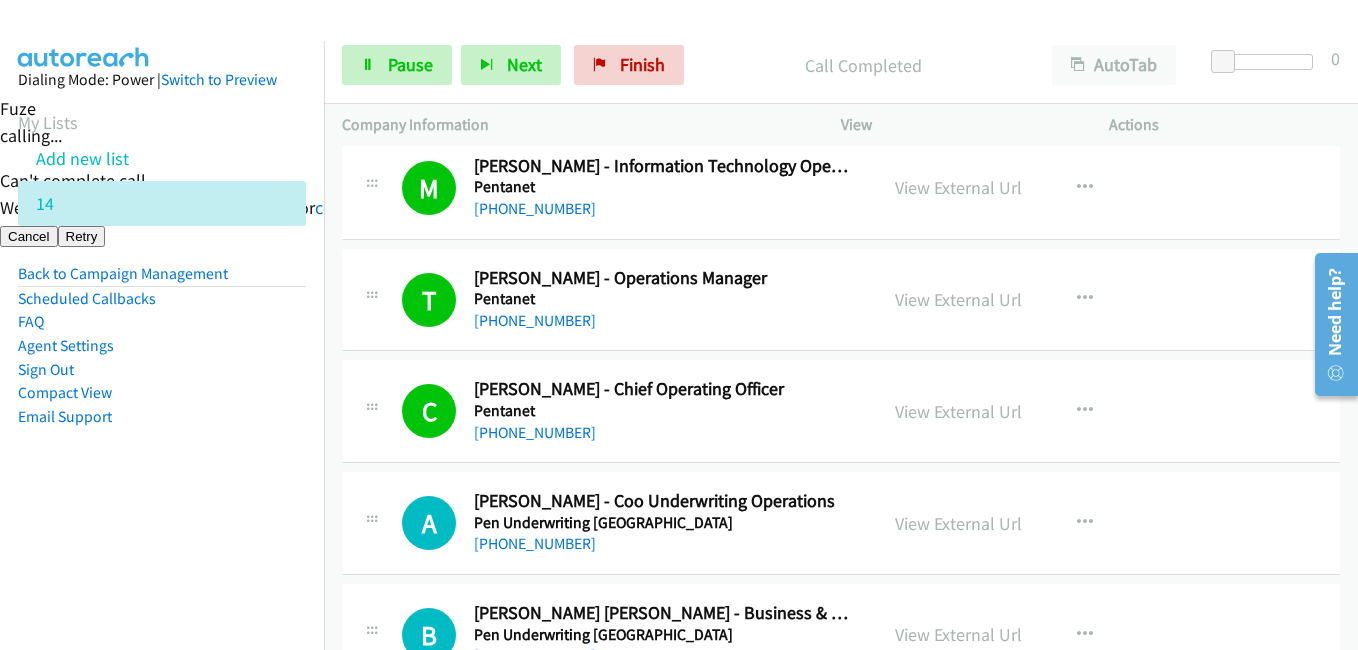 click on "Dialing Mode: Power
|
Switch to Preview
My Lists
Add new list
14
Back to Campaign Management
Scheduled Callbacks
FAQ
Agent Settings
Sign Out
Compact View
Email Support" at bounding box center [162, 280] 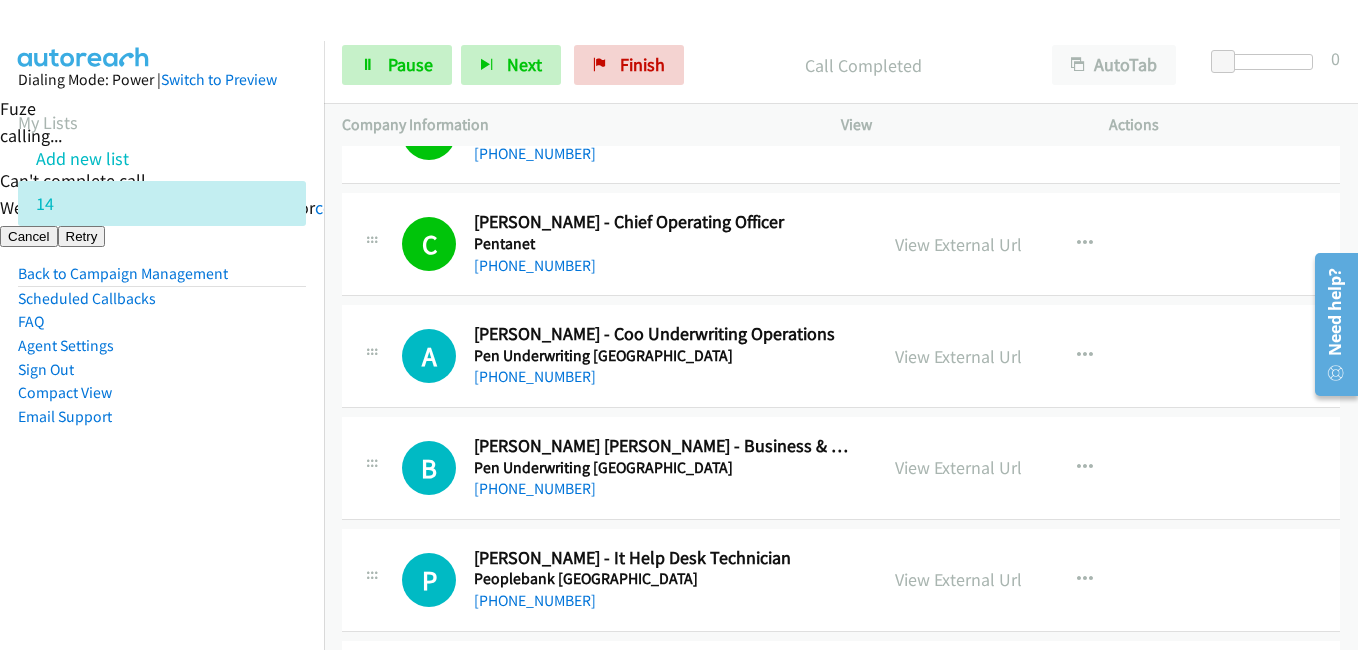 scroll, scrollTop: 8440, scrollLeft: 0, axis: vertical 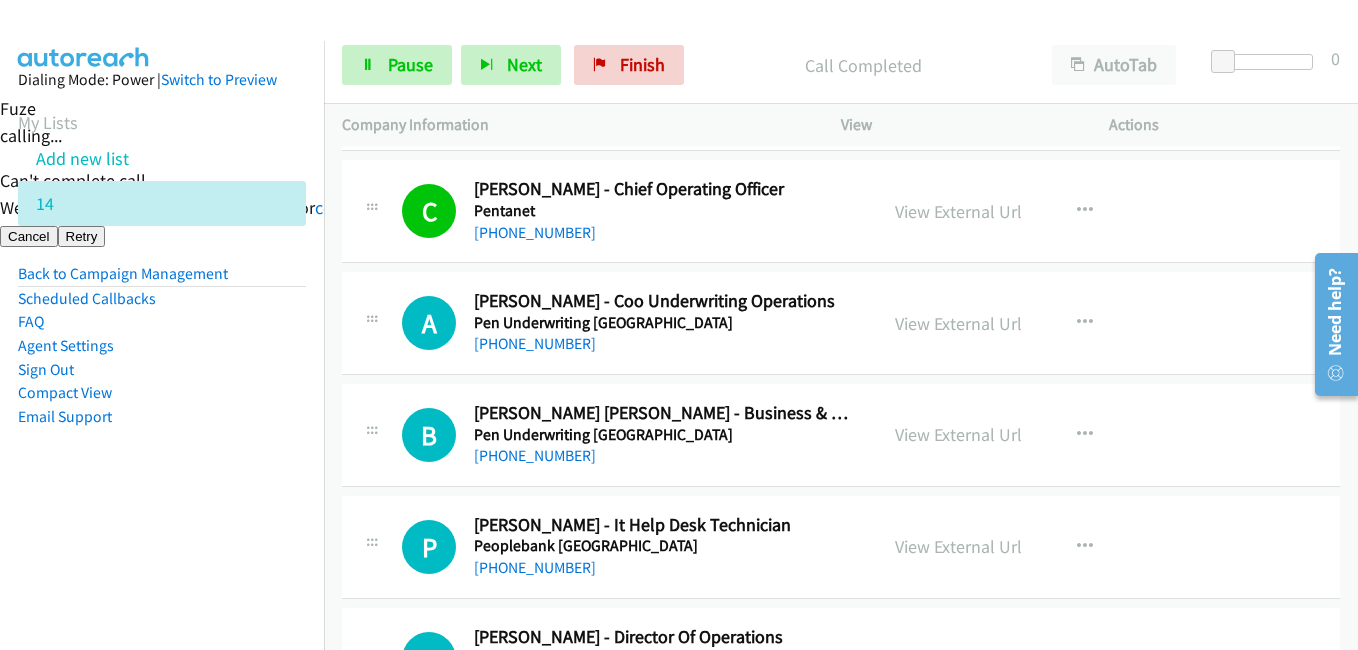 drag, startPoint x: 227, startPoint y: 466, endPoint x: 285, endPoint y: 466, distance: 58 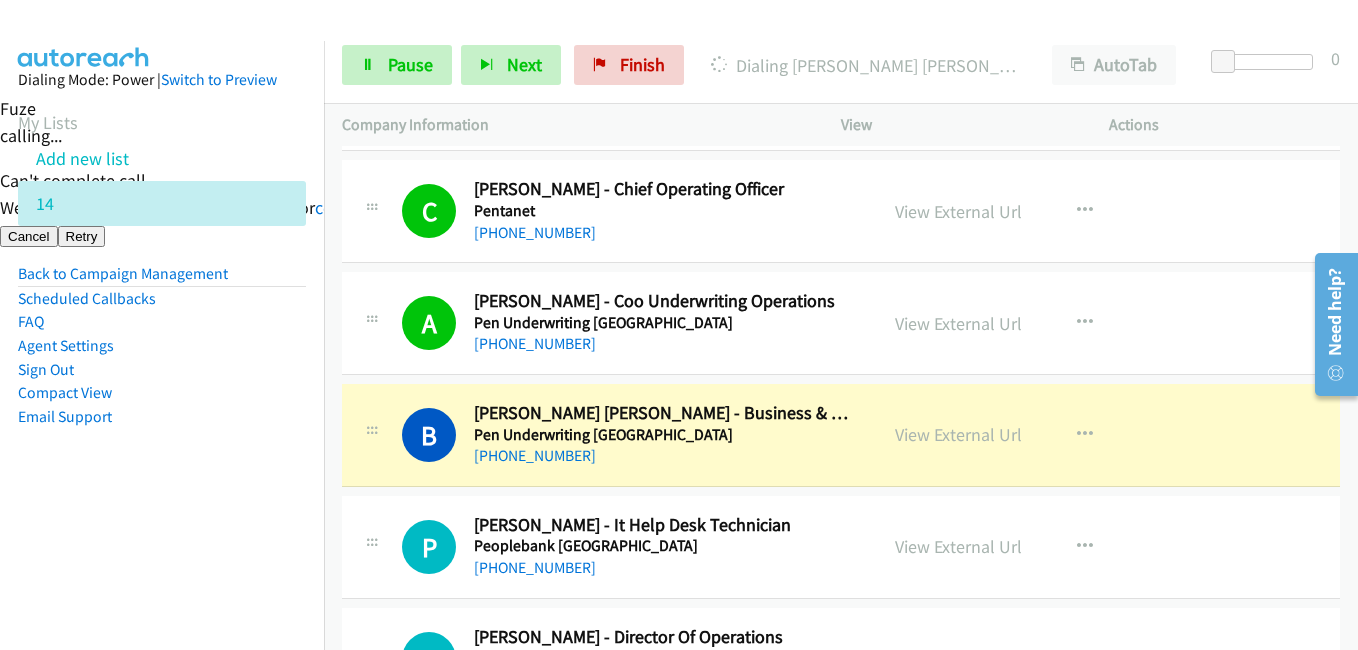 click on "Dialing Mode: Power
|
Switch to Preview
My Lists
Add new list
14
Back to Campaign Management
Scheduled Callbacks
FAQ
Agent Settings
Sign Out
Compact View
Email Support" at bounding box center [162, 280] 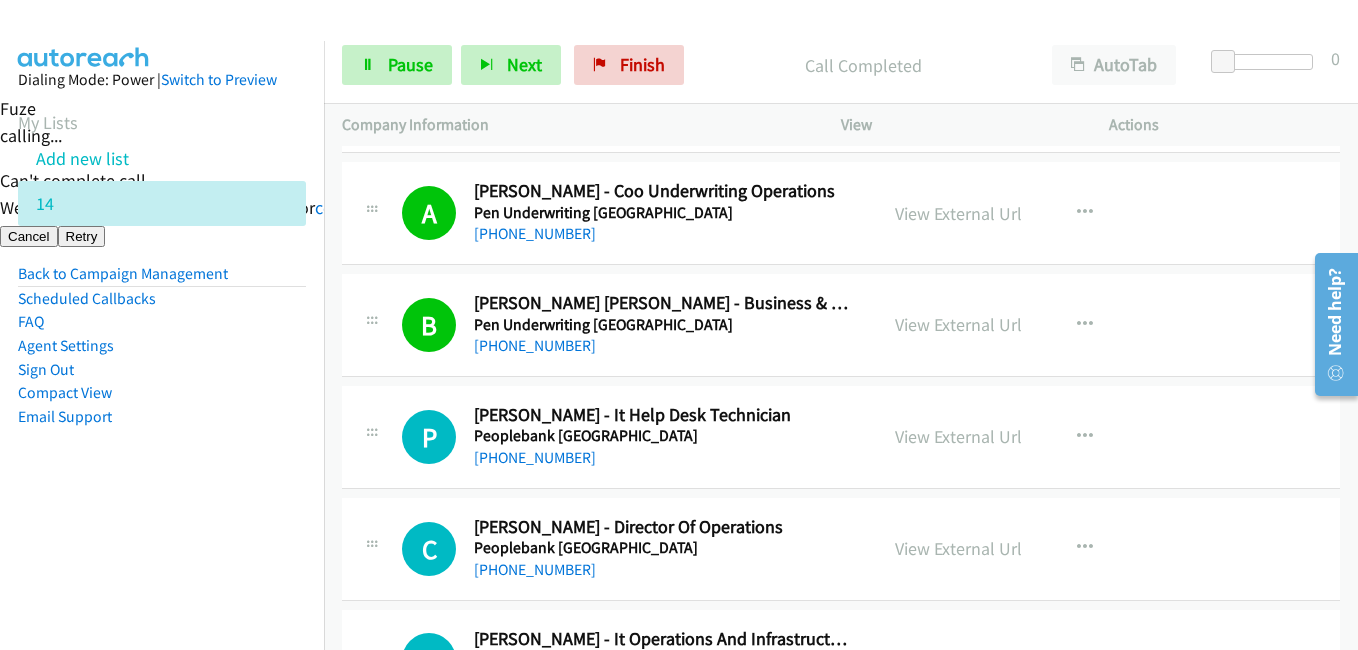 scroll, scrollTop: 8640, scrollLeft: 0, axis: vertical 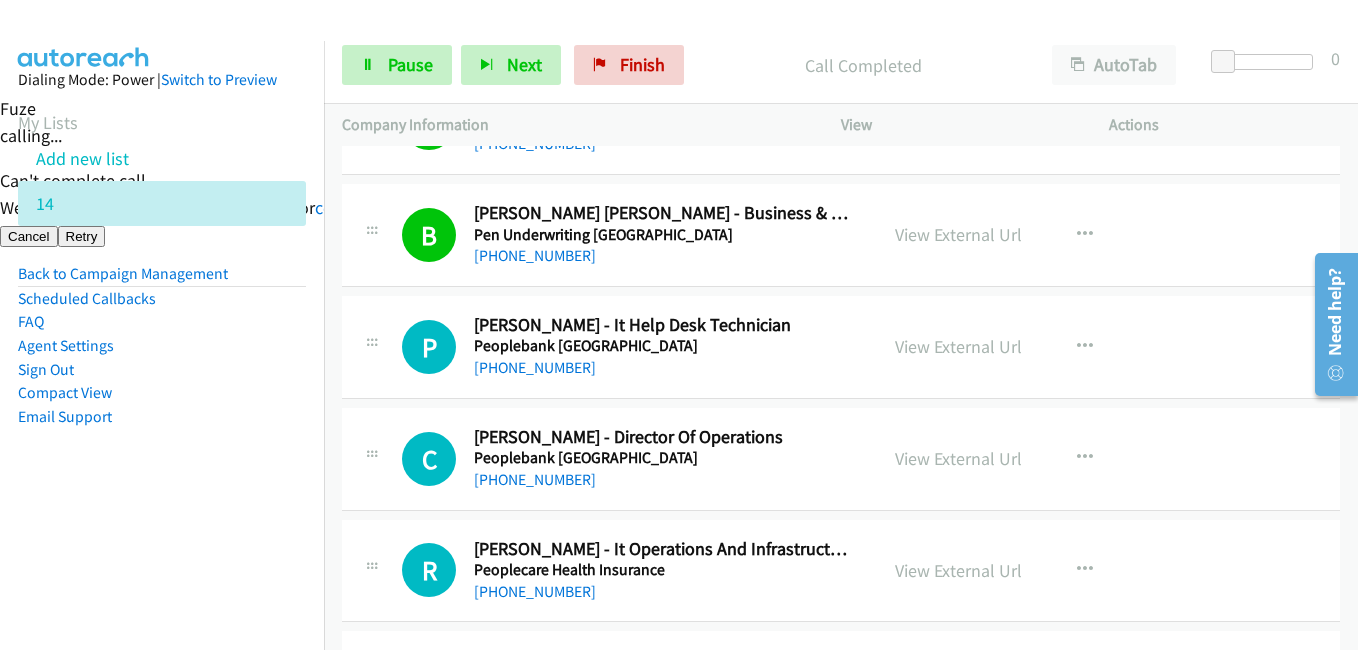 click on "Dialing Mode: Power
|
Switch to Preview
My Lists
Add new list
14
Back to Campaign Management
Scheduled Callbacks
FAQ
Agent Settings
Sign Out
Compact View
Email Support" at bounding box center (162, 280) 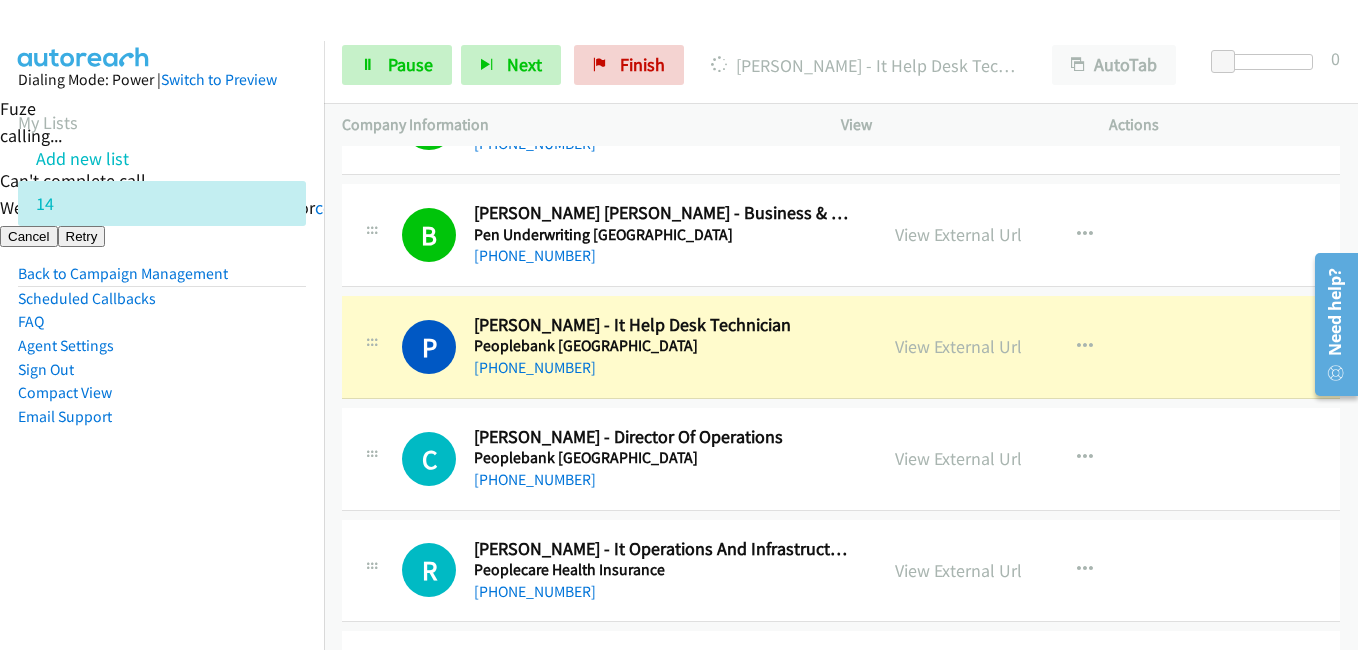 drag, startPoint x: 202, startPoint y: 400, endPoint x: 507, endPoint y: 393, distance: 305.08032 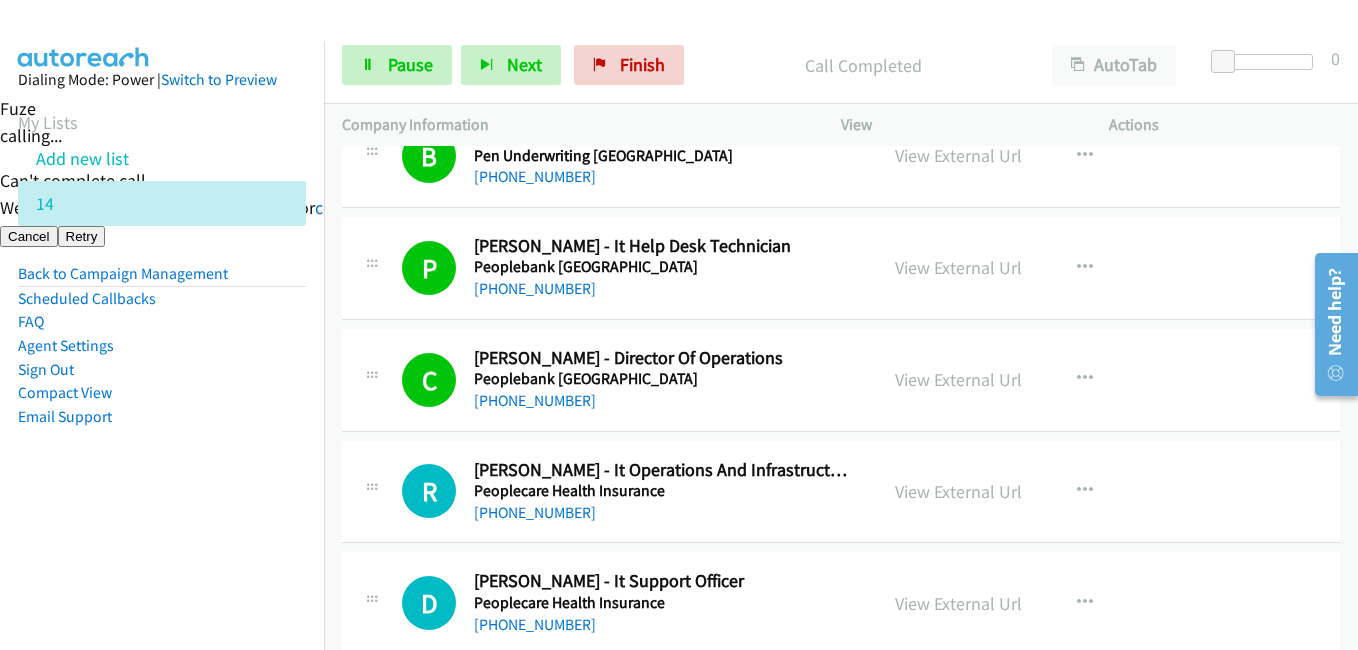 scroll, scrollTop: 8840, scrollLeft: 0, axis: vertical 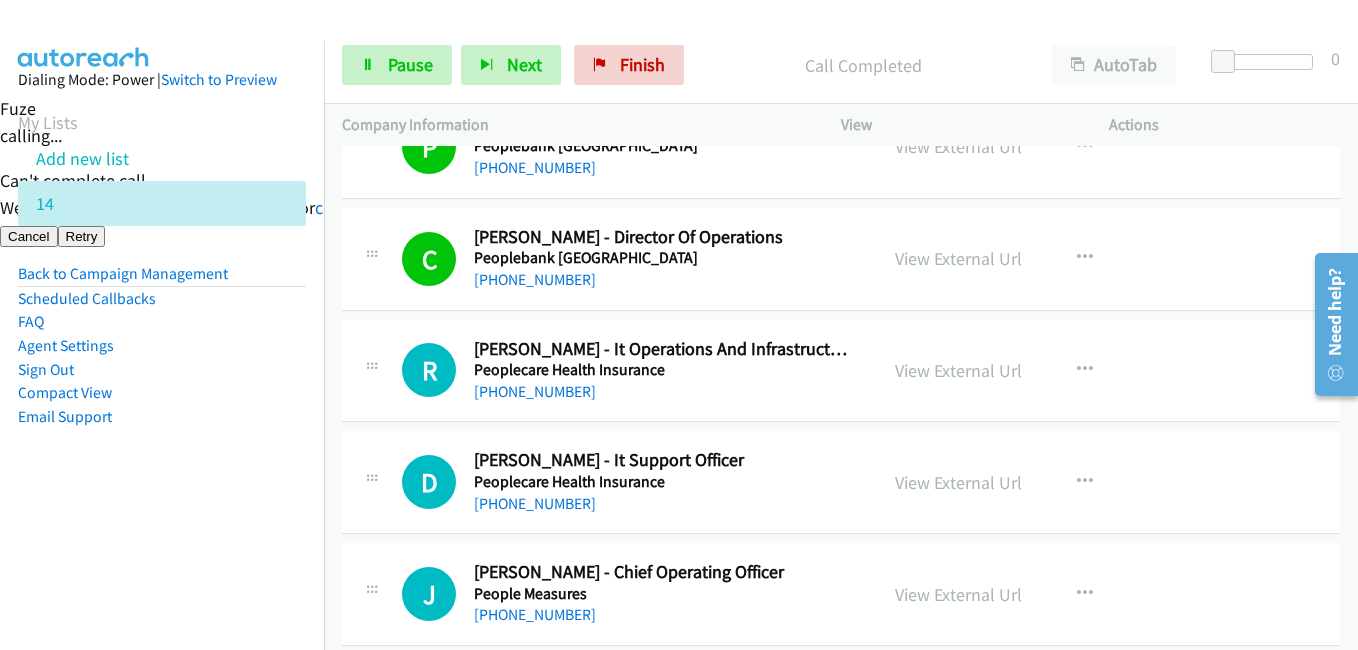 click on "Email Support" at bounding box center (162, 417) 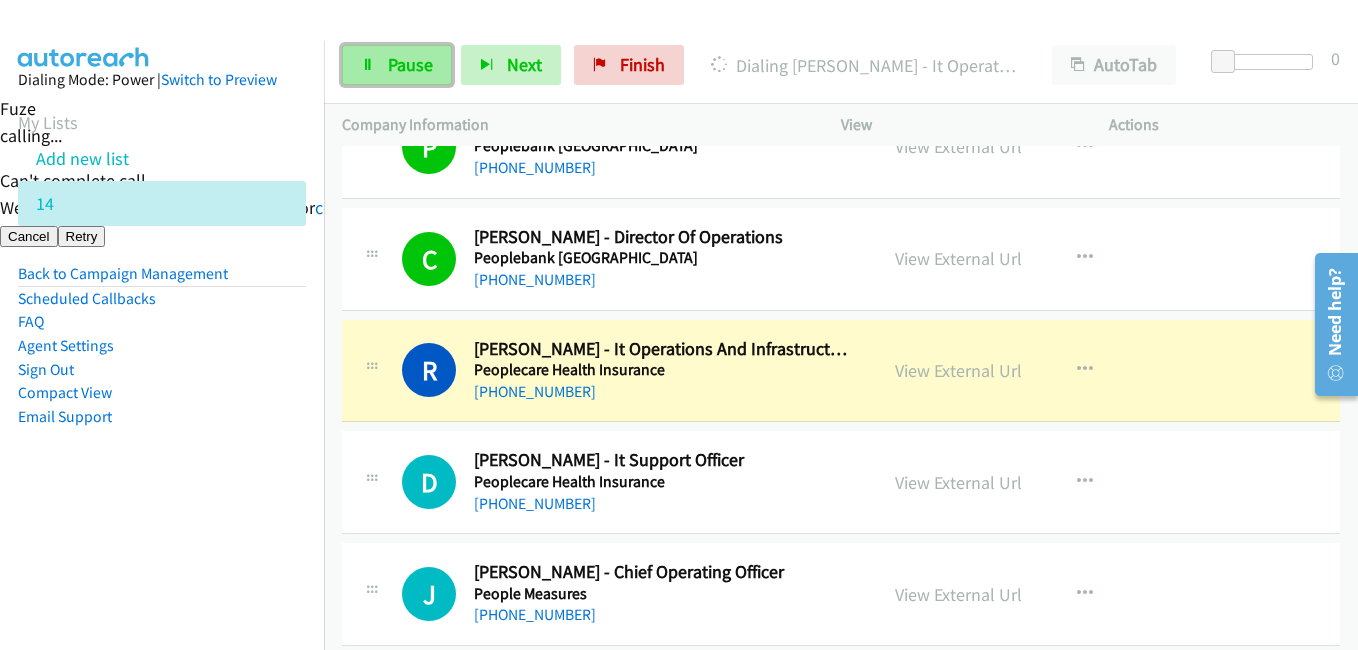 click on "Pause" at bounding box center [410, 64] 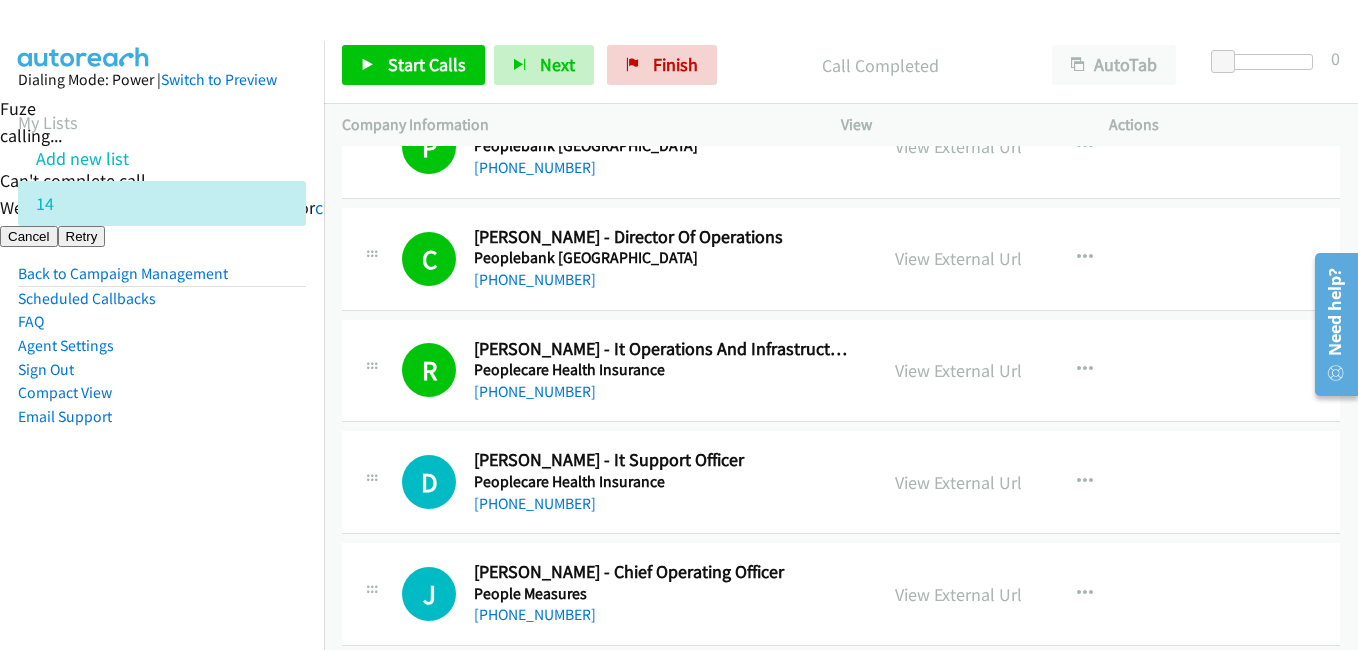 click on "Dialing Mode: Power
|
Switch to Preview
My Lists
Add new list
14
Back to Campaign Management
Scheduled Callbacks
FAQ
Agent Settings
Sign Out
Compact View
Email Support" at bounding box center [162, 280] 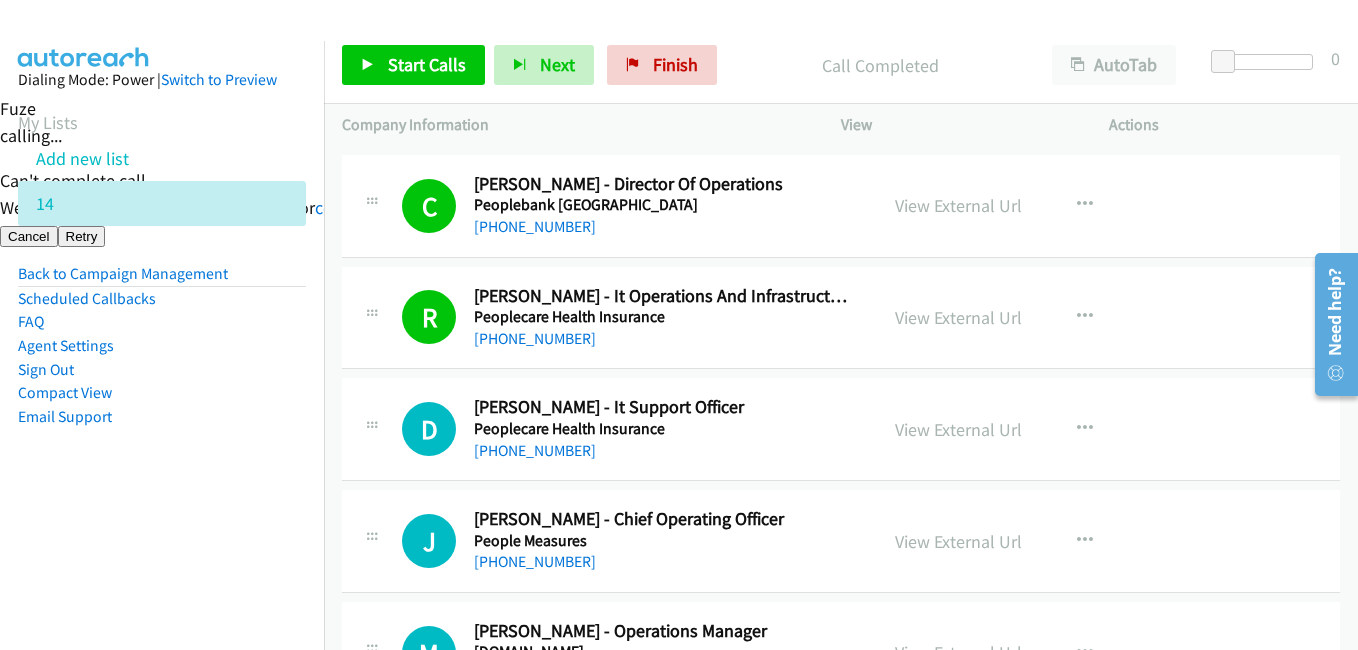 scroll, scrollTop: 8940, scrollLeft: 0, axis: vertical 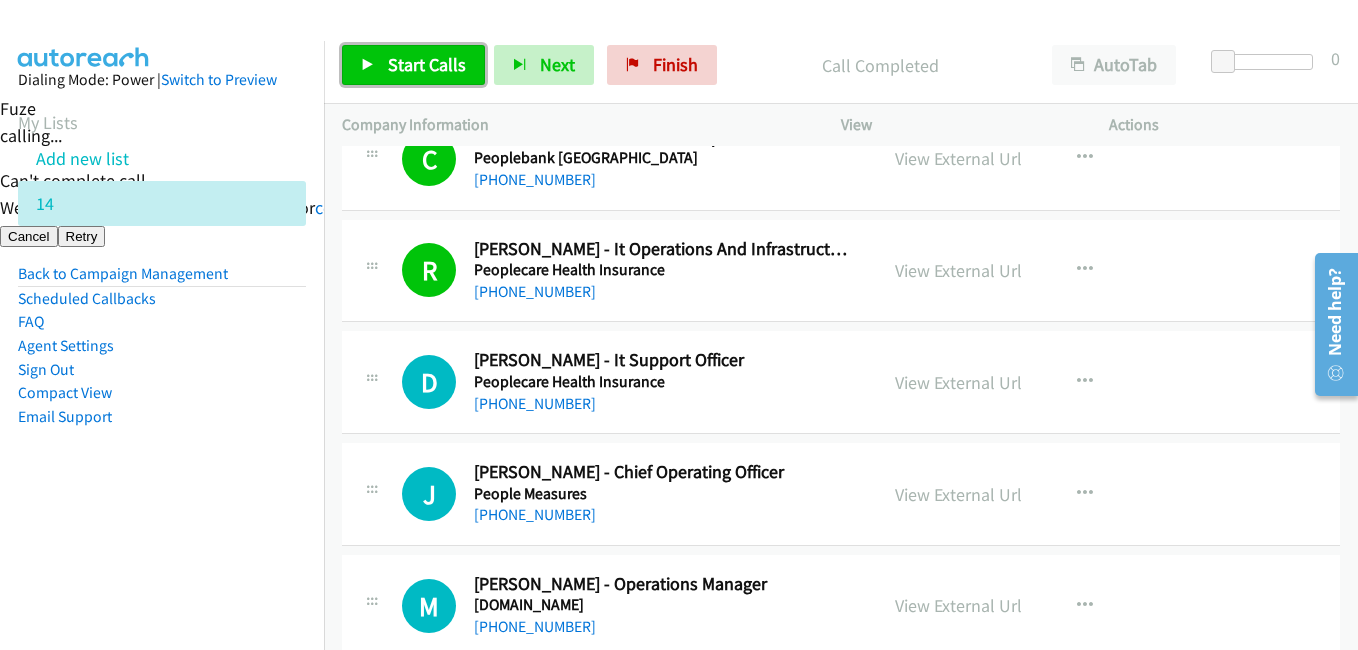 click on "Start Calls" at bounding box center [427, 64] 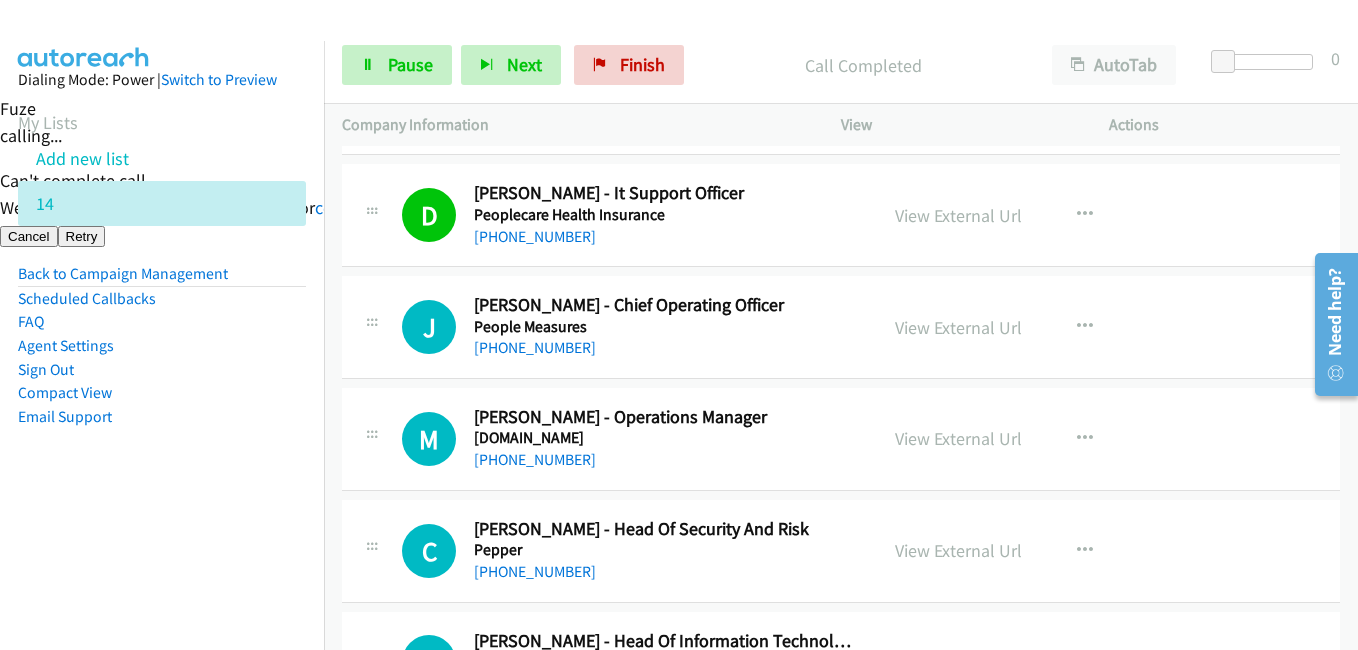 scroll, scrollTop: 9140, scrollLeft: 0, axis: vertical 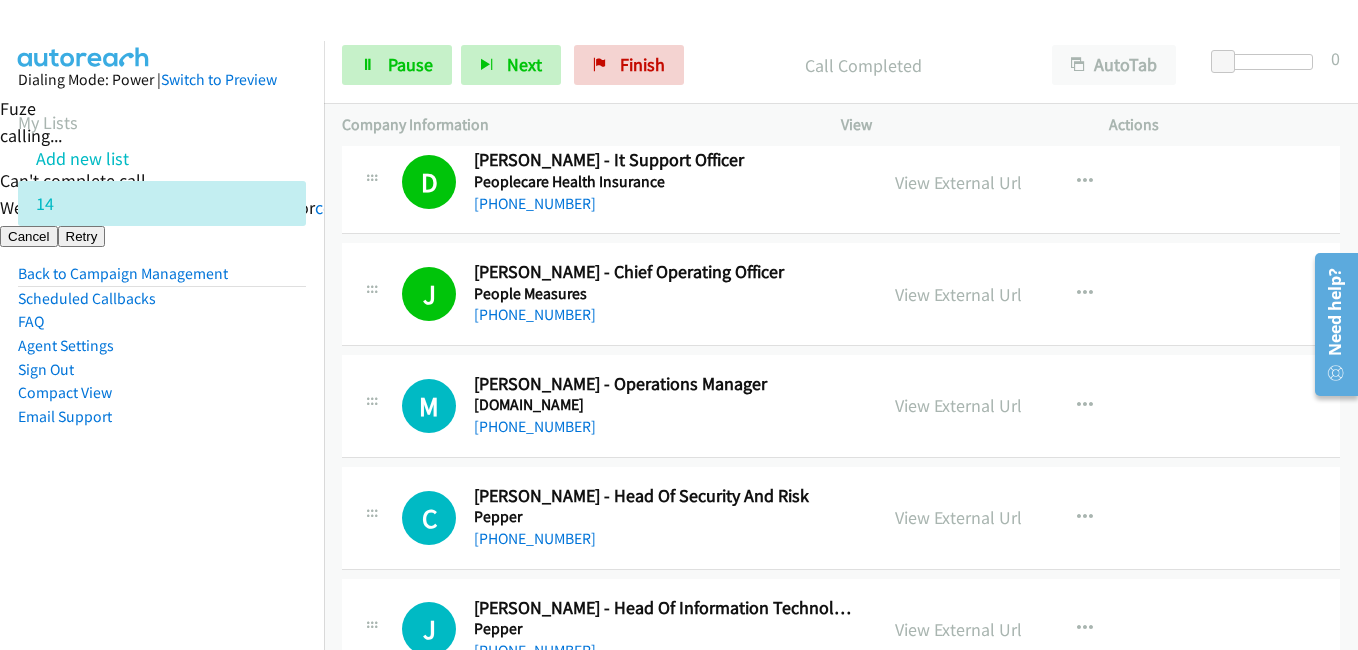 click on "Dialing Mode: Power
|
Switch to Preview
My Lists
Add new list
14
Back to Campaign Management
Scheduled Callbacks
FAQ
Agent Settings
Sign Out
Compact View
Email Support" at bounding box center [162, 280] 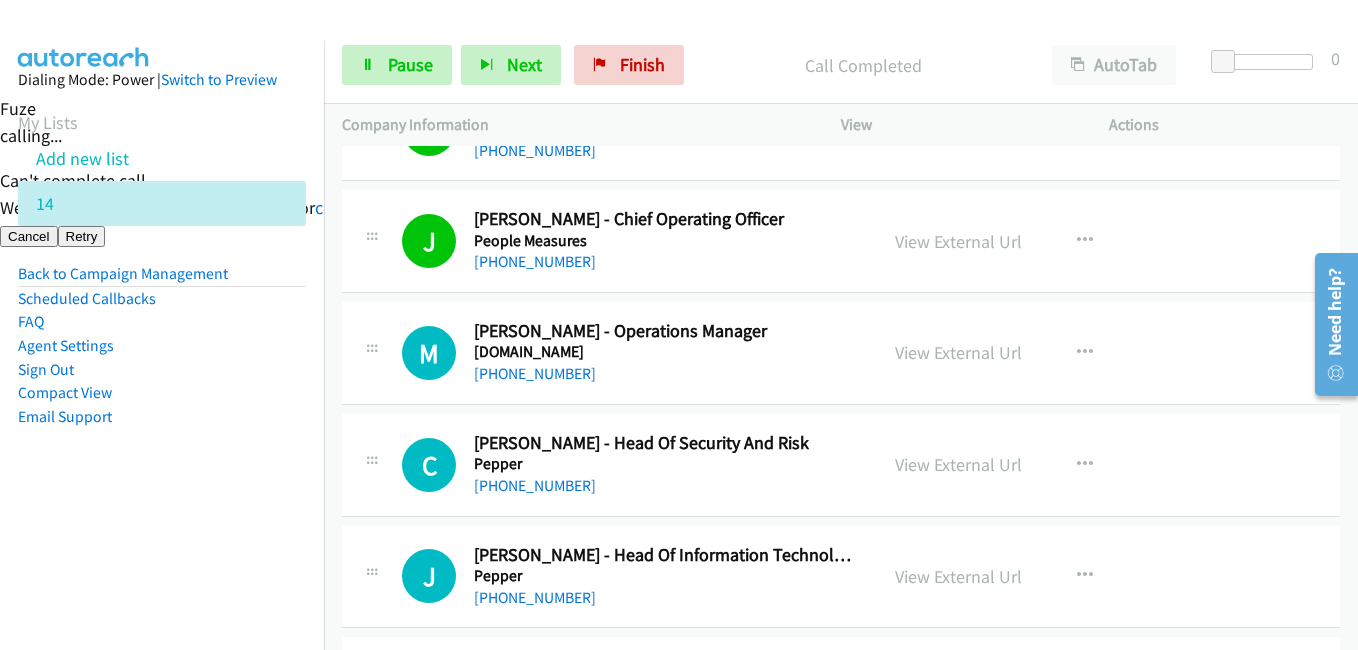 scroll, scrollTop: 9240, scrollLeft: 0, axis: vertical 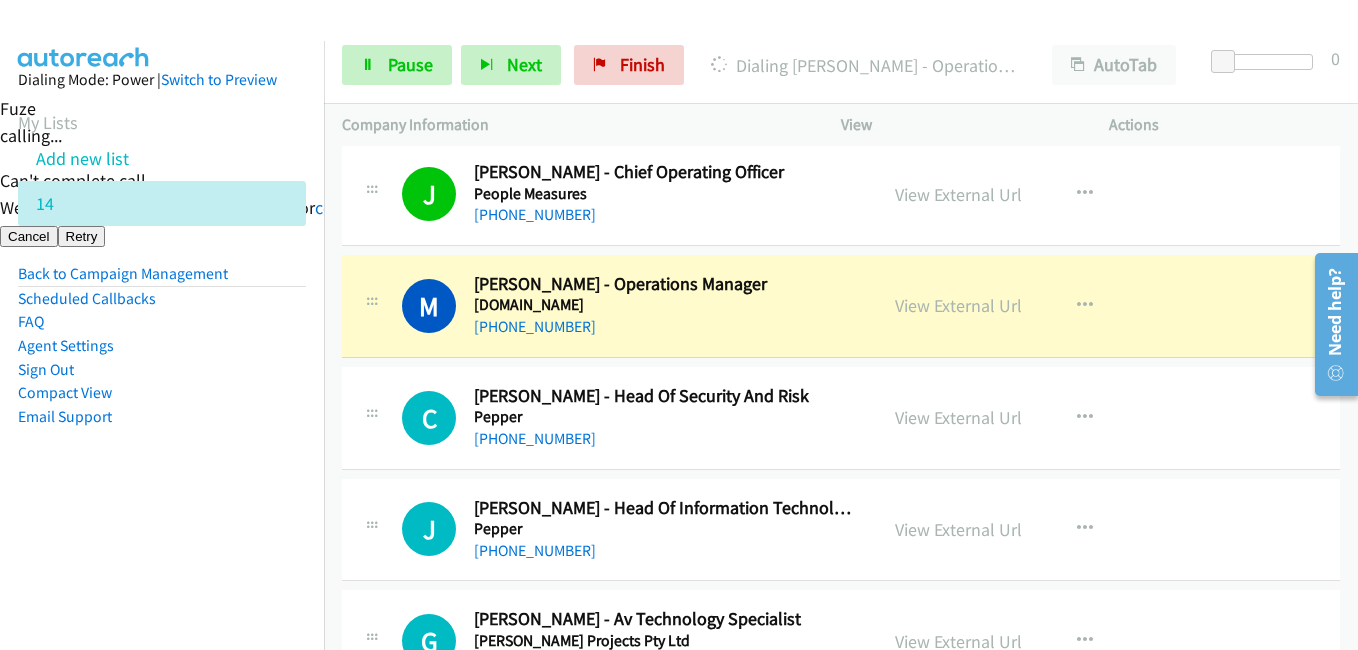 click on "Dialing Mode: Power
|
Switch to Preview
My Lists
Add new list
14
Back to Campaign Management
Scheduled Callbacks
FAQ
Agent Settings
Sign Out
Compact View
Email Support" at bounding box center (162, 280) 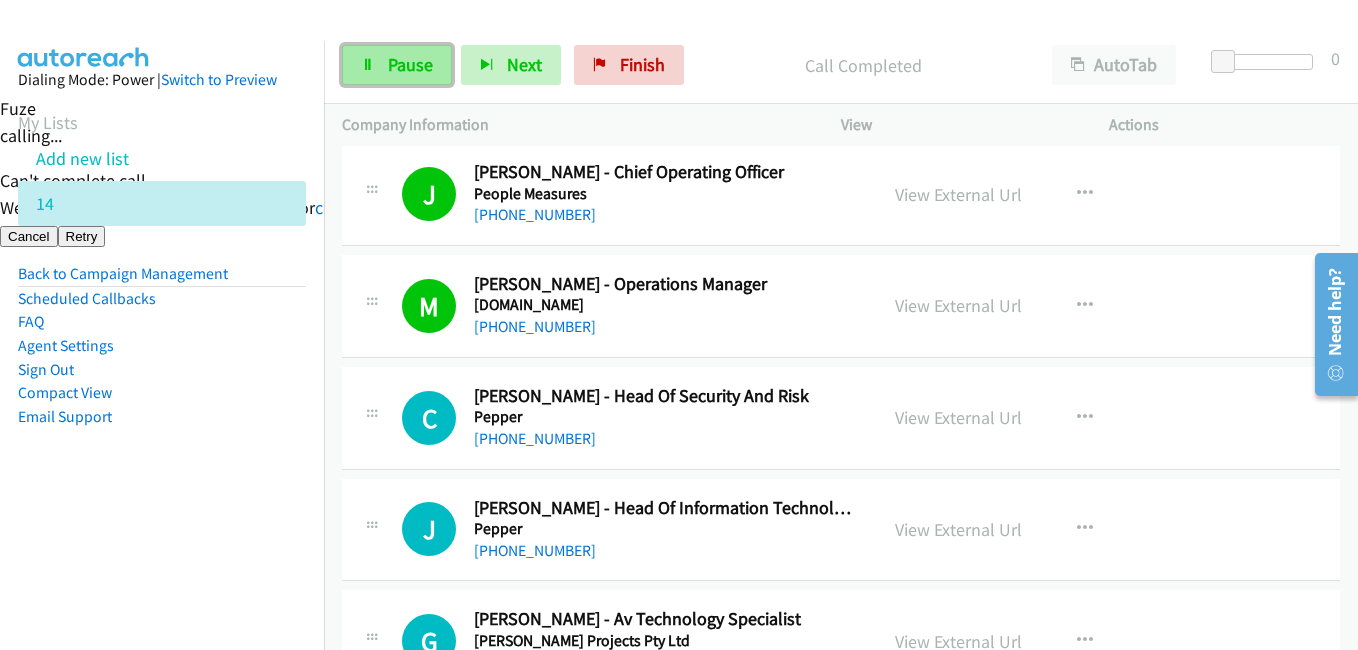 click on "Pause" at bounding box center (410, 64) 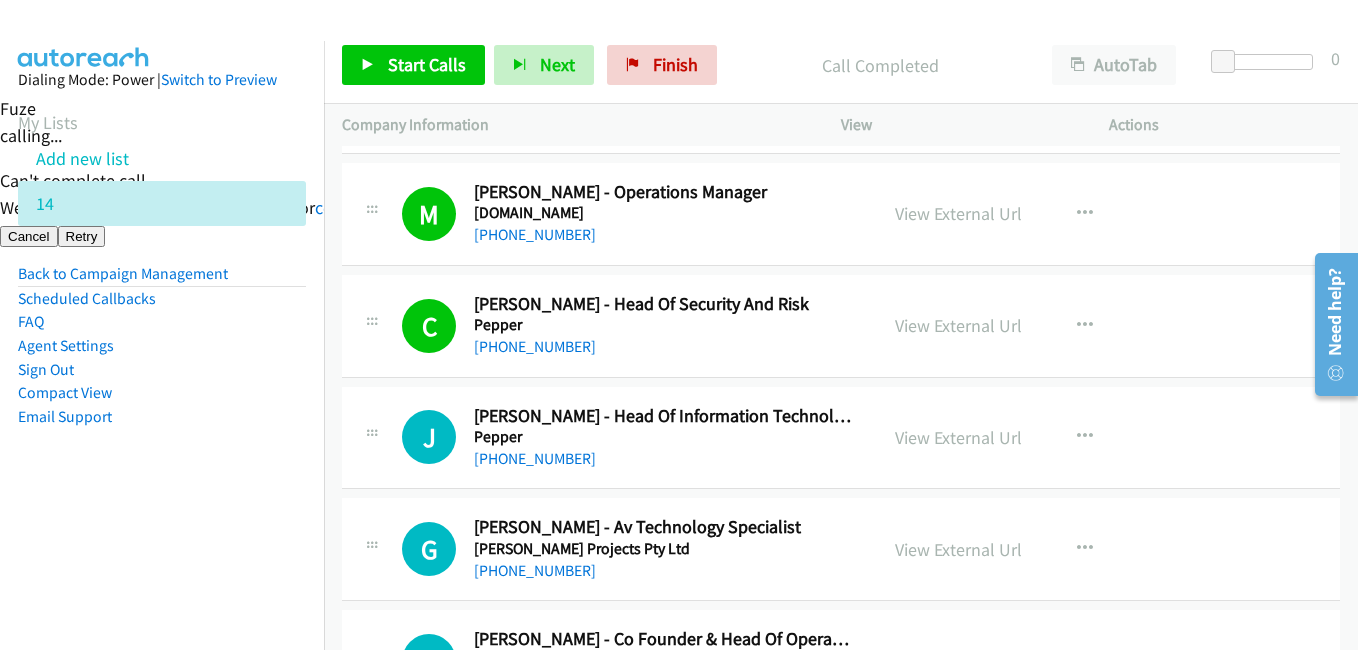 scroll, scrollTop: 9440, scrollLeft: 0, axis: vertical 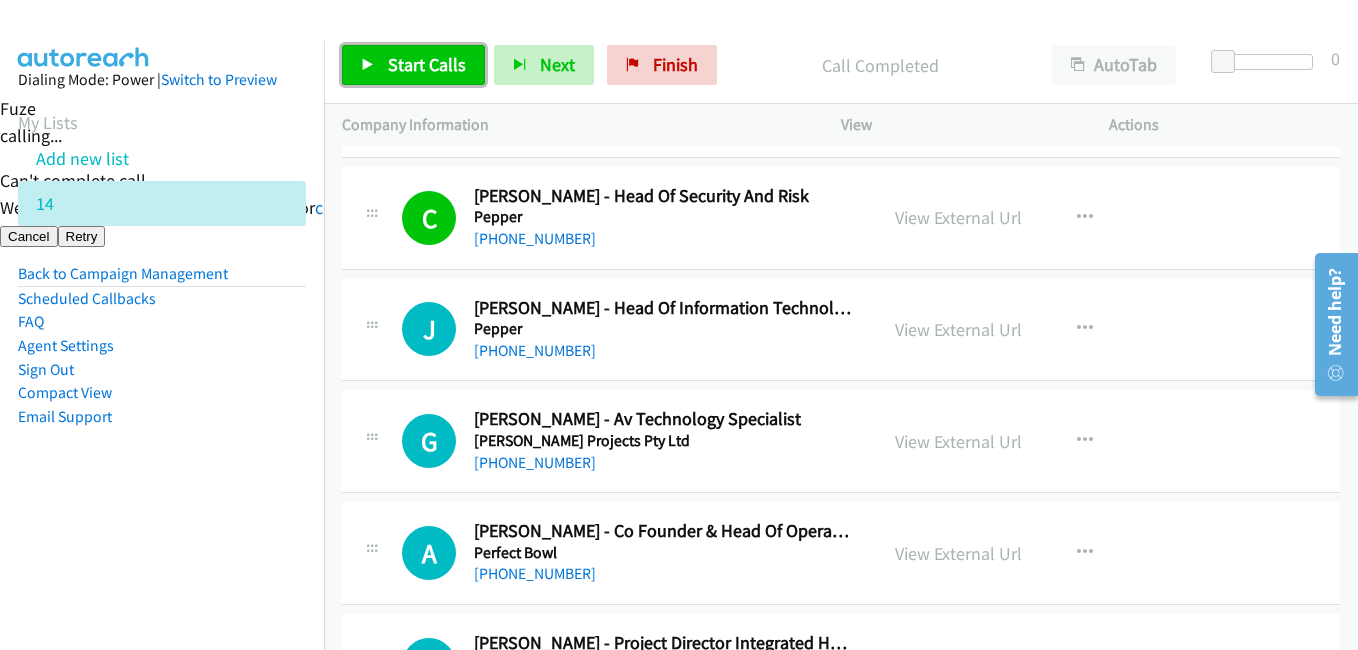 click on "Start Calls" at bounding box center [427, 64] 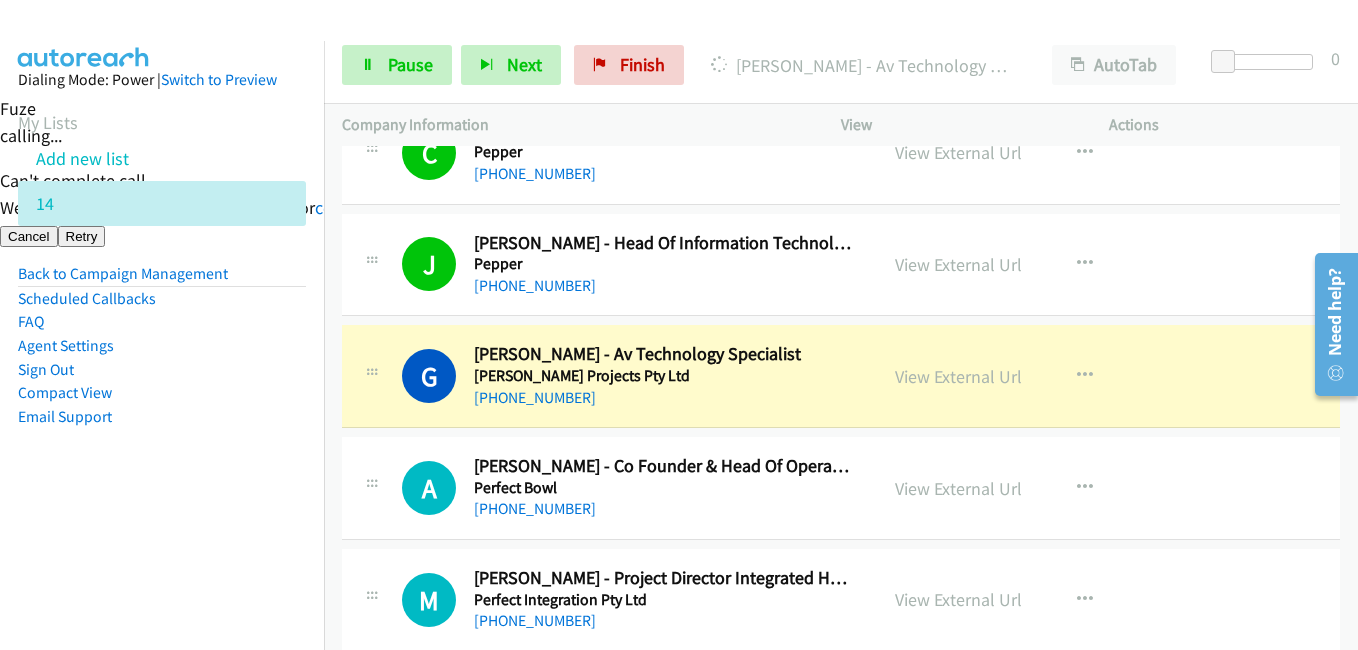 scroll, scrollTop: 9540, scrollLeft: 0, axis: vertical 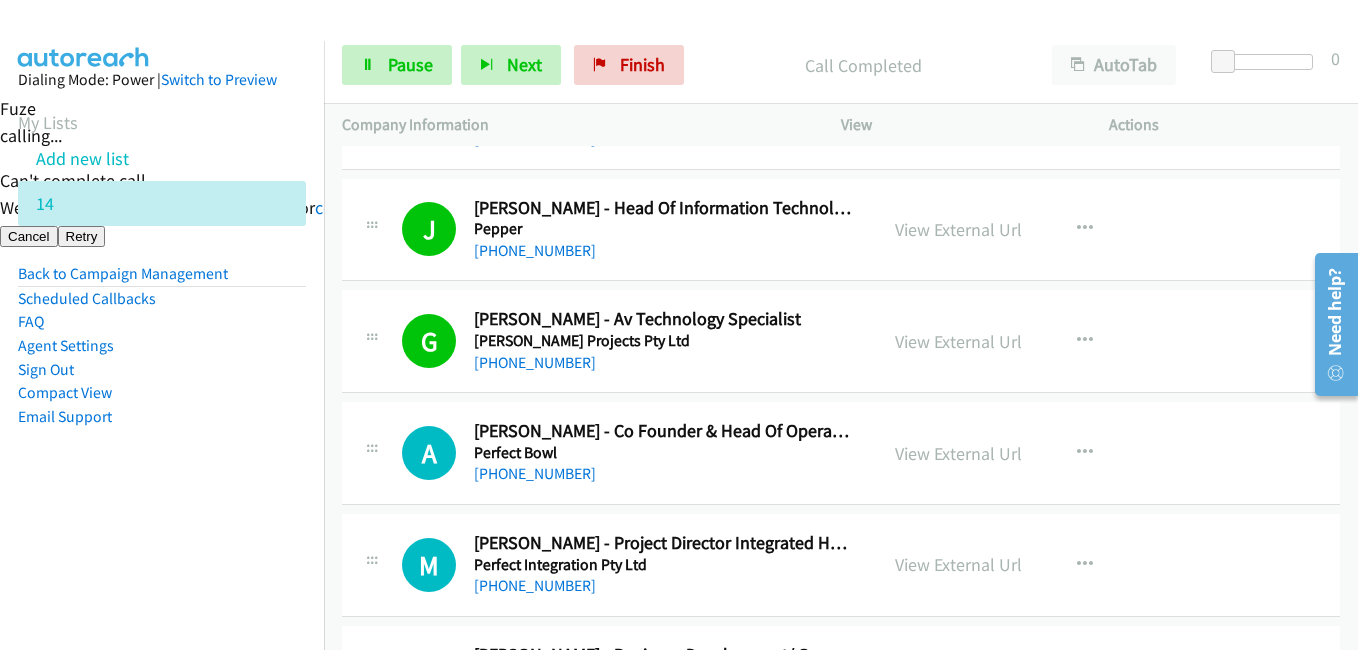 click on "Dialing Mode: Power
|
Switch to Preview
My Lists
Add new list
14
Back to Campaign Management
Scheduled Callbacks
FAQ
Agent Settings
Sign Out
Compact View
Email Support" at bounding box center [162, 280] 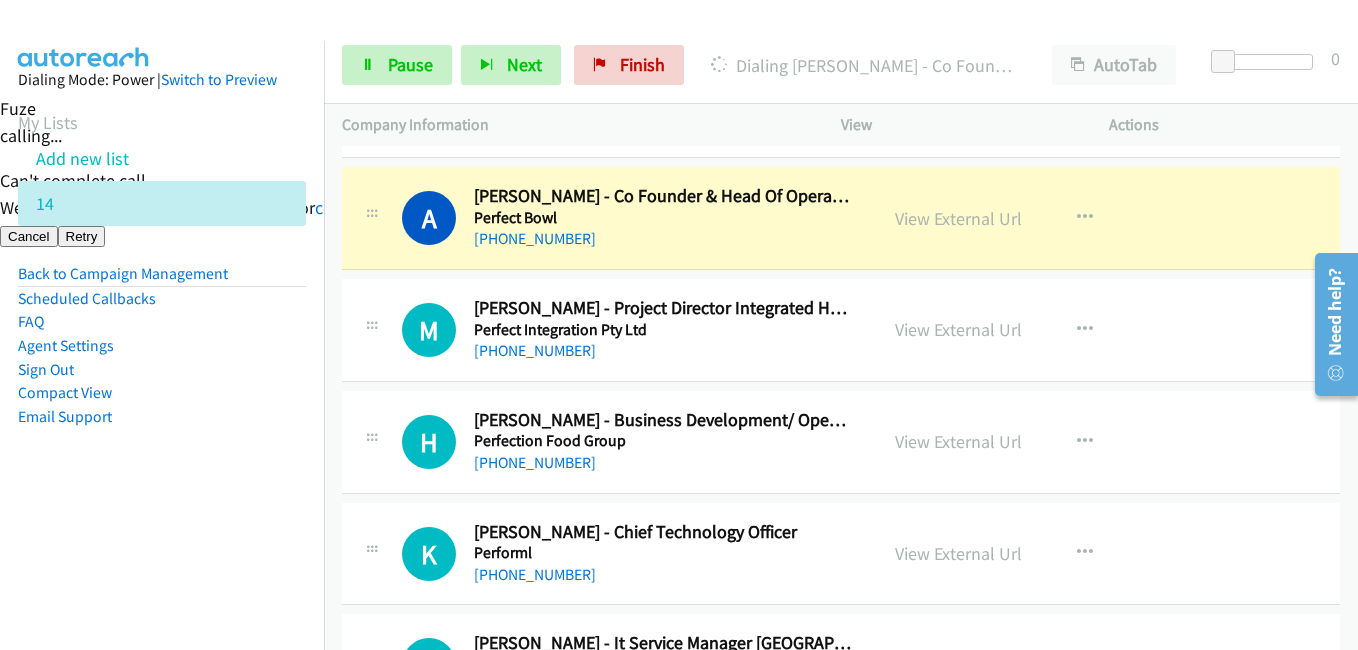 scroll, scrollTop: 9740, scrollLeft: 0, axis: vertical 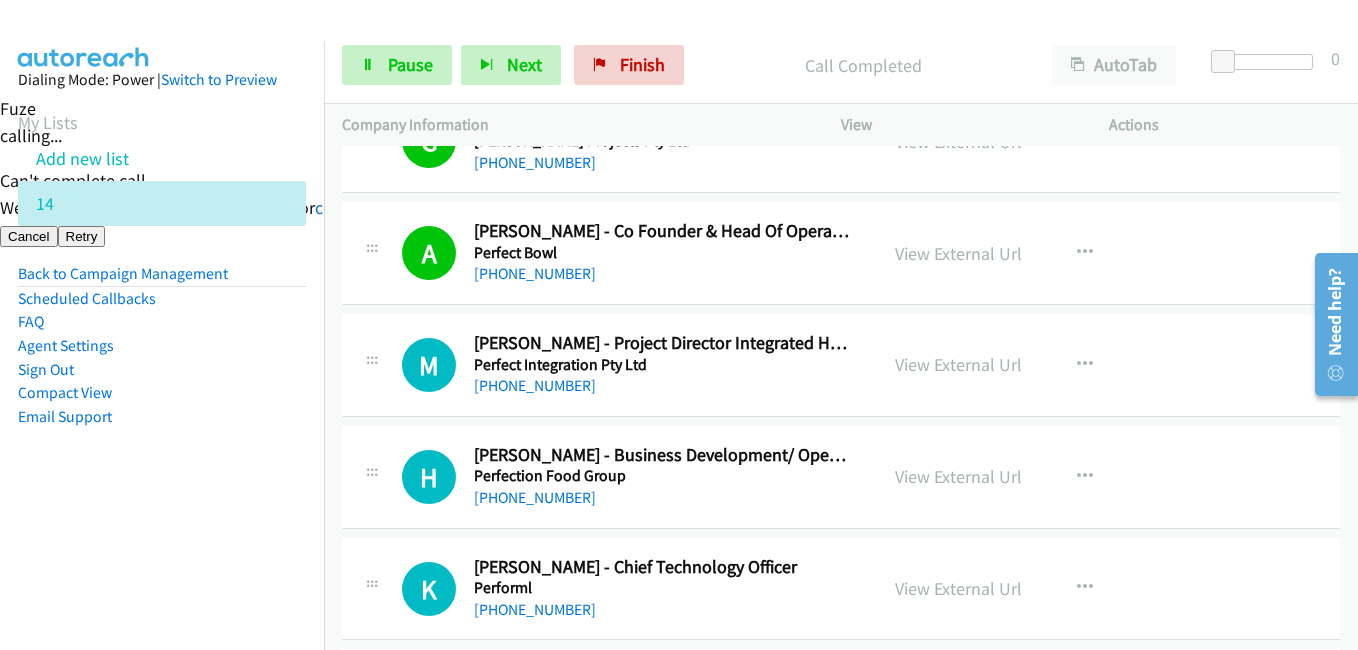 drag, startPoint x: 184, startPoint y: 467, endPoint x: 203, endPoint y: 465, distance: 19.104973 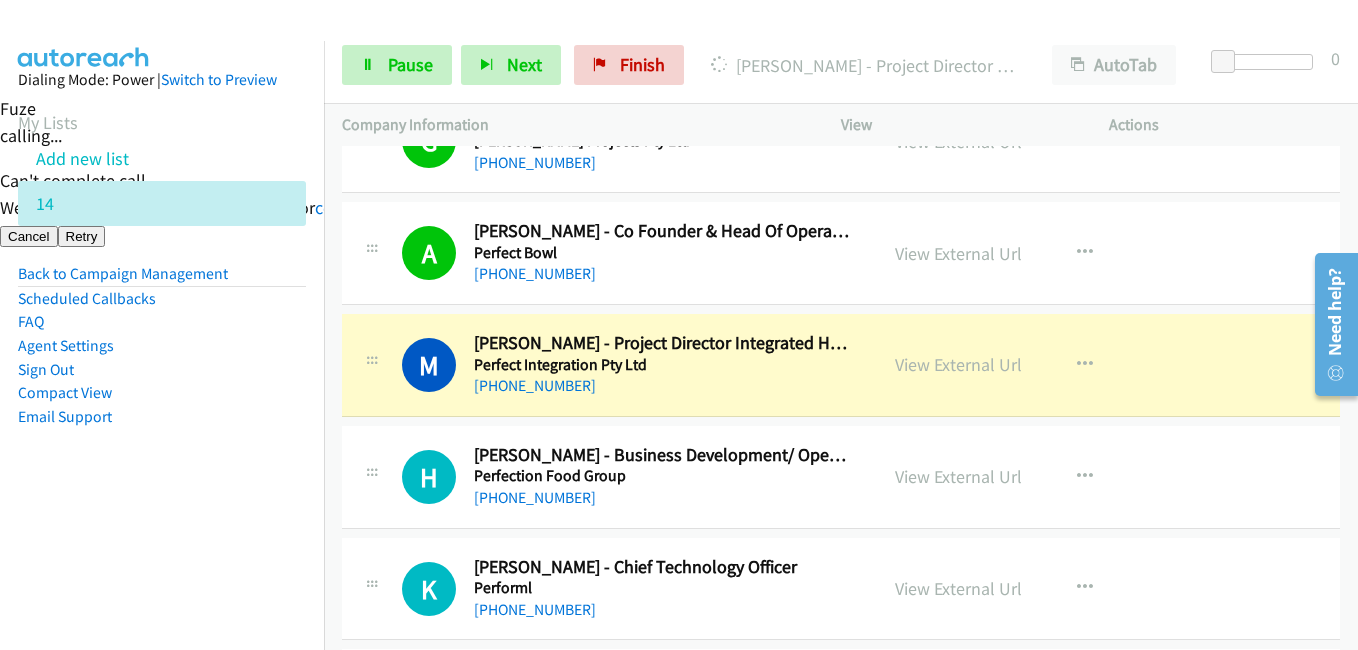 drag, startPoint x: 215, startPoint y: 489, endPoint x: 416, endPoint y: 489, distance: 201 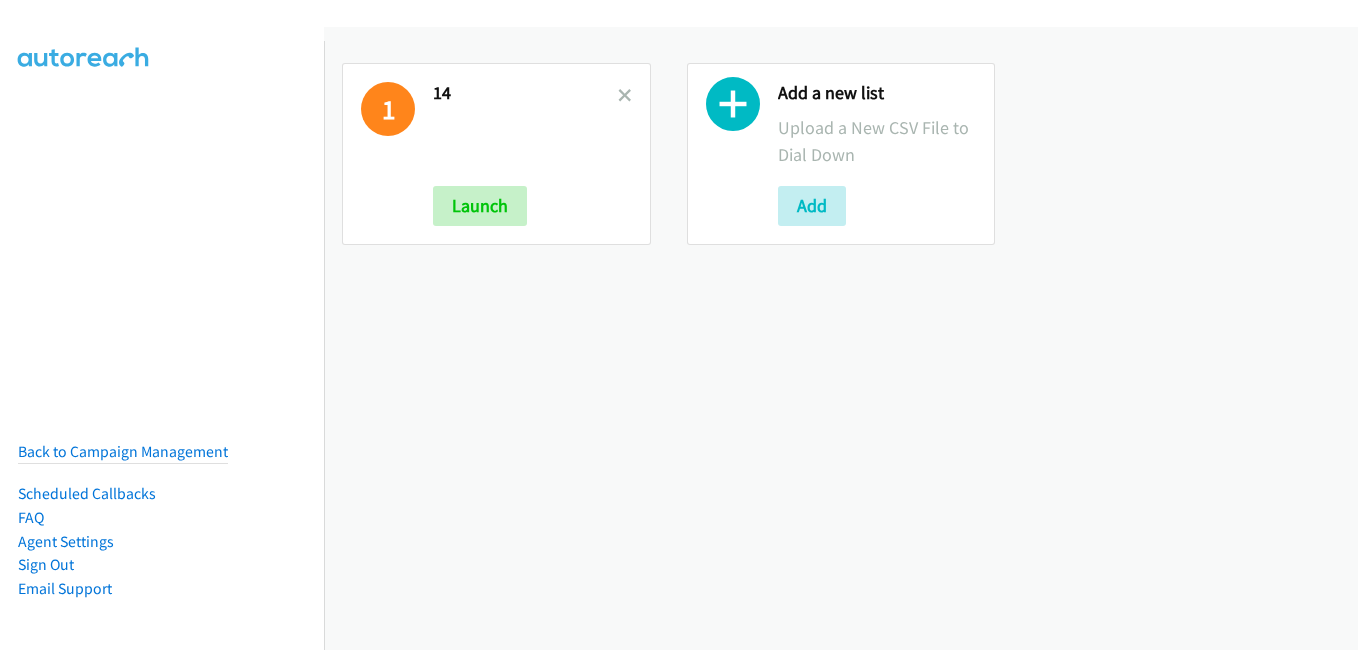 scroll, scrollTop: 0, scrollLeft: 0, axis: both 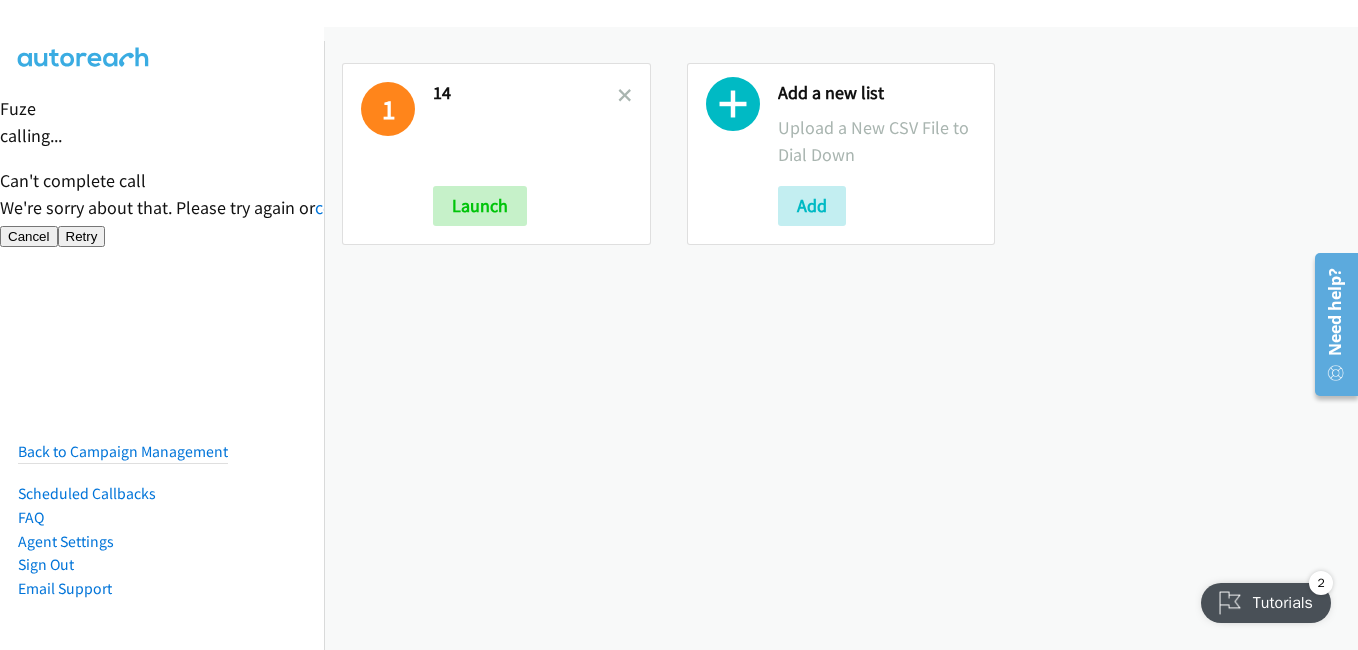 click on "14" at bounding box center (525, 93) 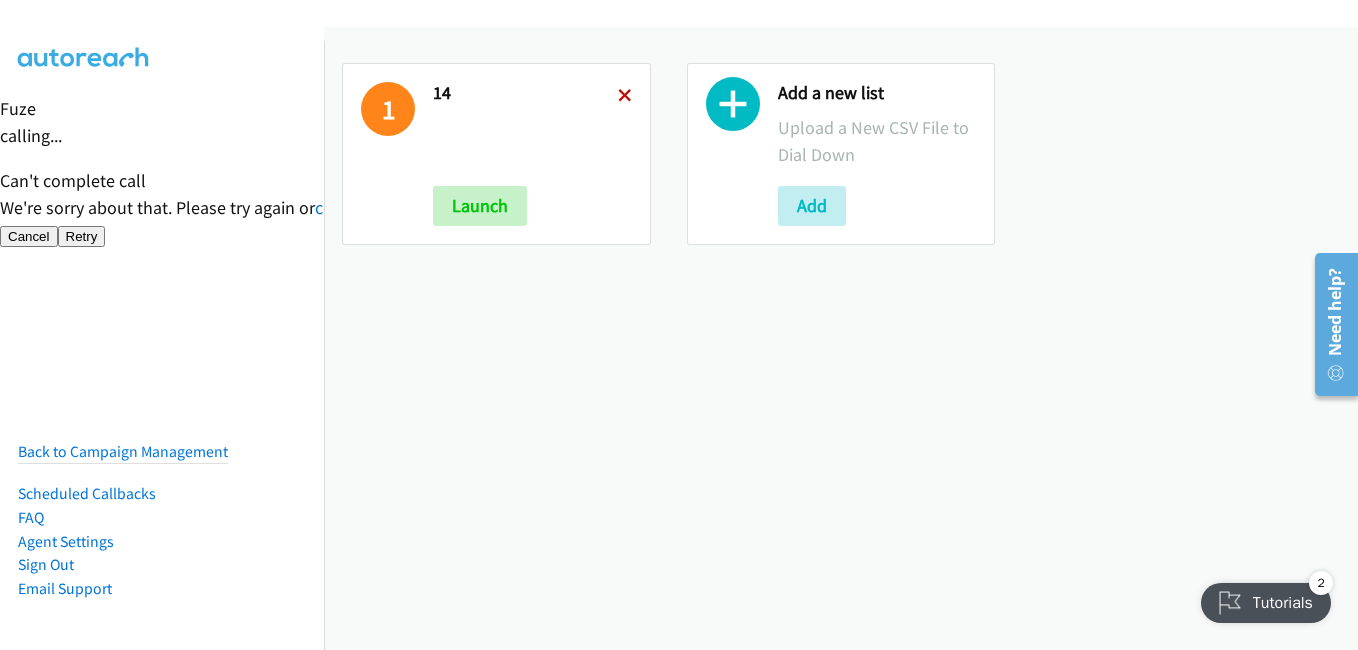 click at bounding box center (625, 97) 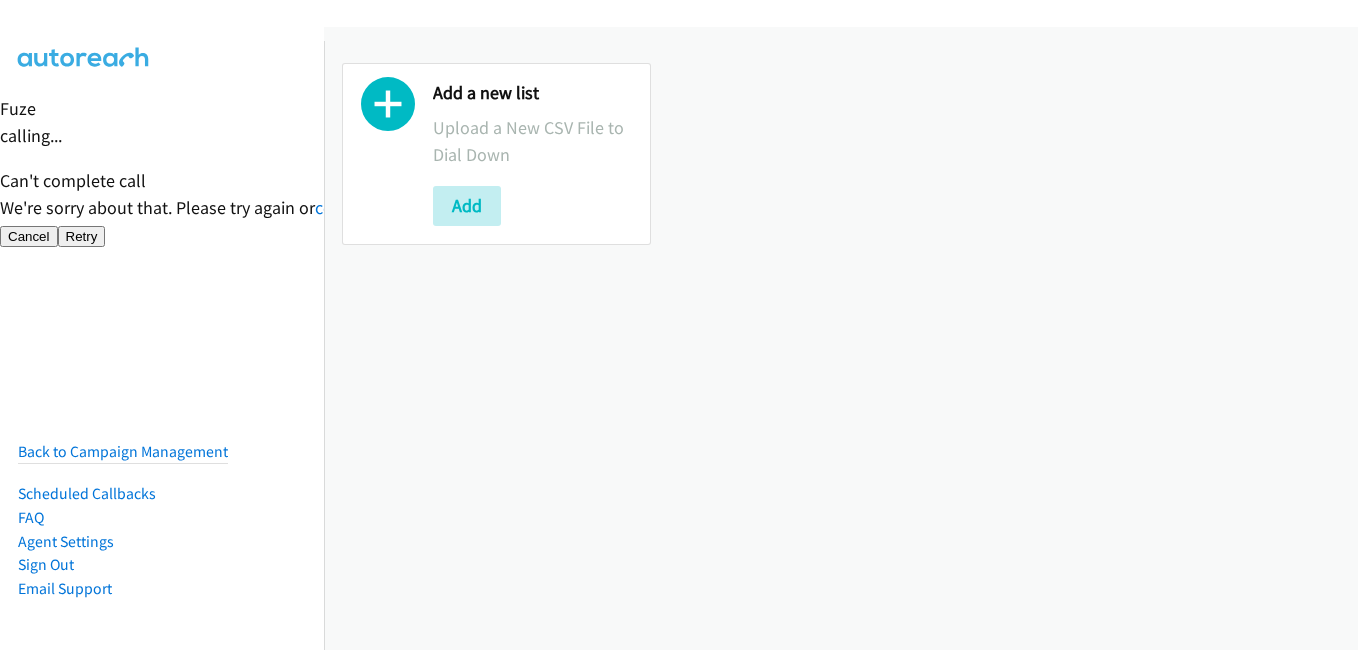 scroll, scrollTop: 0, scrollLeft: 0, axis: both 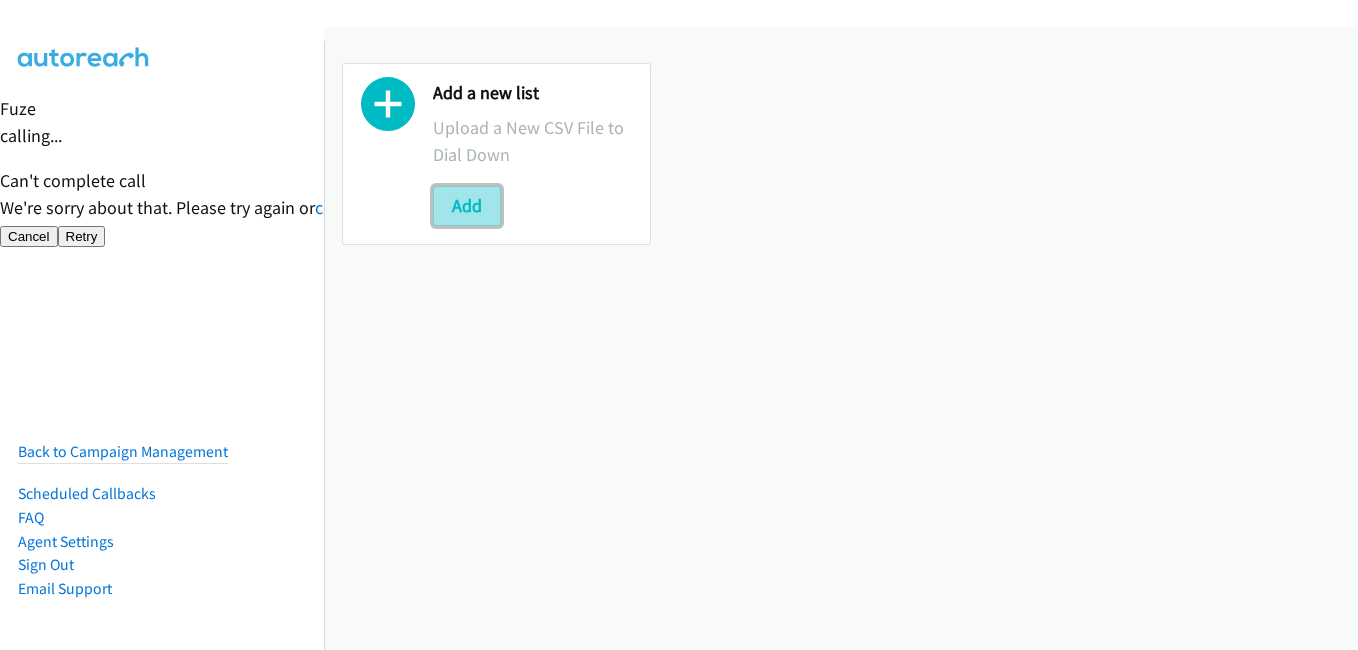 click on "Add" at bounding box center (467, 206) 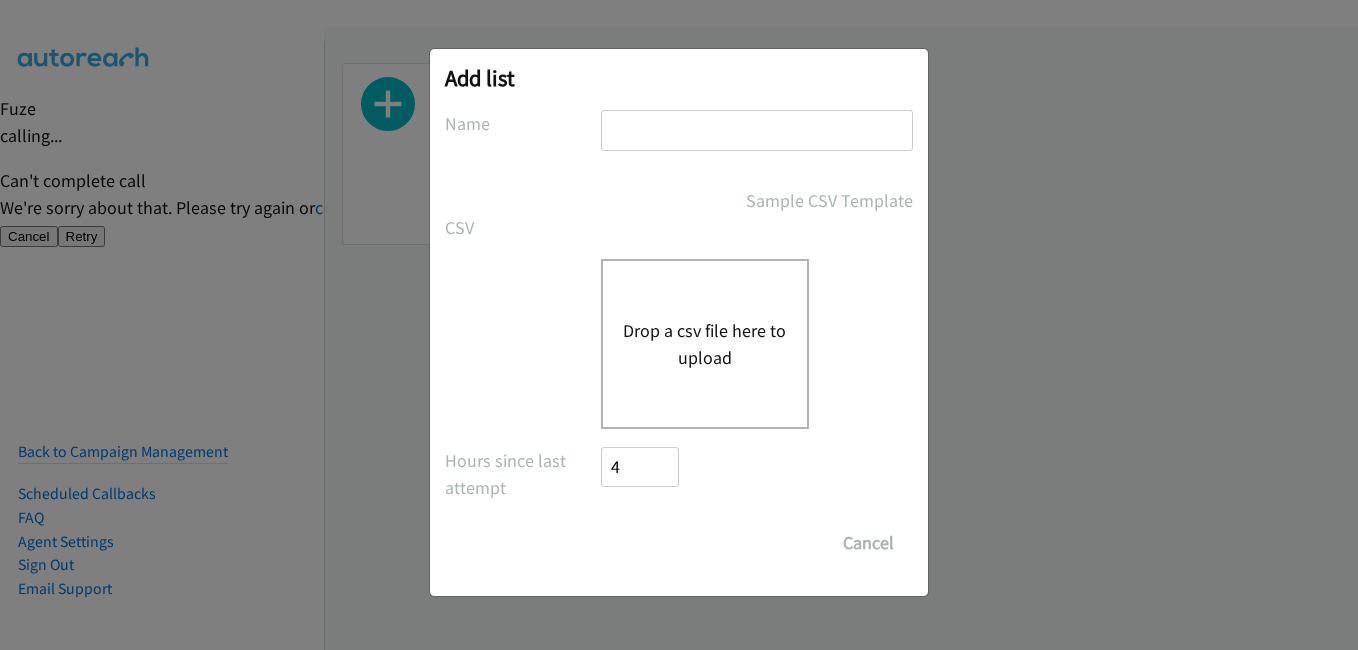 click on "Drop a csv file here to upload" at bounding box center [705, 344] 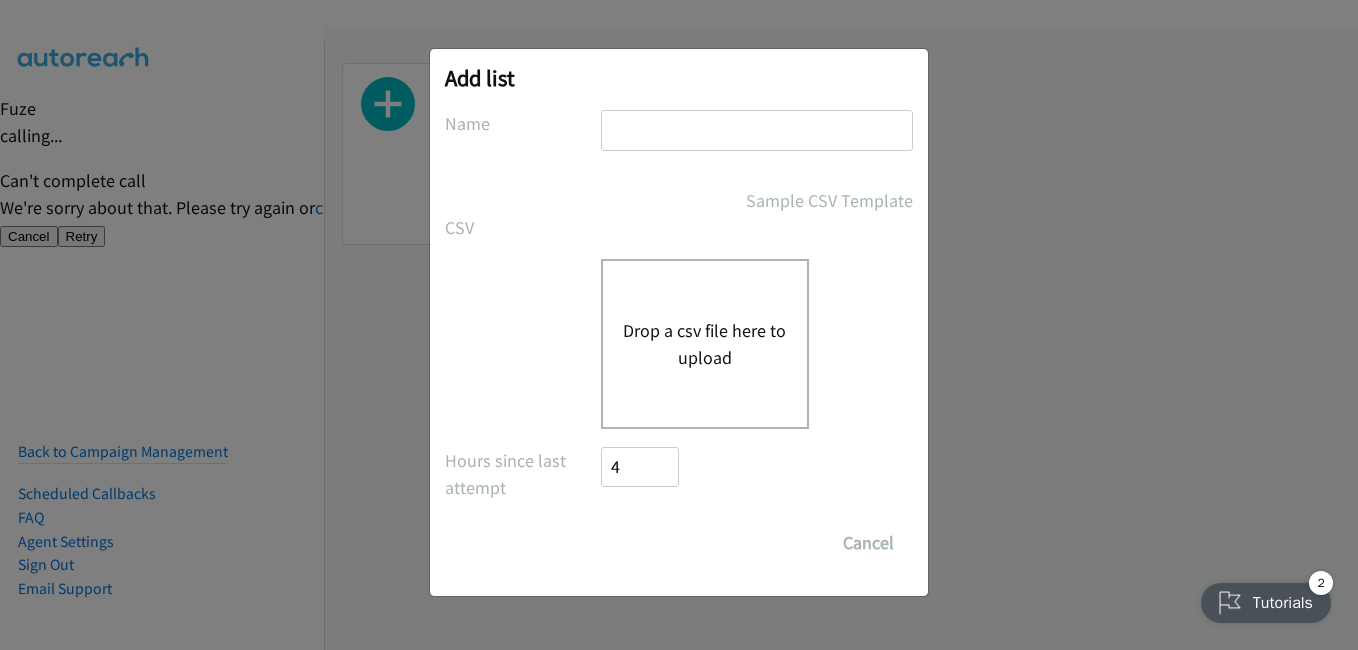 scroll, scrollTop: 0, scrollLeft: 0, axis: both 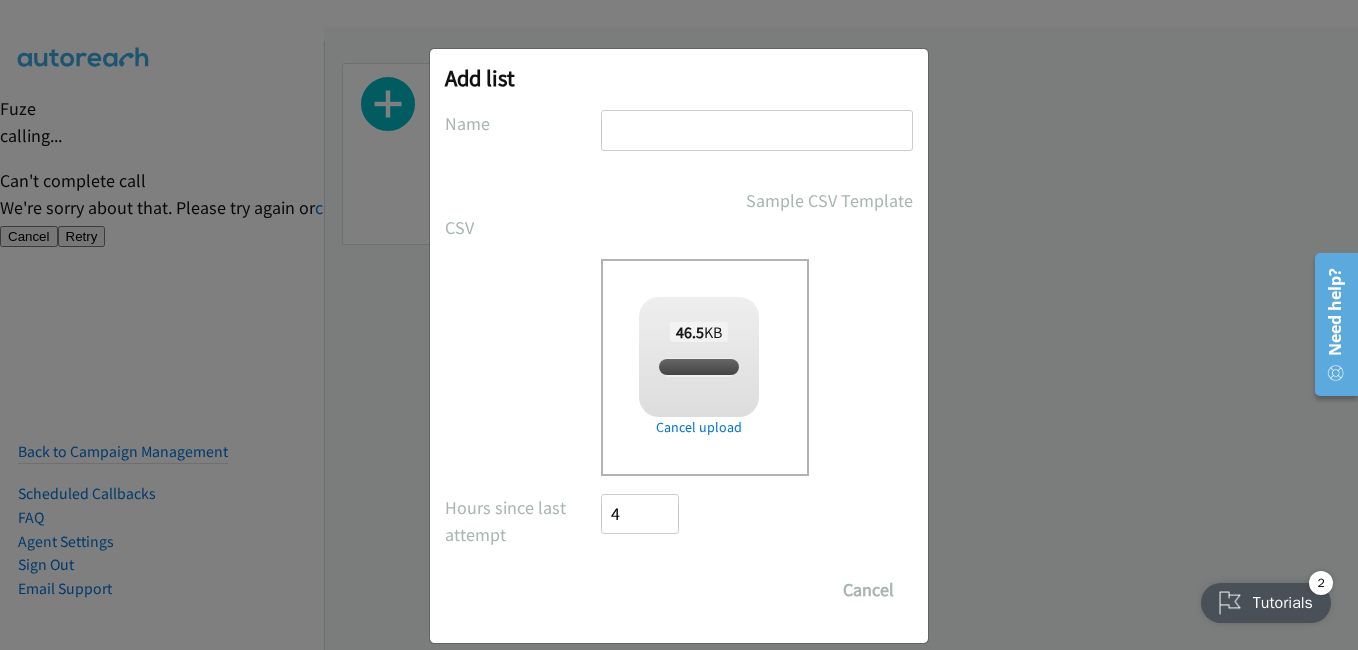 checkbox on "true" 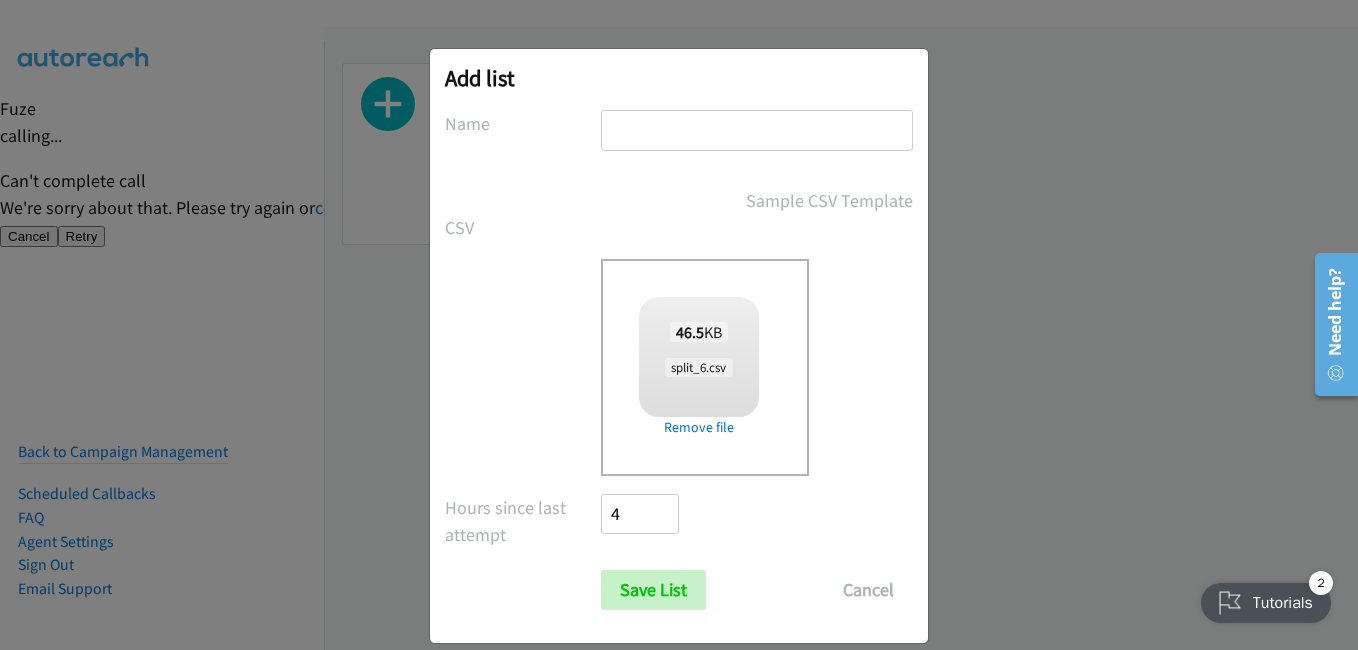 click at bounding box center [757, 130] 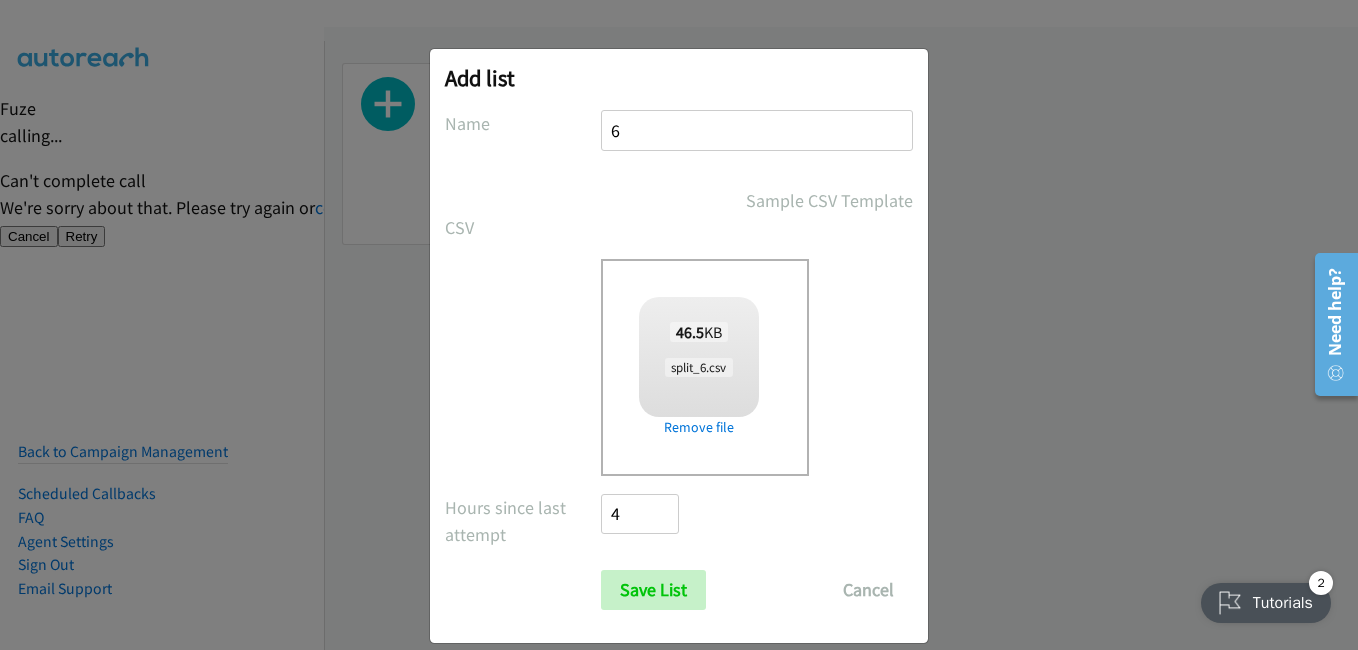 type on "60" 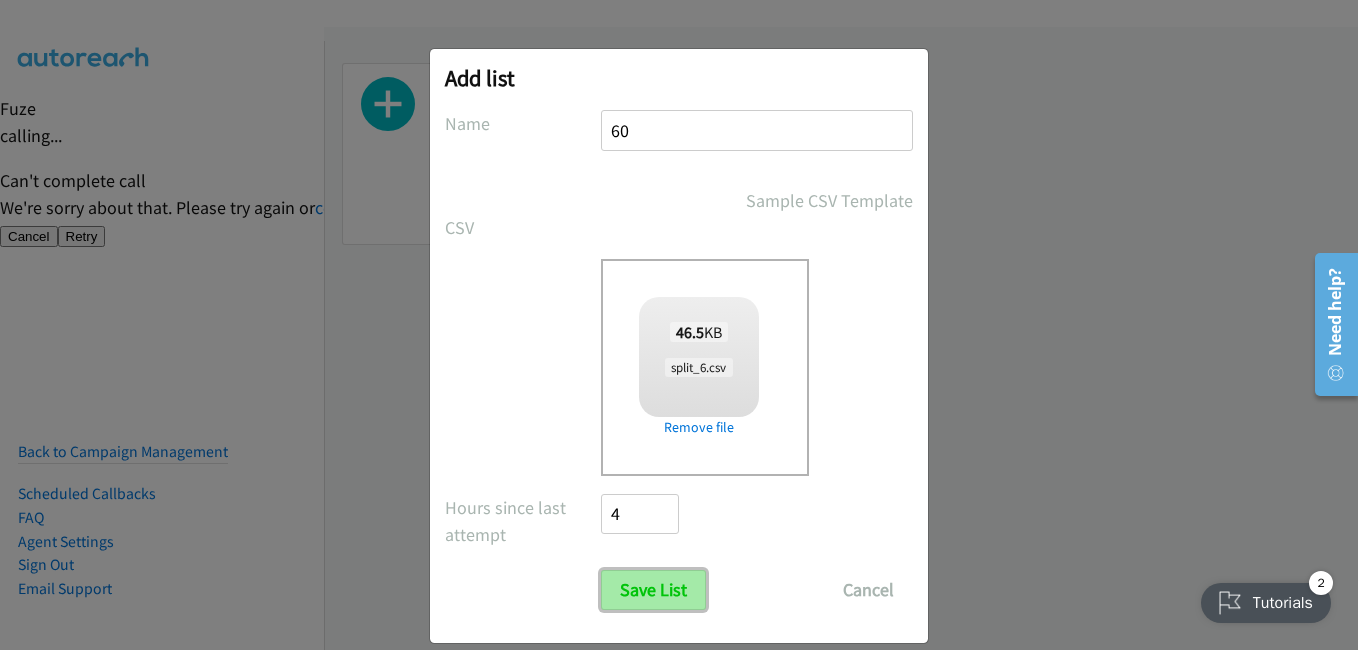 click on "Save List" at bounding box center (653, 590) 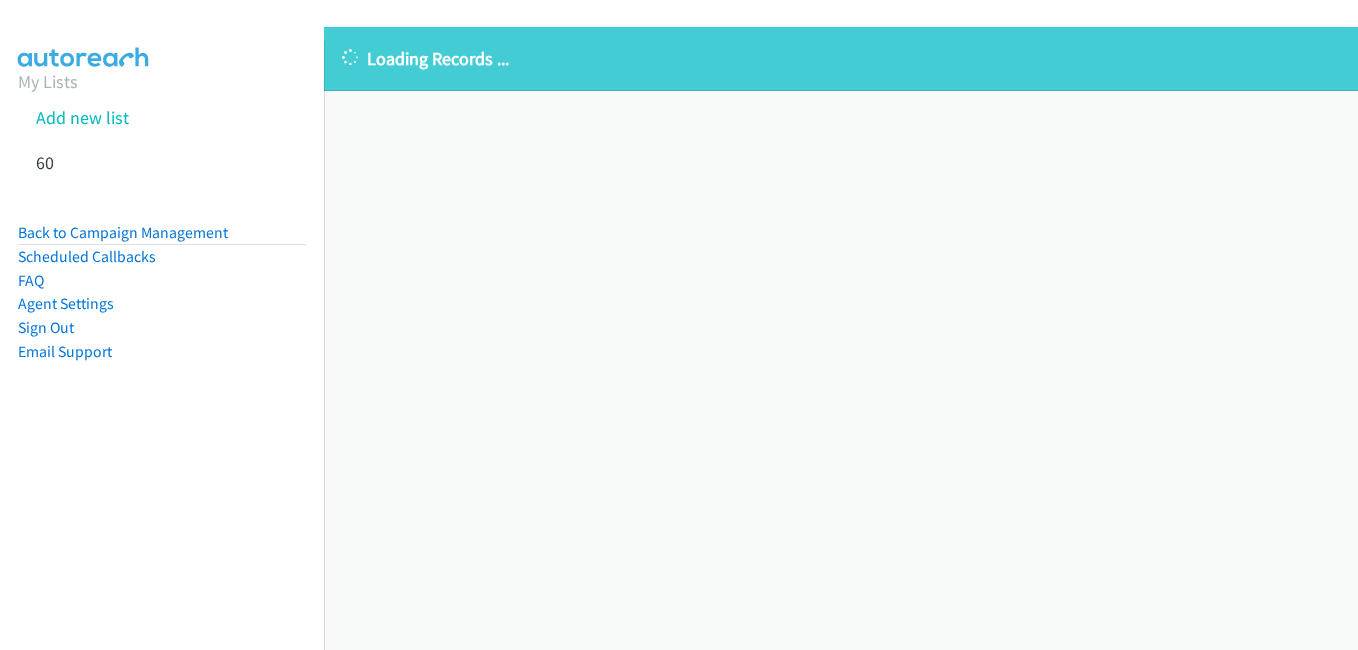 scroll, scrollTop: 0, scrollLeft: 0, axis: both 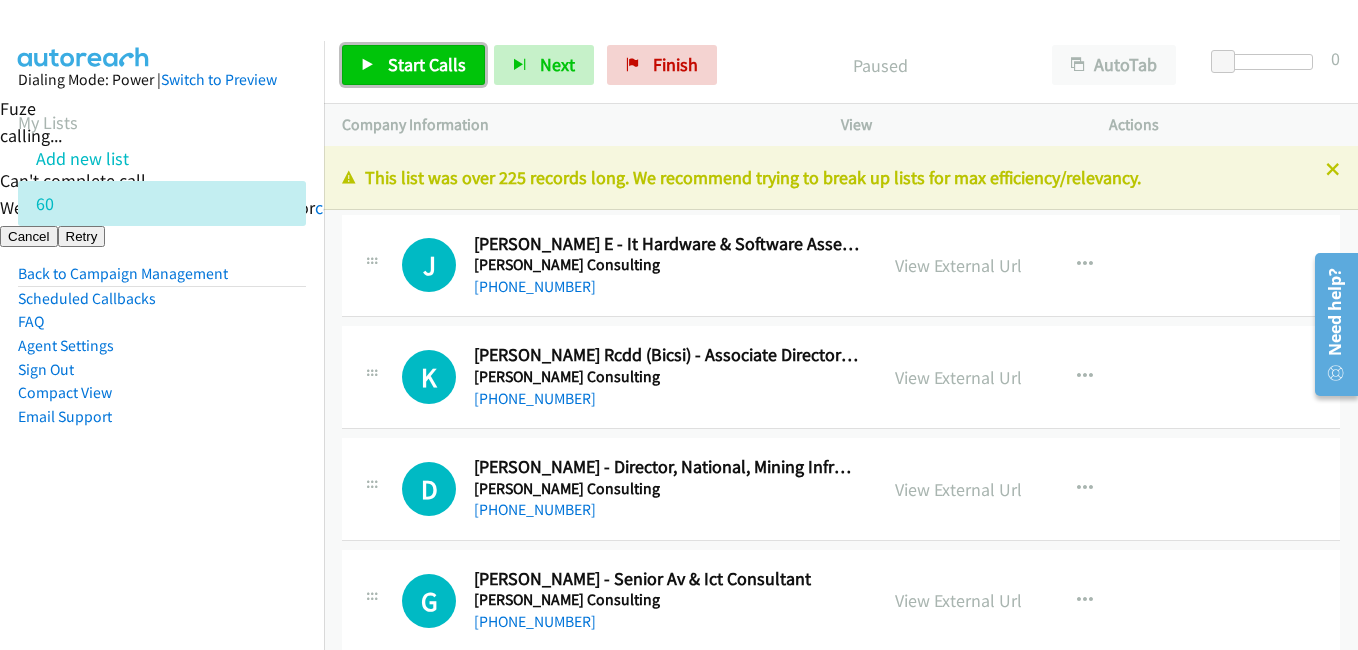 click on "Start Calls" at bounding box center [427, 64] 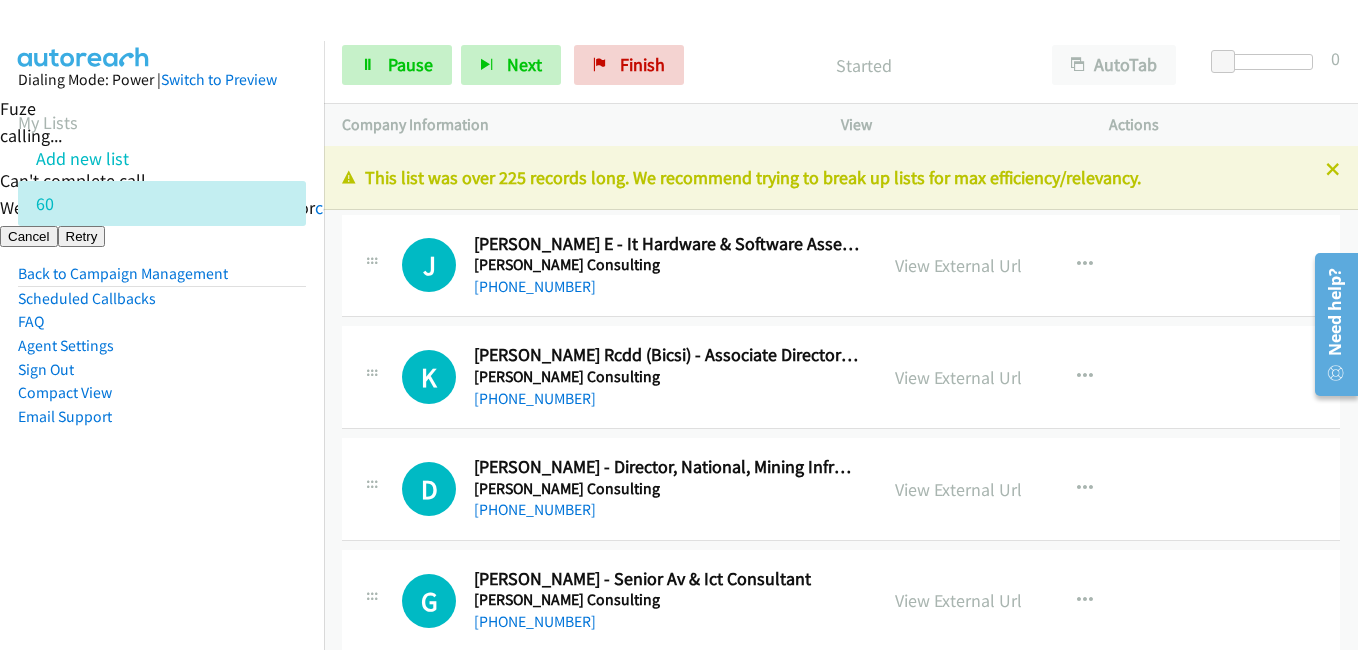 drag, startPoint x: 274, startPoint y: 422, endPoint x: 301, endPoint y: 412, distance: 28.79236 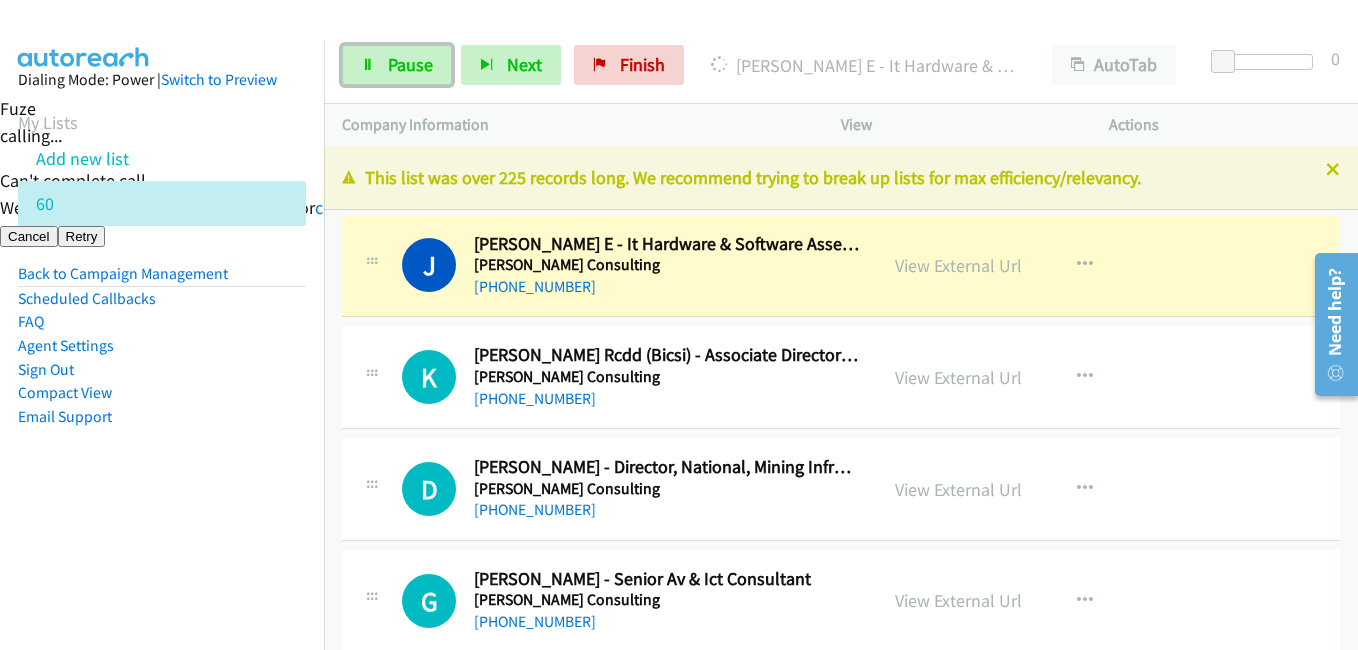 click on "Pause" at bounding box center (410, 64) 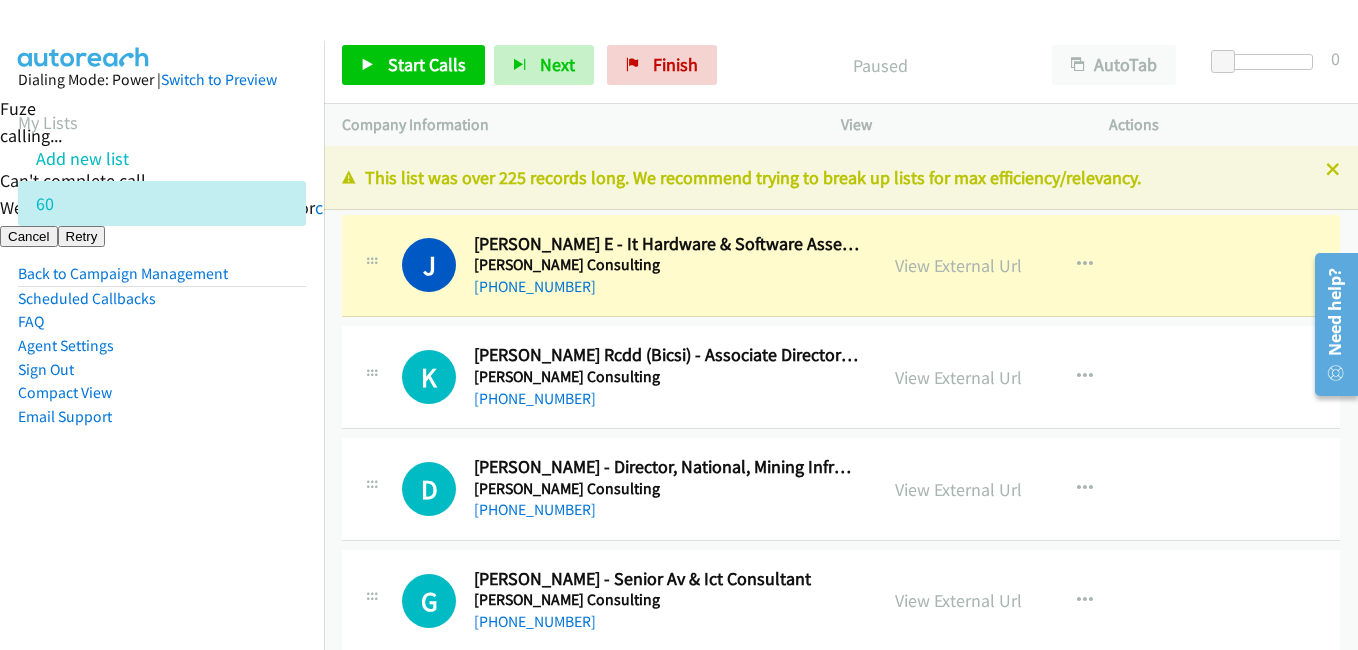 drag, startPoint x: 220, startPoint y: 479, endPoint x: 340, endPoint y: 443, distance: 125.283676 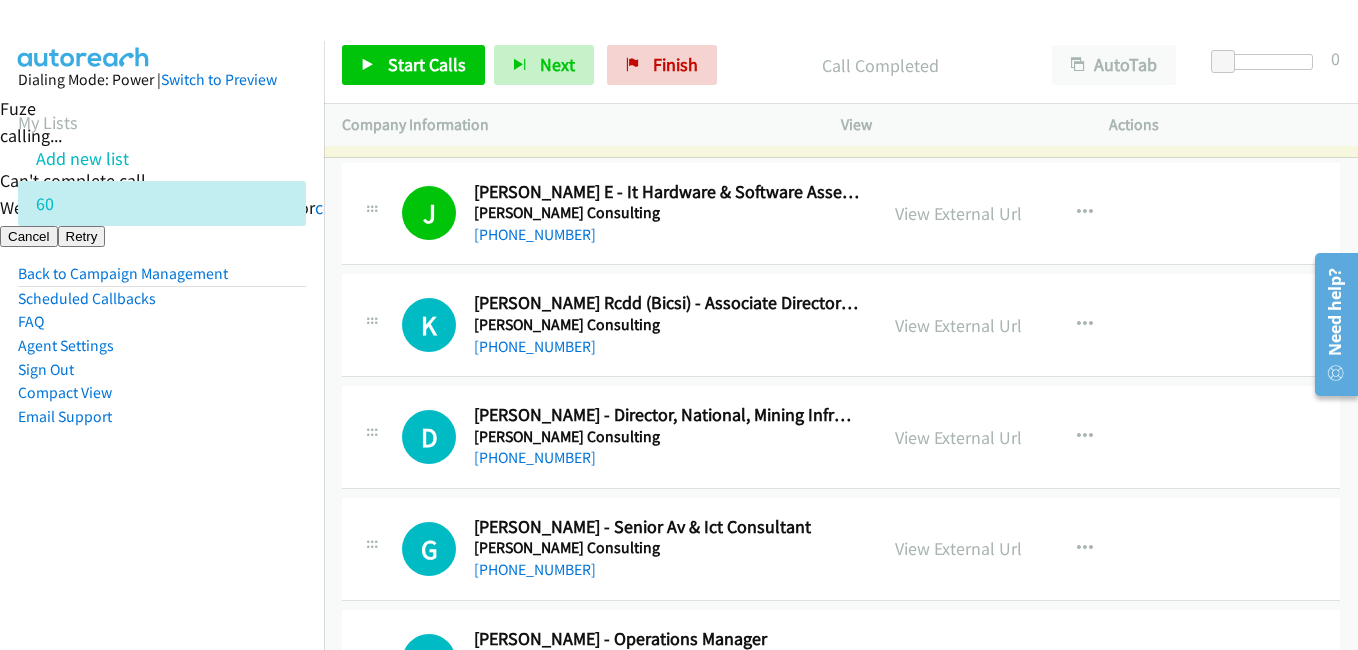 scroll, scrollTop: 100, scrollLeft: 0, axis: vertical 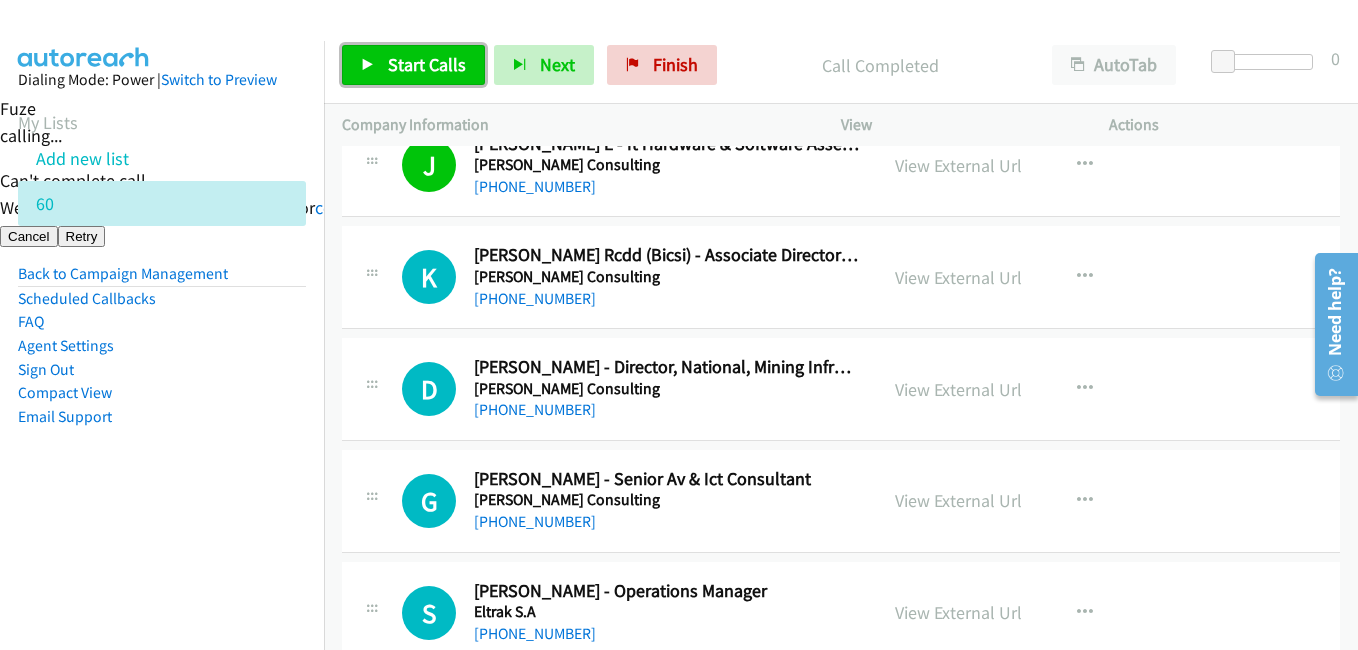click on "Start Calls" at bounding box center [427, 64] 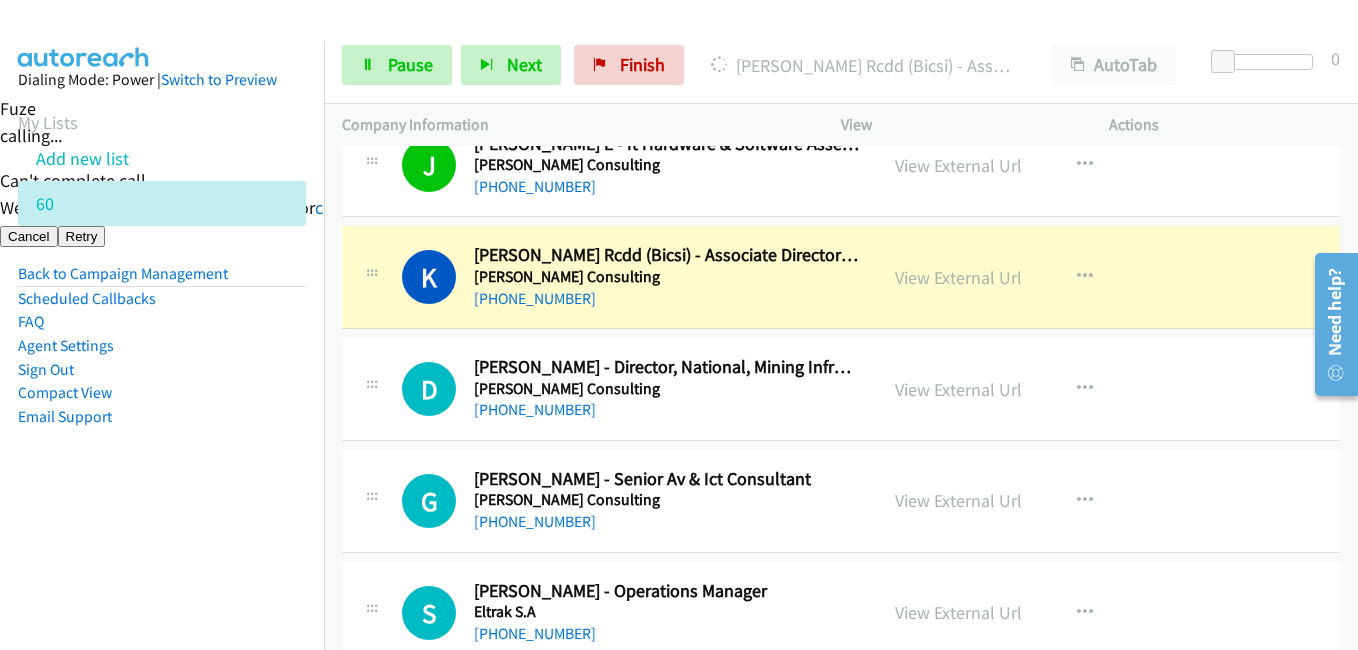 drag, startPoint x: 300, startPoint y: 459, endPoint x: 352, endPoint y: 453, distance: 52.34501 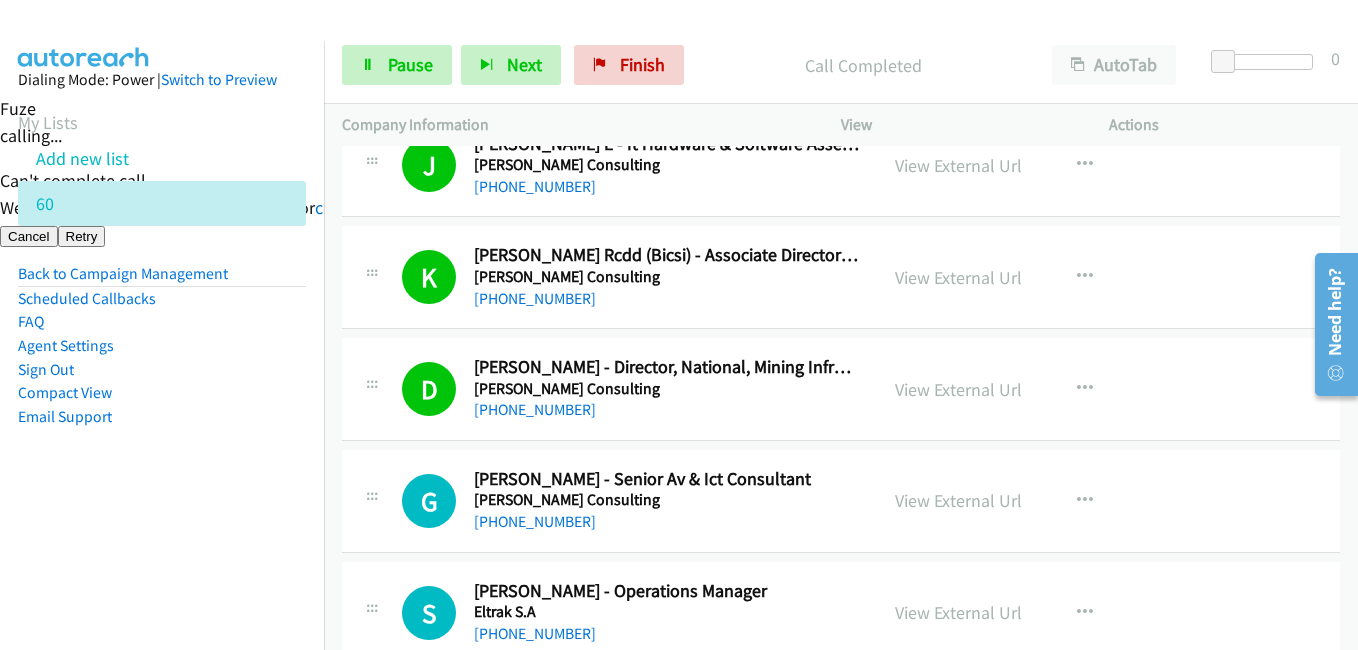 click on "Dialing Mode: Power
|
Switch to Preview
My Lists
Add new list
60
Back to Campaign Management
Scheduled Callbacks
FAQ
Agent Settings
Sign Out
Compact View
Email Support" at bounding box center (162, 280) 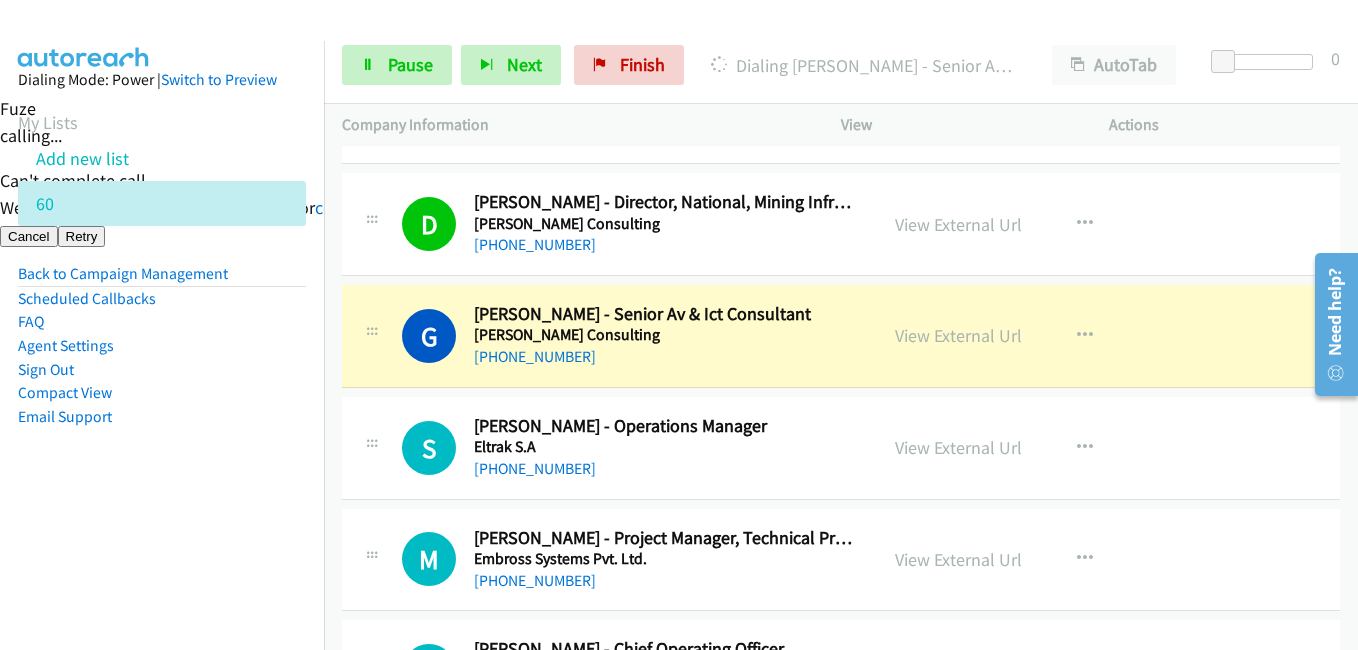 scroll, scrollTop: 300, scrollLeft: 0, axis: vertical 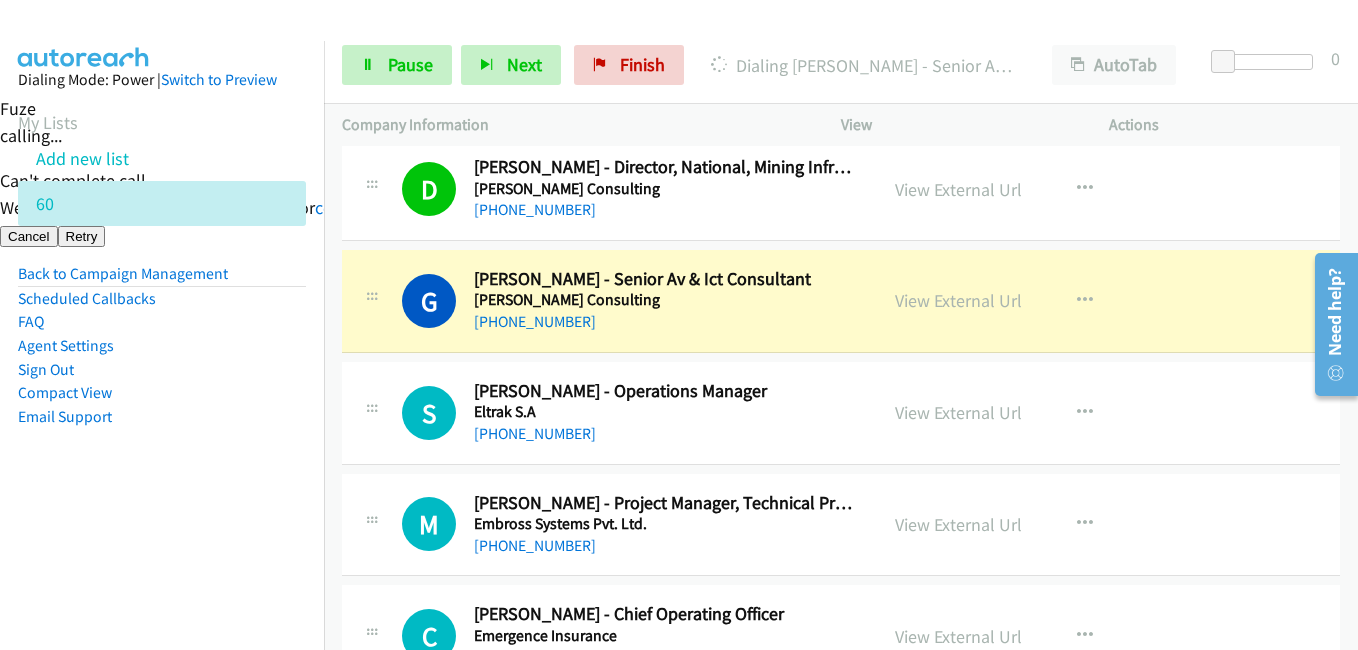 drag, startPoint x: 227, startPoint y: 401, endPoint x: 268, endPoint y: 385, distance: 44.011364 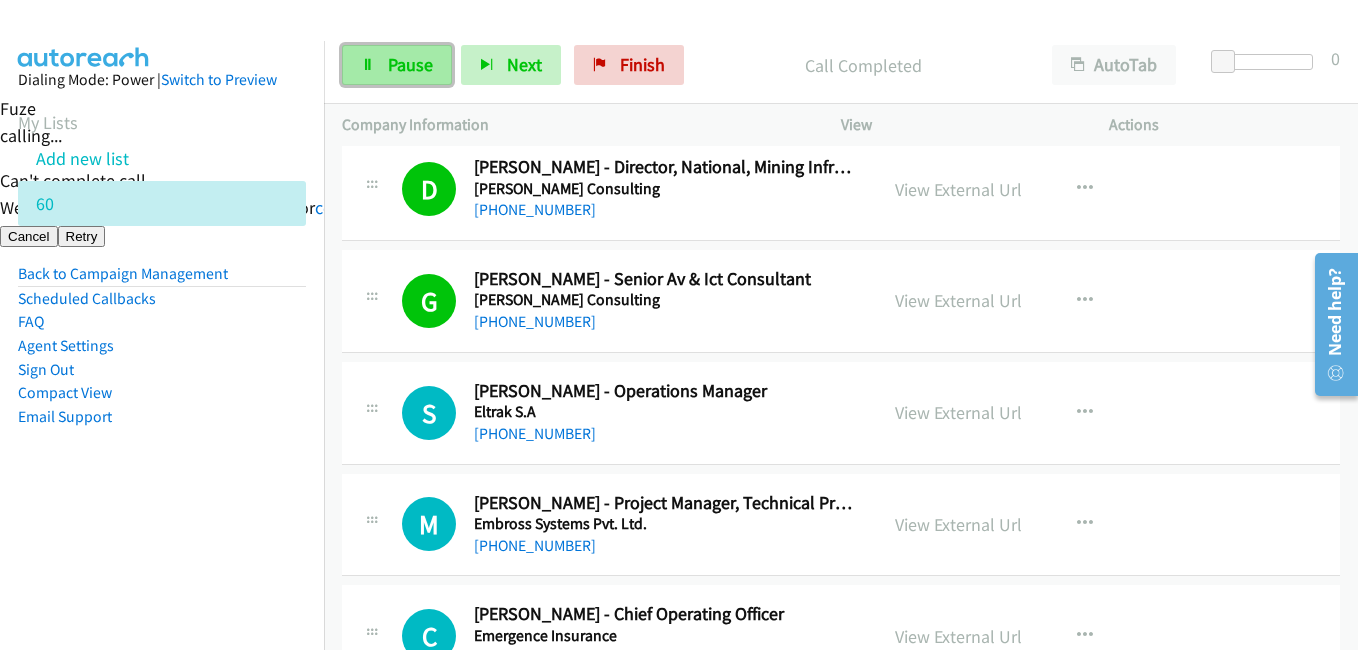 click on "Pause" at bounding box center [397, 65] 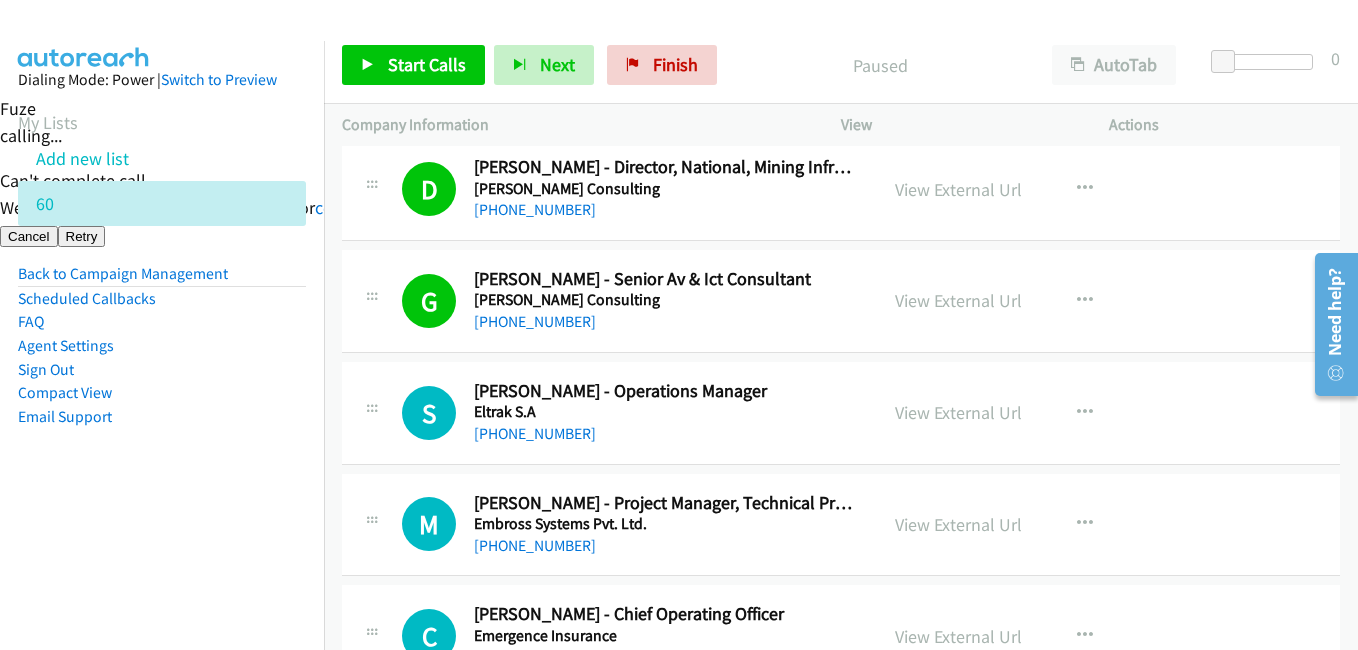 click on "Compact View" at bounding box center (162, 393) 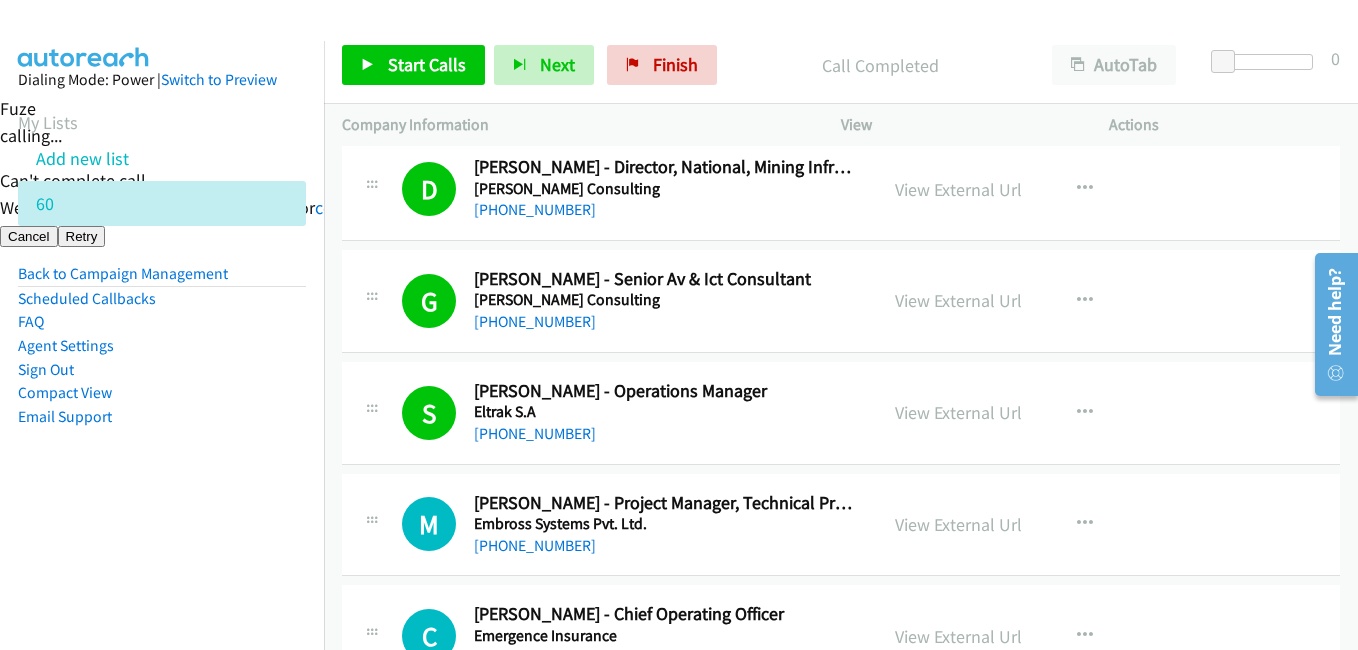 drag, startPoint x: 278, startPoint y: 357, endPoint x: 294, endPoint y: 352, distance: 16.763054 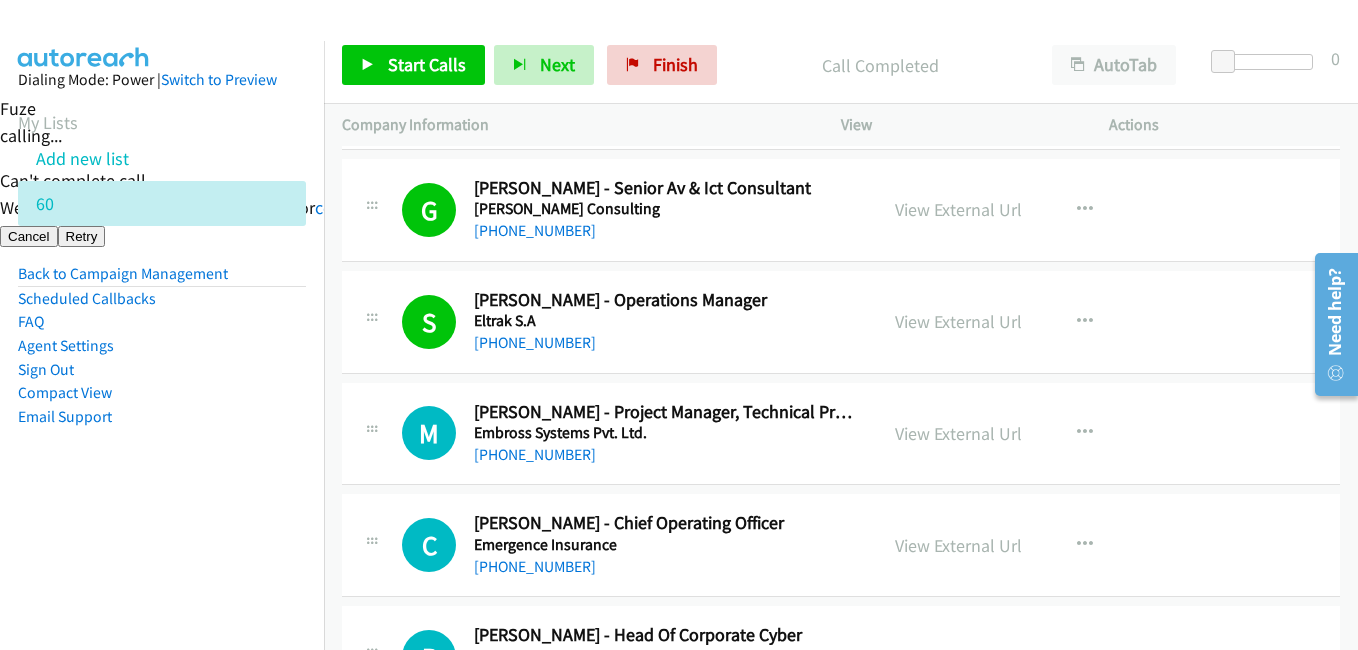 scroll, scrollTop: 500, scrollLeft: 0, axis: vertical 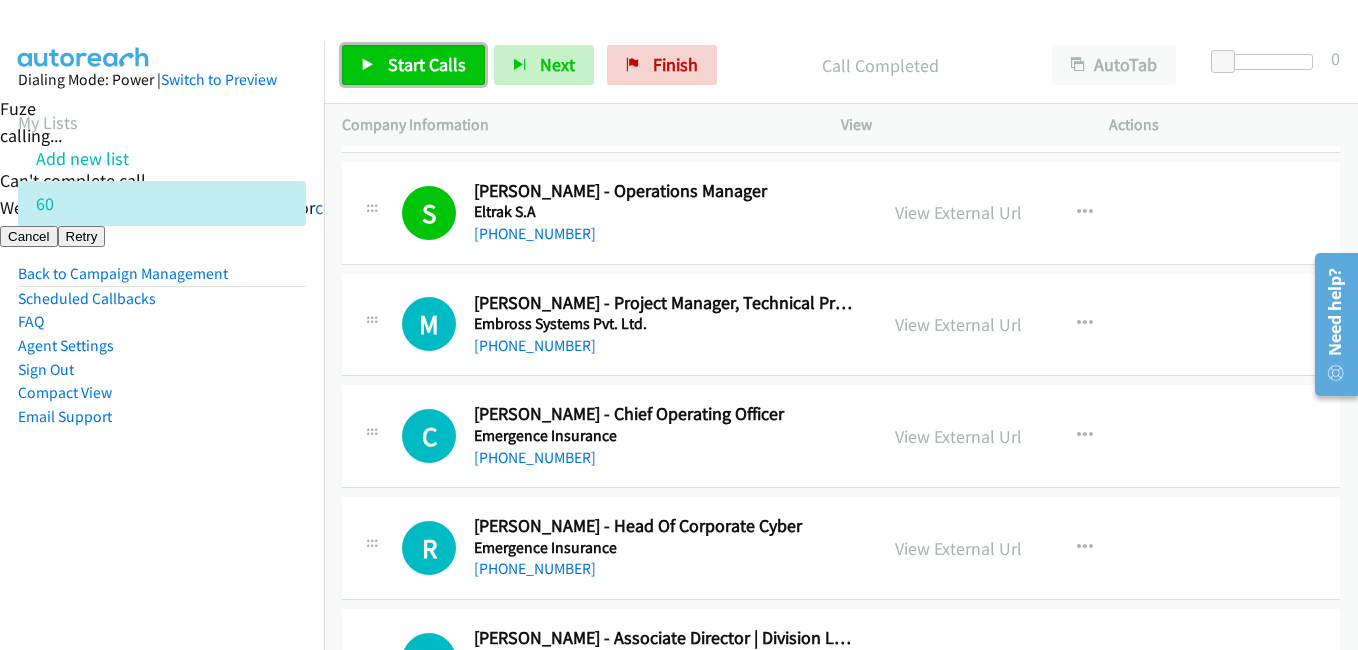 click on "Start Calls" at bounding box center [427, 64] 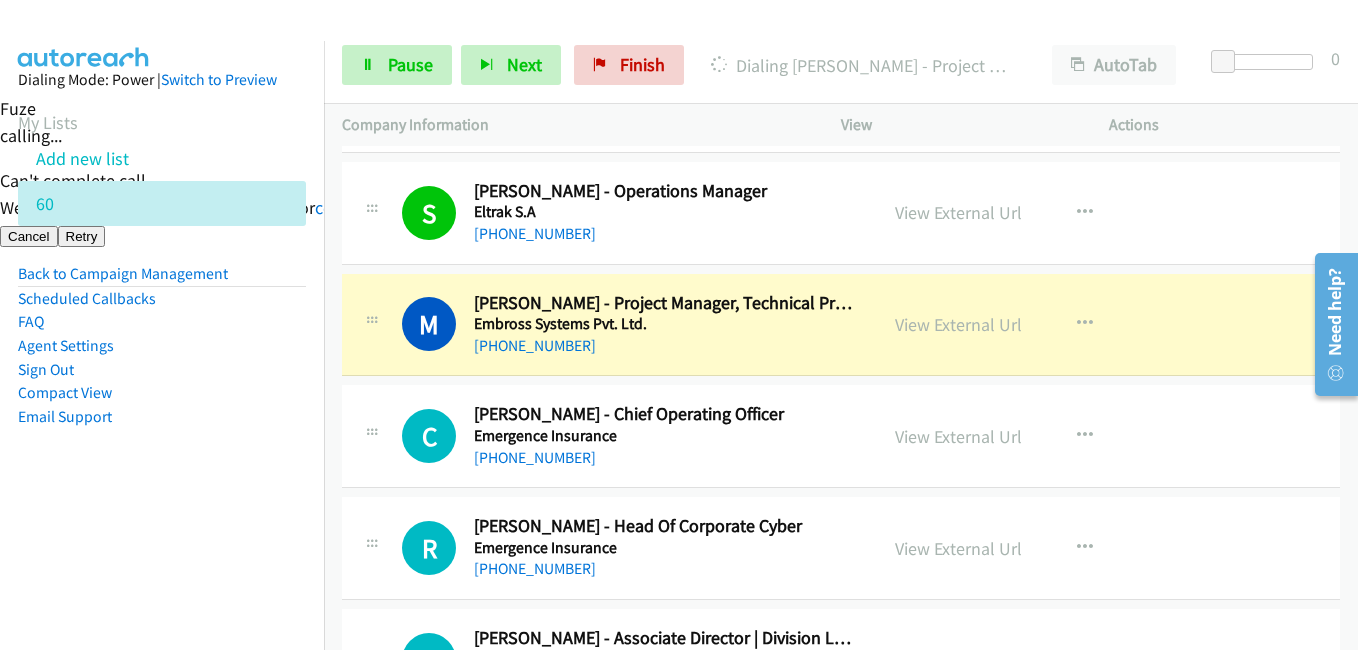 click on "Dialing Mode: Power
|
Switch to Preview
My Lists
Add new list
60
Back to Campaign Management
Scheduled Callbacks
FAQ
Agent Settings
Sign Out
Compact View
Email Support" at bounding box center (162, 280) 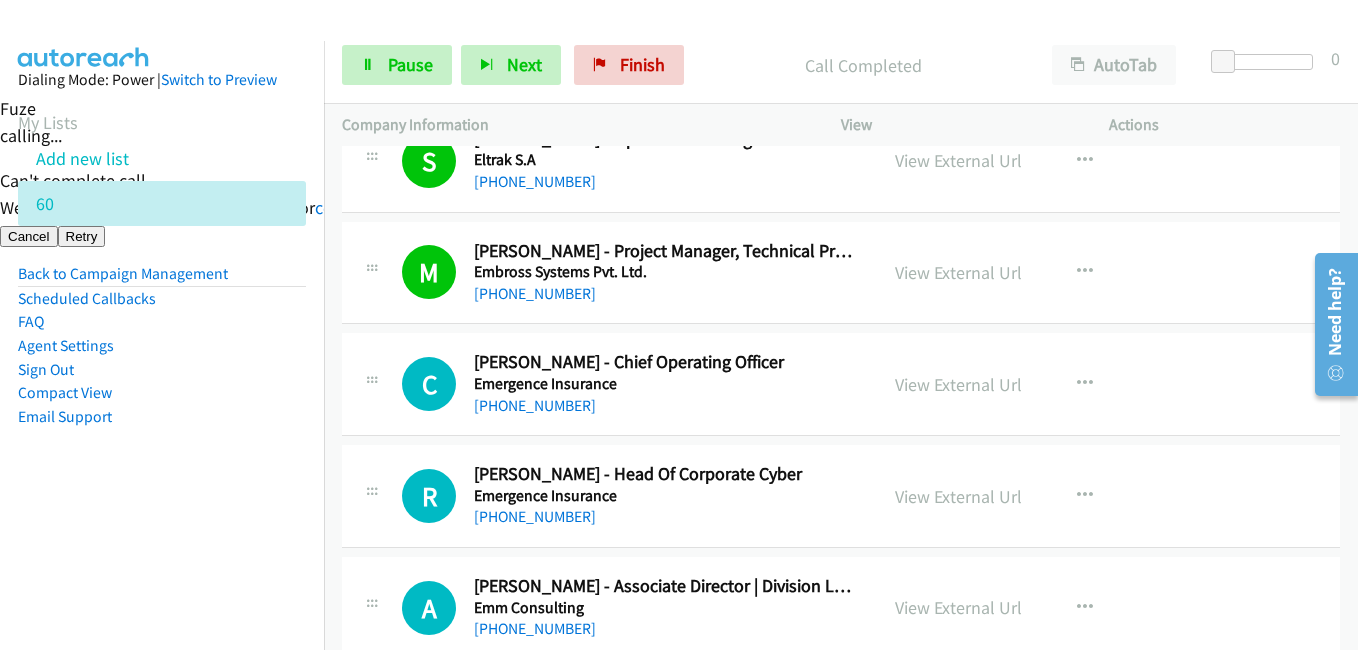 scroll, scrollTop: 600, scrollLeft: 0, axis: vertical 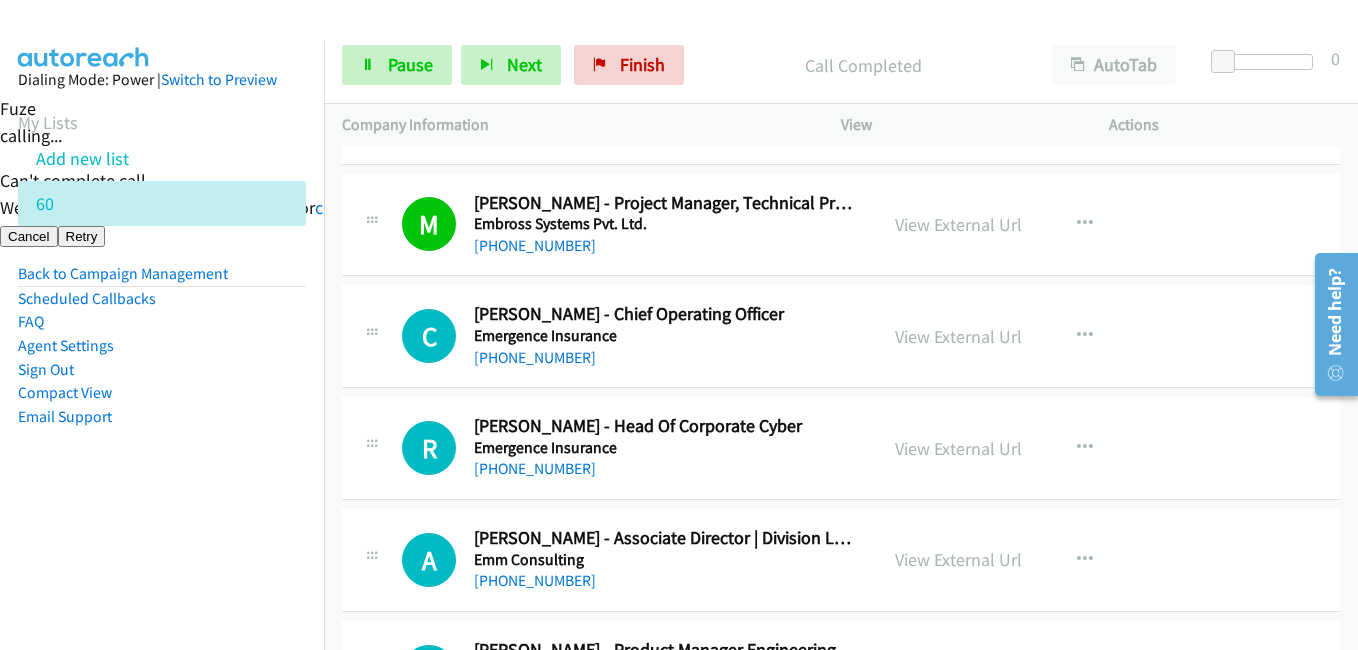 click on "Compact View" at bounding box center (162, 393) 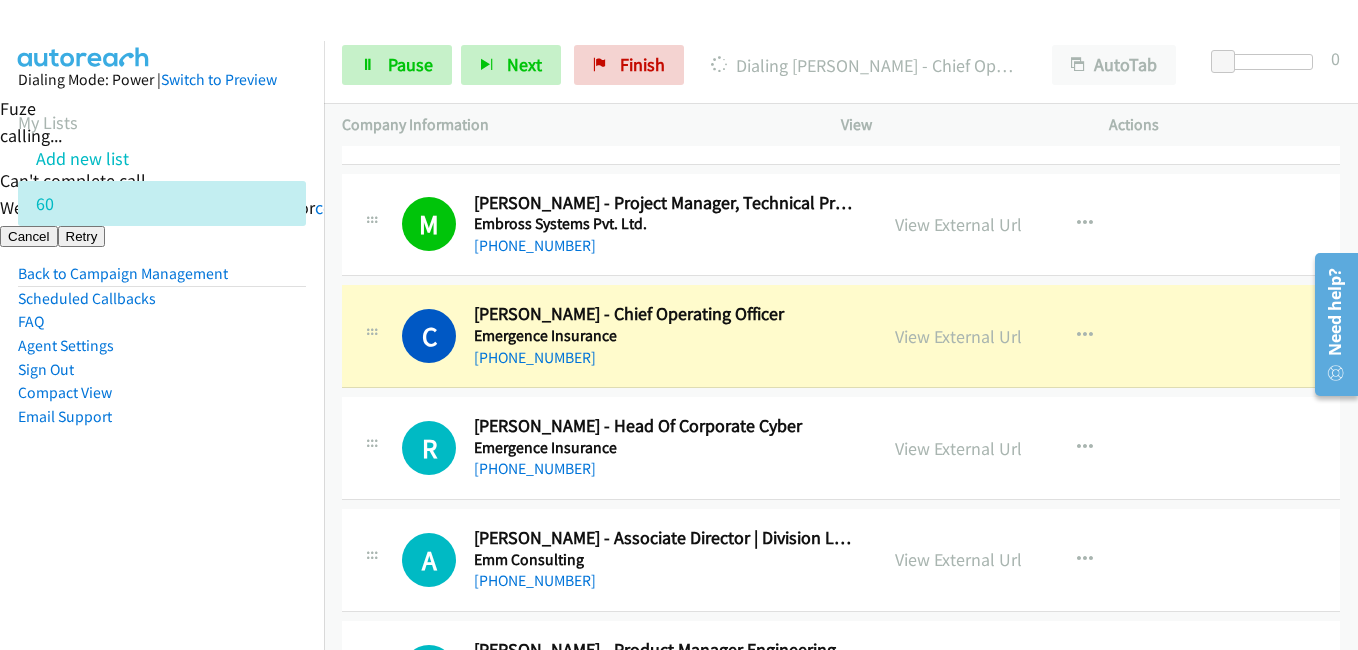 click on "Dialing Mode: Power
|
Switch to Preview
My Lists
Add new list
60
Back to Campaign Management
Scheduled Callbacks
FAQ
Agent Settings
Sign Out
Compact View
Email Support" at bounding box center (162, 280) 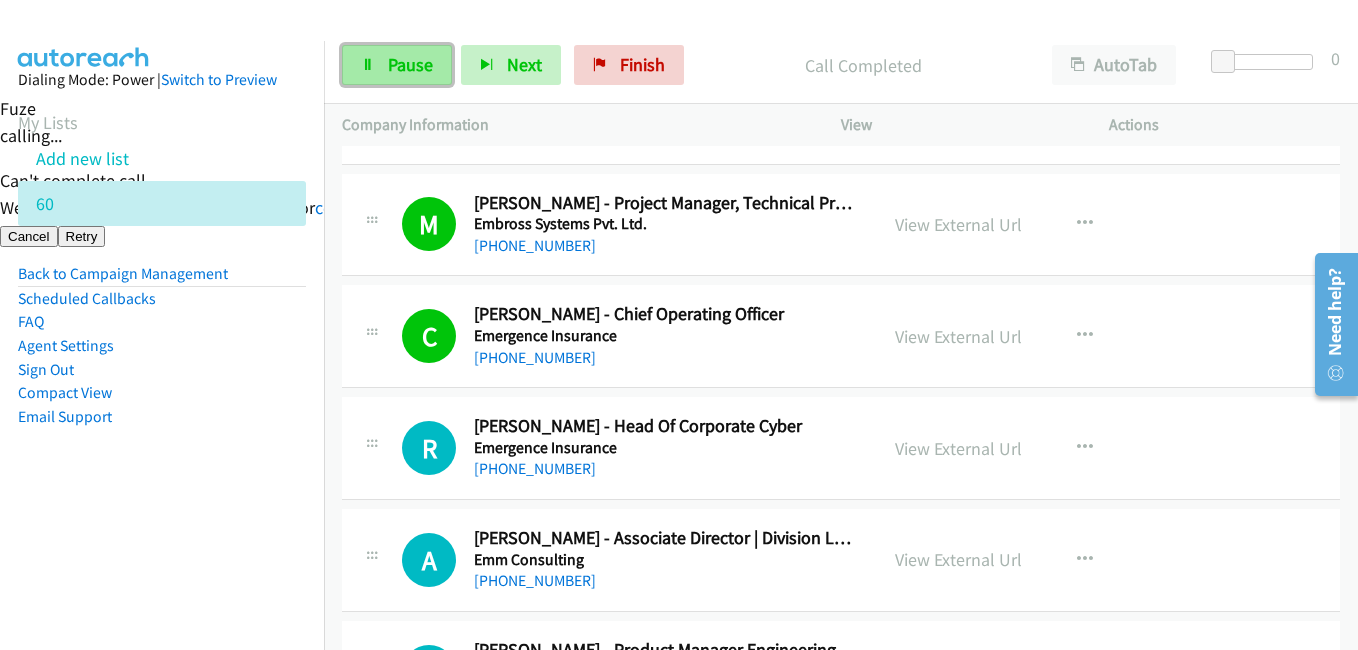 click on "Pause" at bounding box center (410, 64) 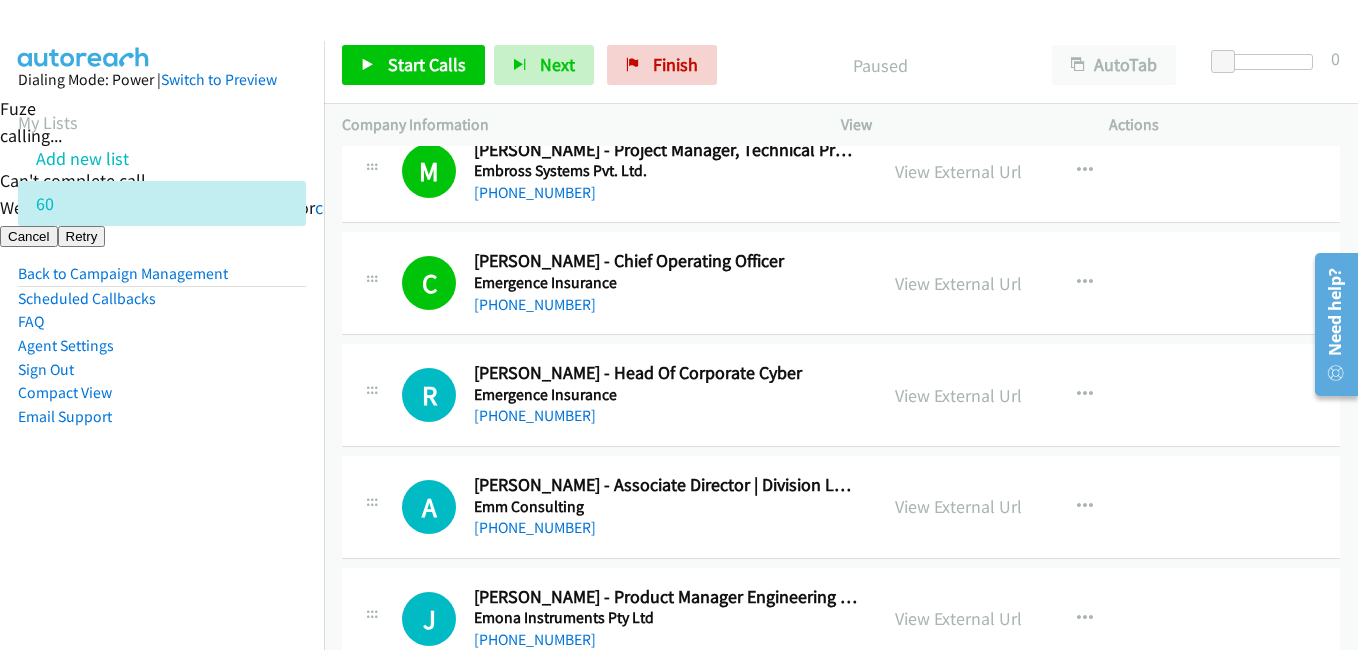 scroll, scrollTop: 700, scrollLeft: 0, axis: vertical 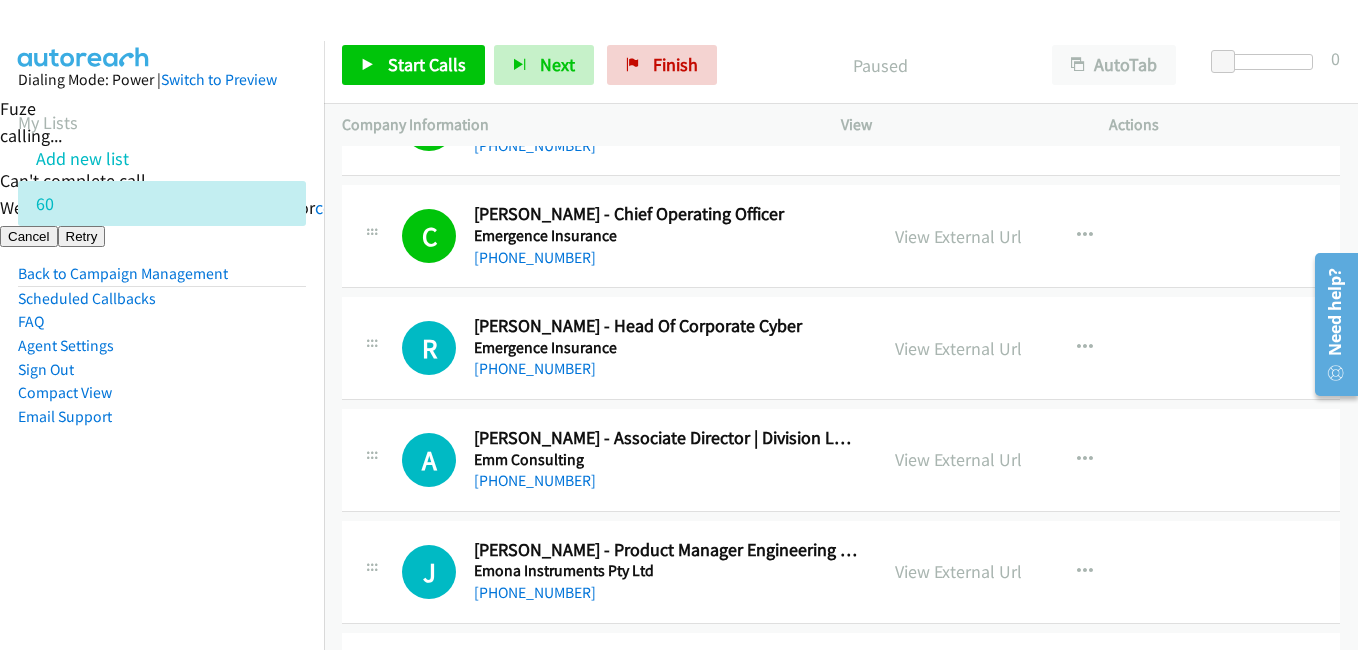 drag, startPoint x: 267, startPoint y: 497, endPoint x: 287, endPoint y: 490, distance: 21.189621 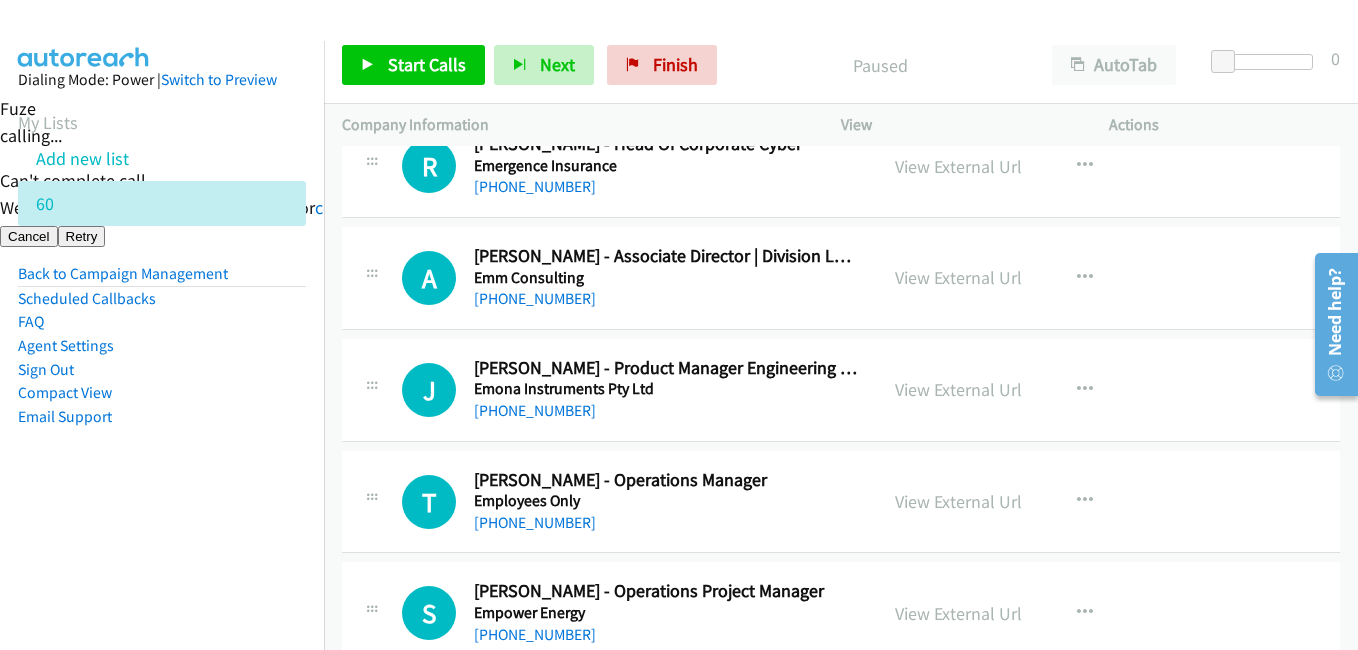 scroll, scrollTop: 800, scrollLeft: 0, axis: vertical 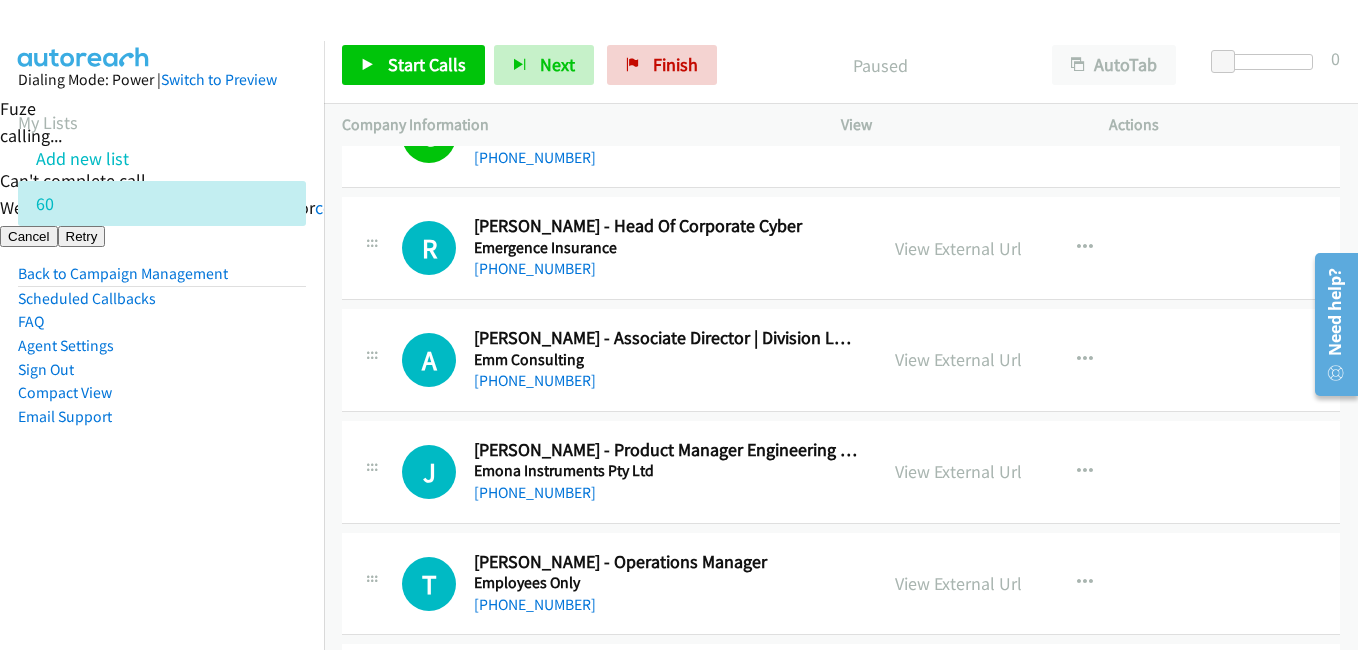 click on "Start Calls
Pause
Next
Finish
Paused
AutoTab
AutoTab
0" at bounding box center [841, 65] 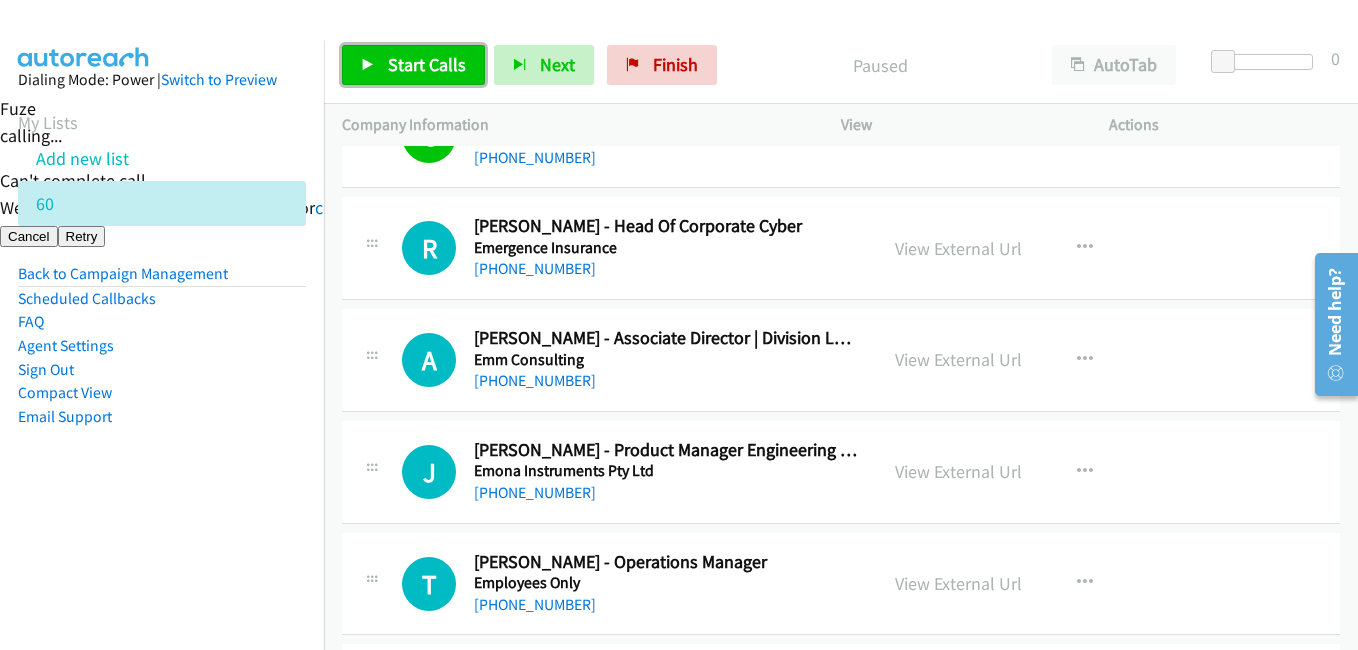 click on "Start Calls" at bounding box center [427, 64] 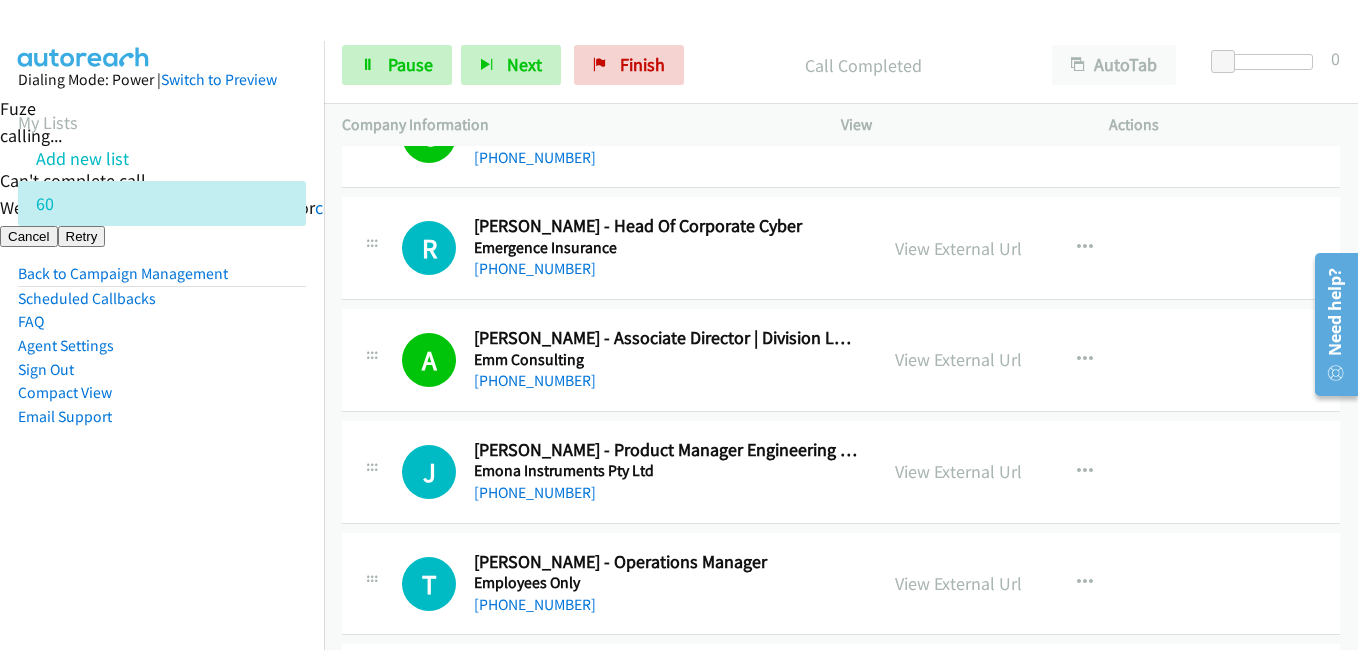 click on "Dialing Mode: Power
|
Switch to Preview
My Lists
Add new list
60
Back to Campaign Management
Scheduled Callbacks
FAQ
Agent Settings
Sign Out
Compact View
Email Support" at bounding box center (162, 280) 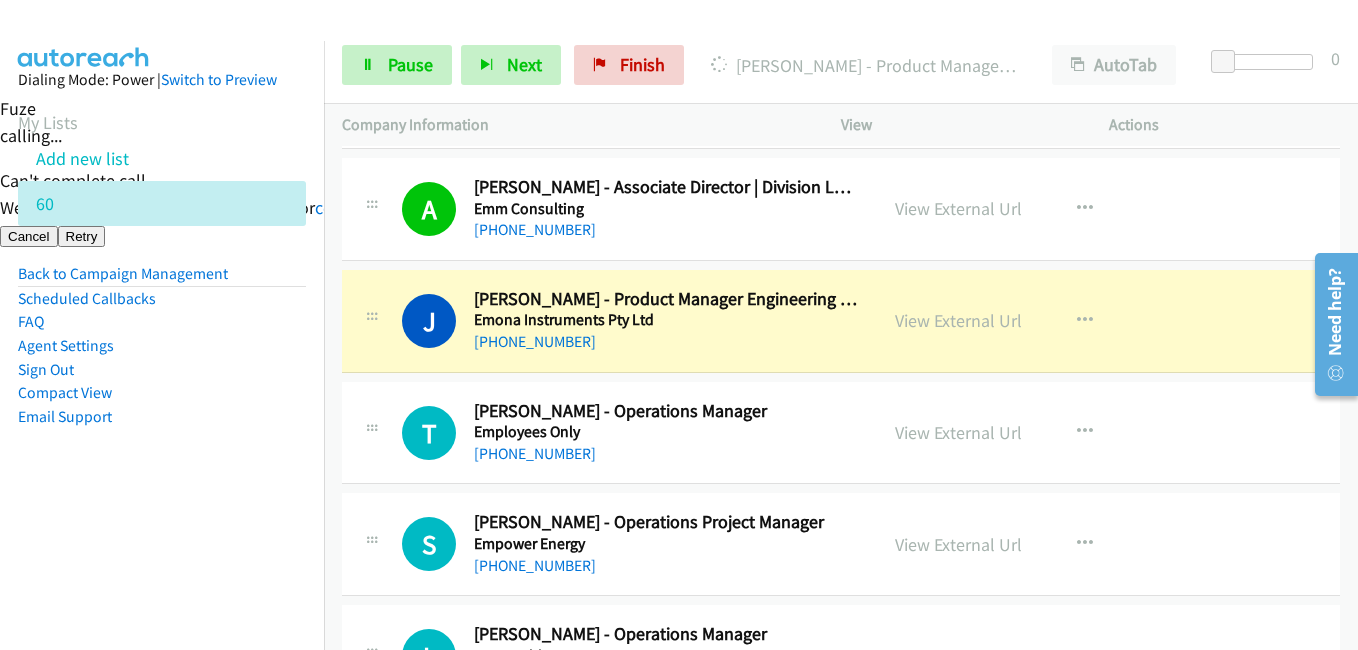 scroll, scrollTop: 1000, scrollLeft: 0, axis: vertical 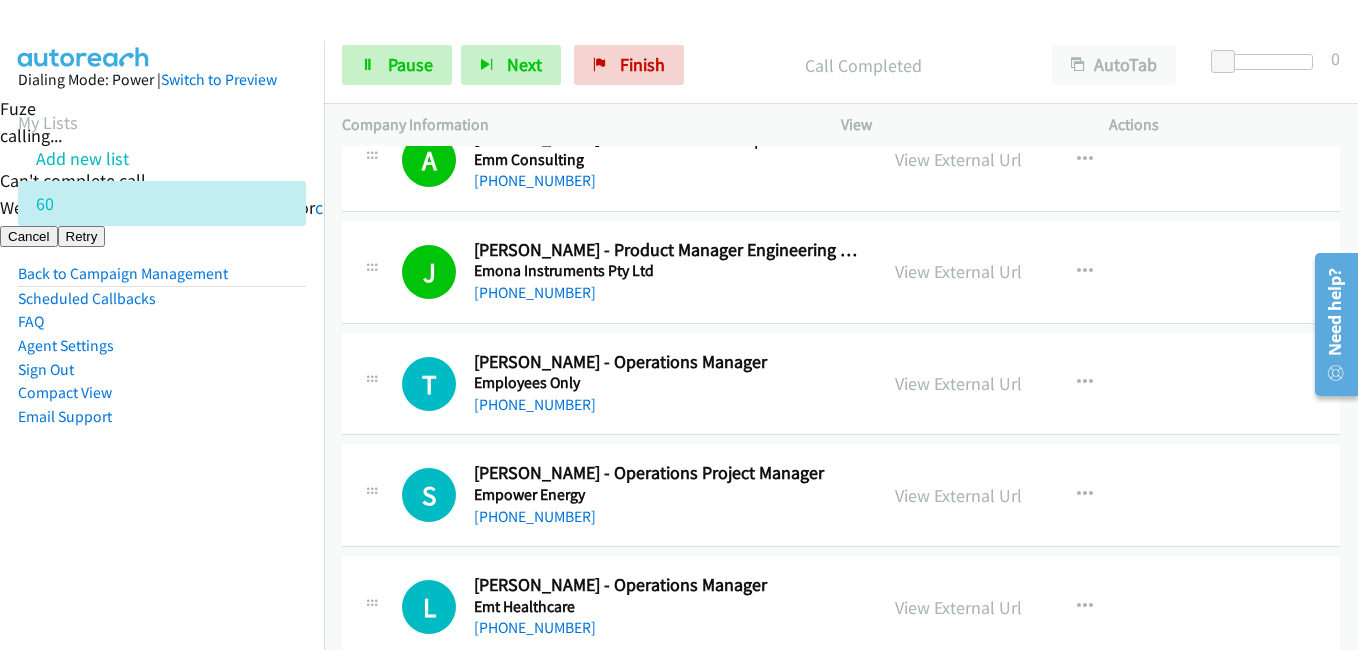 click on "Dialing Mode: Power
|
Switch to Preview
My Lists
Add new list
60
Back to Campaign Management
Scheduled Callbacks
FAQ
Agent Settings
Sign Out
Compact View
Email Support" at bounding box center [162, 280] 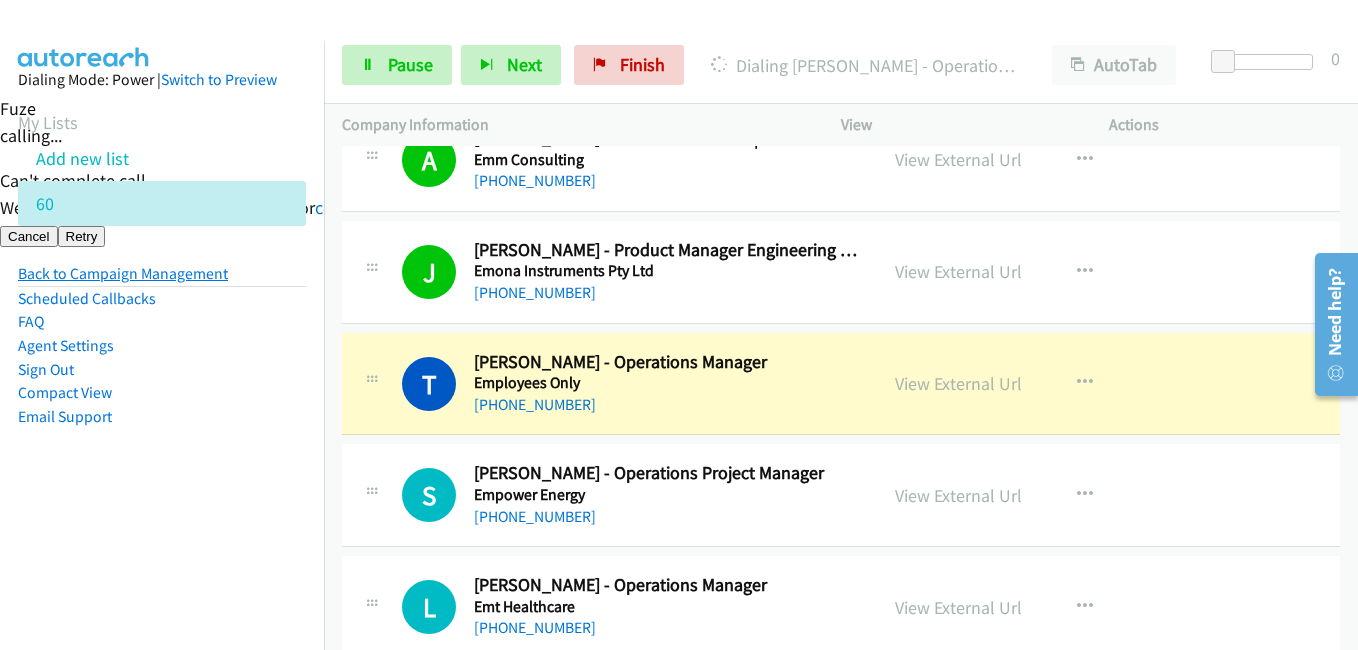 drag, startPoint x: 61, startPoint y: 490, endPoint x: 219, endPoint y: 276, distance: 266.0075 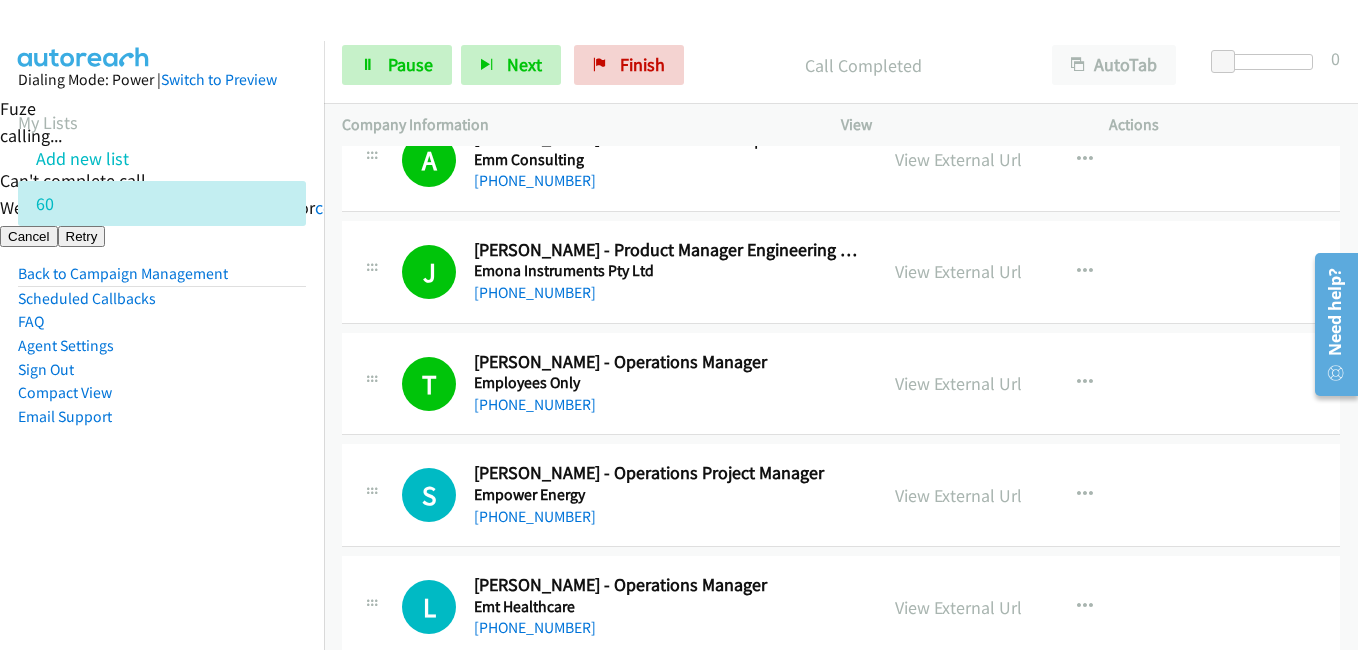 drag, startPoint x: 146, startPoint y: 504, endPoint x: 160, endPoint y: 498, distance: 15.231546 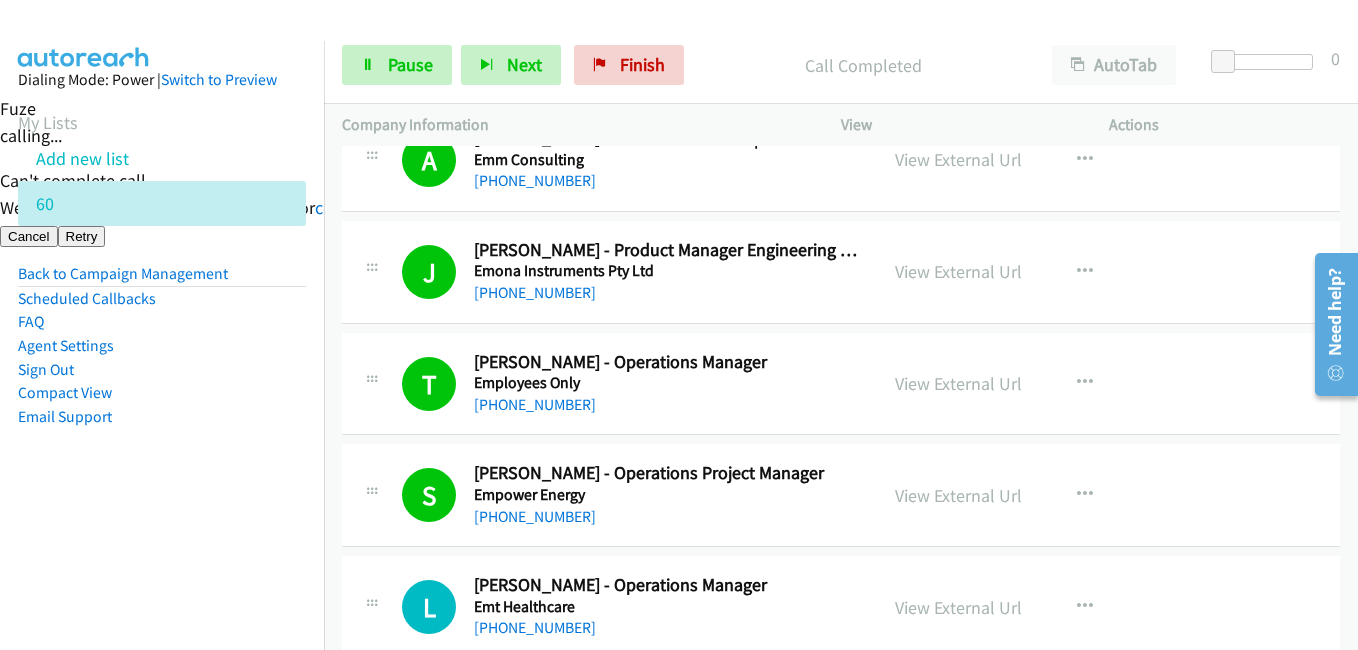 drag, startPoint x: 228, startPoint y: 481, endPoint x: 247, endPoint y: 463, distance: 26.172504 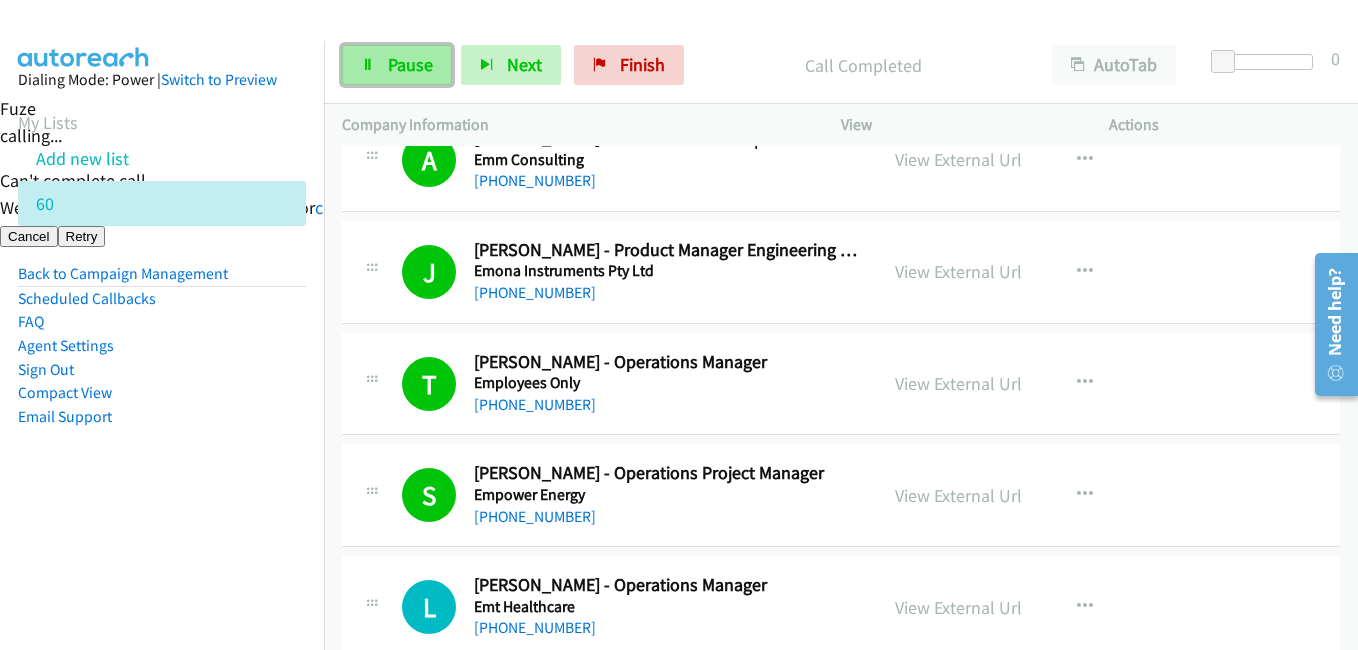 click on "Pause" at bounding box center (410, 64) 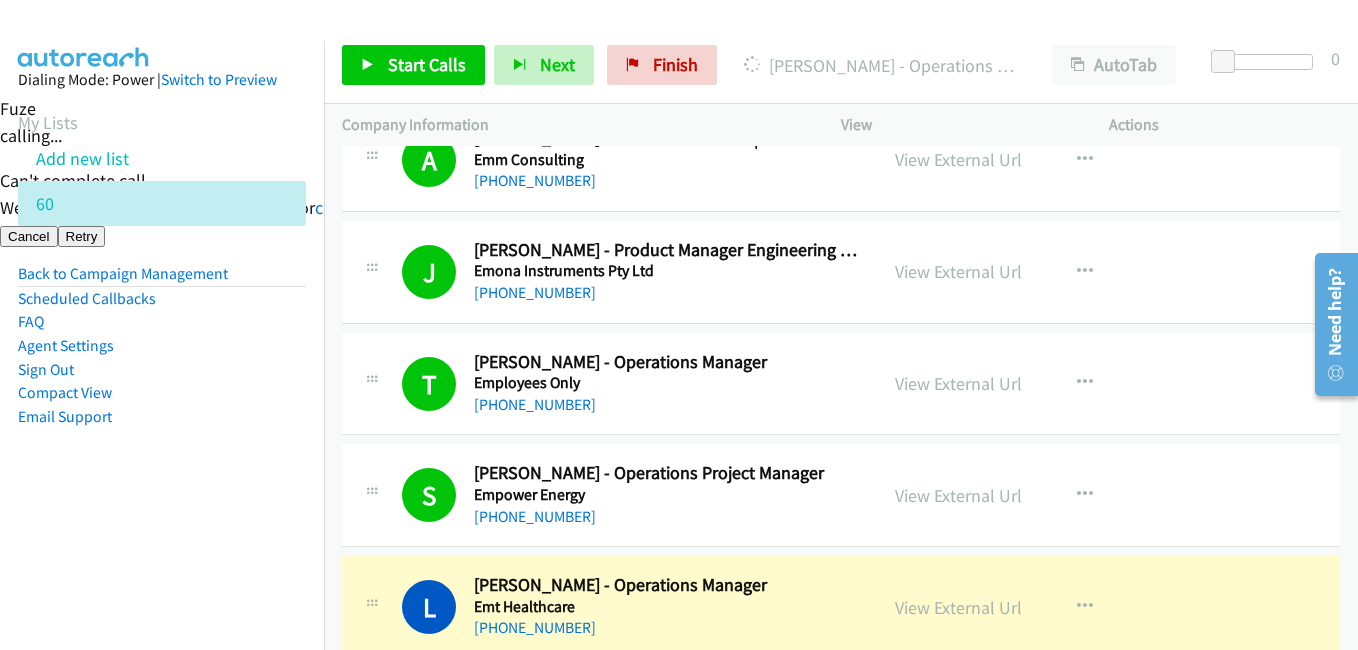 drag, startPoint x: 145, startPoint y: 353, endPoint x: 189, endPoint y: 364, distance: 45.35416 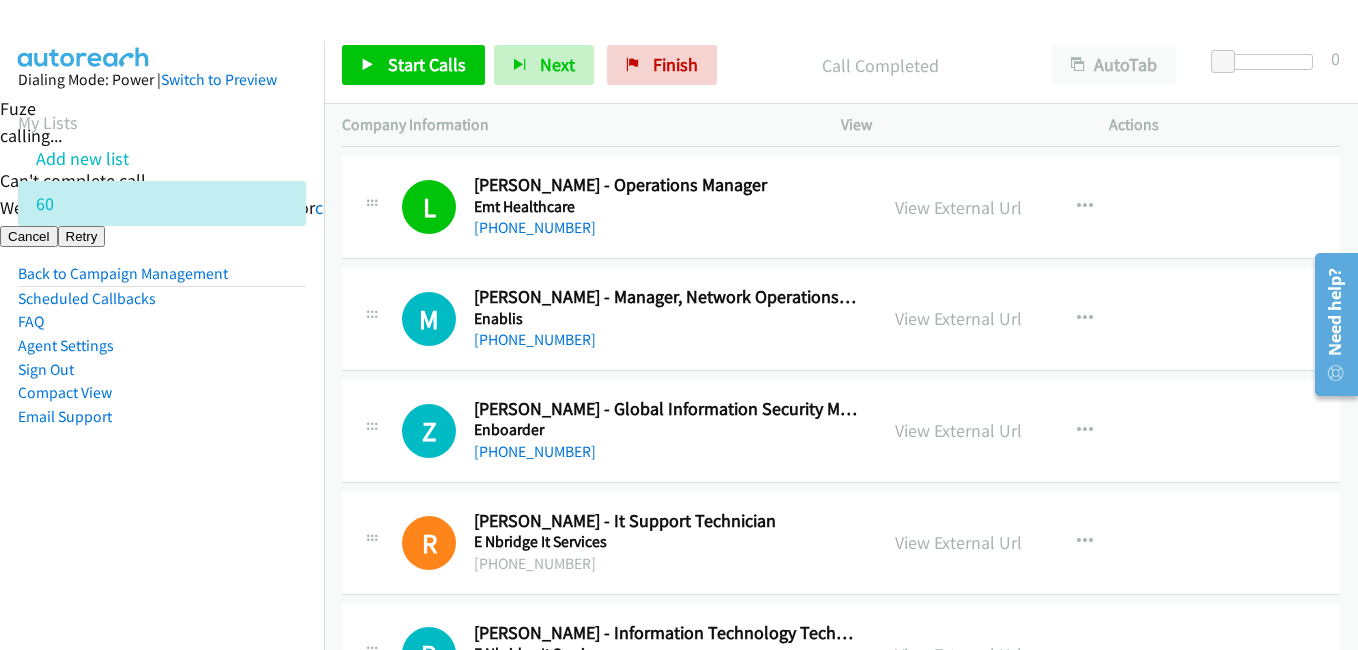 scroll, scrollTop: 1500, scrollLeft: 0, axis: vertical 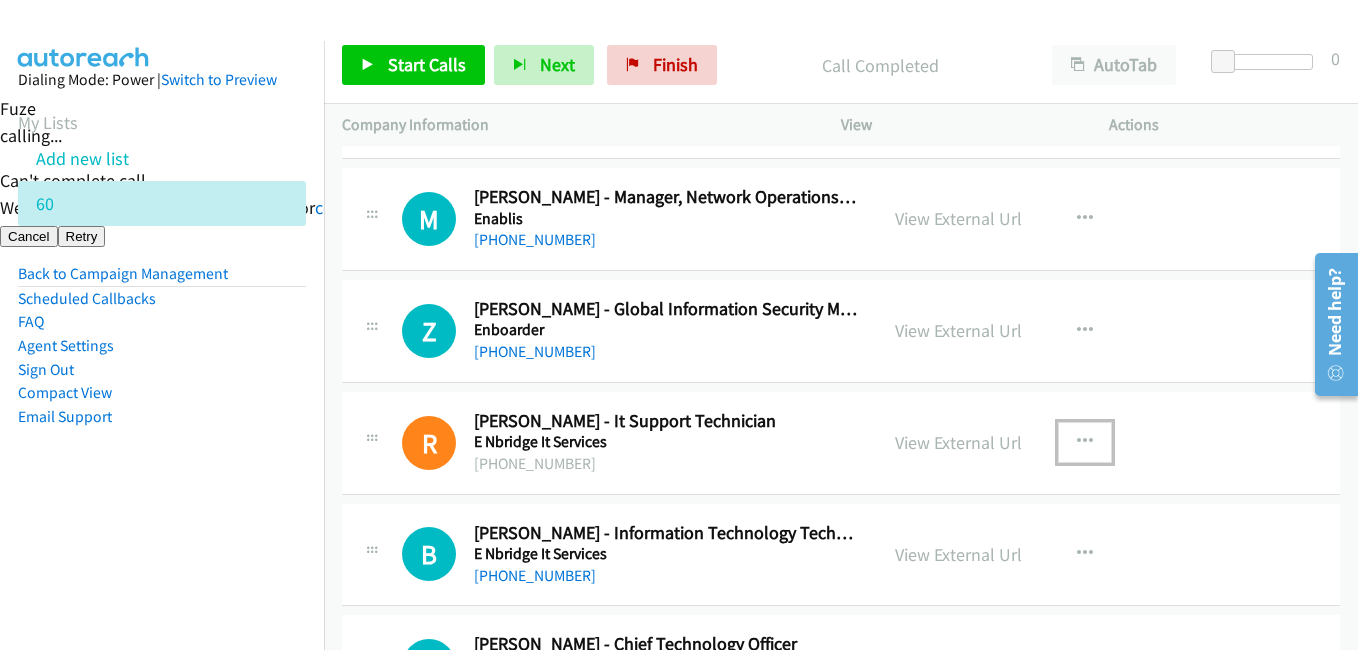 click at bounding box center [1085, 442] 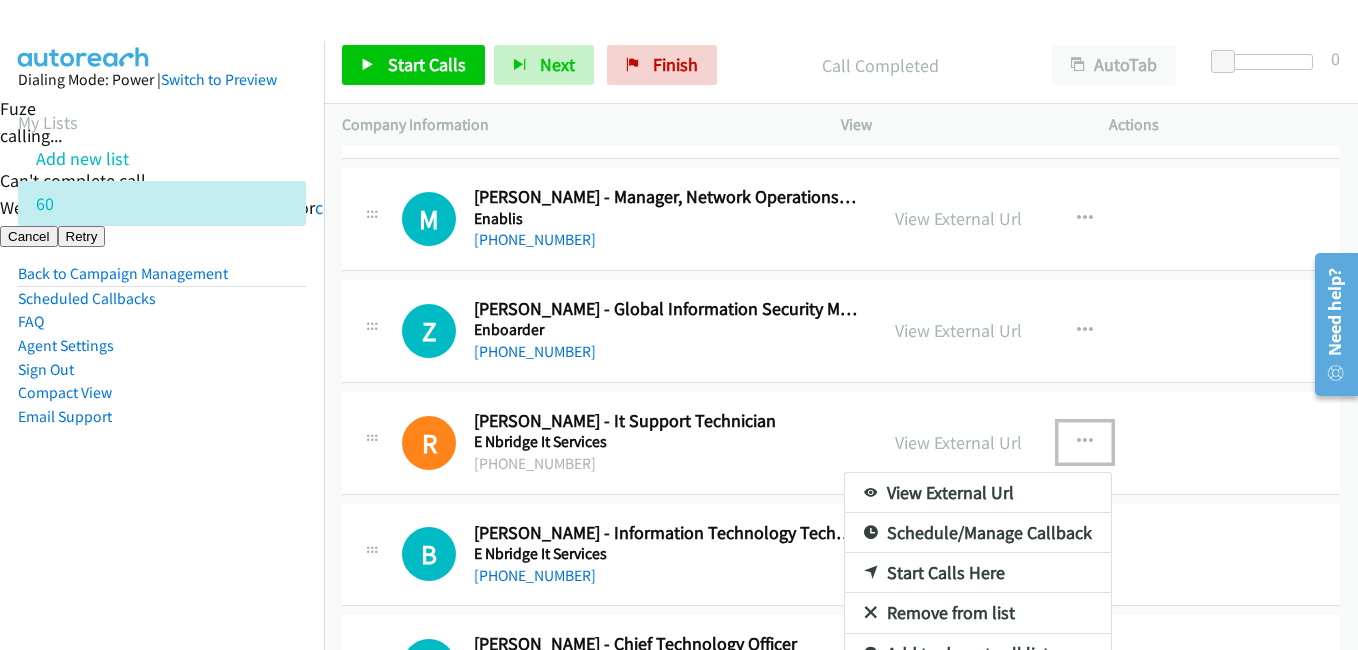 click on "Start Calls Here" at bounding box center [978, 573] 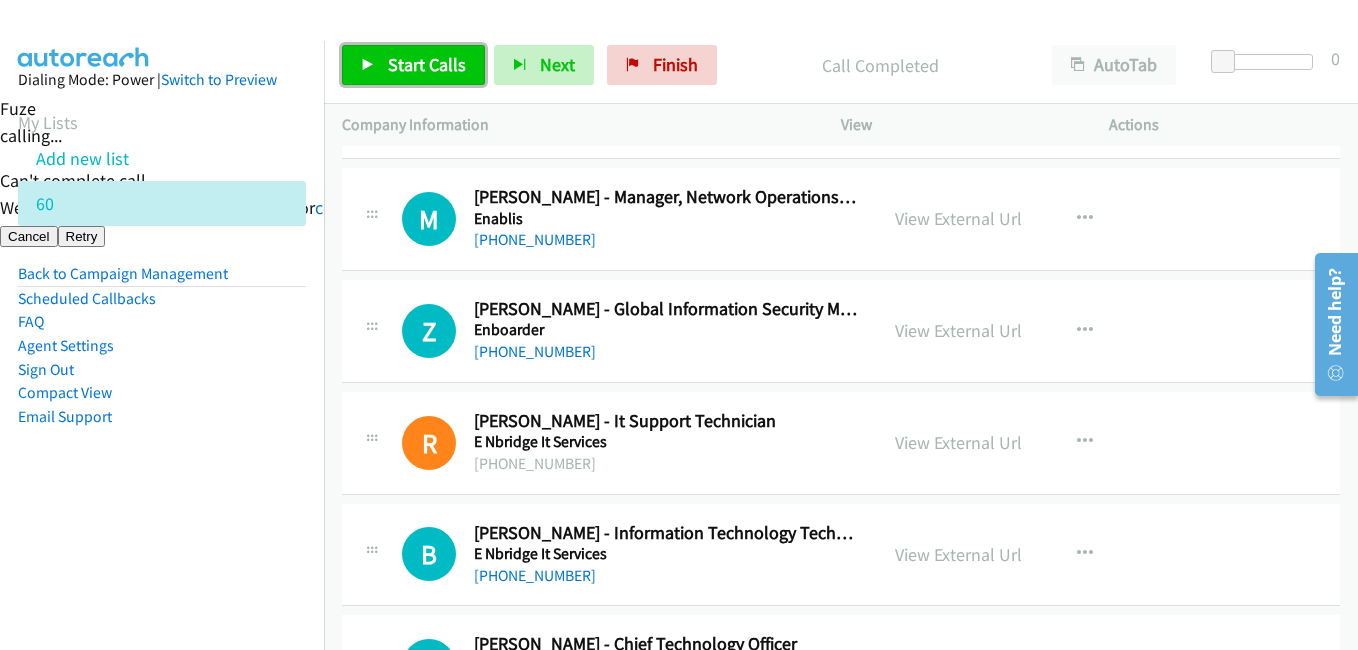 click on "Start Calls" at bounding box center [427, 64] 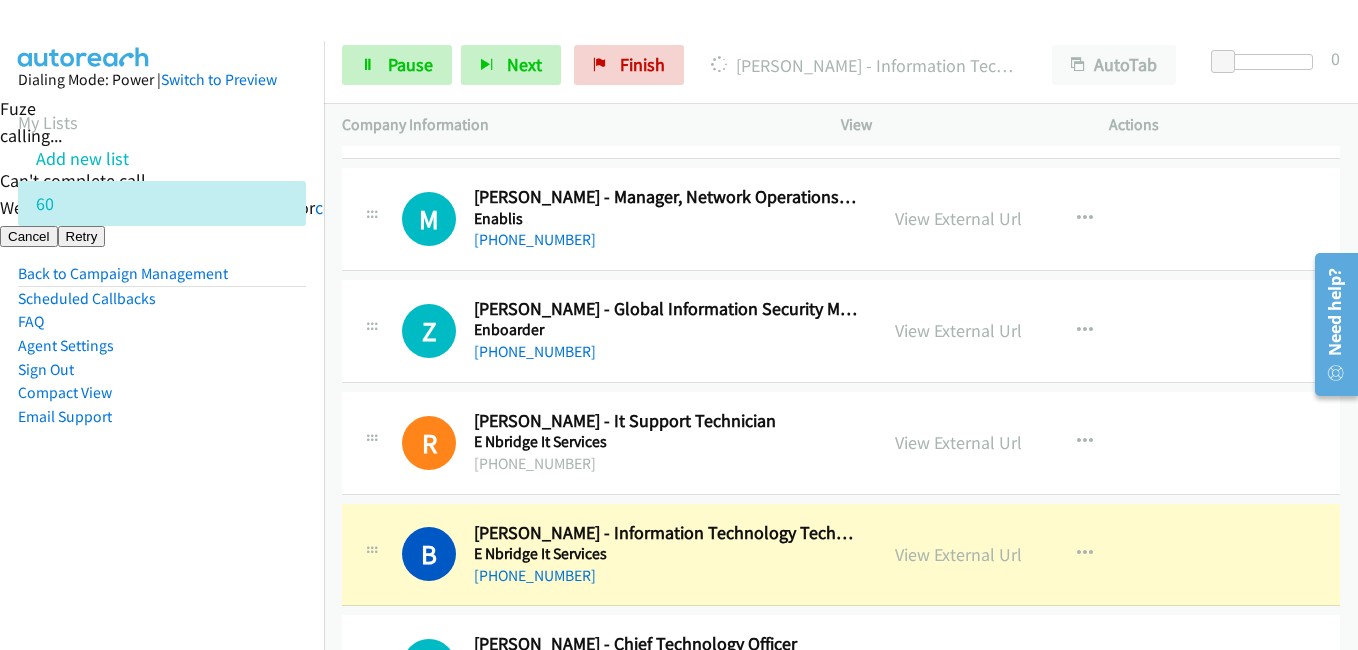 scroll, scrollTop: 1600, scrollLeft: 0, axis: vertical 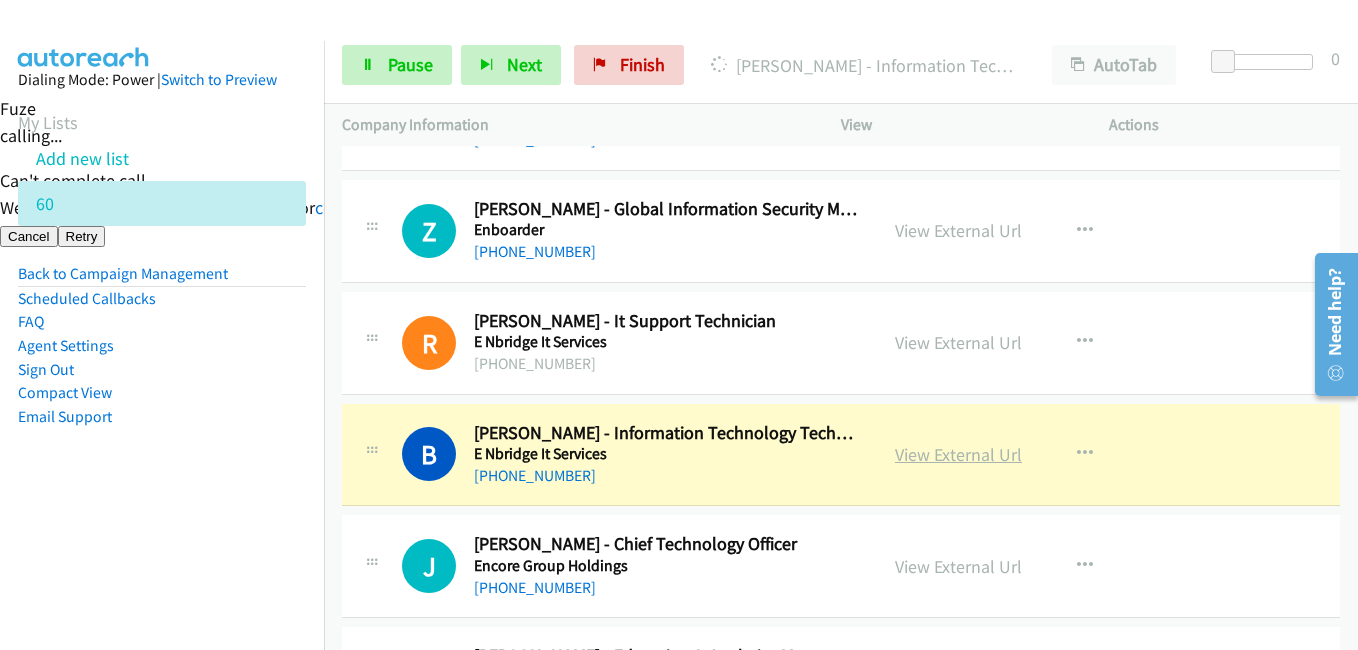 click on "View External Url" at bounding box center [958, 454] 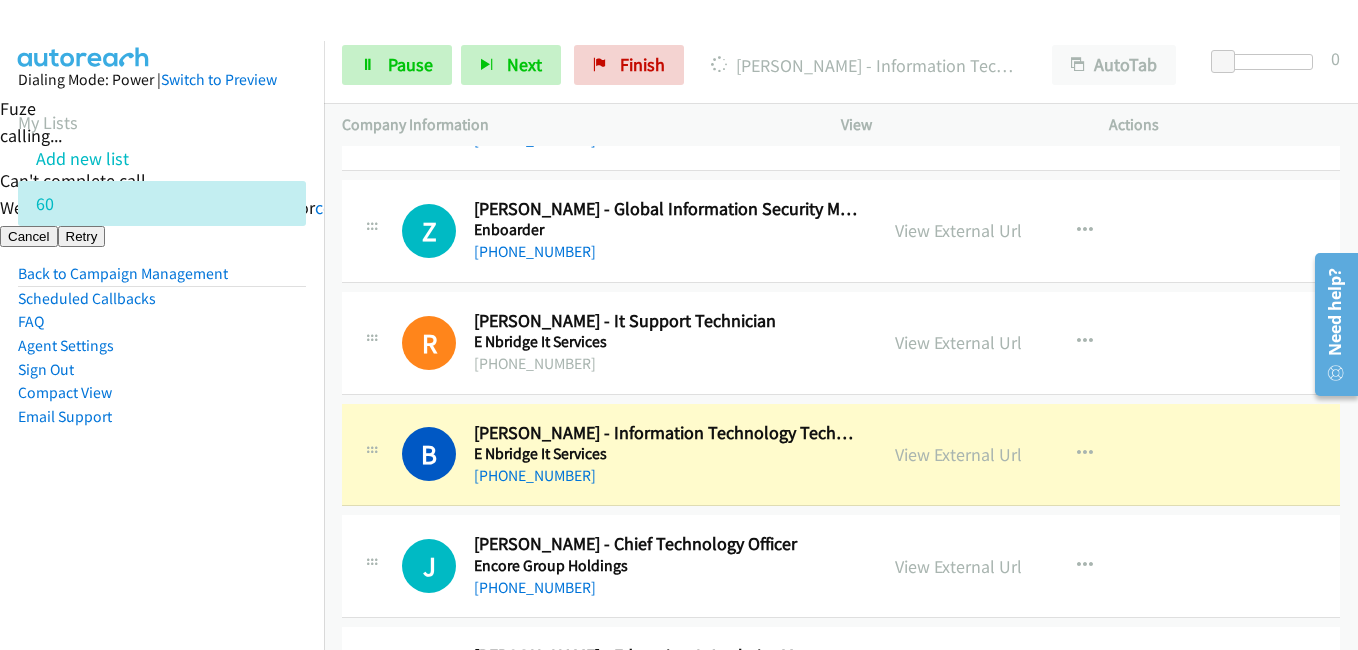scroll, scrollTop: 1800, scrollLeft: 0, axis: vertical 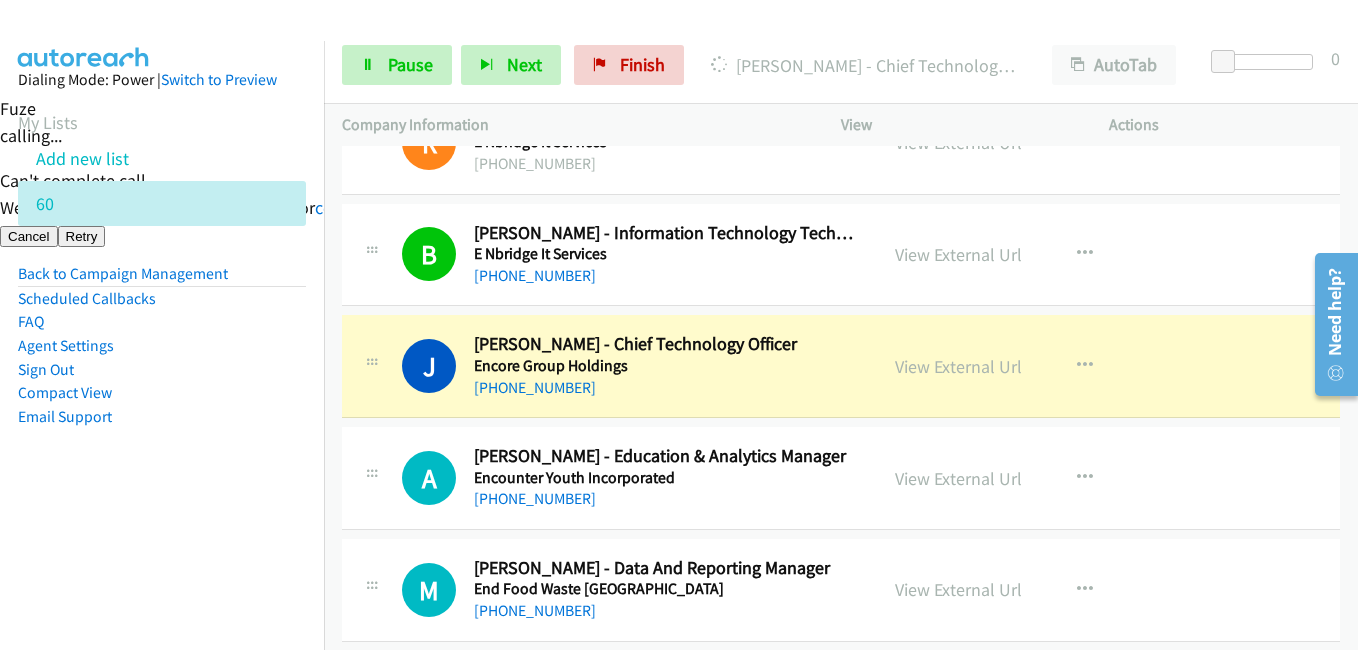 drag, startPoint x: 170, startPoint y: 450, endPoint x: 255, endPoint y: 377, distance: 112.04463 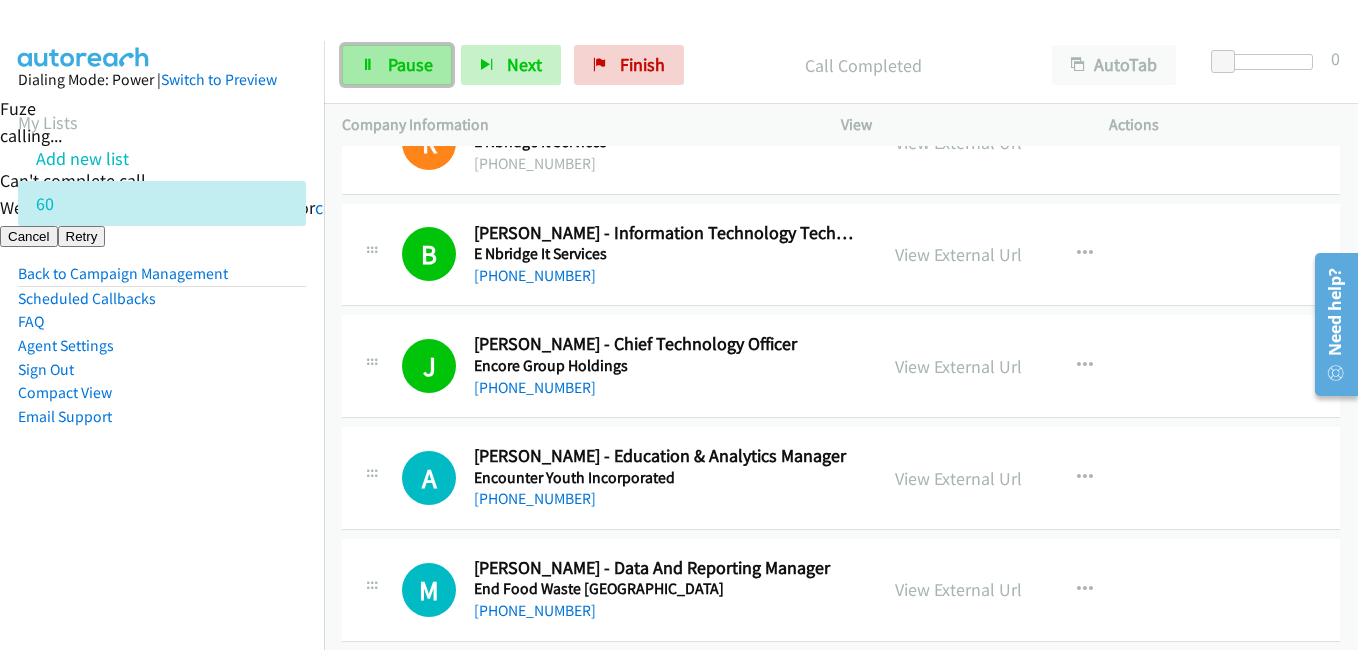click on "Pause" at bounding box center (410, 64) 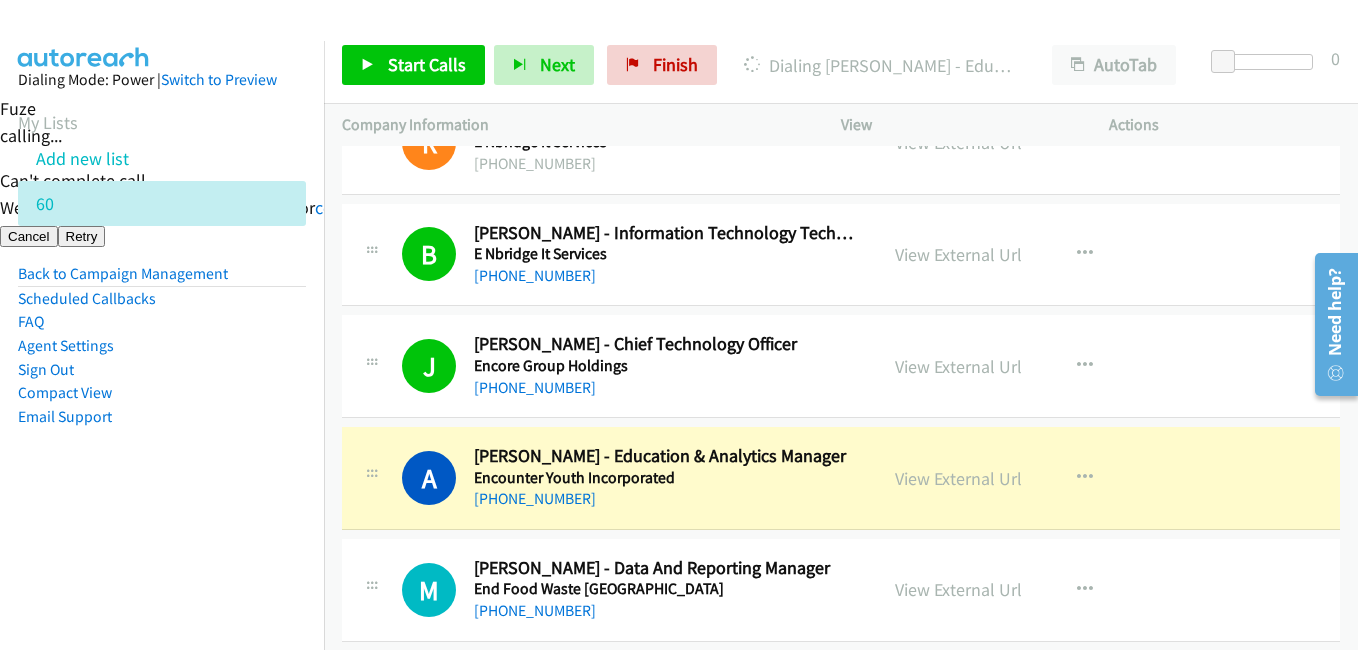 click on "Dialing Mode: Power
|
Switch to Preview
My Lists
Add new list
60
Back to Campaign Management
Scheduled Callbacks
FAQ
Agent Settings
Sign Out
Compact View
Email Support" at bounding box center (162, 280) 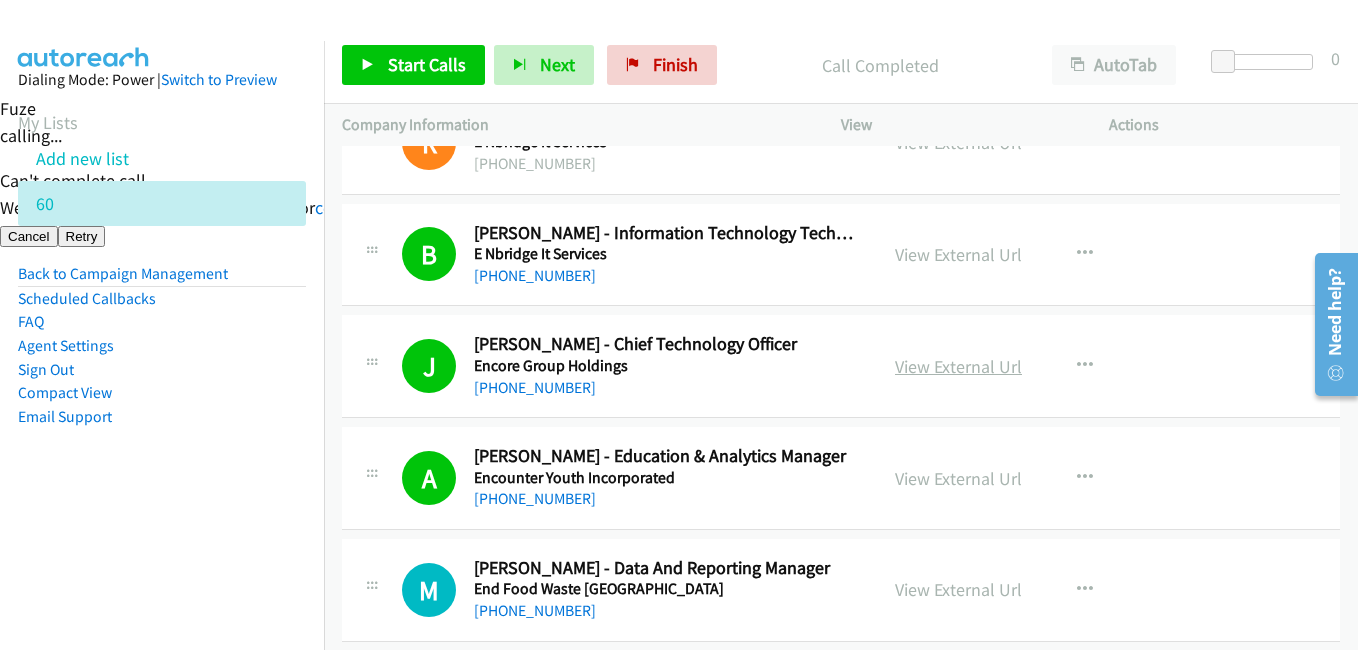 click on "View External Url" at bounding box center [958, 366] 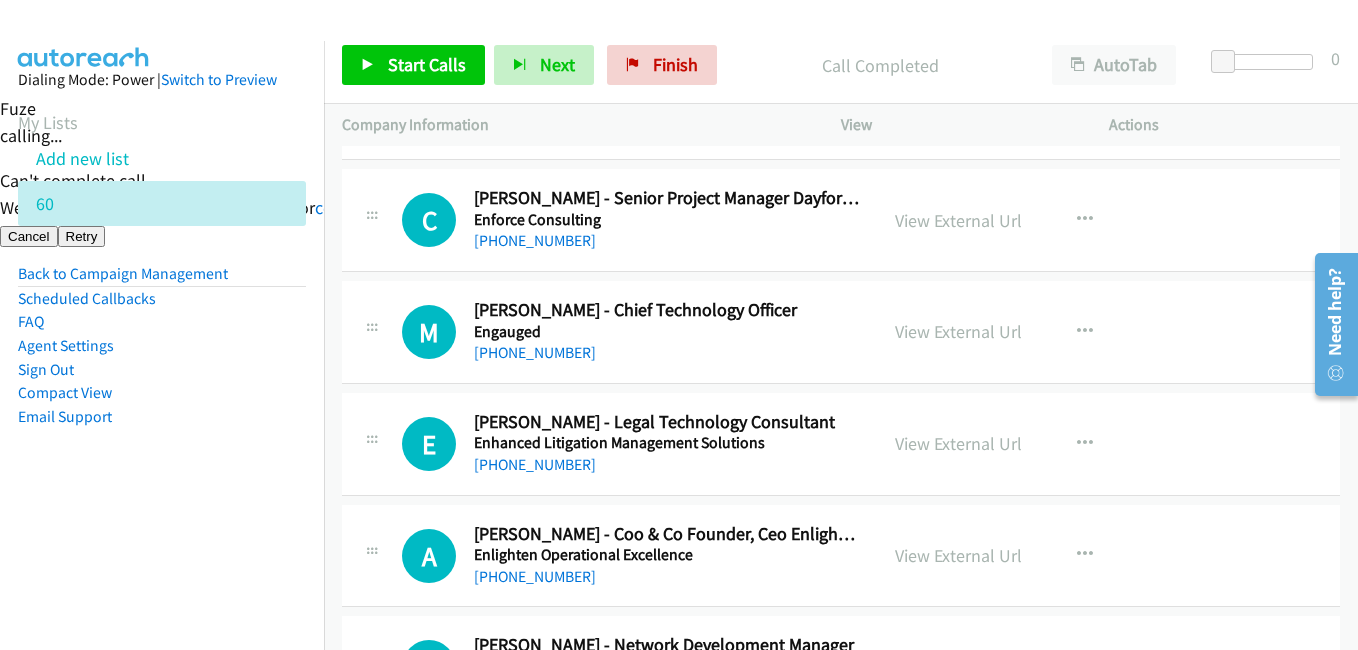 scroll, scrollTop: 2500, scrollLeft: 0, axis: vertical 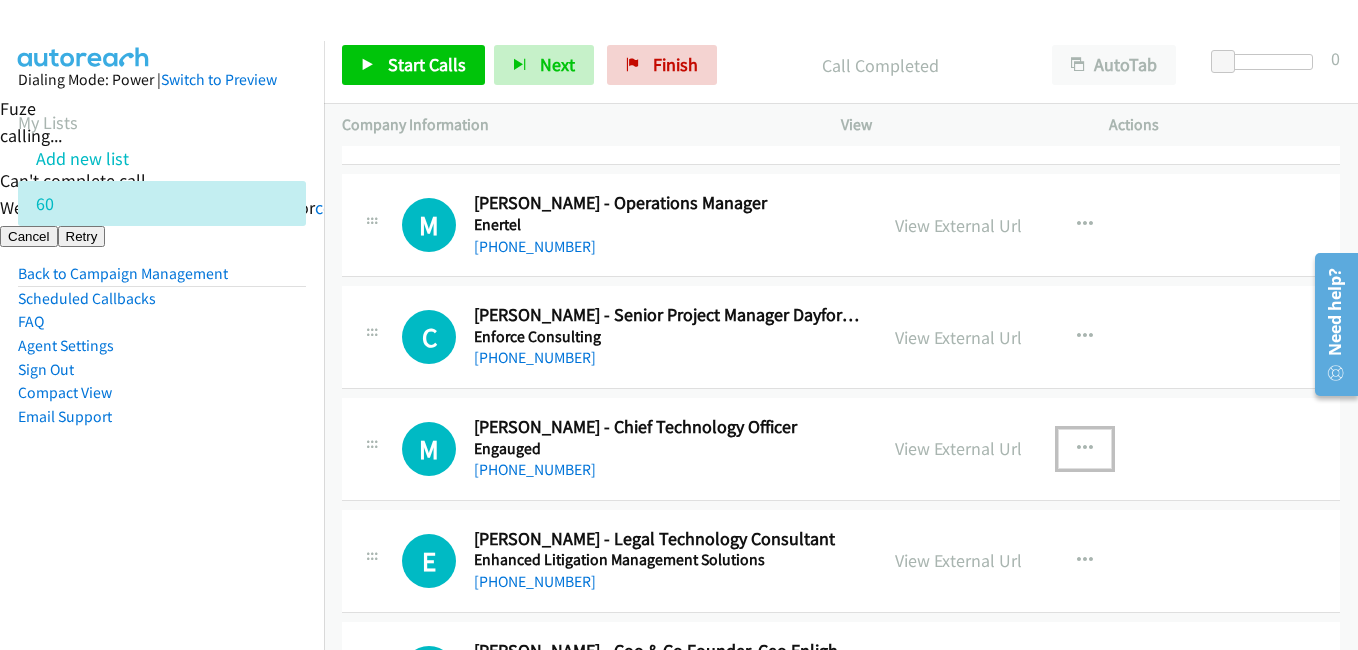 click at bounding box center [1085, 449] 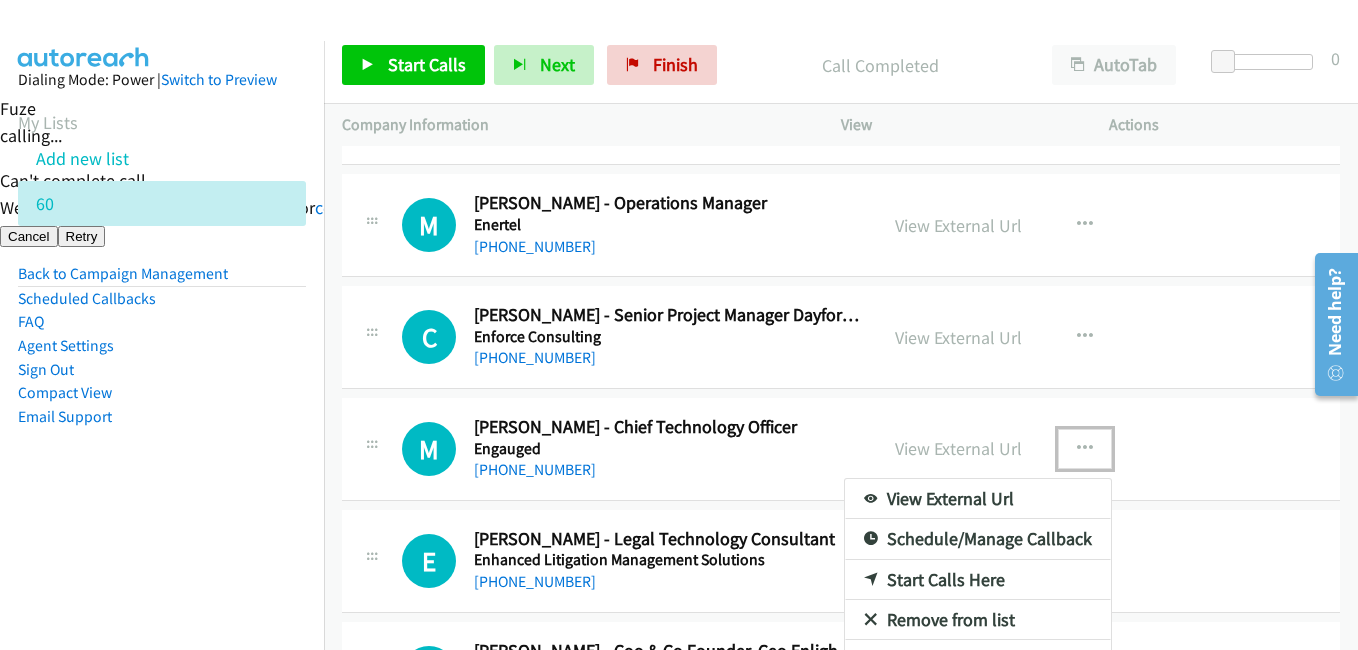 click on "Start Calls Here" at bounding box center [978, 580] 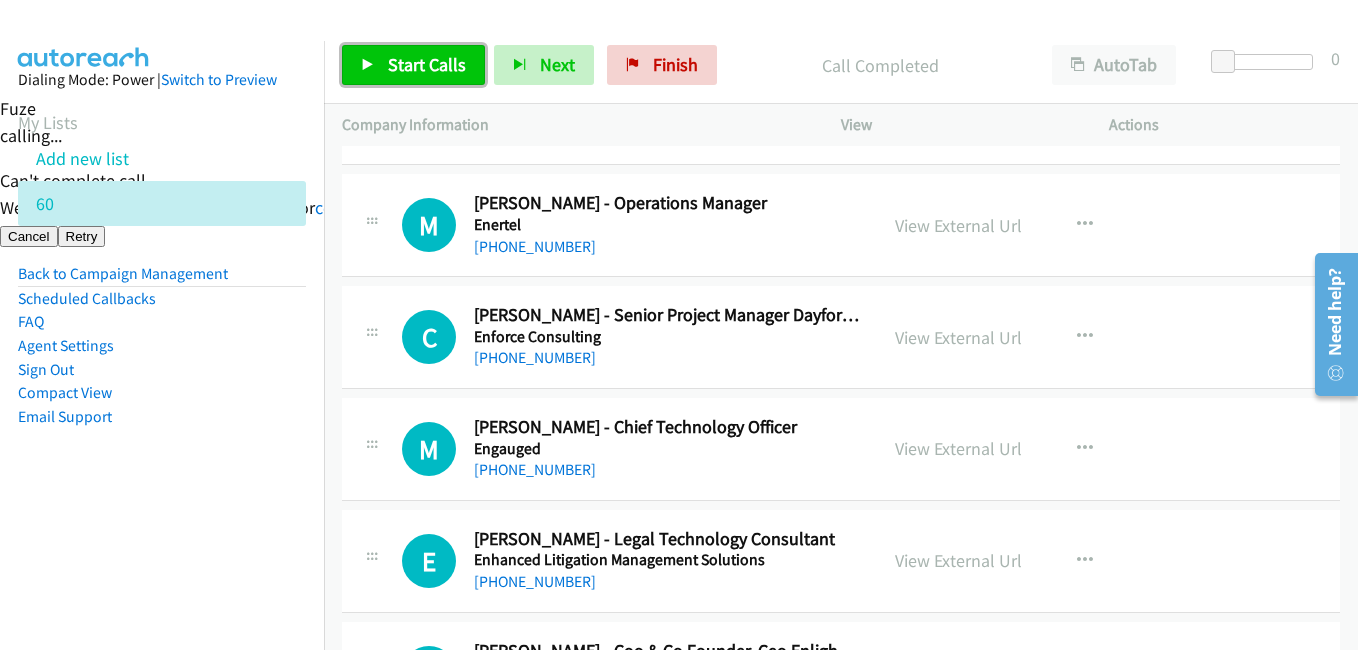 click on "Start Calls" at bounding box center (427, 64) 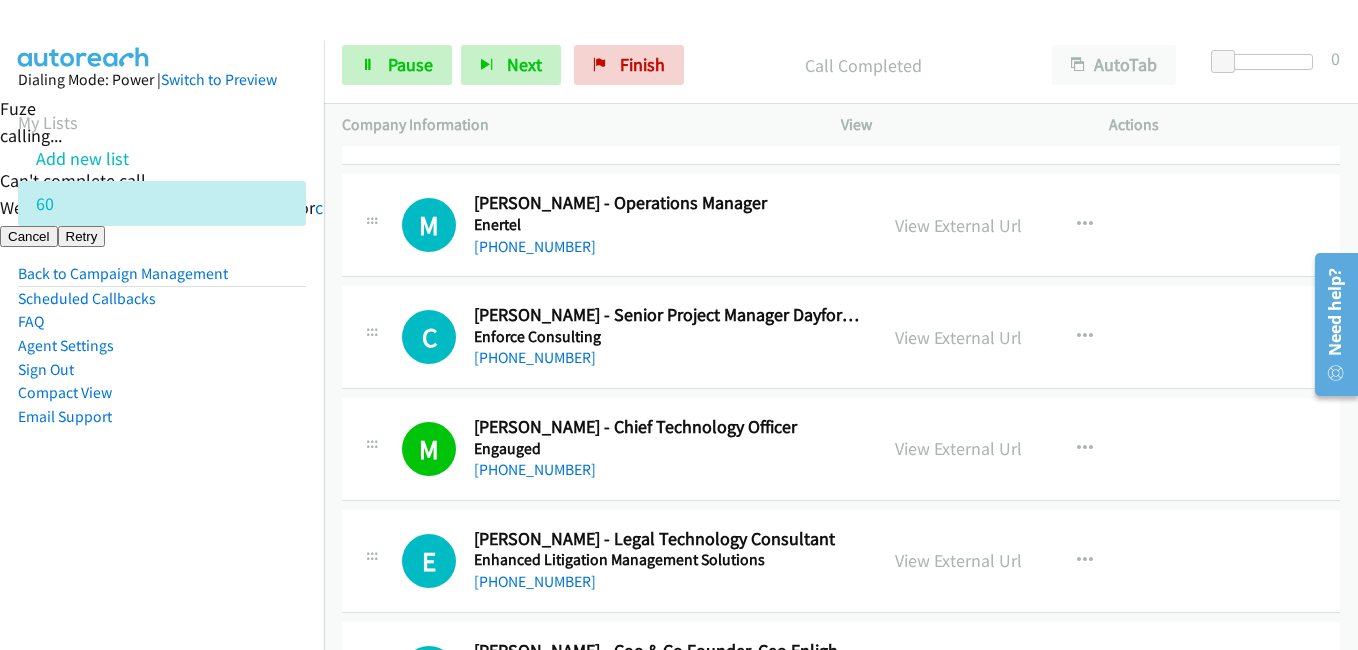 click on "Dialing Mode: Power
|
Switch to Preview
My Lists
Add new list
60
Back to Campaign Management
Scheduled Callbacks
FAQ
Agent Settings
Sign Out
Compact View
Email Support" at bounding box center (162, 280) 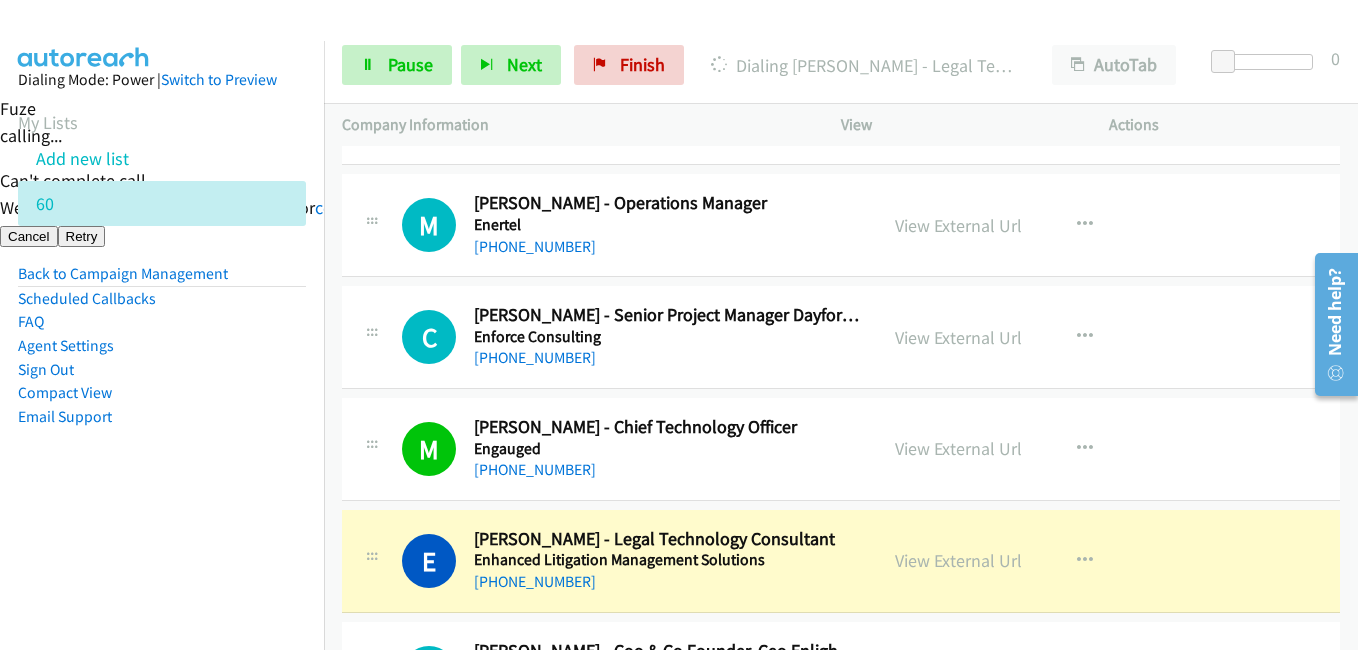 drag, startPoint x: 195, startPoint y: 436, endPoint x: 365, endPoint y: 433, distance: 170.02647 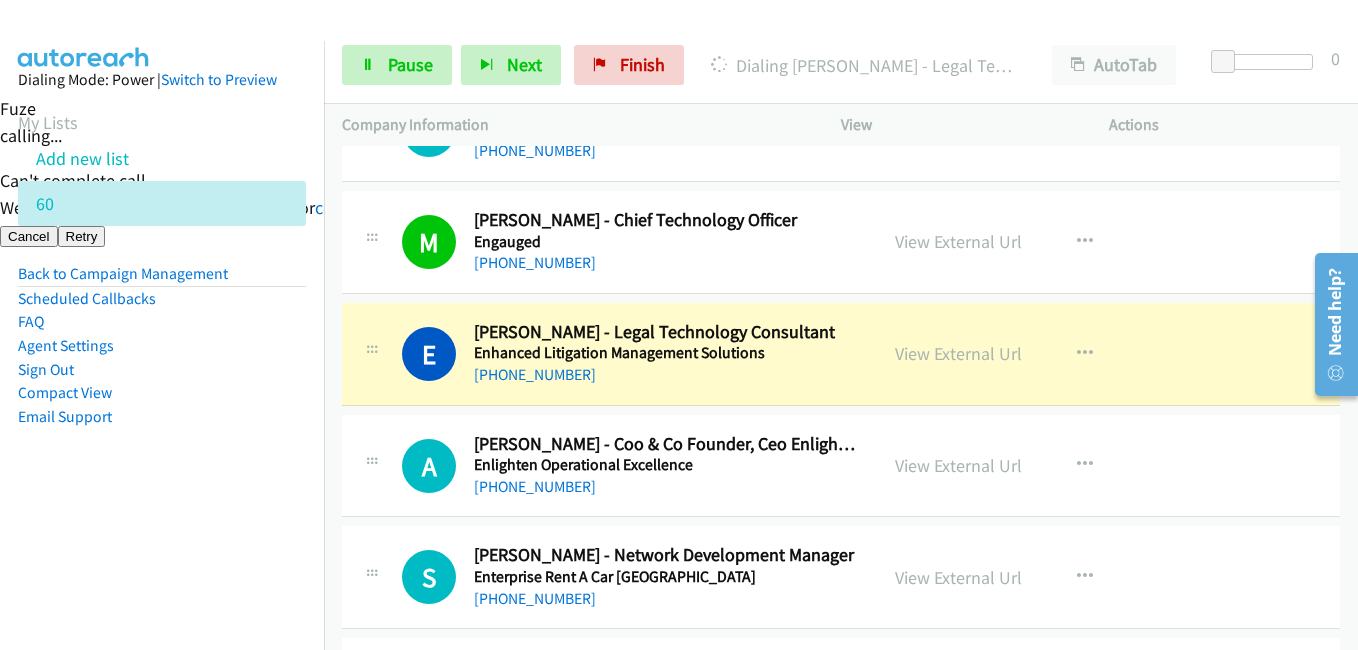 scroll, scrollTop: 2800, scrollLeft: 0, axis: vertical 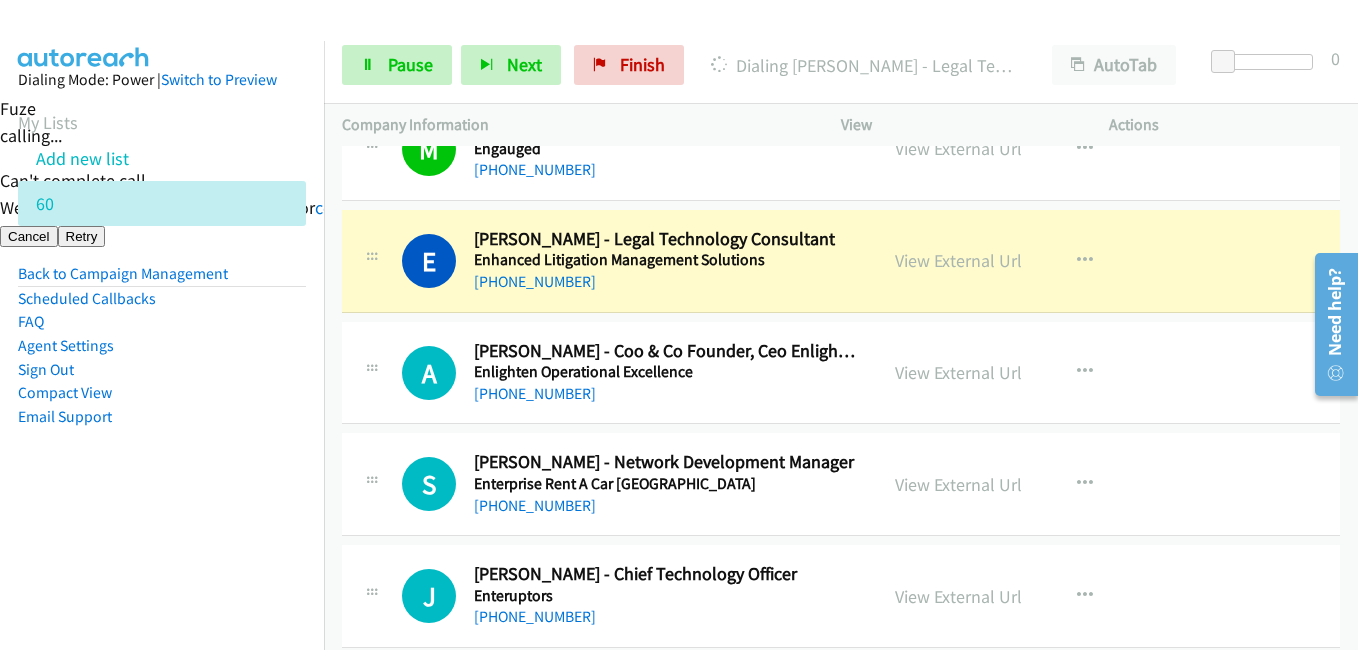 click on "Dialing Mode: Power
|
Switch to Preview
My Lists
Add new list
60
Back to Campaign Management
Scheduled Callbacks
FAQ
Agent Settings
Sign Out
Compact View
Email Support" at bounding box center (162, 280) 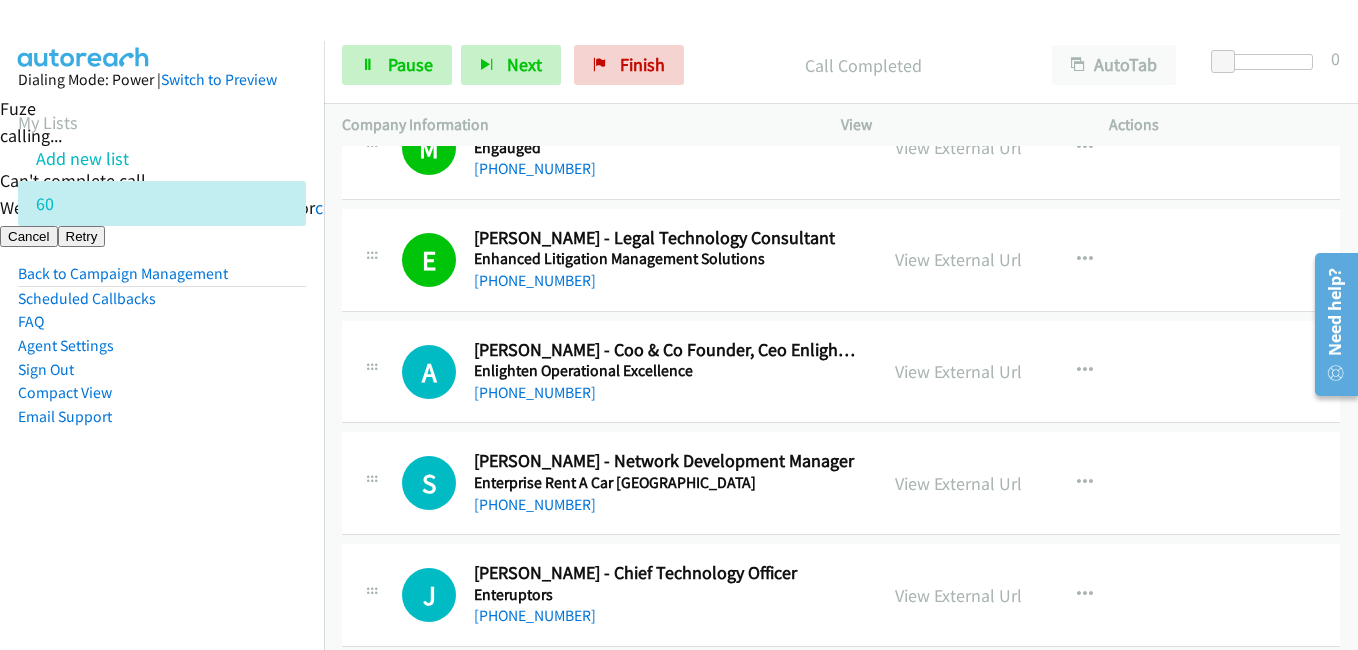 scroll, scrollTop: 2800, scrollLeft: 0, axis: vertical 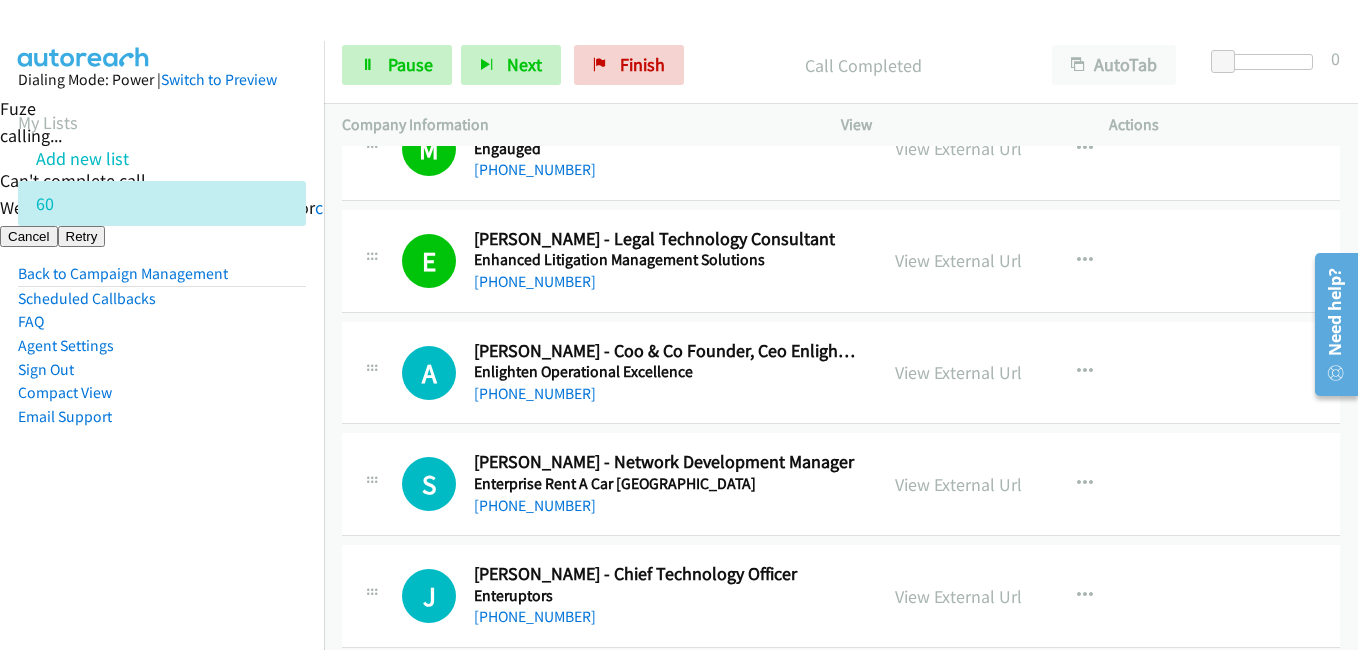 click on "Sign Out" at bounding box center [162, 370] 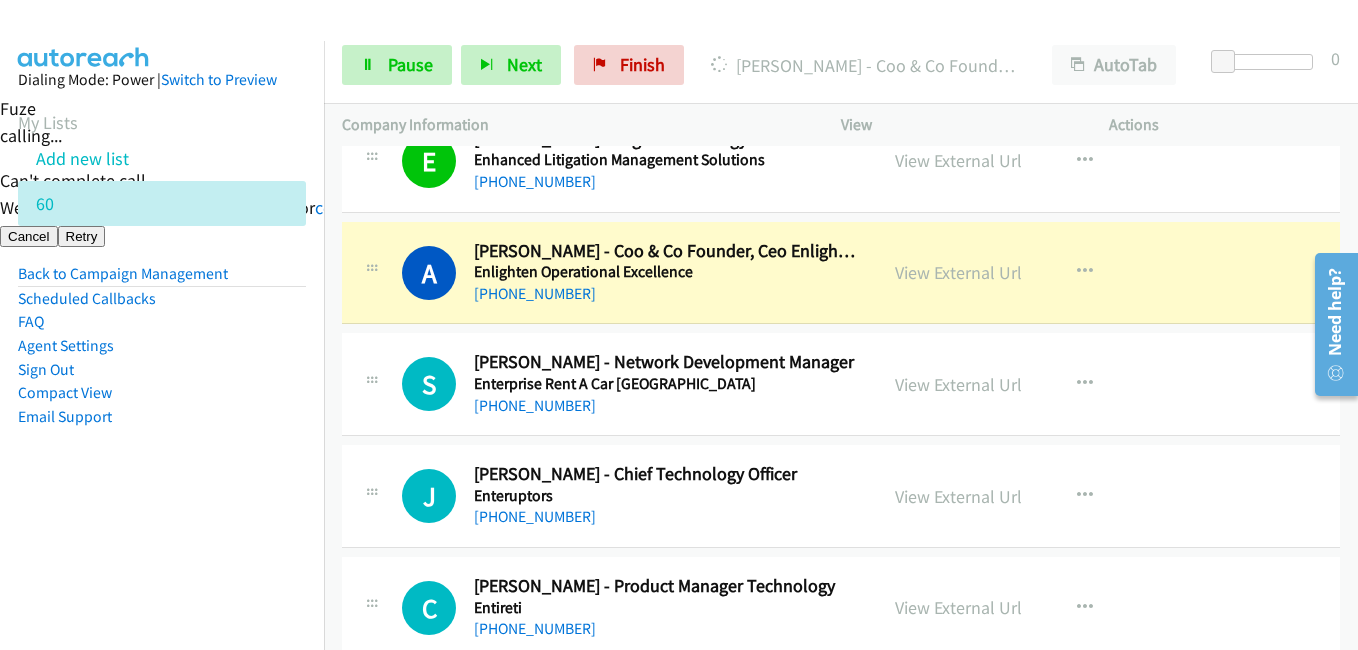 click on "Dialing Mode: Power
|
Switch to Preview
My Lists
Add new list
60
Back to Campaign Management
Scheduled Callbacks
FAQ
Agent Settings
Sign Out
Compact View
Email Support" at bounding box center (162, 280) 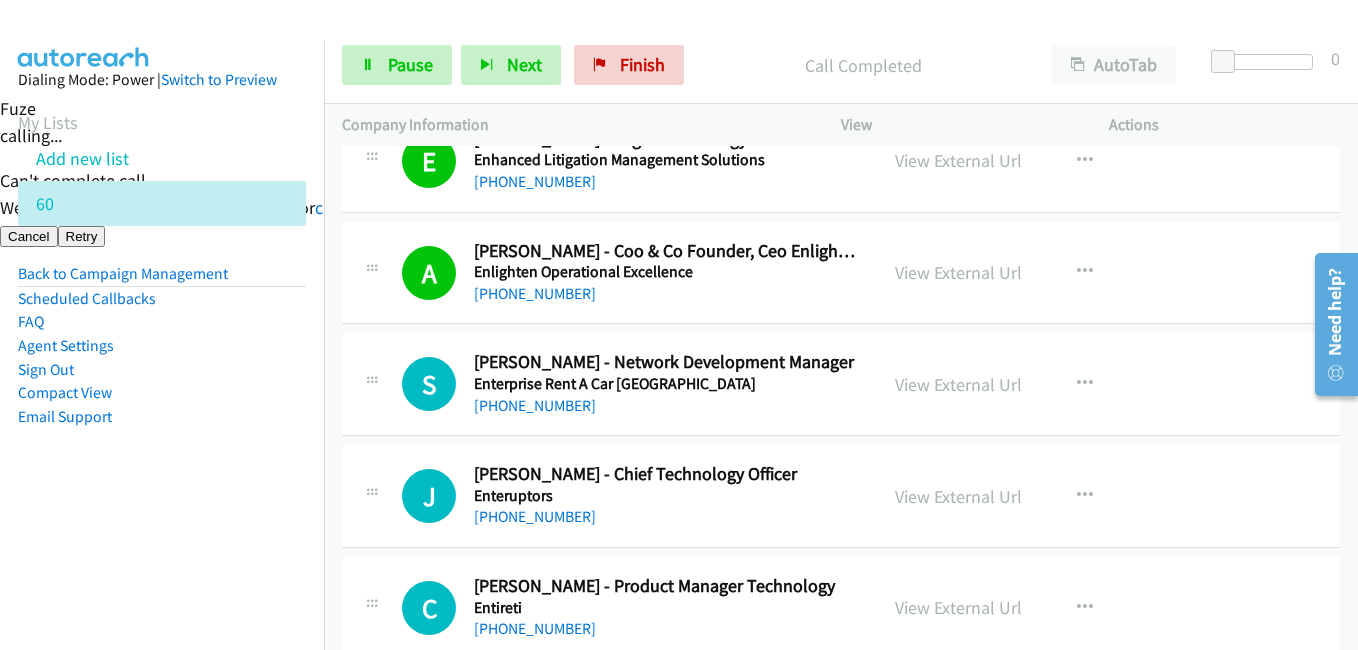 click on "Dialing Mode: Power
|
Switch to Preview
My Lists
Add new list
60
Back to Campaign Management
Scheduled Callbacks
FAQ
Agent Settings
Sign Out
Compact View
Email Support" at bounding box center (162, 280) 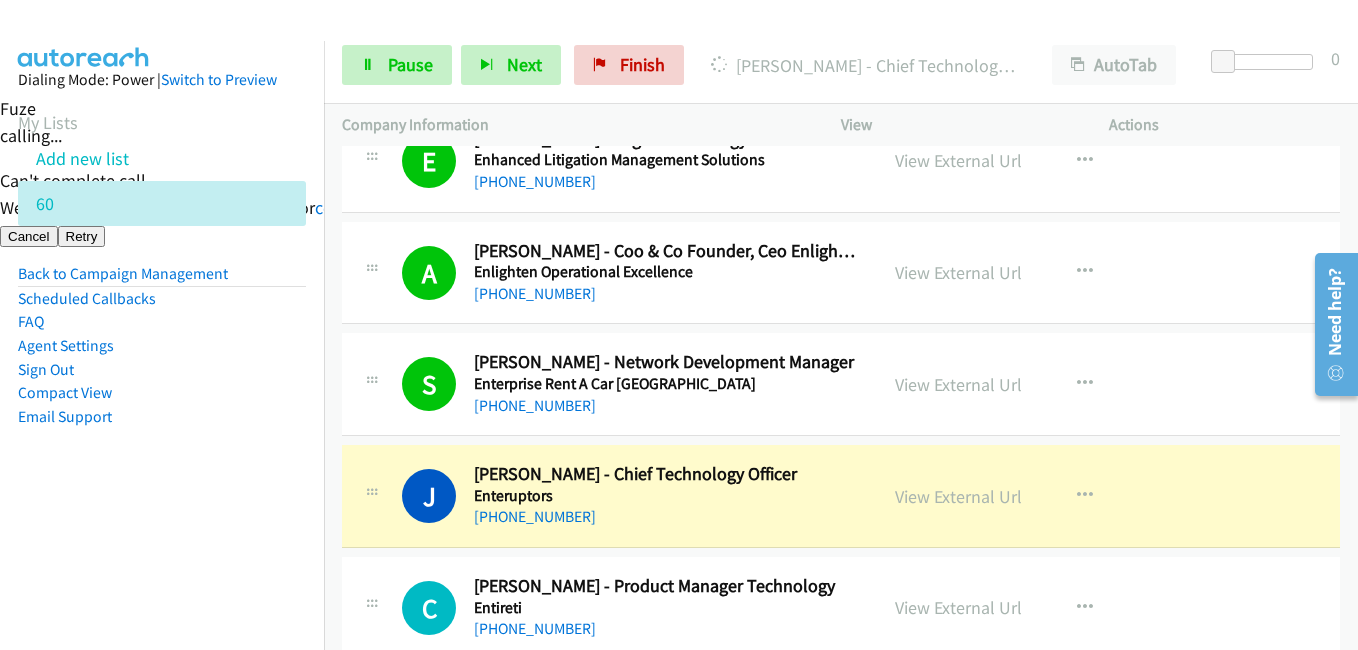 click on "Dialing Mode: Power
|
Switch to Preview
My Lists
Add new list
60
Back to Campaign Management
Scheduled Callbacks
FAQ
Agent Settings
Sign Out
Compact View
Email Support" at bounding box center (162, 280) 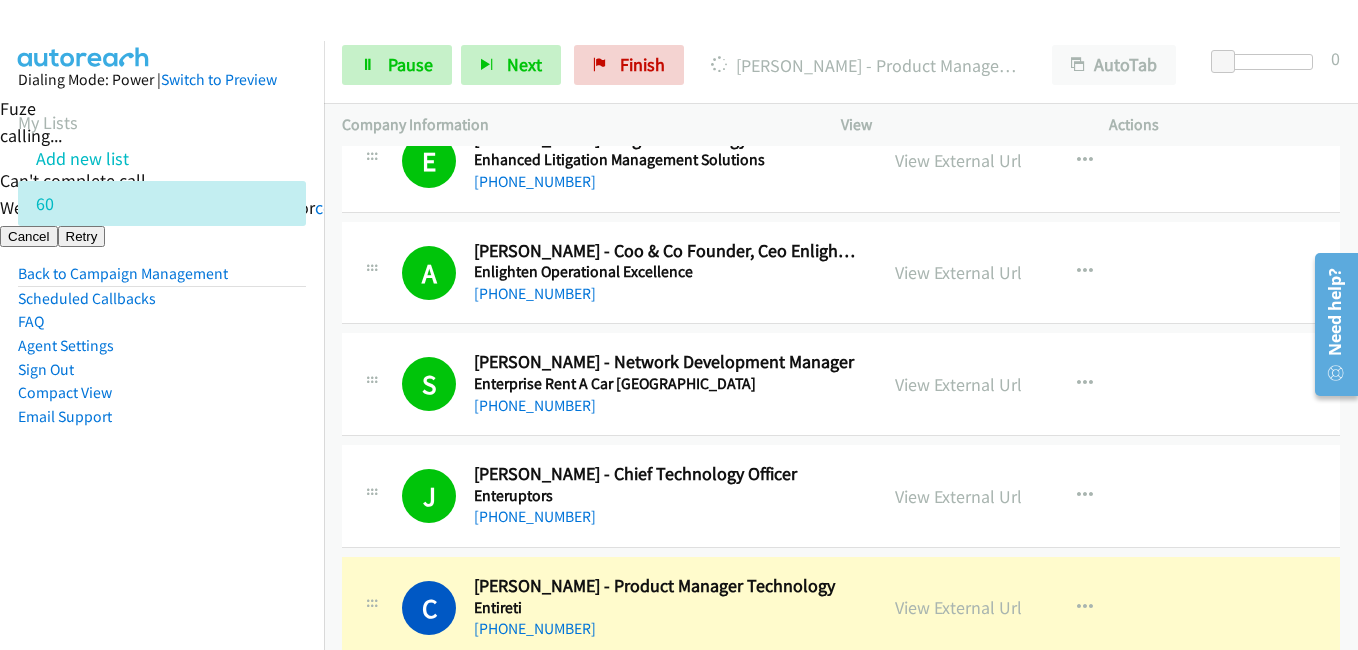 click on "S
Callback Scheduled
[PERSON_NAME] - Network Development Manager
Enterprise Rent A Car [GEOGRAPHIC_DATA]
[GEOGRAPHIC_DATA]/[GEOGRAPHIC_DATA]
[PHONE_NUMBER]
View External Url
View External Url
Schedule/Manage Callback
Start Calls Here
Remove from list
Add to do not call list
Reset Call Status" at bounding box center [841, 385] 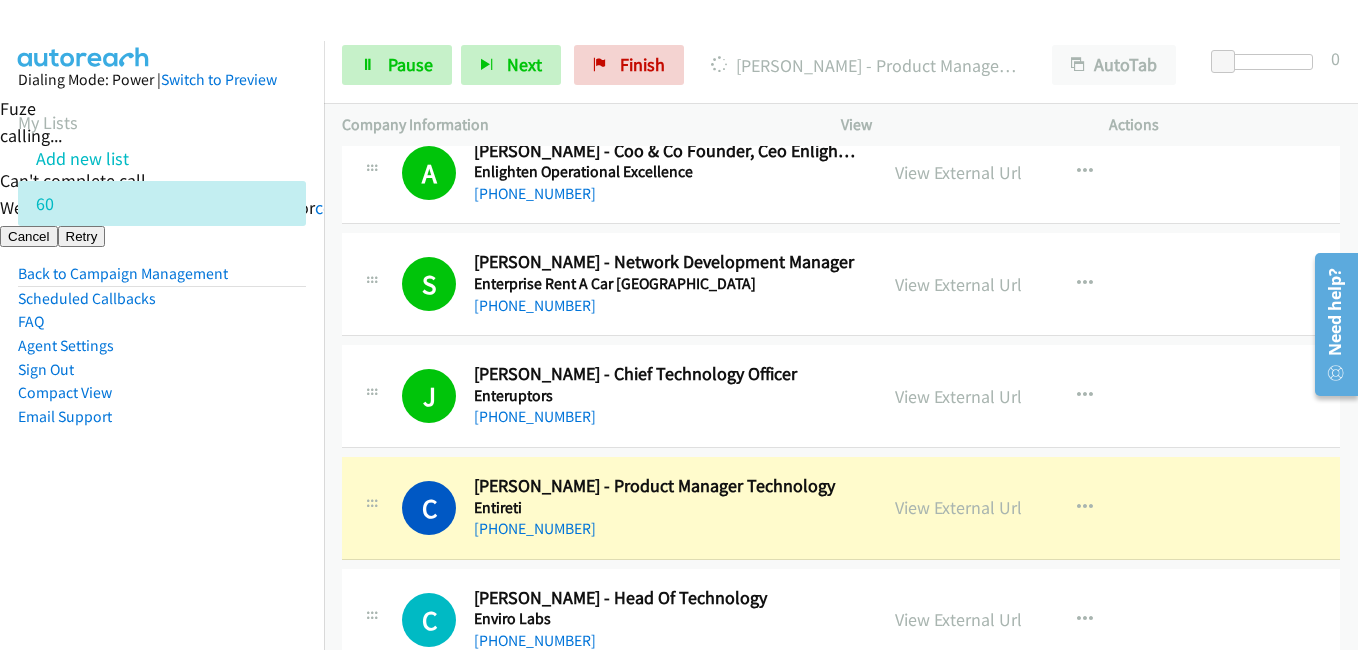 scroll, scrollTop: 3100, scrollLeft: 0, axis: vertical 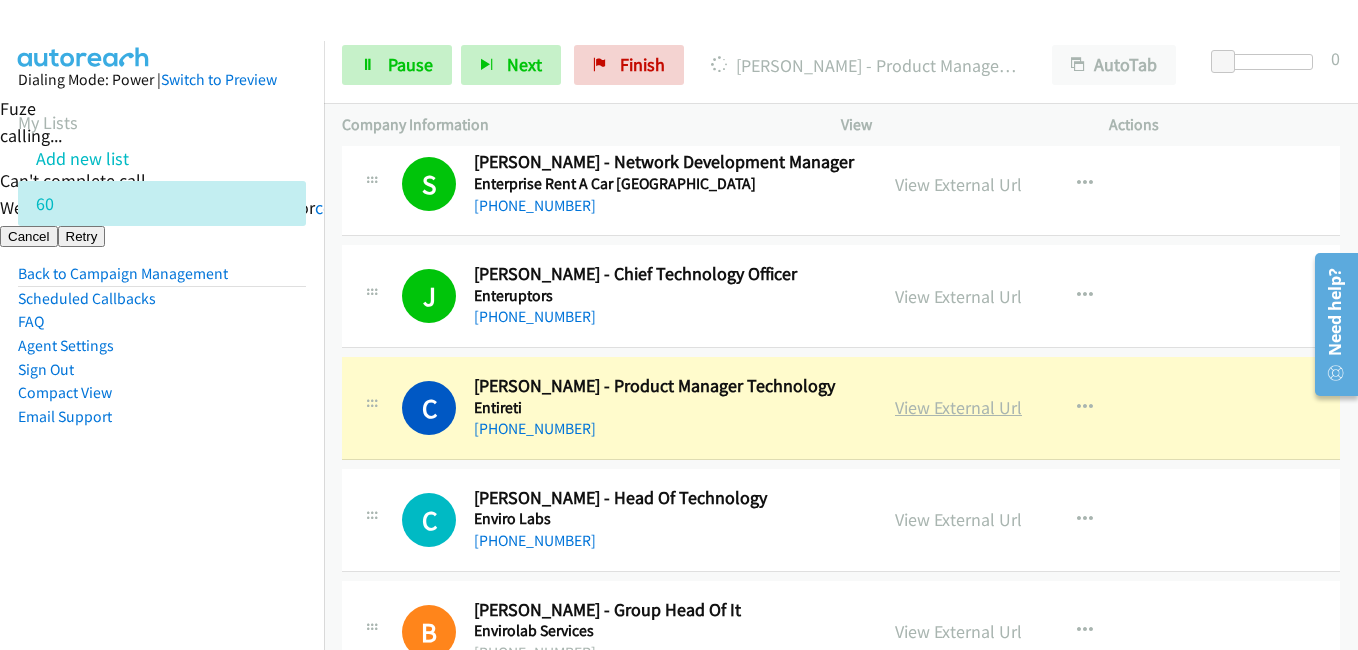 click on "View External Url" at bounding box center [958, 407] 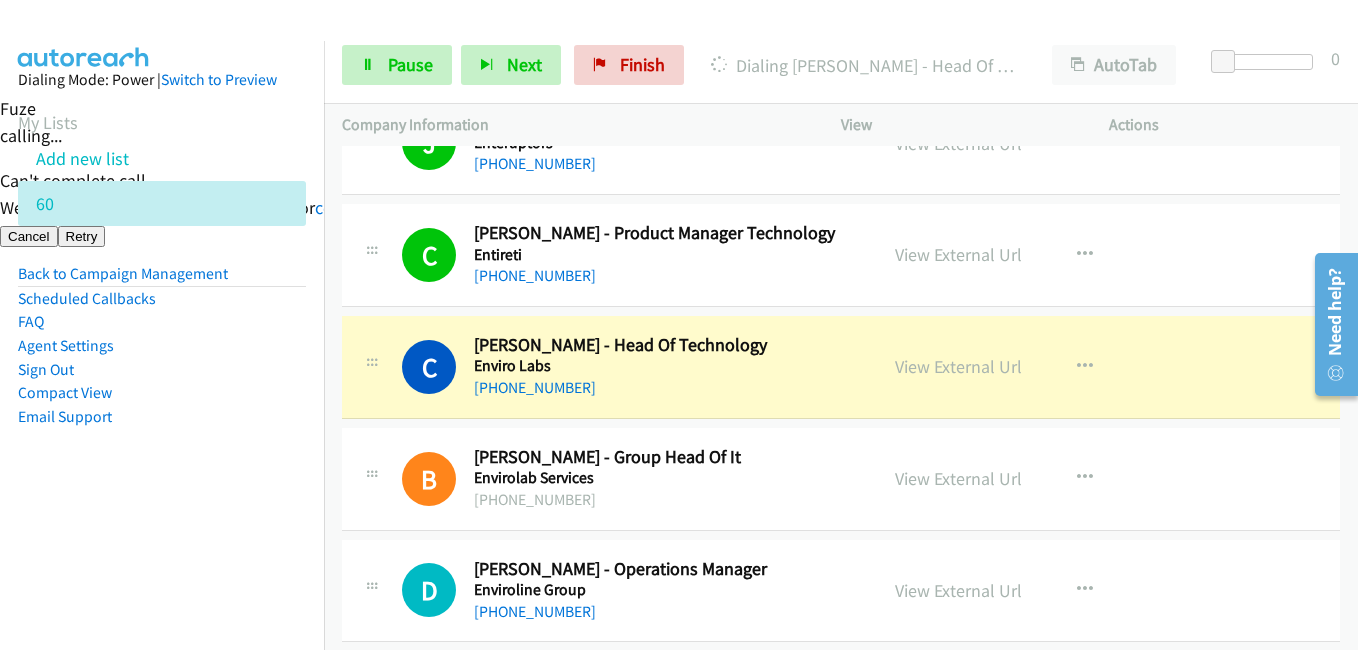 scroll, scrollTop: 3300, scrollLeft: 0, axis: vertical 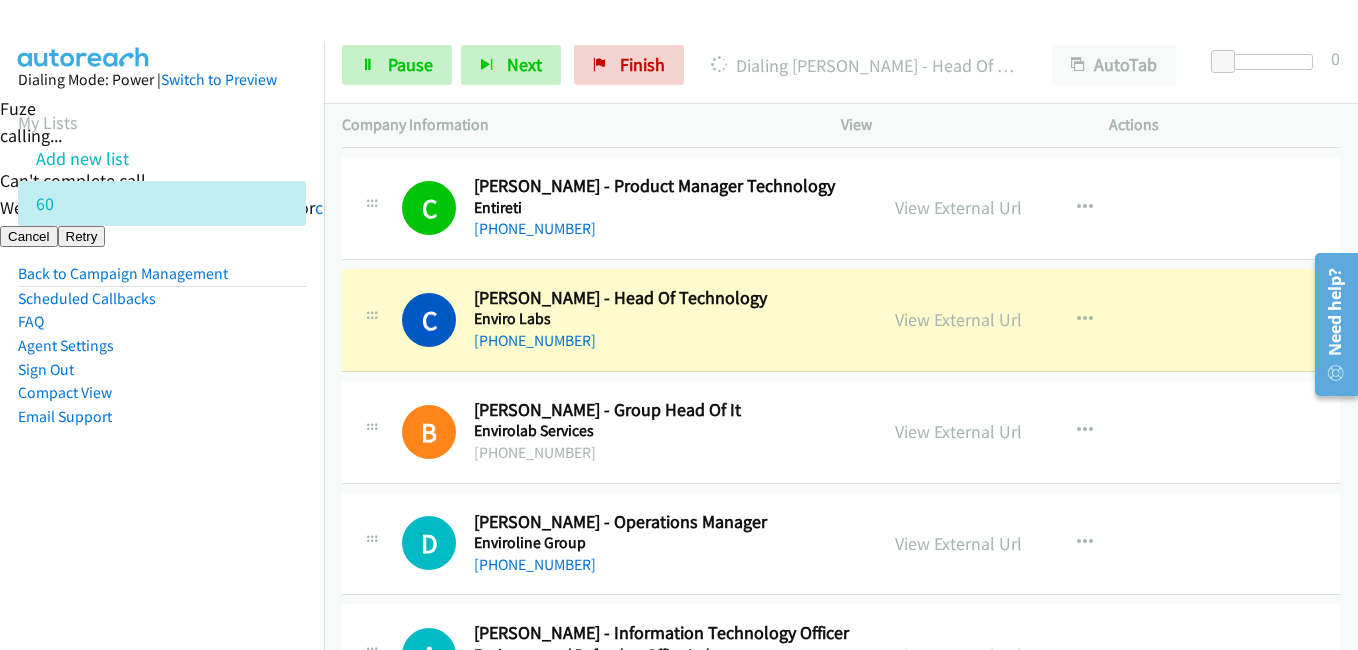 click on "Enviroline Group" at bounding box center [666, 543] 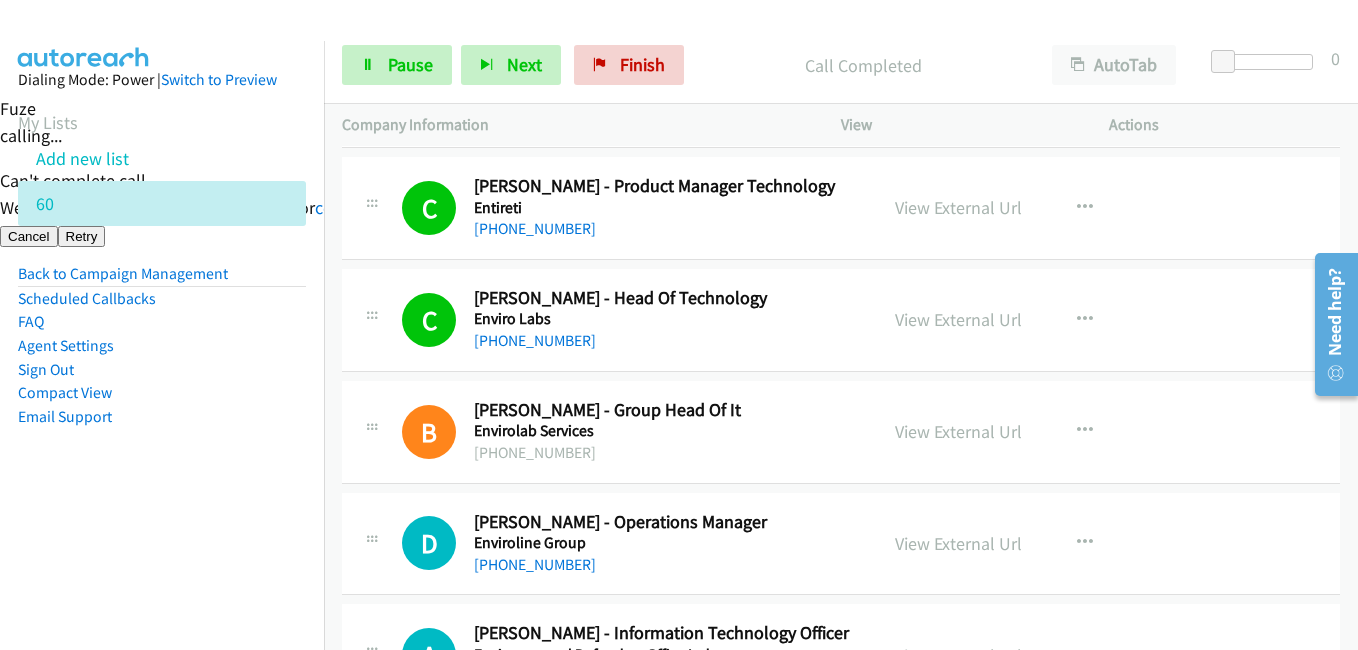 click on "Dialing Mode: Power
|
Switch to Preview
My Lists
Add new list
60
Back to Campaign Management
Scheduled Callbacks
FAQ
Agent Settings
Sign Out
Compact View
Email Support" at bounding box center (162, 366) 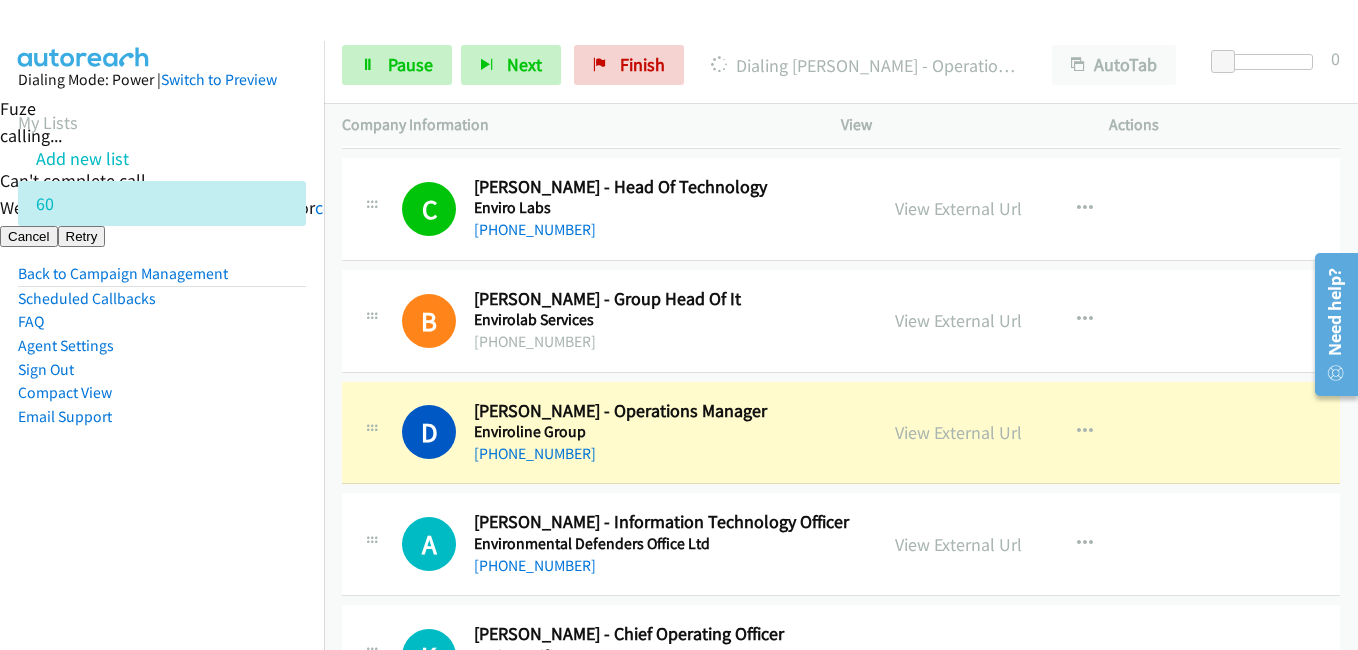 scroll, scrollTop: 3500, scrollLeft: 0, axis: vertical 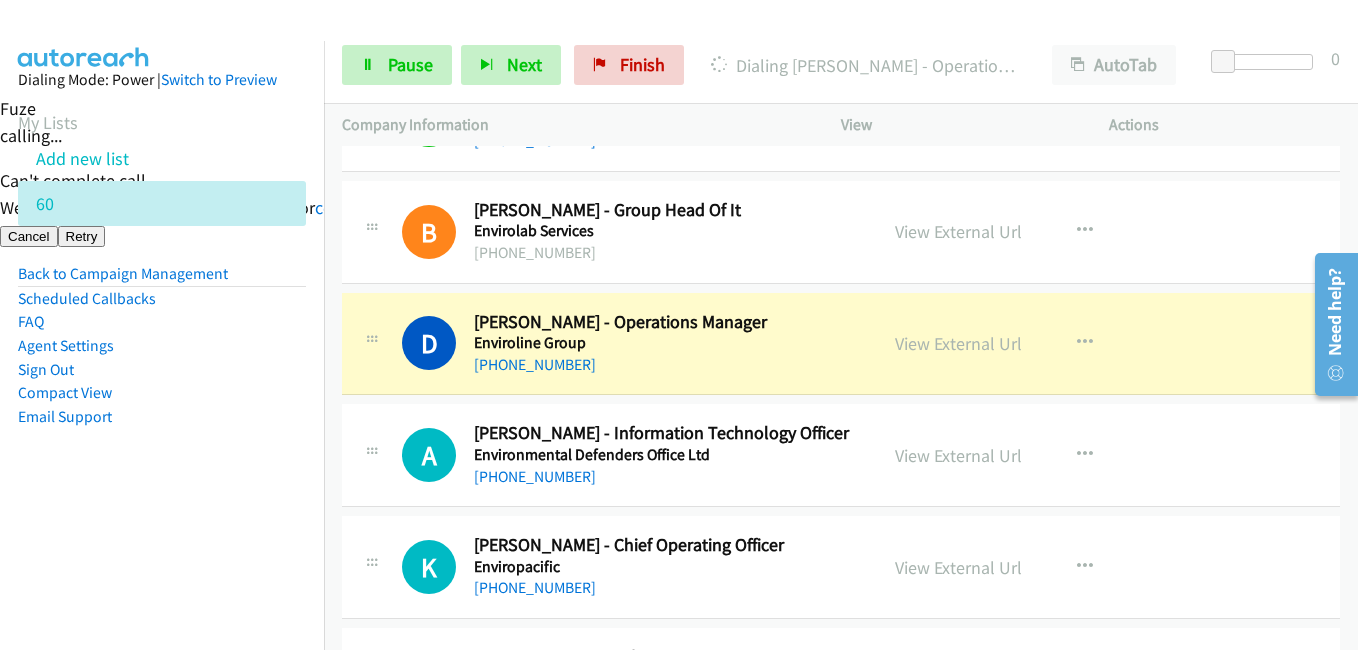 drag, startPoint x: 275, startPoint y: 490, endPoint x: 350, endPoint y: 482, distance: 75.42546 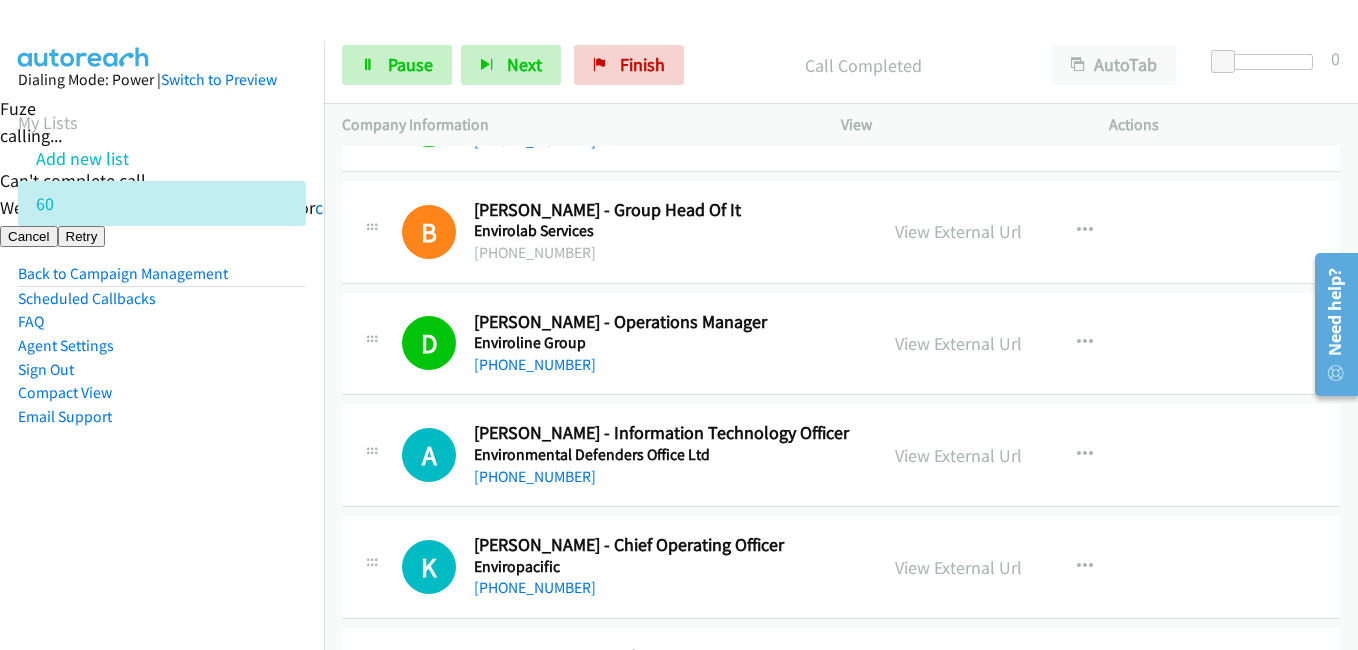scroll, scrollTop: 3700, scrollLeft: 0, axis: vertical 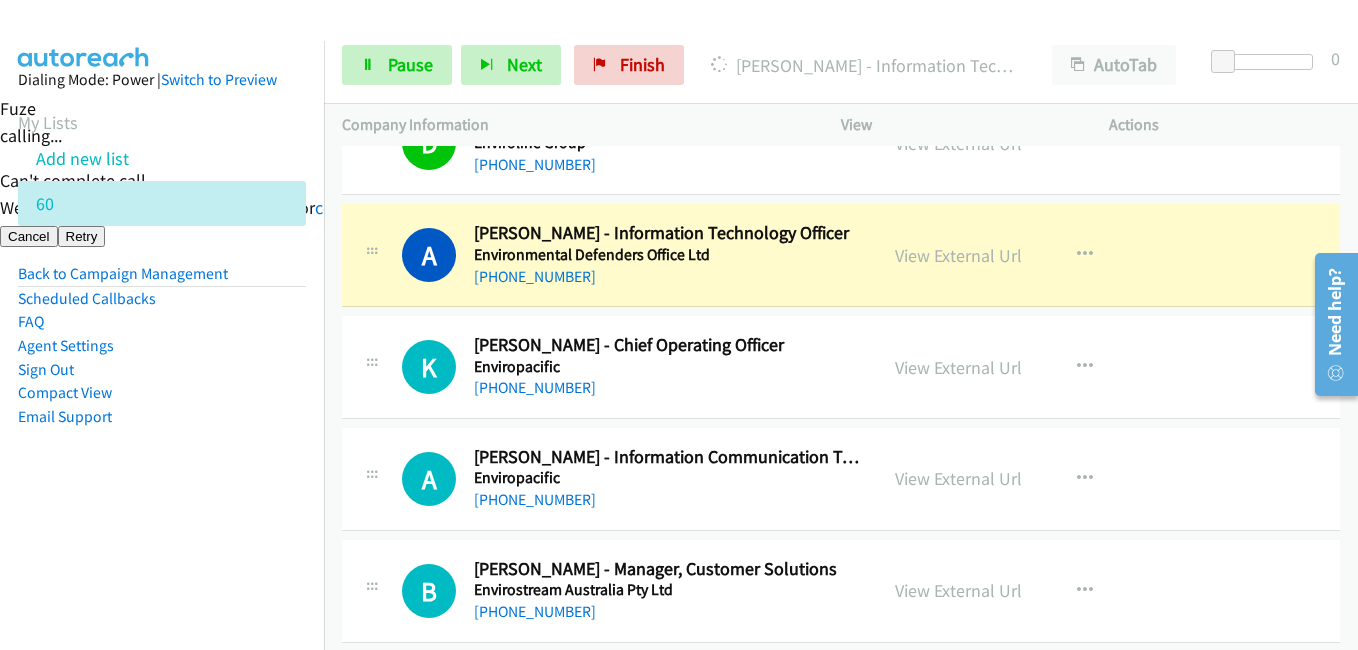 click on "Email Support" at bounding box center [162, 417] 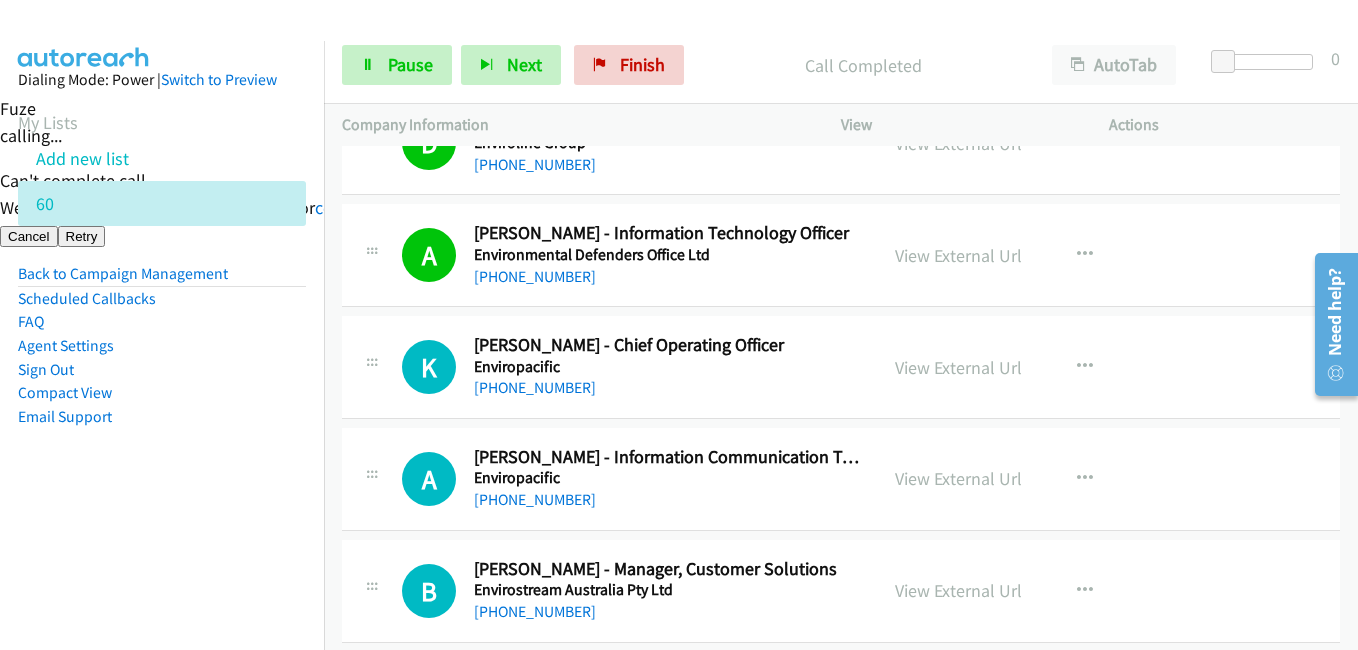 click on "Dialing Mode: Power
|
Switch to Preview
My Lists
Add new list
60
Back to Campaign Management
Scheduled Callbacks
FAQ
Agent Settings
Sign Out
Compact View
Email Support" at bounding box center [162, 280] 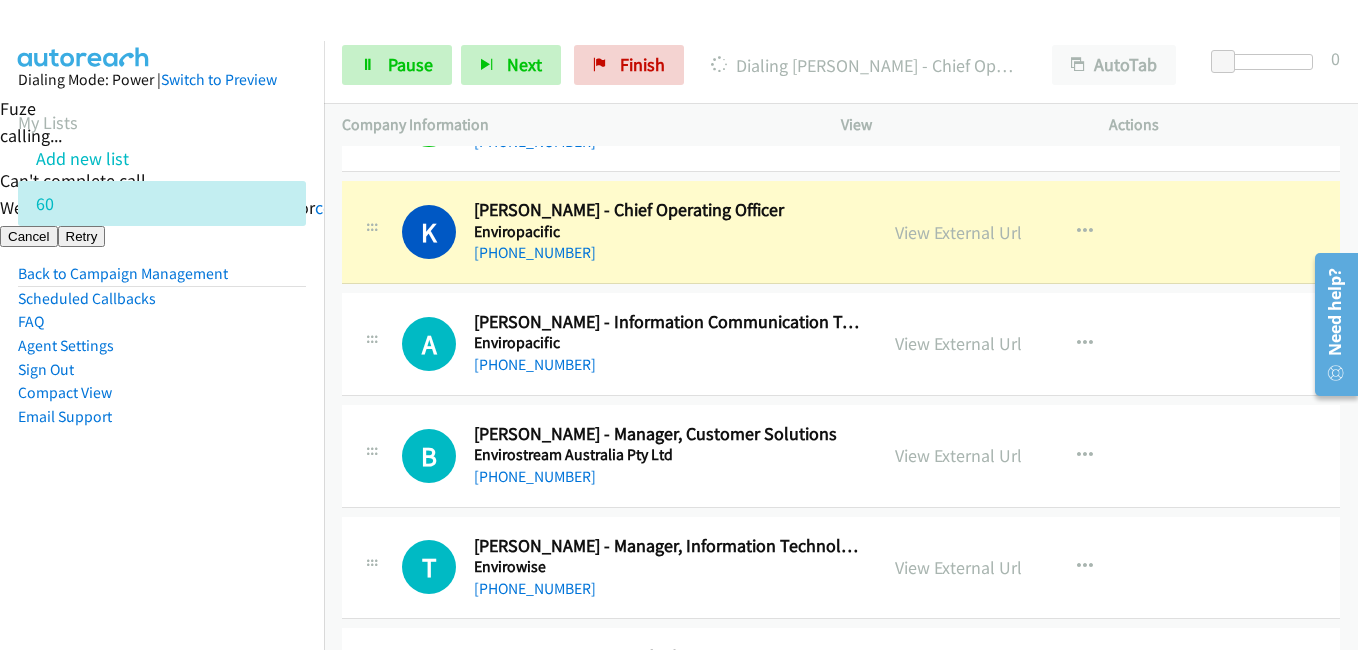 scroll, scrollTop: 3800, scrollLeft: 0, axis: vertical 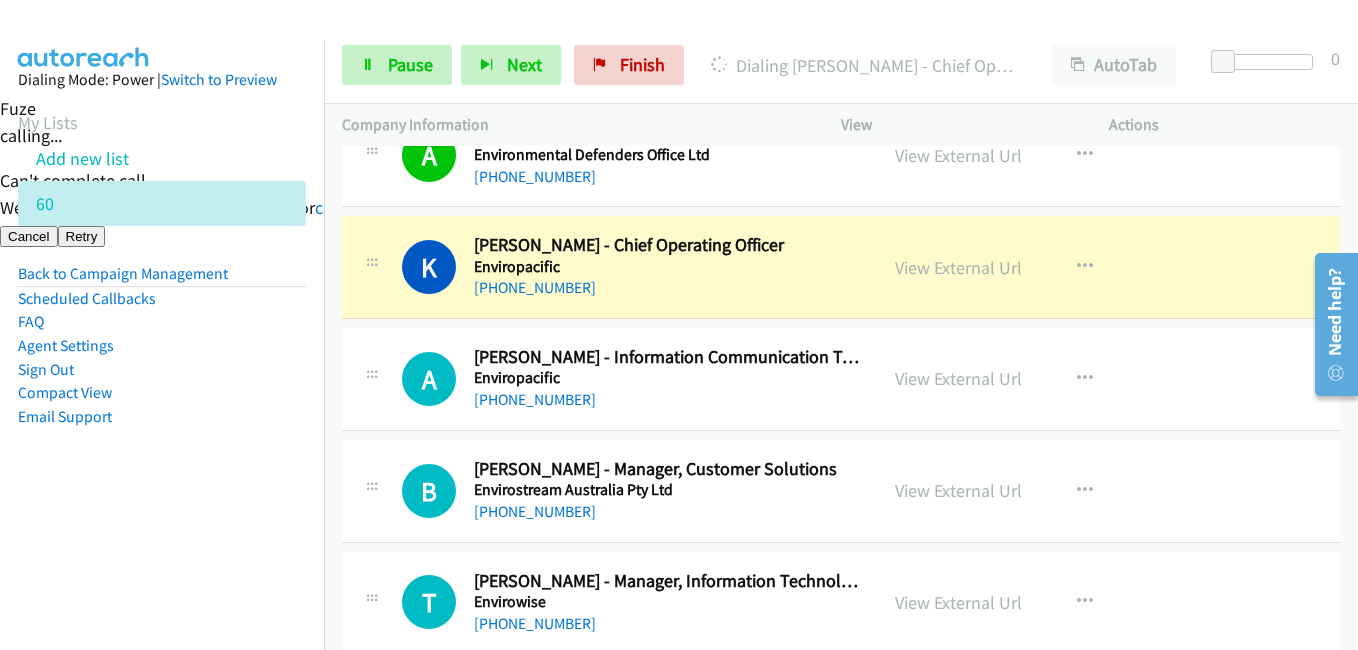 drag, startPoint x: 207, startPoint y: 461, endPoint x: 292, endPoint y: 430, distance: 90.47652 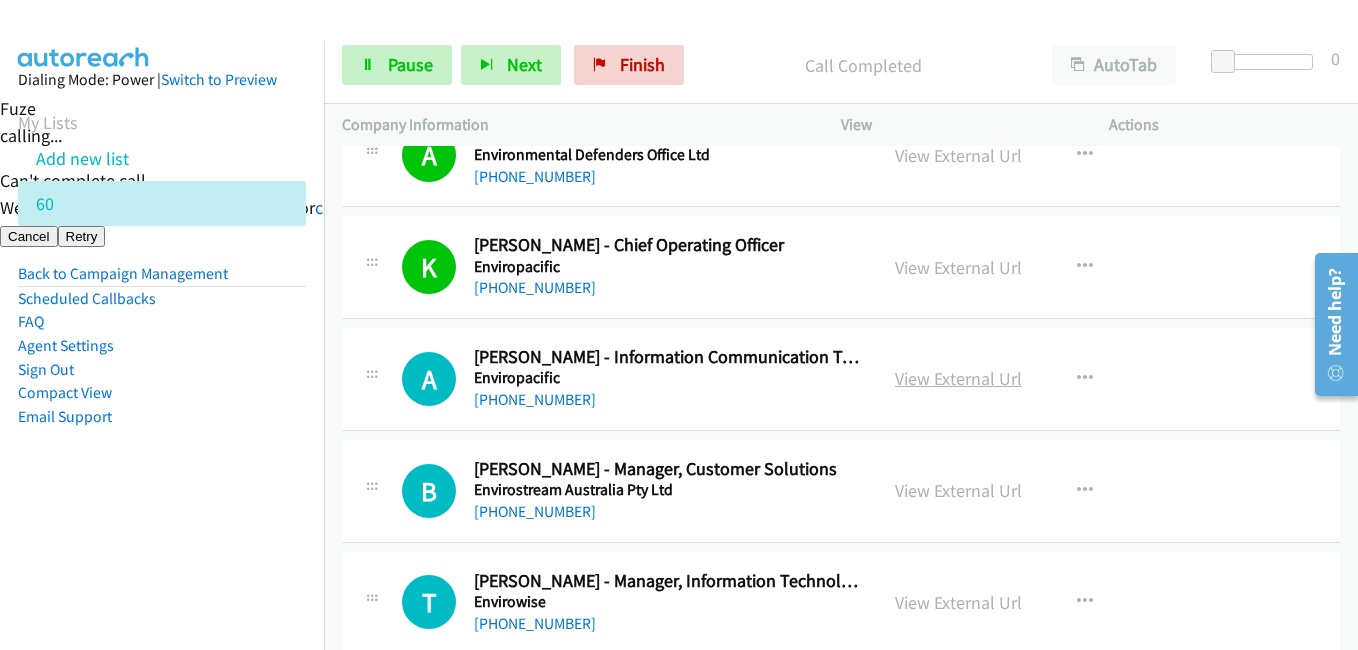 click on "View External Url" at bounding box center [958, 378] 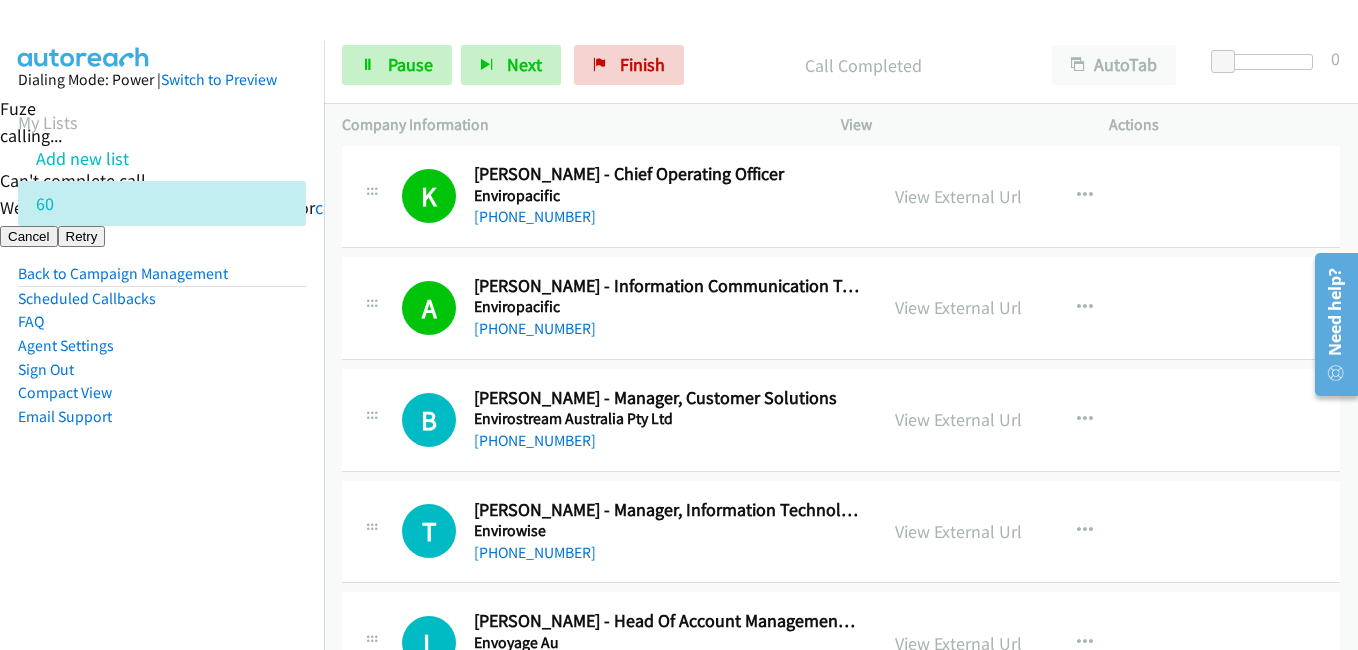 scroll, scrollTop: 3900, scrollLeft: 0, axis: vertical 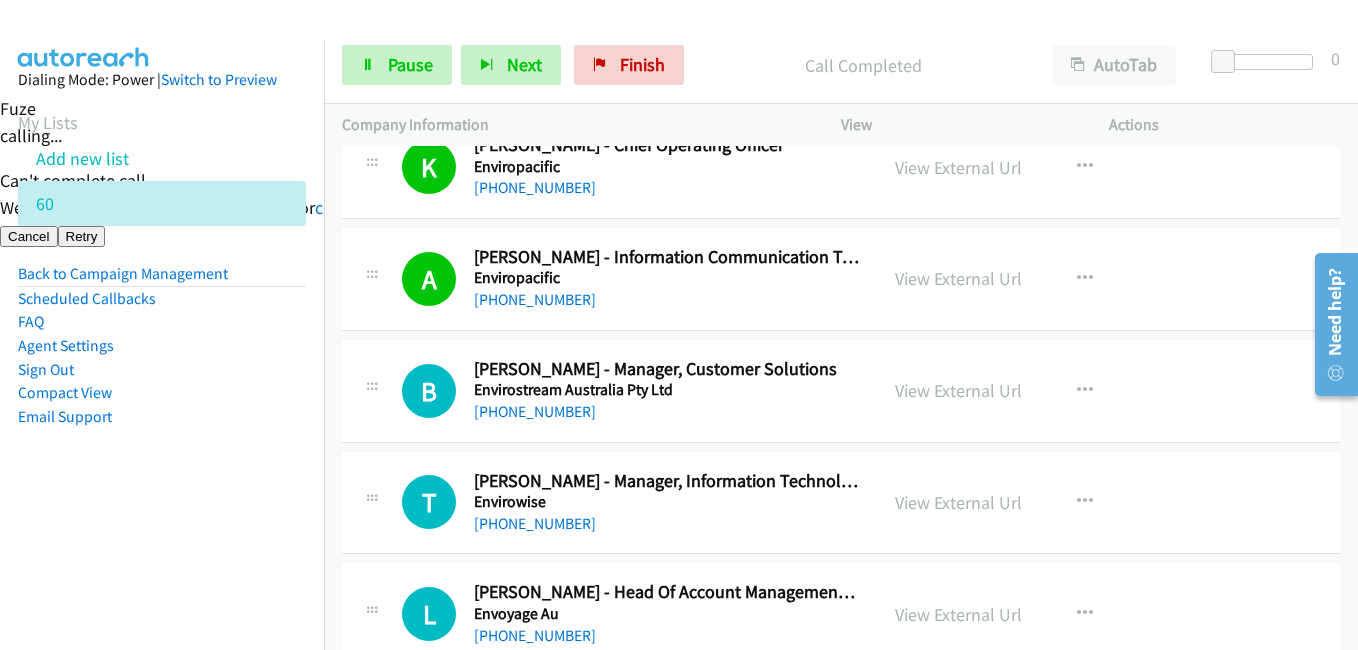 drag, startPoint x: 246, startPoint y: 412, endPoint x: 332, endPoint y: 406, distance: 86.209045 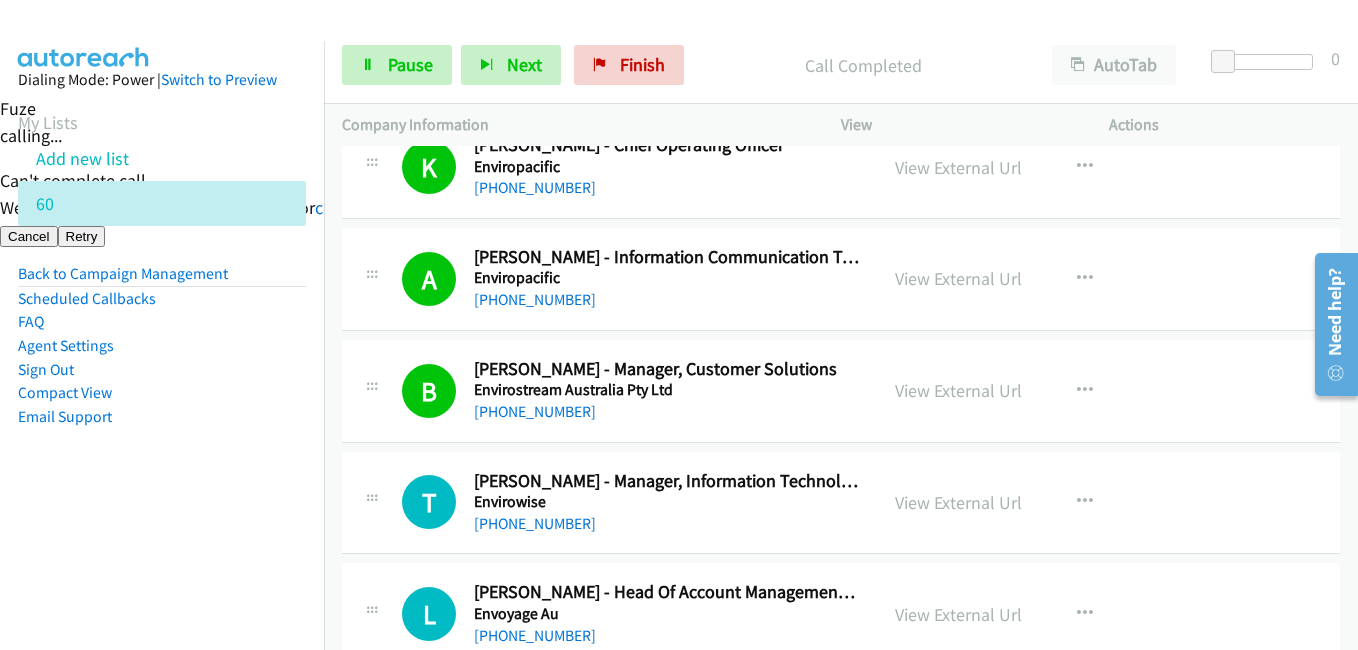 drag, startPoint x: 219, startPoint y: 468, endPoint x: 402, endPoint y: 447, distance: 184.20097 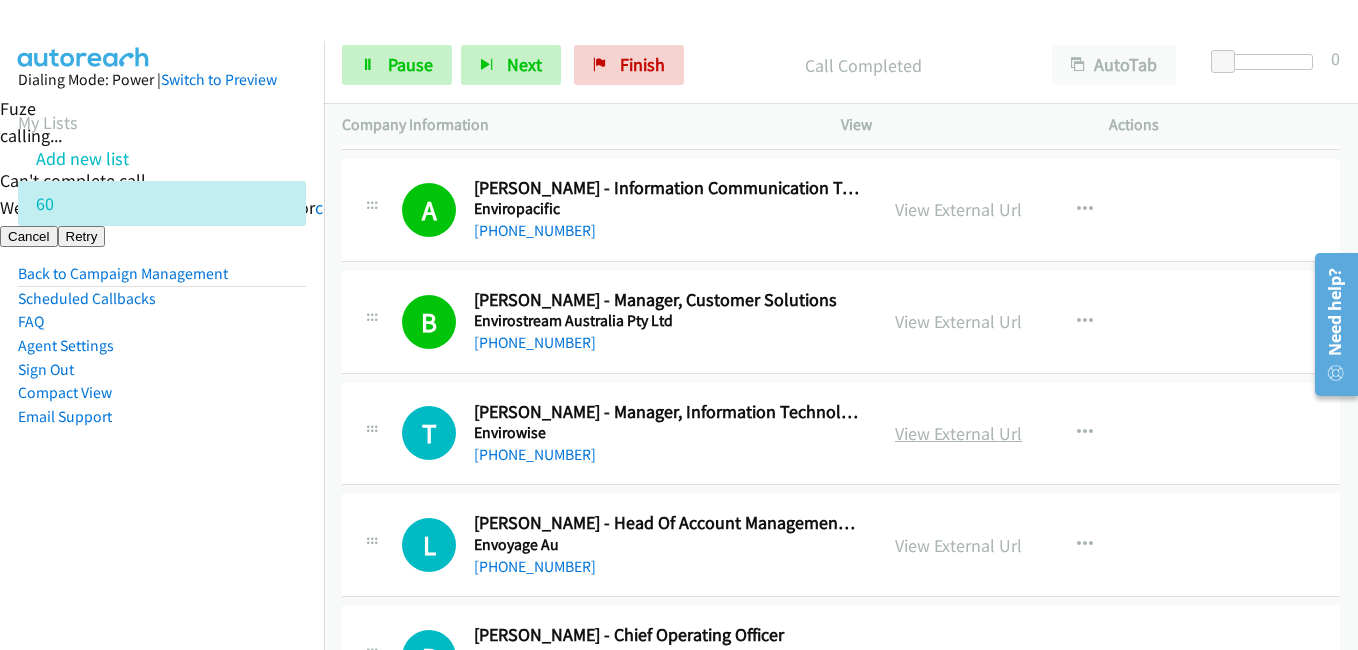 scroll, scrollTop: 4000, scrollLeft: 0, axis: vertical 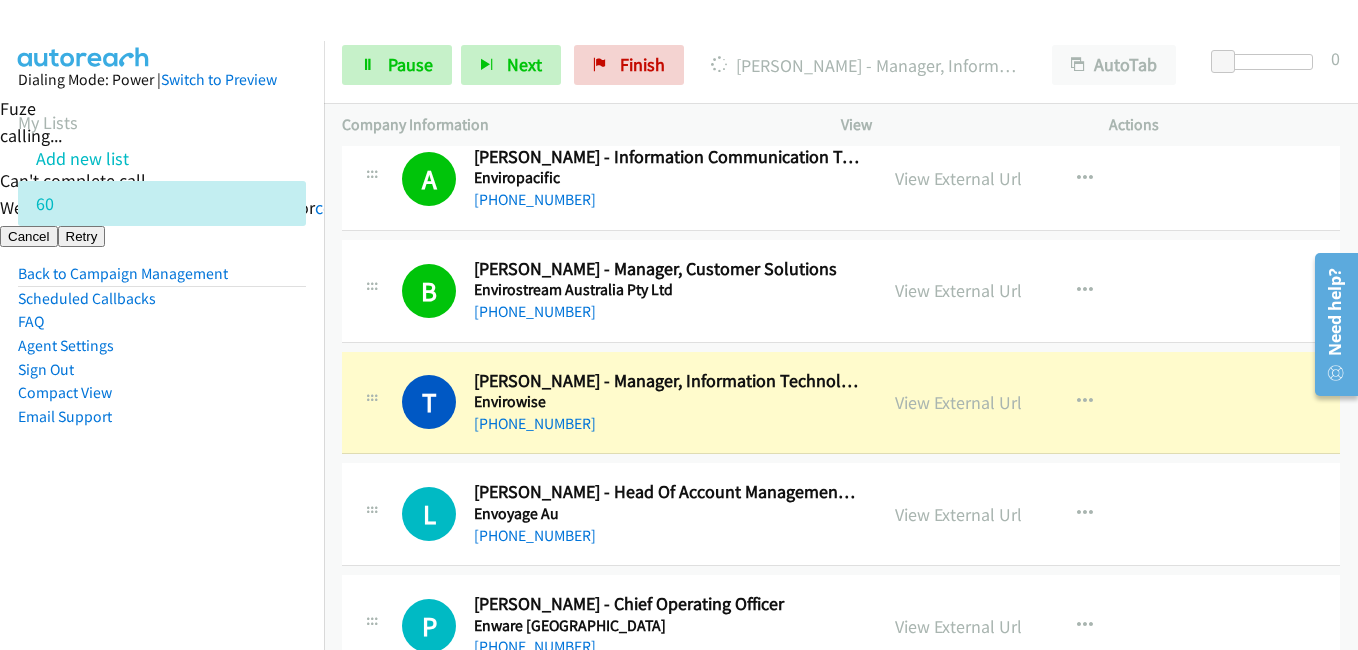 drag, startPoint x: 218, startPoint y: 456, endPoint x: 293, endPoint y: 445, distance: 75.802376 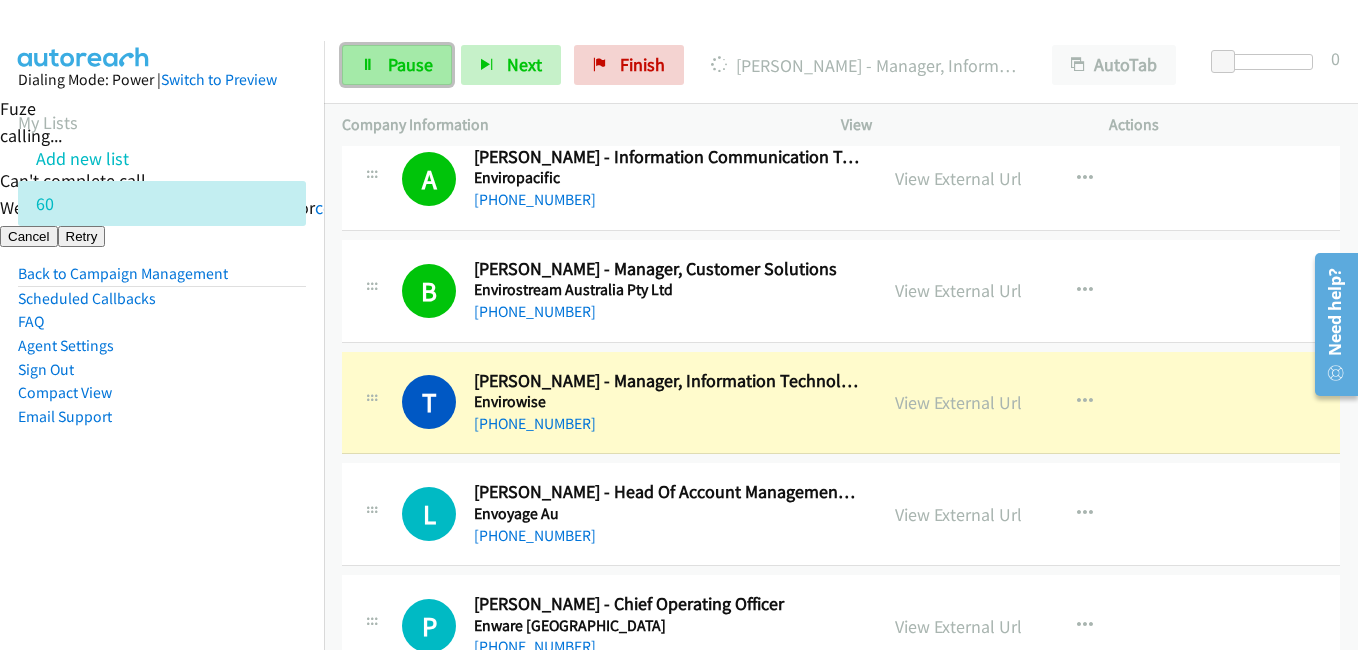 click on "Pause" at bounding box center [410, 64] 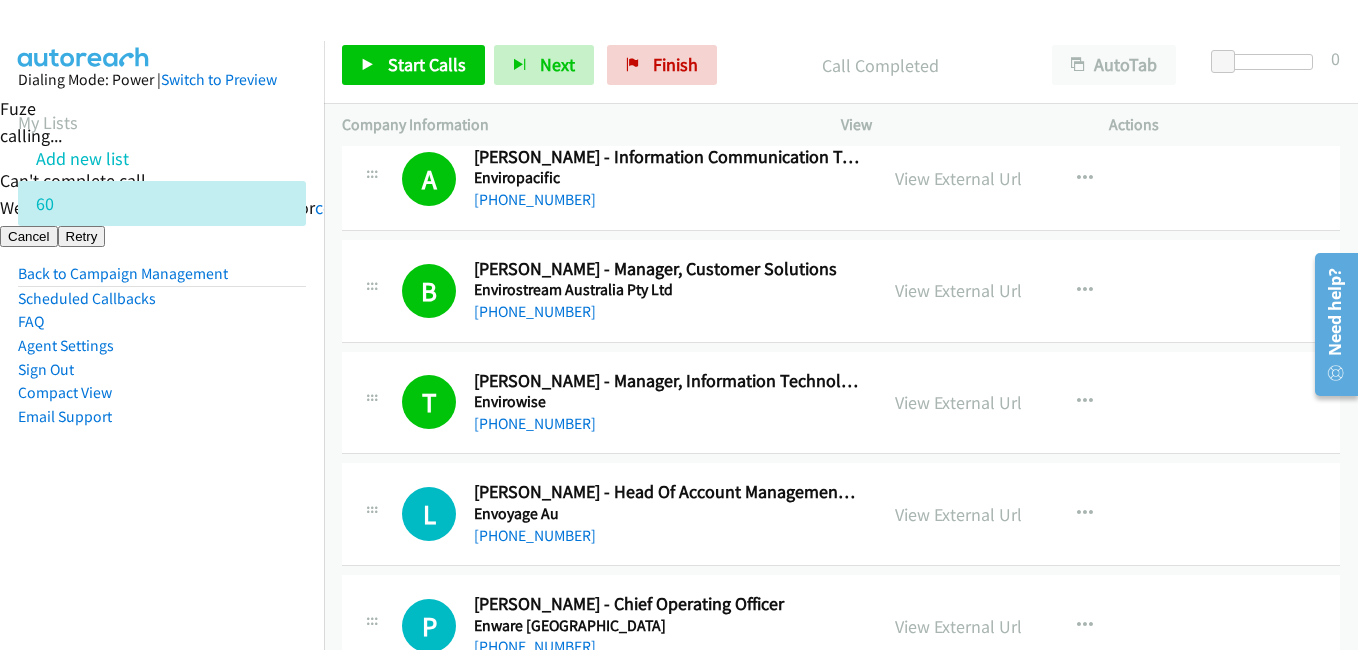 click on "Compact View" at bounding box center (162, 393) 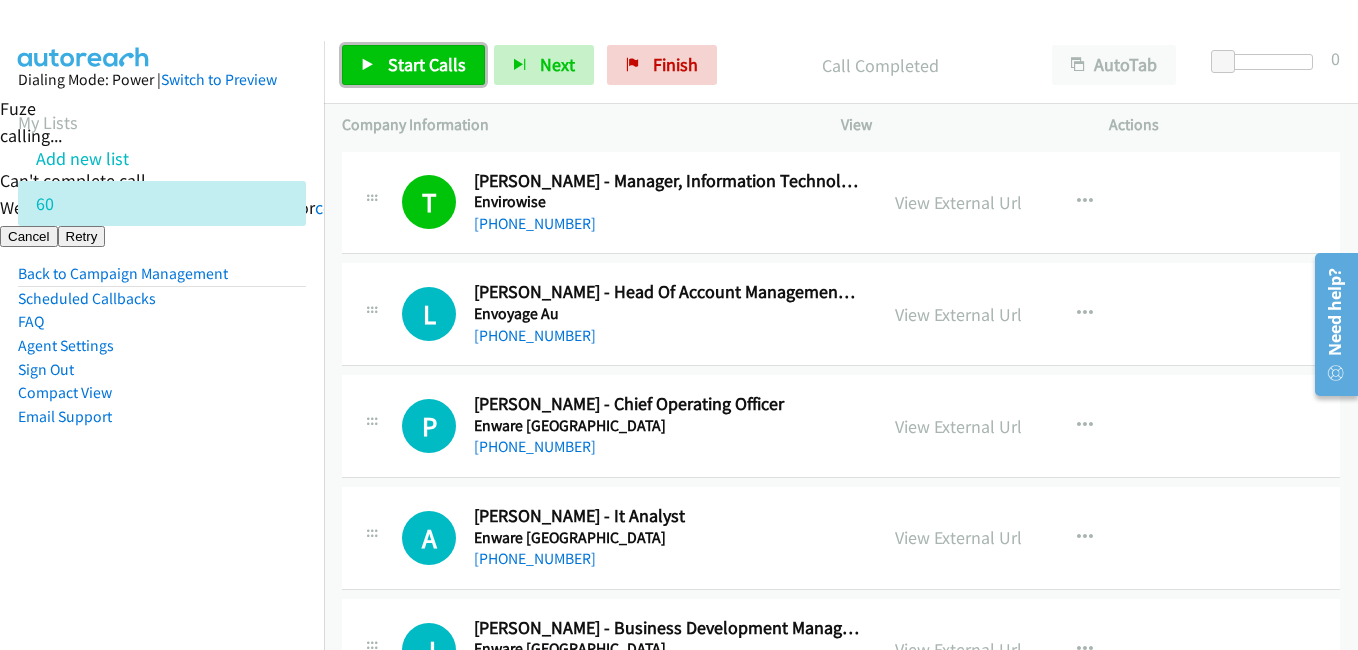 click on "Start Calls" at bounding box center (427, 64) 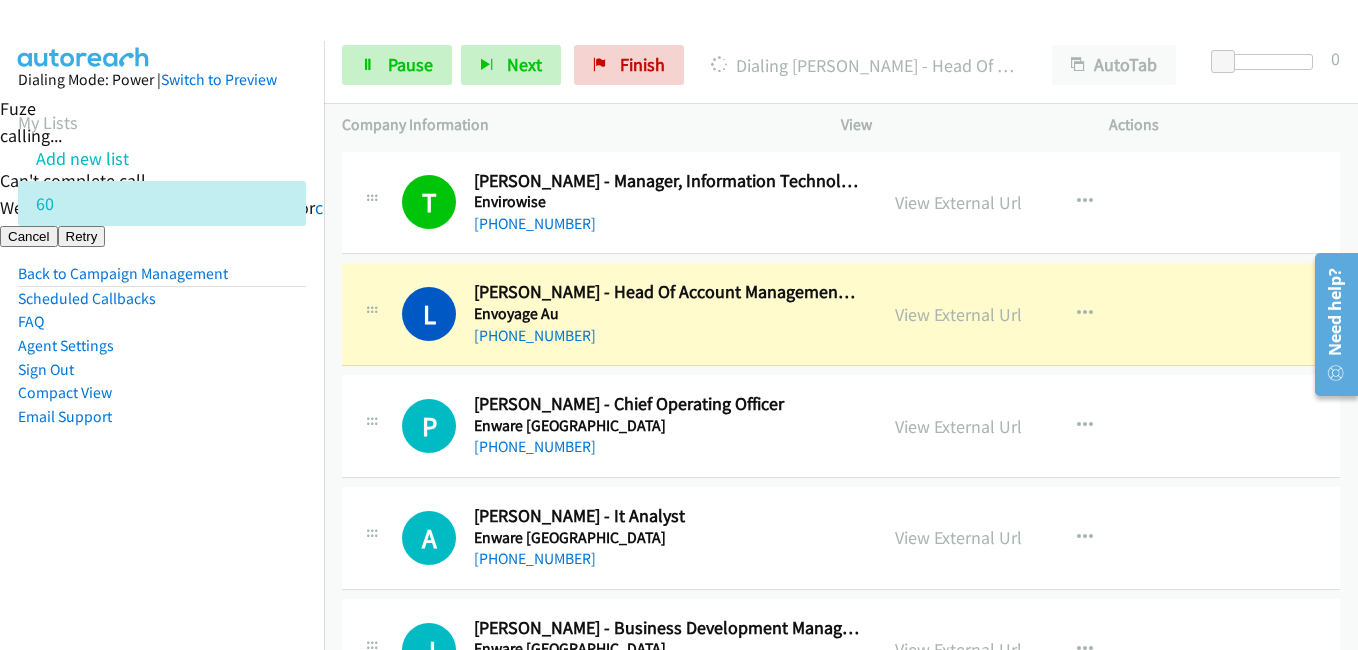 drag, startPoint x: 328, startPoint y: 463, endPoint x: 344, endPoint y: 459, distance: 16.492422 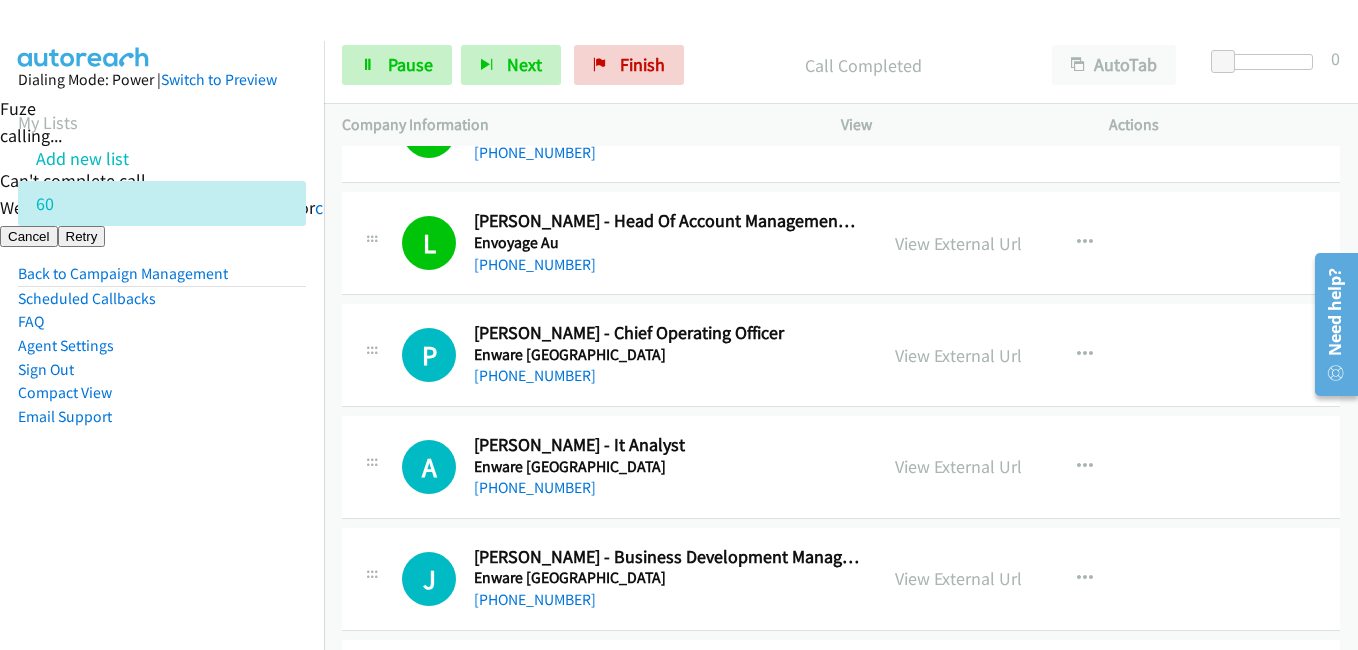scroll, scrollTop: 4300, scrollLeft: 0, axis: vertical 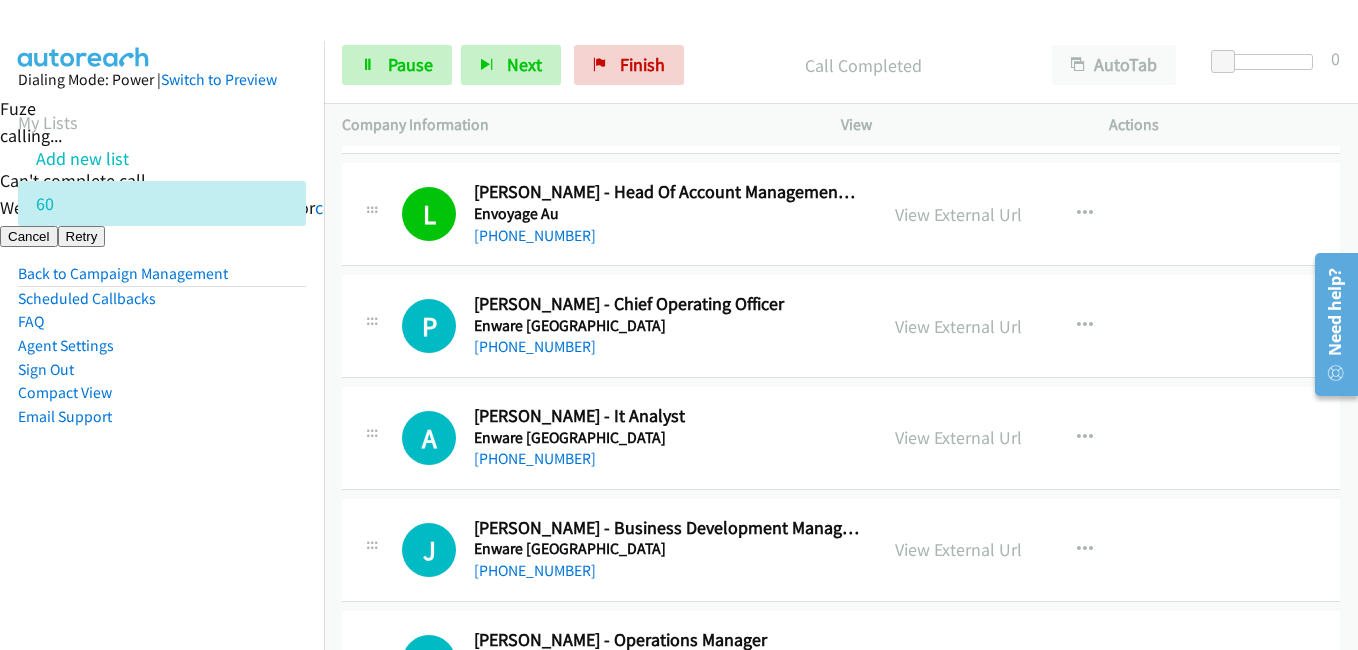 drag, startPoint x: 295, startPoint y: 463, endPoint x: 396, endPoint y: 454, distance: 101.4002 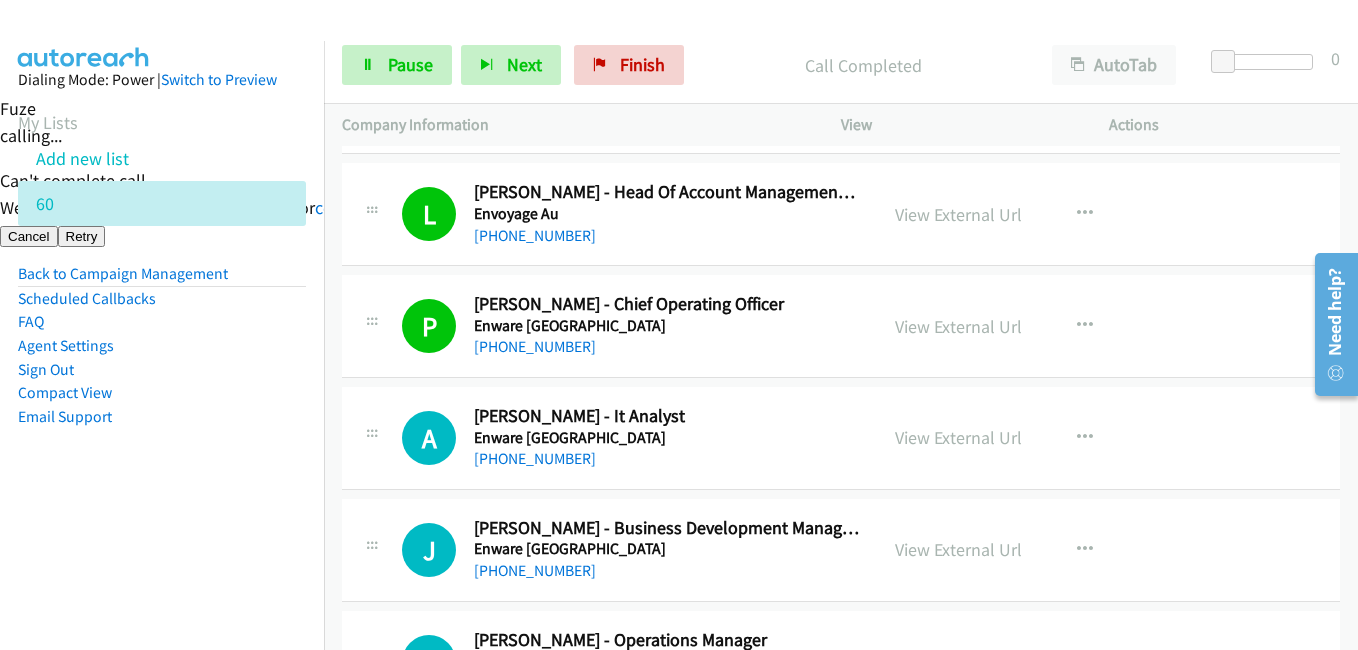 click on "Dialing Mode: Power
|
Switch to Preview
My Lists
Add new list
60
Back to Campaign Management
Scheduled Callbacks
FAQ
Agent Settings
Sign Out
Compact View
Email Support" at bounding box center [162, 280] 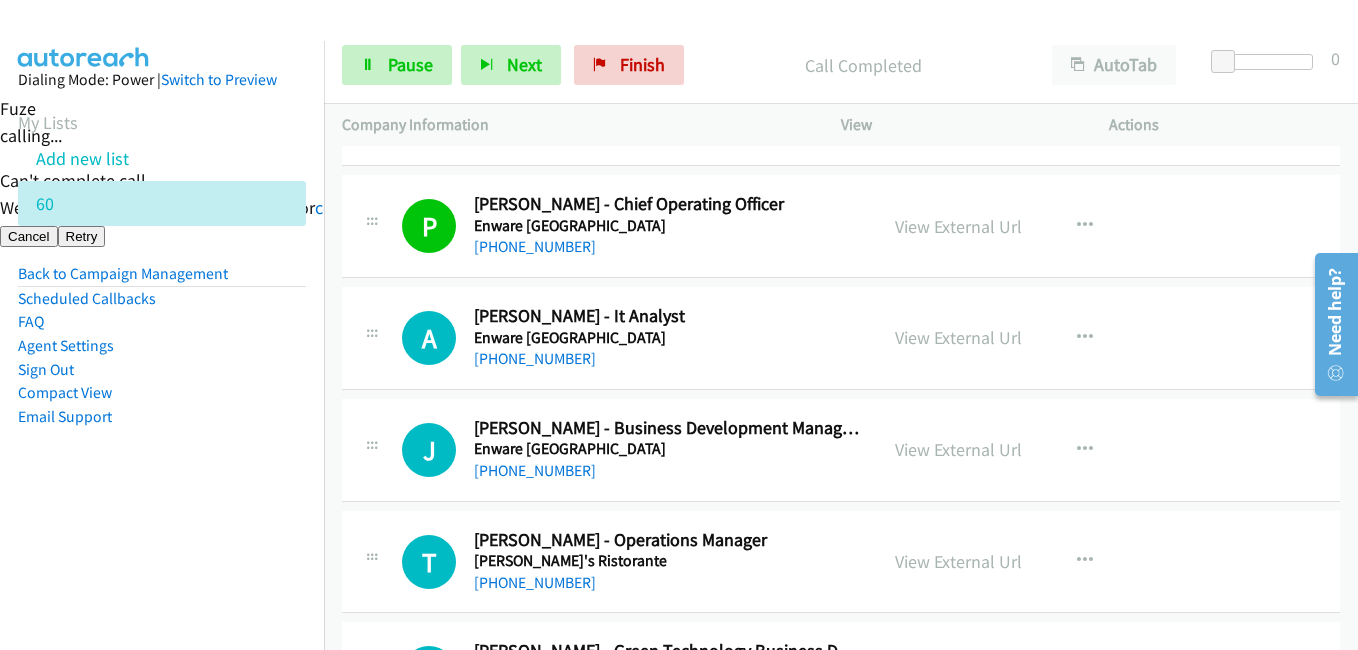 click on "Dialing Mode: Power
|
Switch to Preview
My Lists
Add new list
60
Back to Campaign Management
Scheduled Callbacks
FAQ
Agent Settings
Sign Out
Compact View
Email Support" at bounding box center (162, 280) 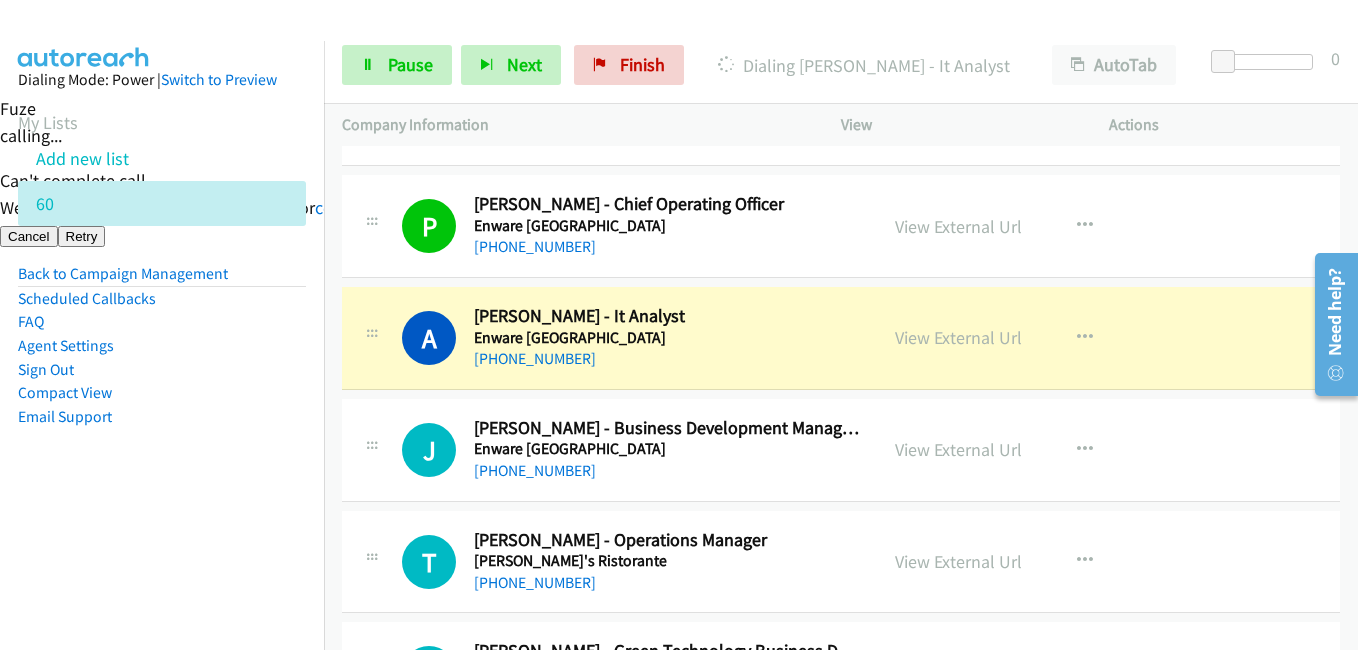 click on "Dialing Mode: Power
|
Switch to Preview
My Lists
Add new list
60
Back to Campaign Management
Scheduled Callbacks
FAQ
Agent Settings
Sign Out
Compact View
Email Support" at bounding box center [162, 280] 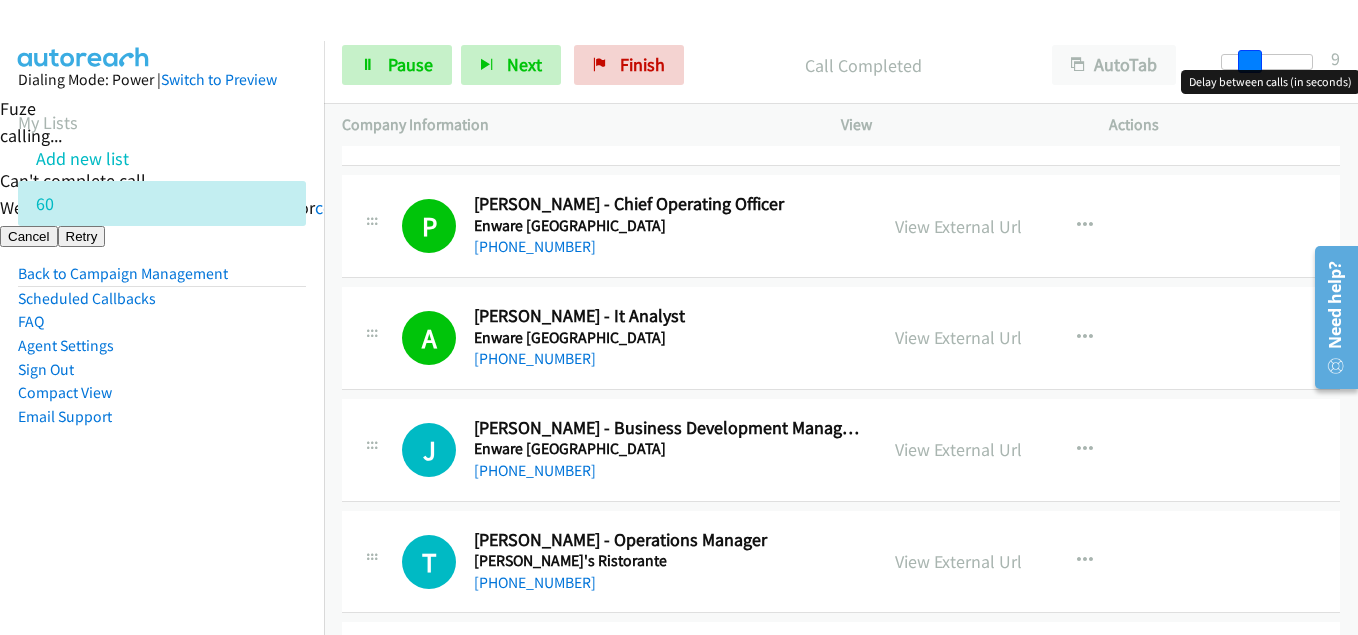click at bounding box center (1267, 62) 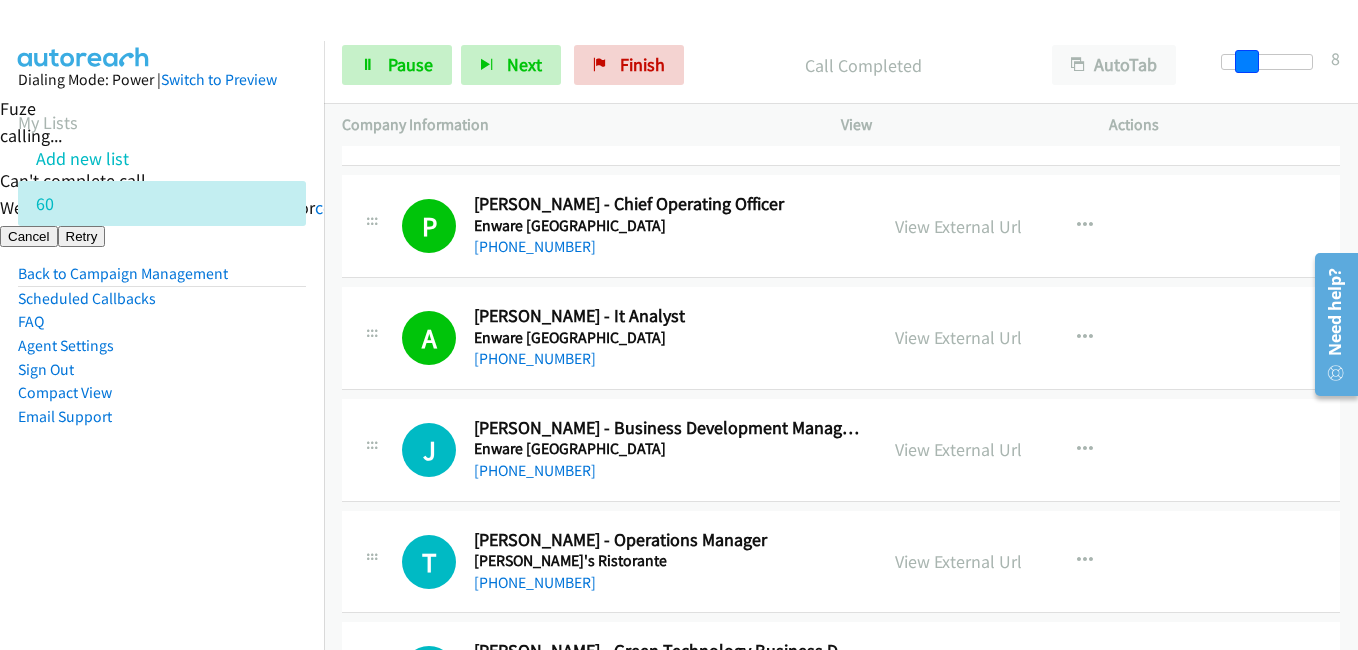 click at bounding box center [1247, 62] 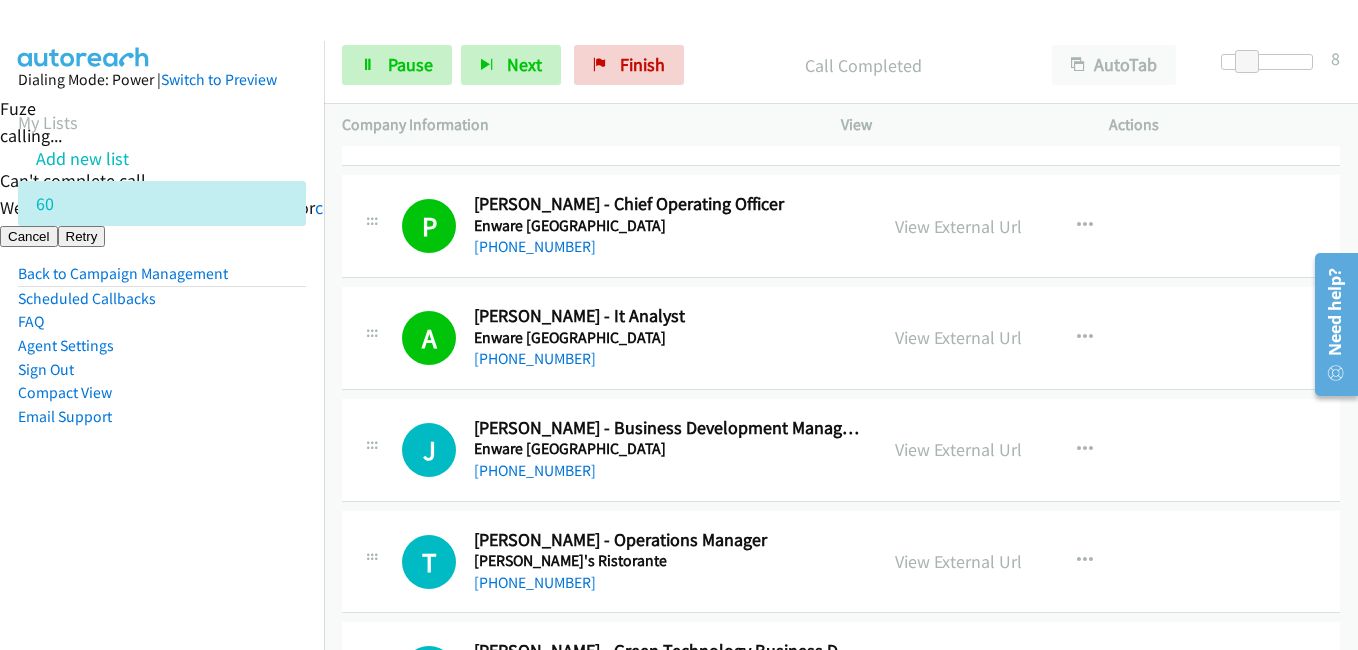 click on "FAQ" at bounding box center (162, 322) 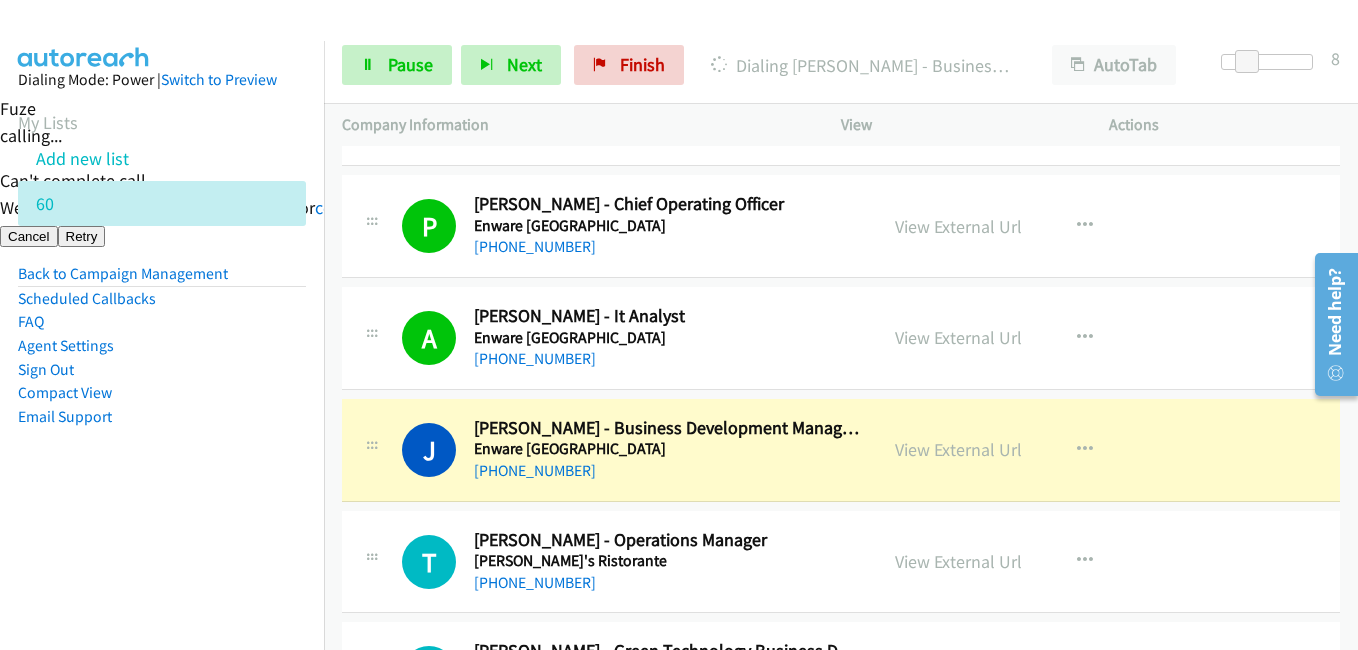 drag, startPoint x: 181, startPoint y: 489, endPoint x: 195, endPoint y: 487, distance: 14.142136 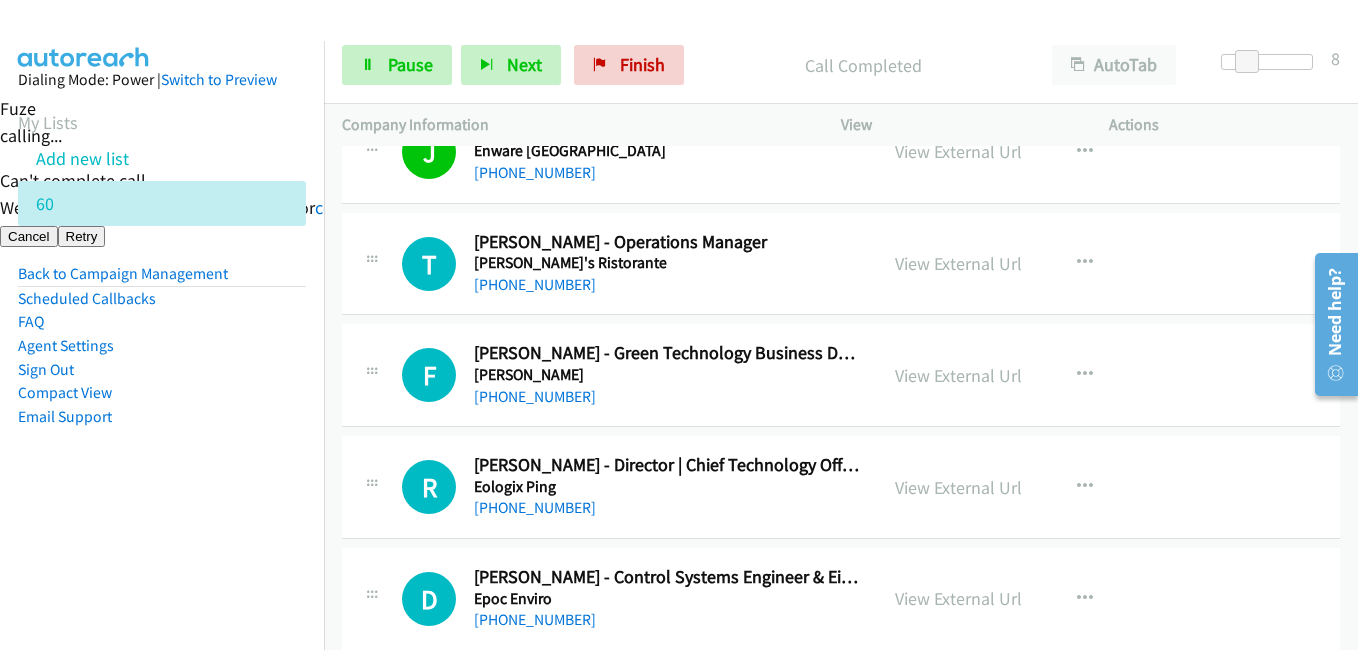 scroll, scrollTop: 4700, scrollLeft: 0, axis: vertical 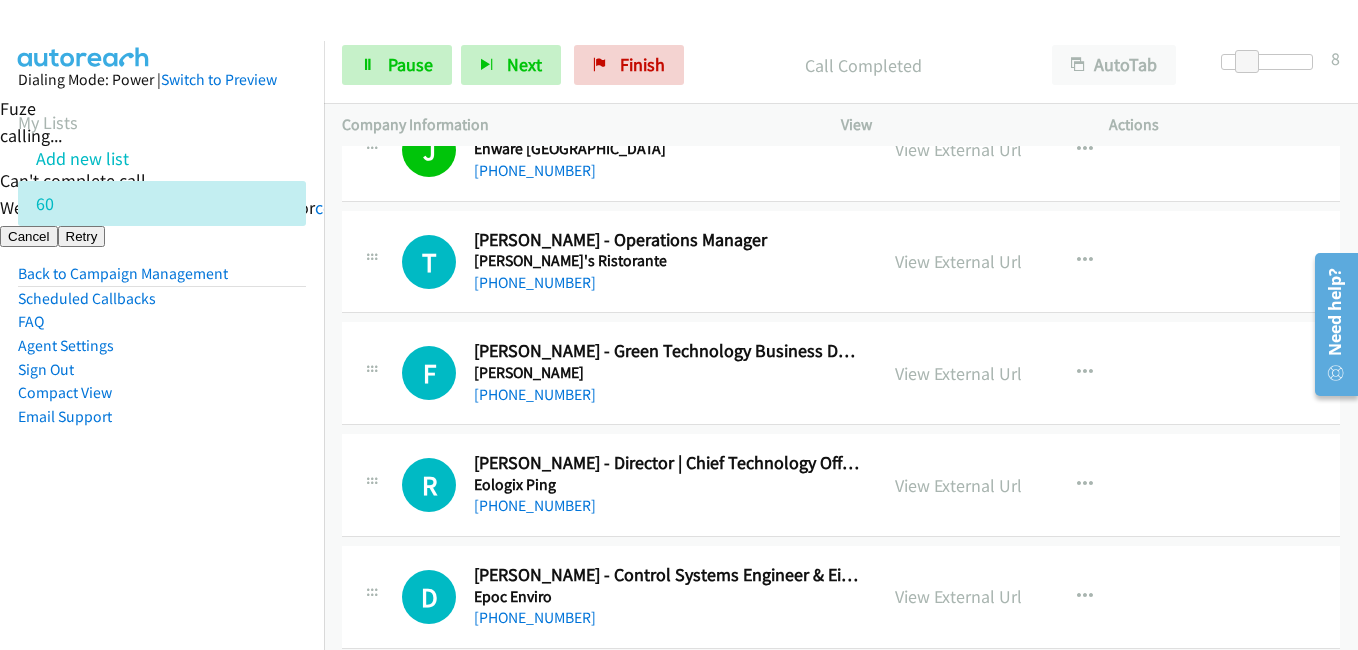 click on "Dialing Mode: Power
|
Switch to Preview
My Lists
Add new list
60
Back to Campaign Management
Scheduled Callbacks
FAQ
Agent Settings
Sign Out
Compact View
Email Support" at bounding box center [162, 280] 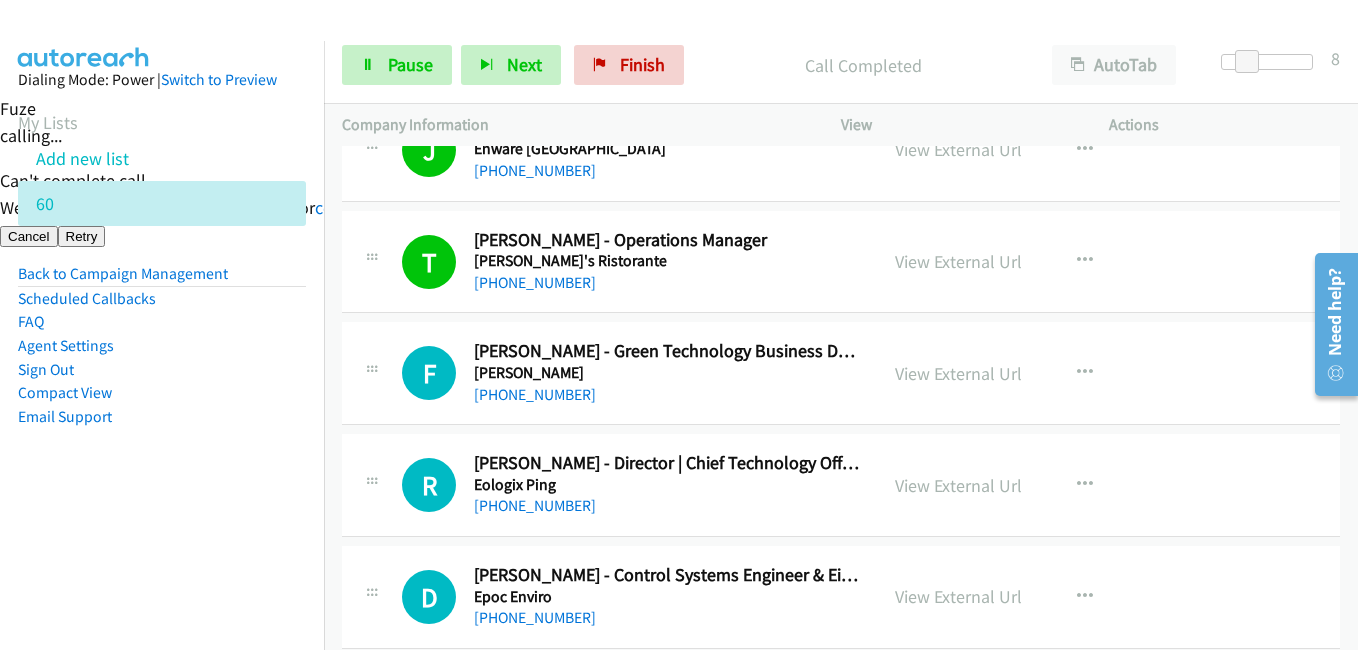click on "Dialing Mode: Power
|
Switch to Preview
My Lists
Add new list
60
Back to Campaign Management
Scheduled Callbacks
FAQ
Agent Settings
Sign Out
Compact View
Email Support" at bounding box center (162, 280) 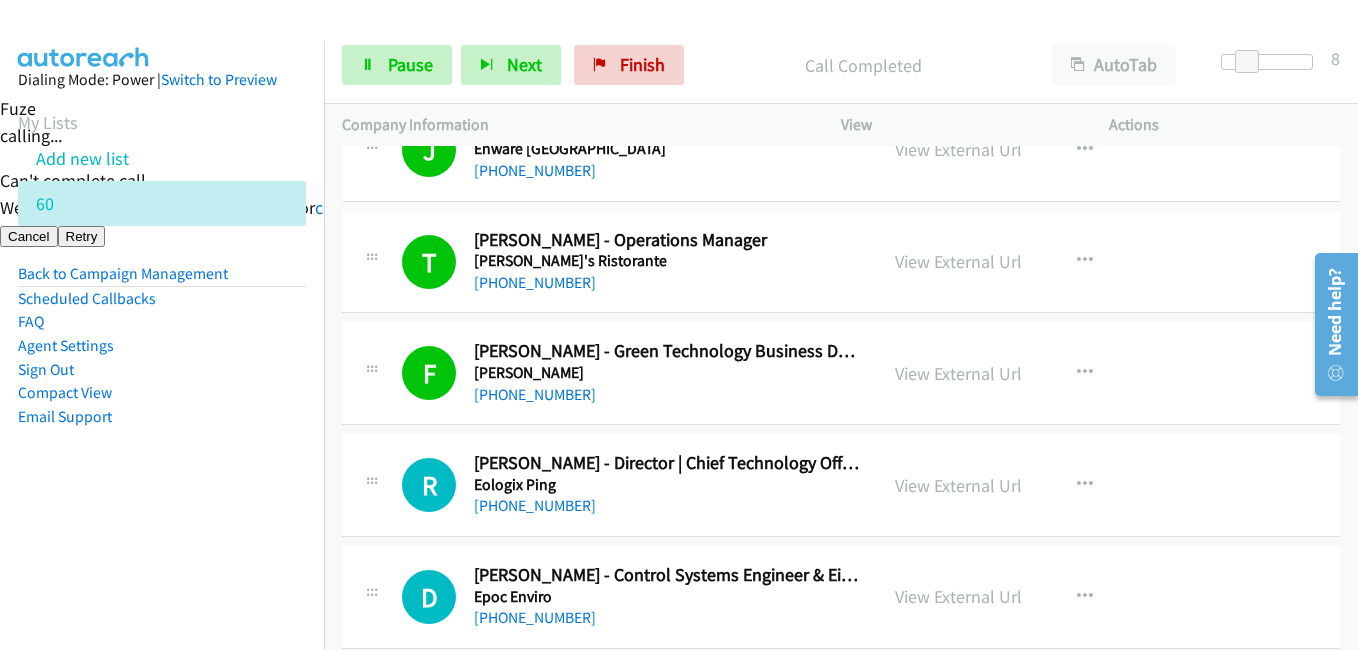 click on "Dialing Mode: Power
|
Switch to Preview
My Lists
Add new list
60
Back to Campaign Management
Scheduled Callbacks
FAQ
Agent Settings
Sign Out
Compact View
Email Support" at bounding box center [162, 280] 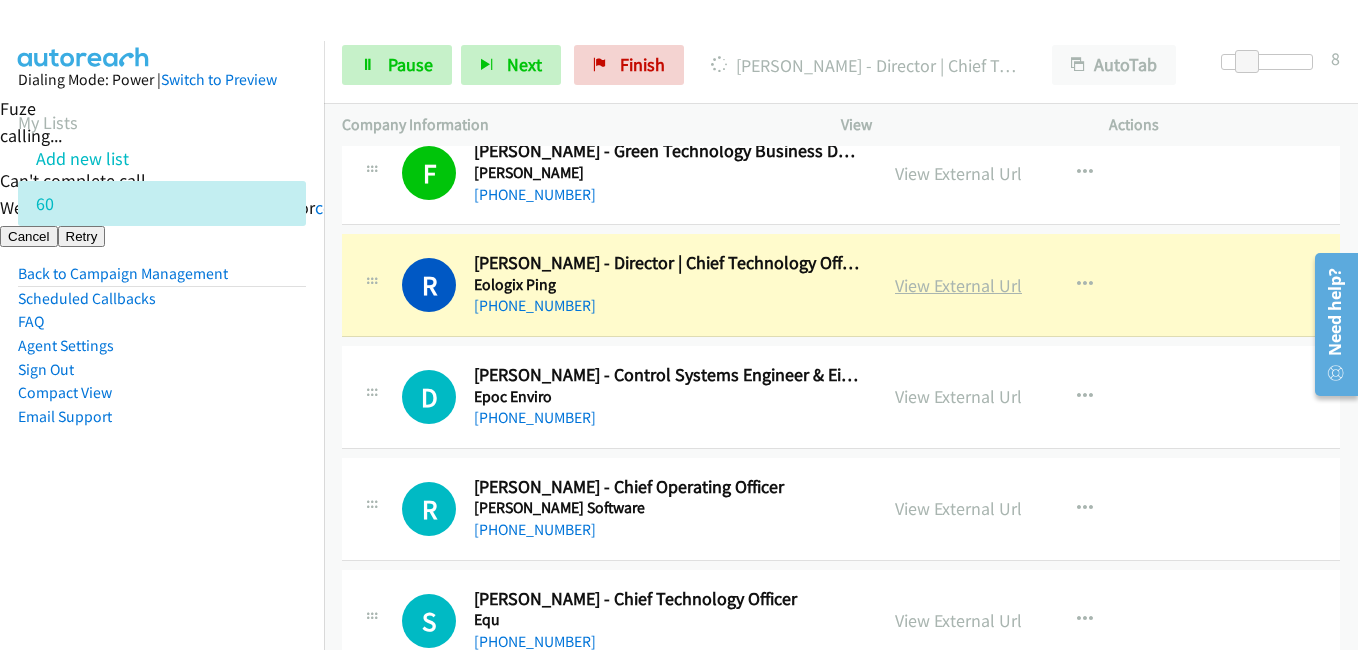 click on "View External Url" at bounding box center [958, 285] 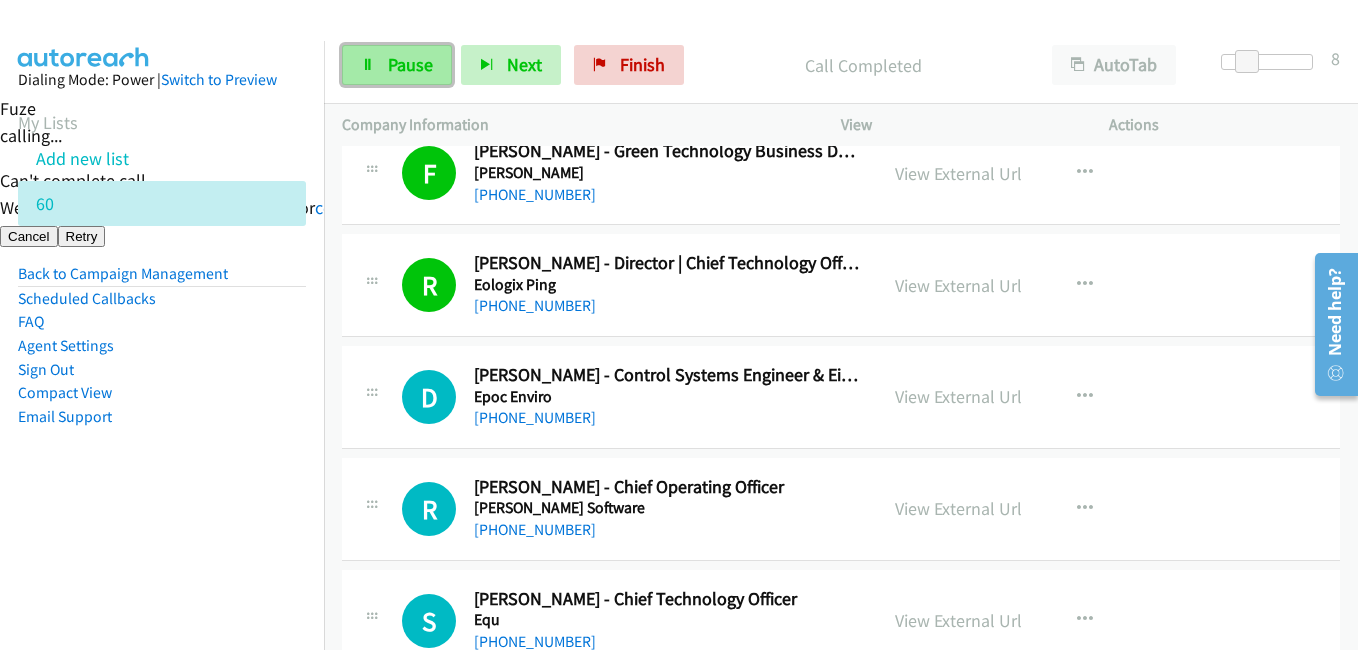 drag, startPoint x: 384, startPoint y: 80, endPoint x: 394, endPoint y: 77, distance: 10.440307 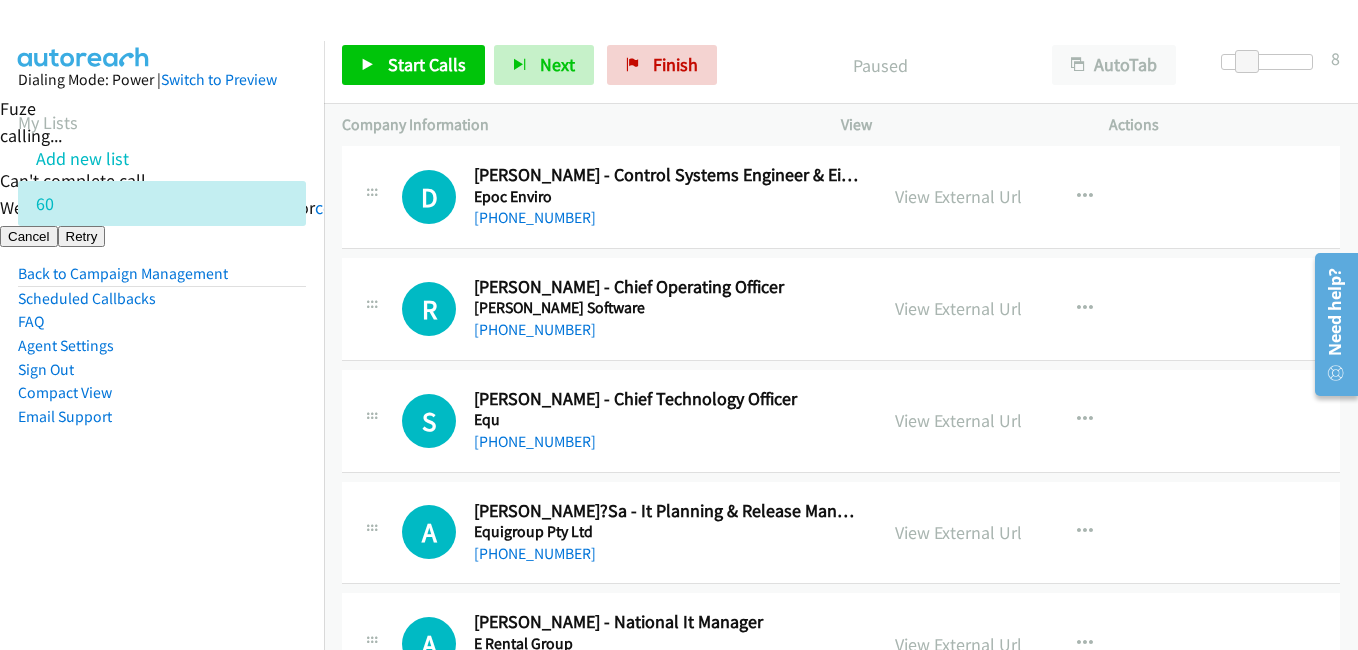 scroll, scrollTop: 4800, scrollLeft: 0, axis: vertical 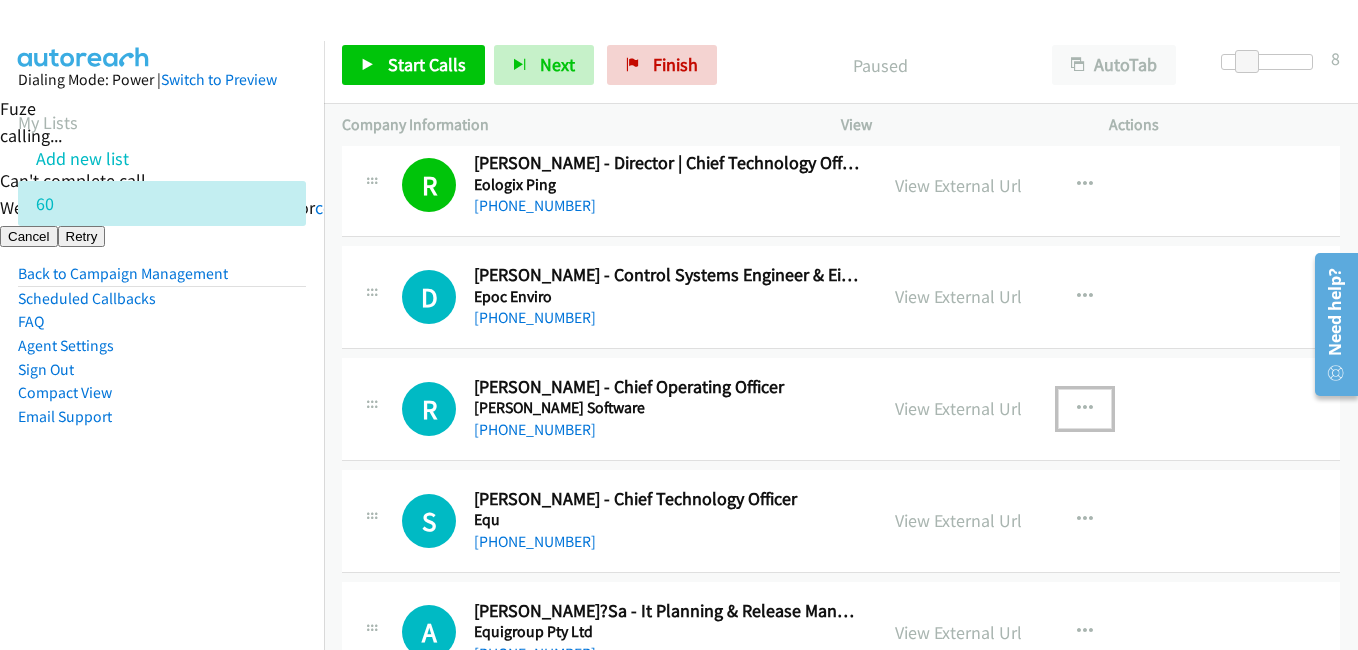 click at bounding box center [1085, 409] 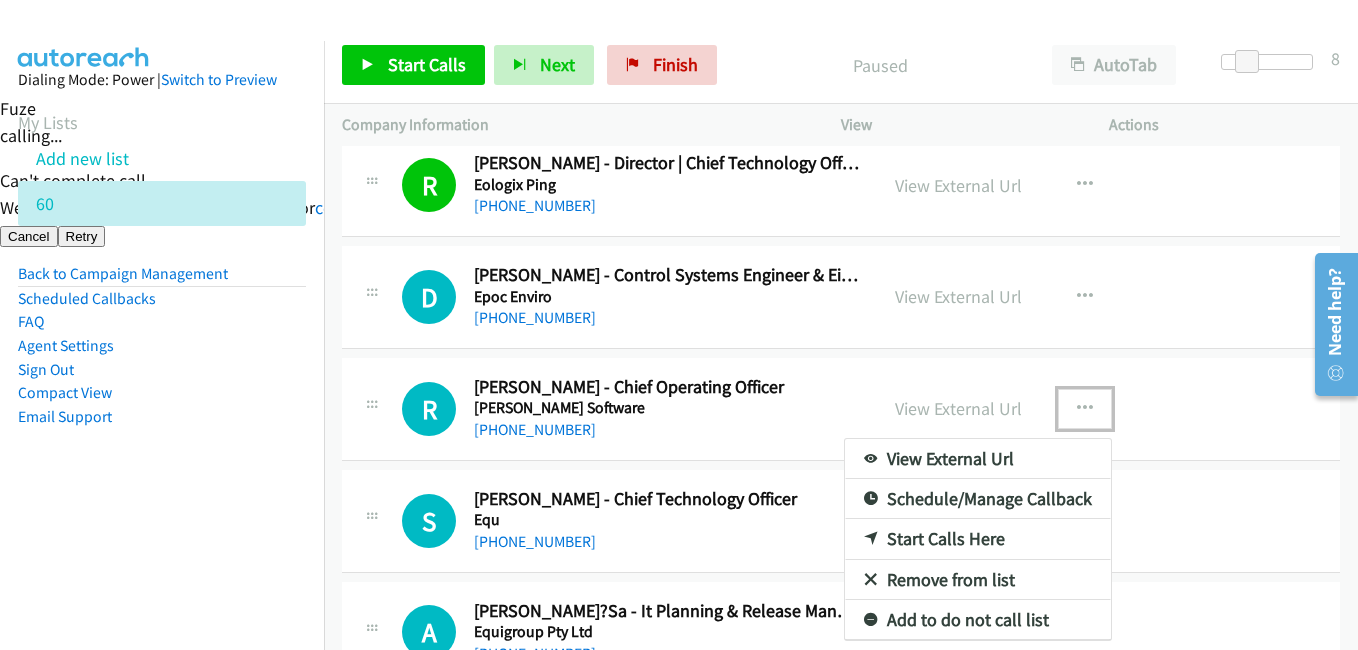 click on "Start Calls Here" at bounding box center [978, 539] 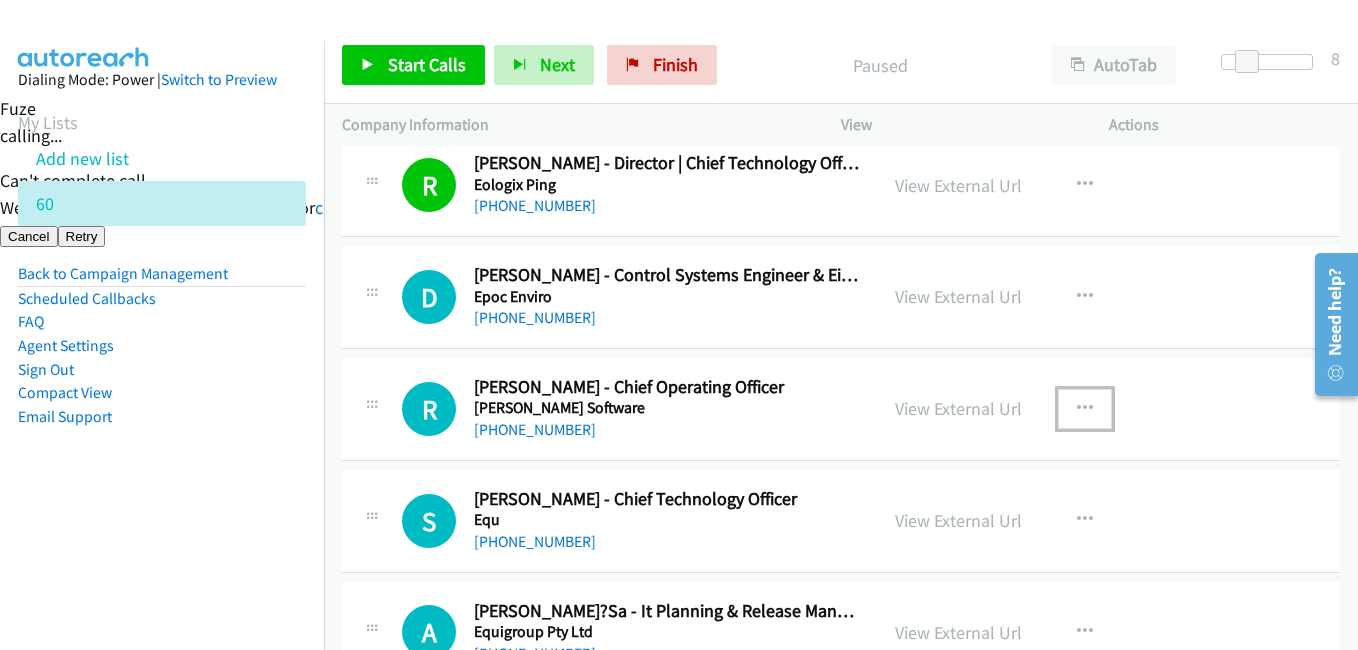 click at bounding box center [1085, 409] 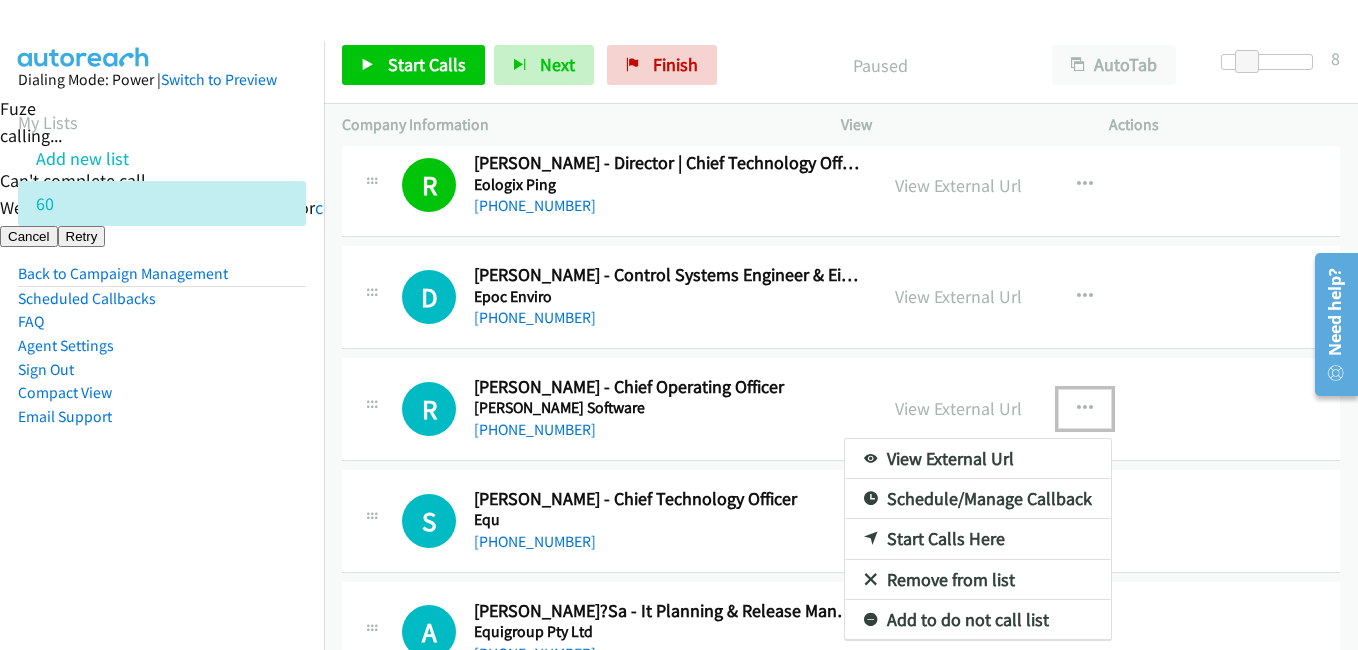 click on "Start Calls Here" at bounding box center (978, 539) 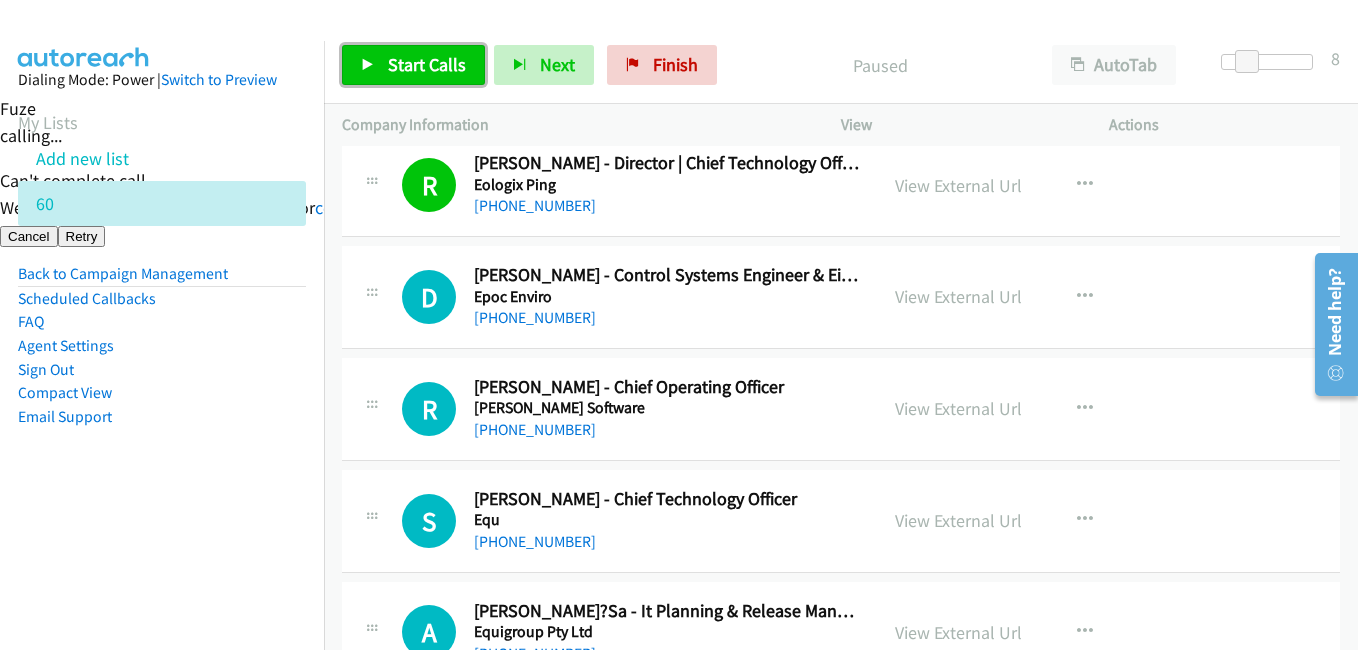 click on "Start Calls" at bounding box center [427, 64] 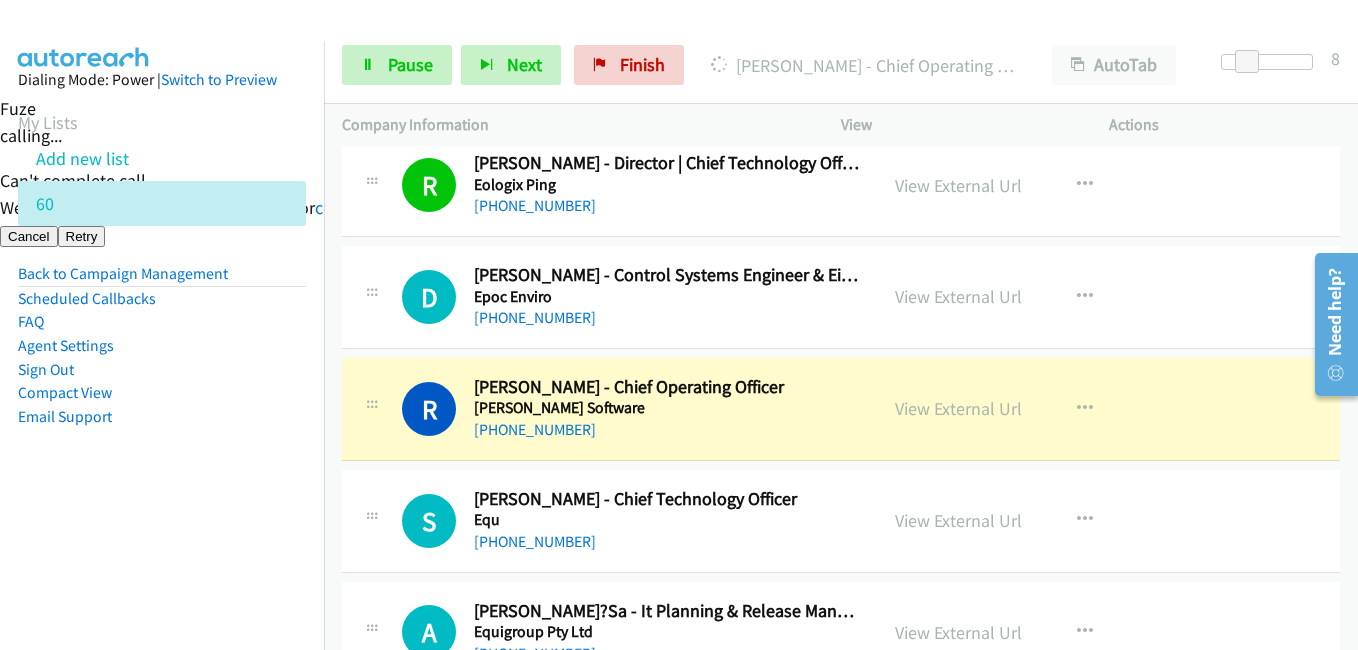 click on "Sign Out" at bounding box center [162, 370] 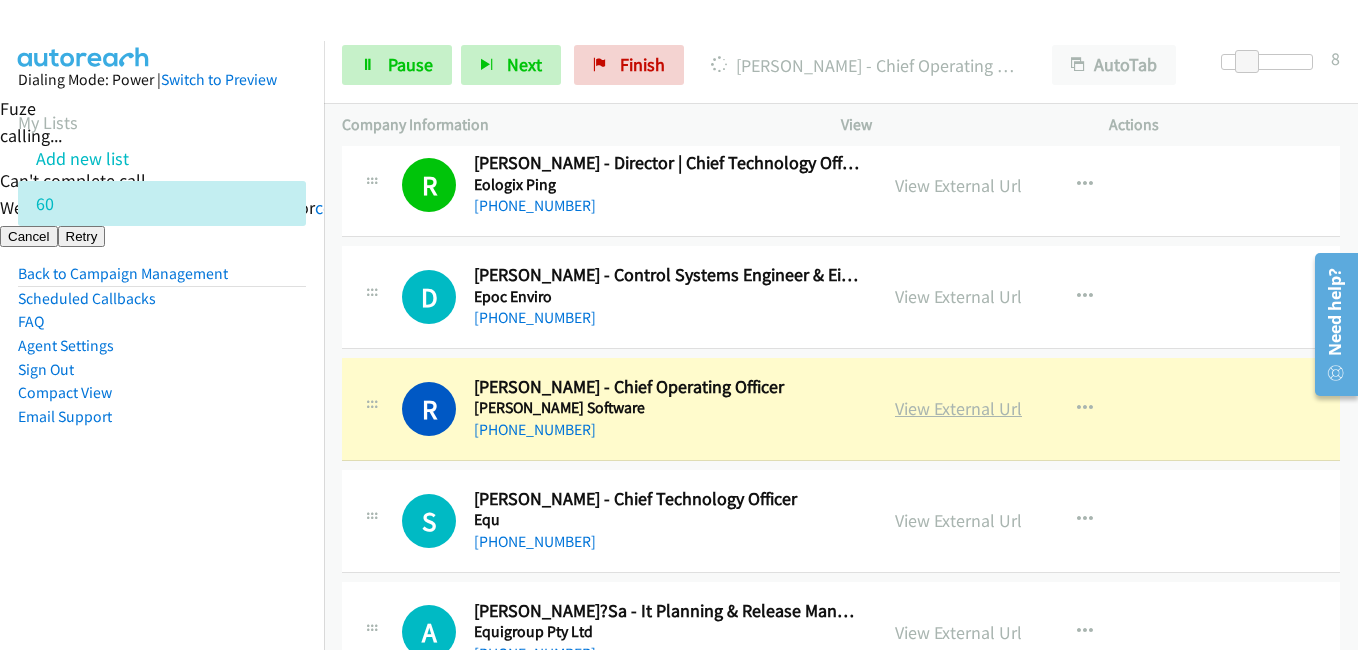 click on "View External Url" at bounding box center [958, 408] 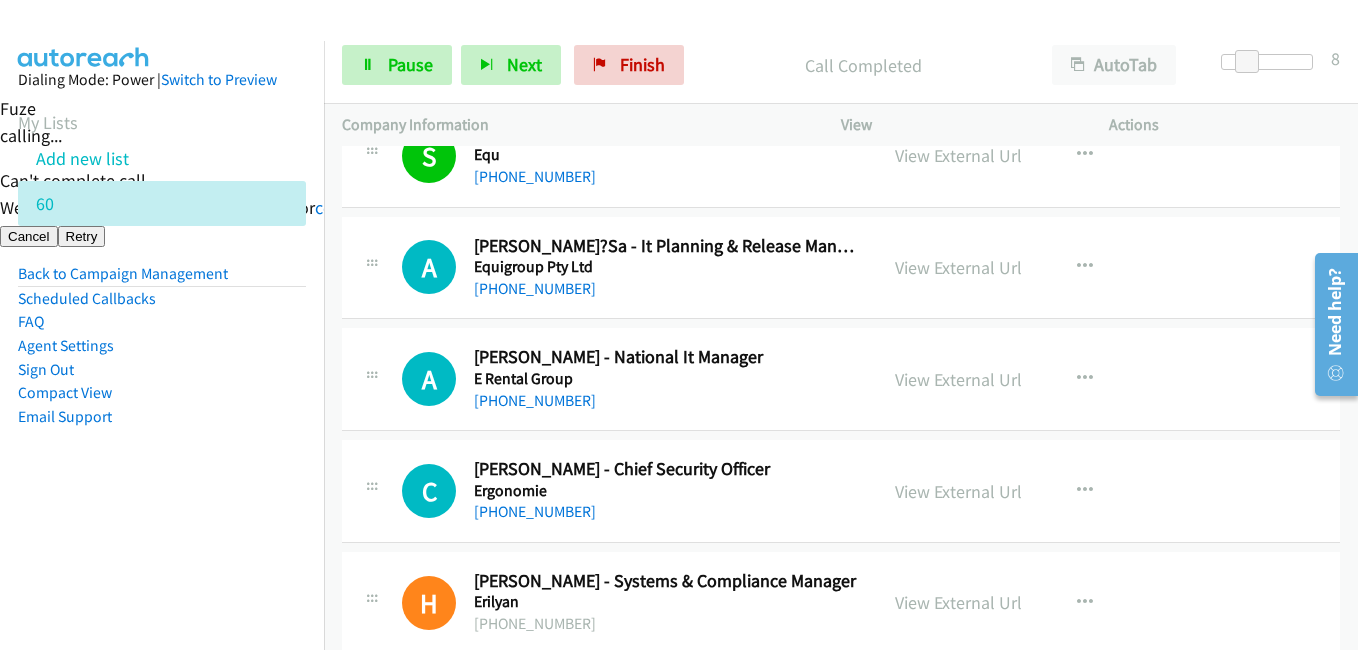 scroll, scrollTop: 5400, scrollLeft: 0, axis: vertical 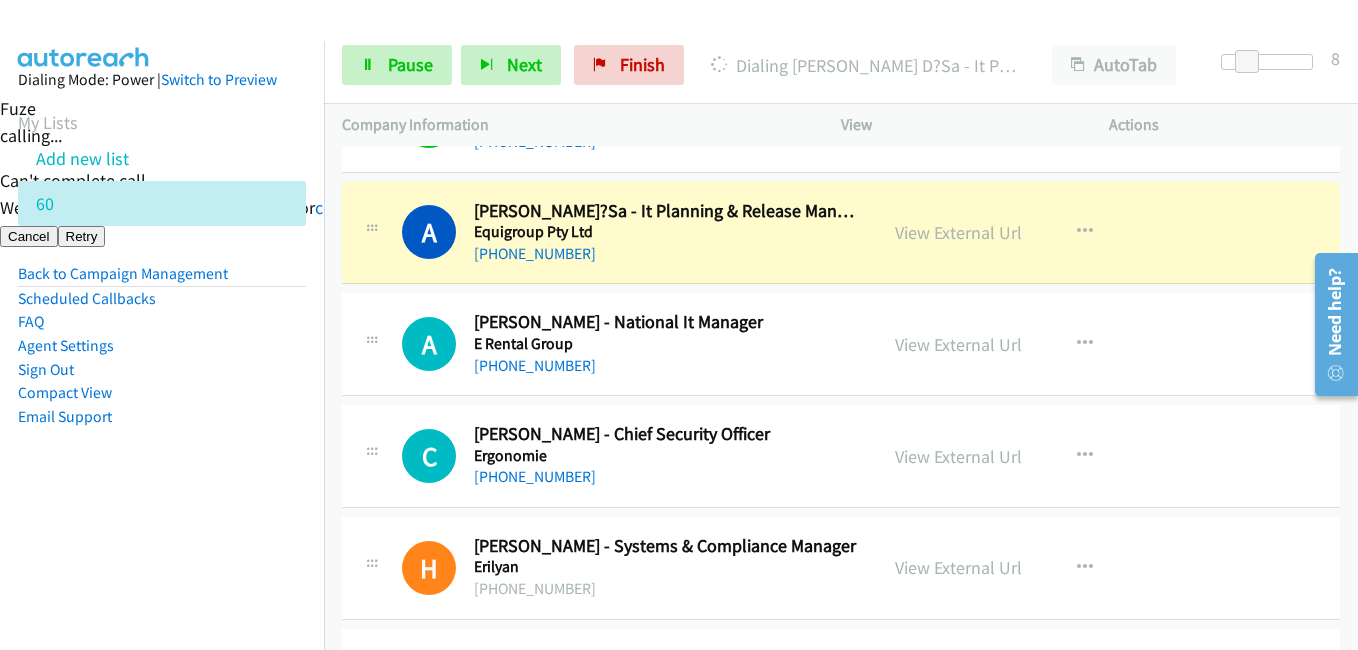 click on "Dialing Mode: Power
|
Switch to Preview
My Lists
Add new list
60
Back to Campaign Management
Scheduled Callbacks
FAQ
Agent Settings
Sign Out
Compact View
Email Support" at bounding box center [162, 280] 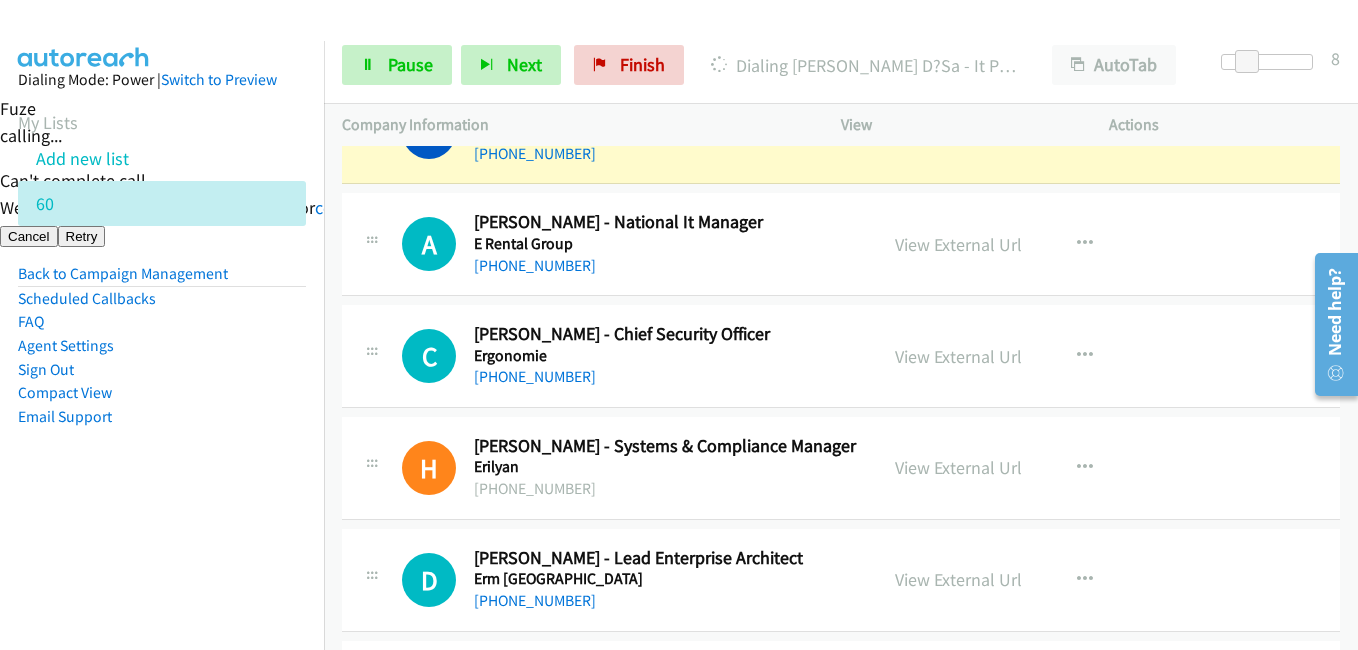 scroll, scrollTop: 5400, scrollLeft: 0, axis: vertical 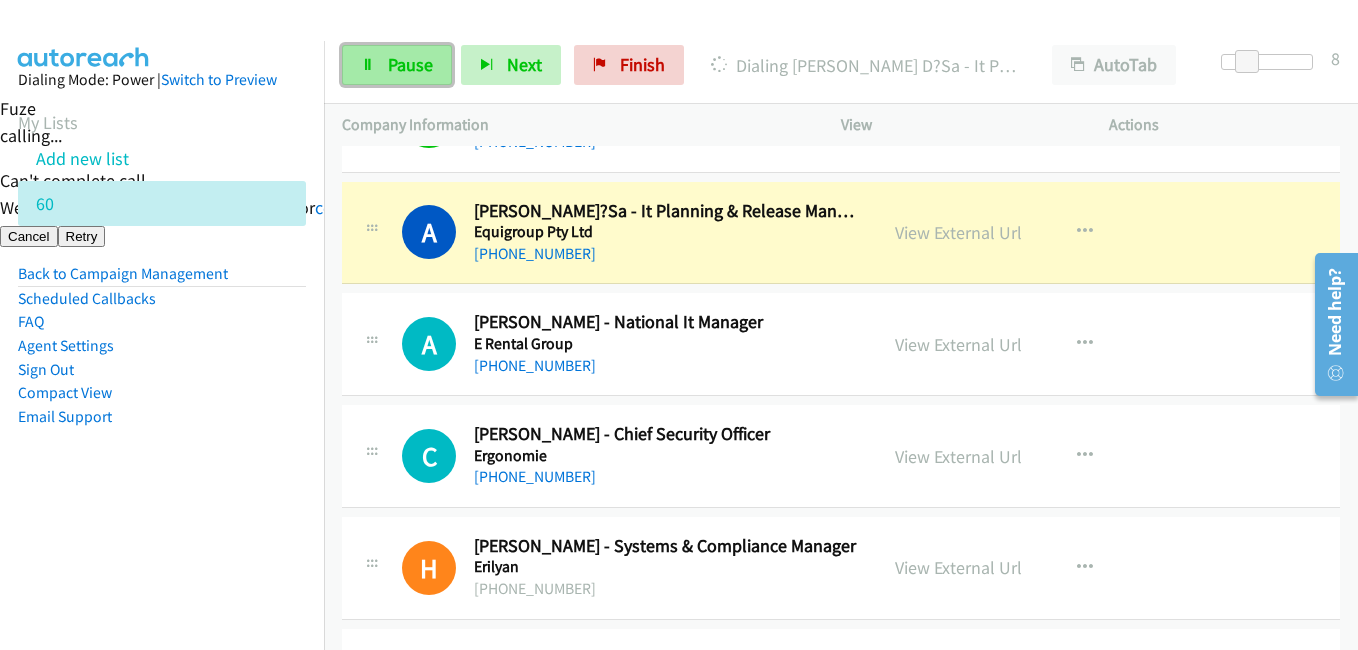 click on "Pause" at bounding box center (410, 64) 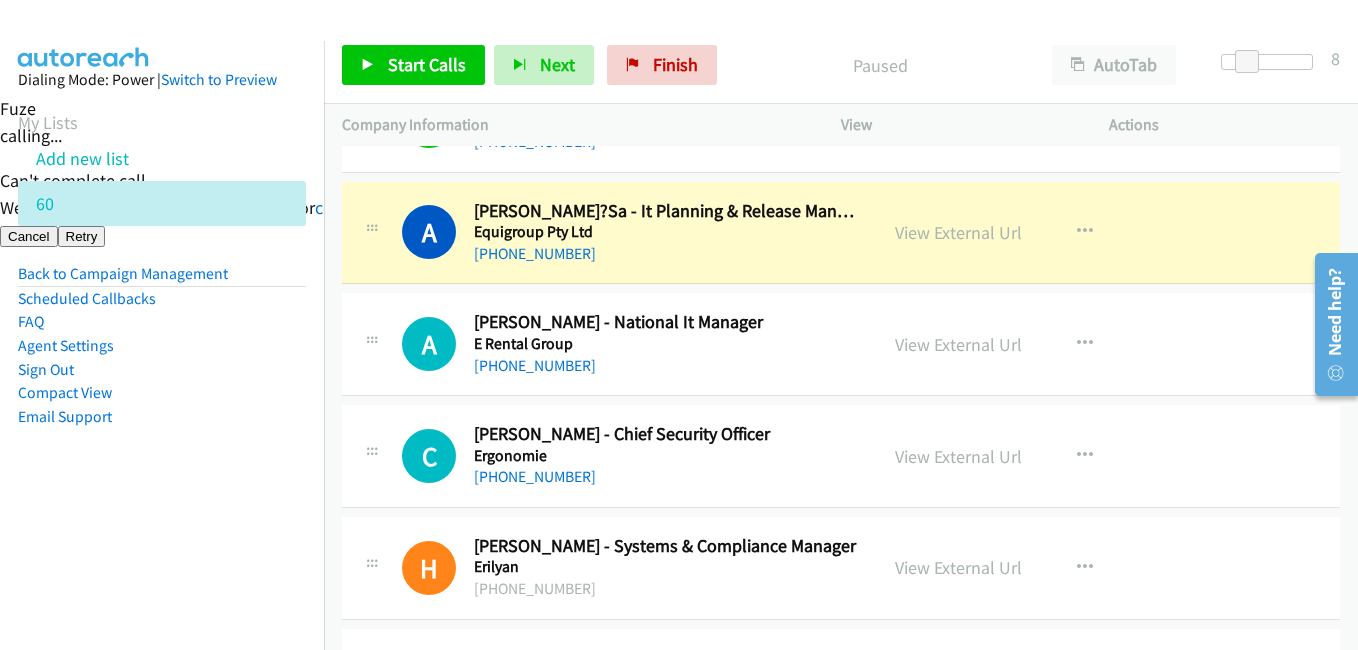 click on "Dialing Mode: Power
|
Switch to Preview
My Lists
Add new list
60
Back to Campaign Management
Scheduled Callbacks
FAQ
Agent Settings
Sign Out
Compact View
Email Support" at bounding box center [162, 280] 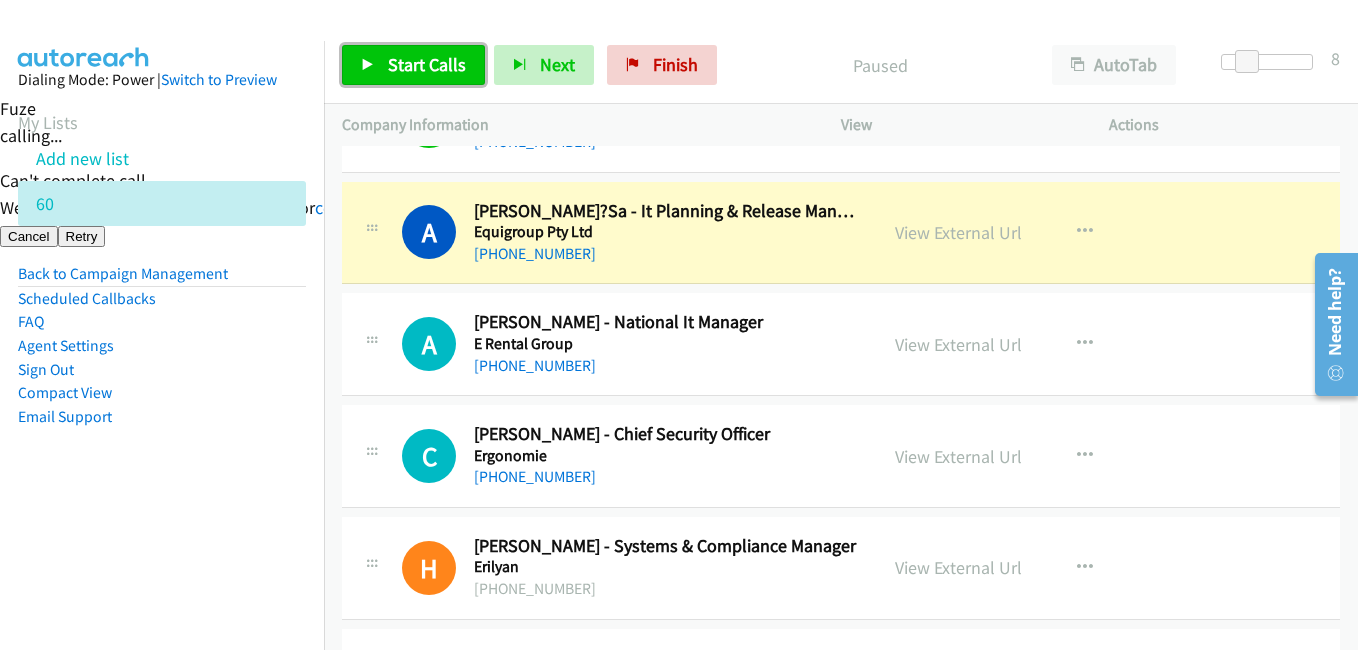 click on "Start Calls" at bounding box center [427, 64] 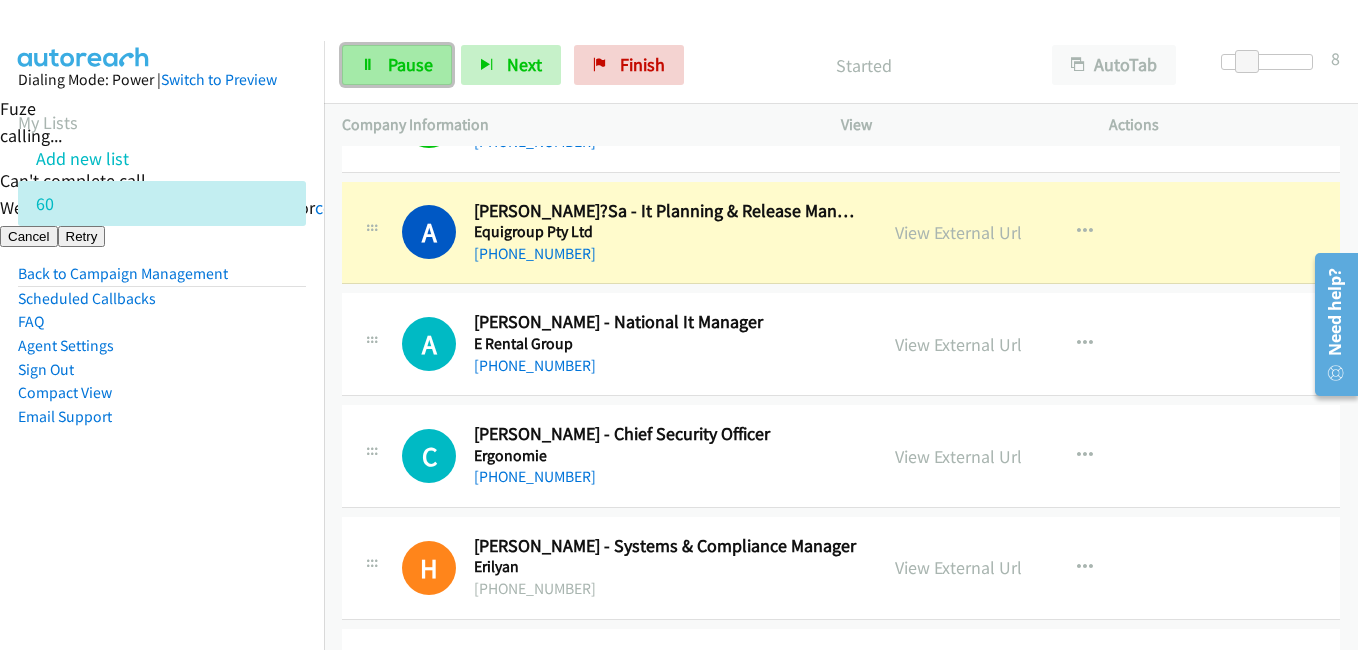 drag, startPoint x: 411, startPoint y: 74, endPoint x: 425, endPoint y: 74, distance: 14 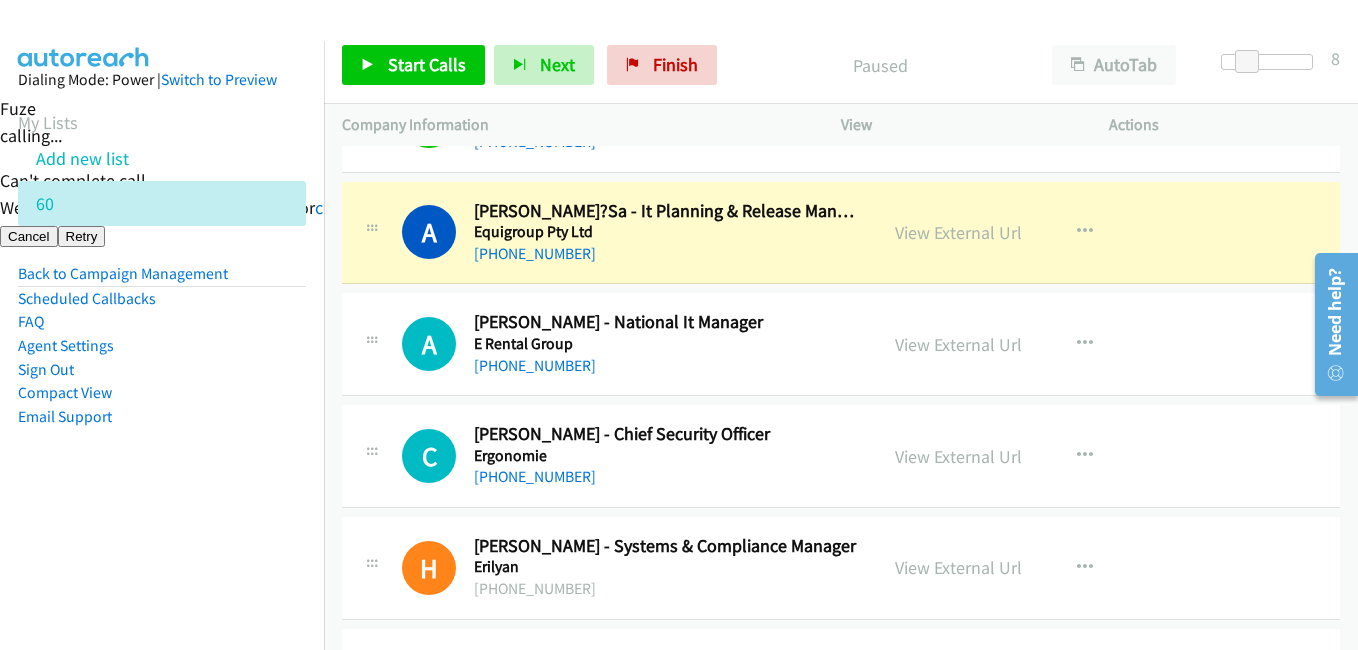 drag, startPoint x: 326, startPoint y: 435, endPoint x: 322, endPoint y: 422, distance: 13.601471 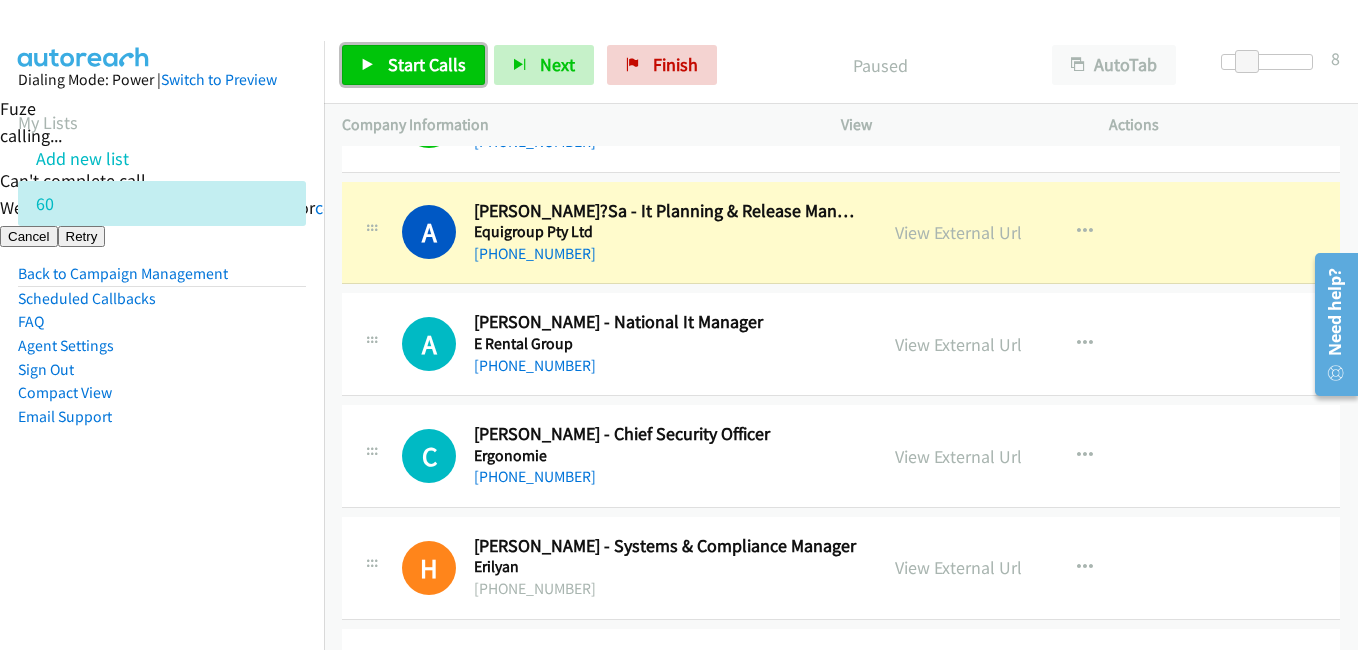 click on "Start Calls" at bounding box center (427, 64) 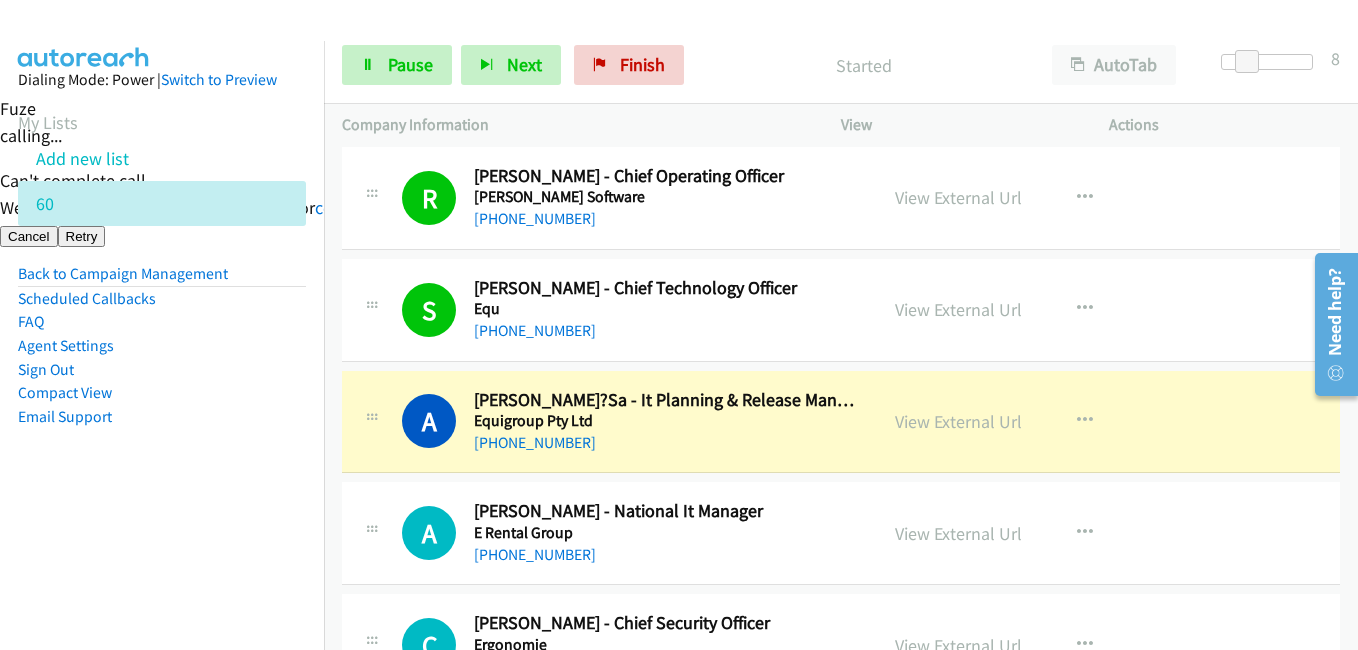 scroll, scrollTop: 5200, scrollLeft: 0, axis: vertical 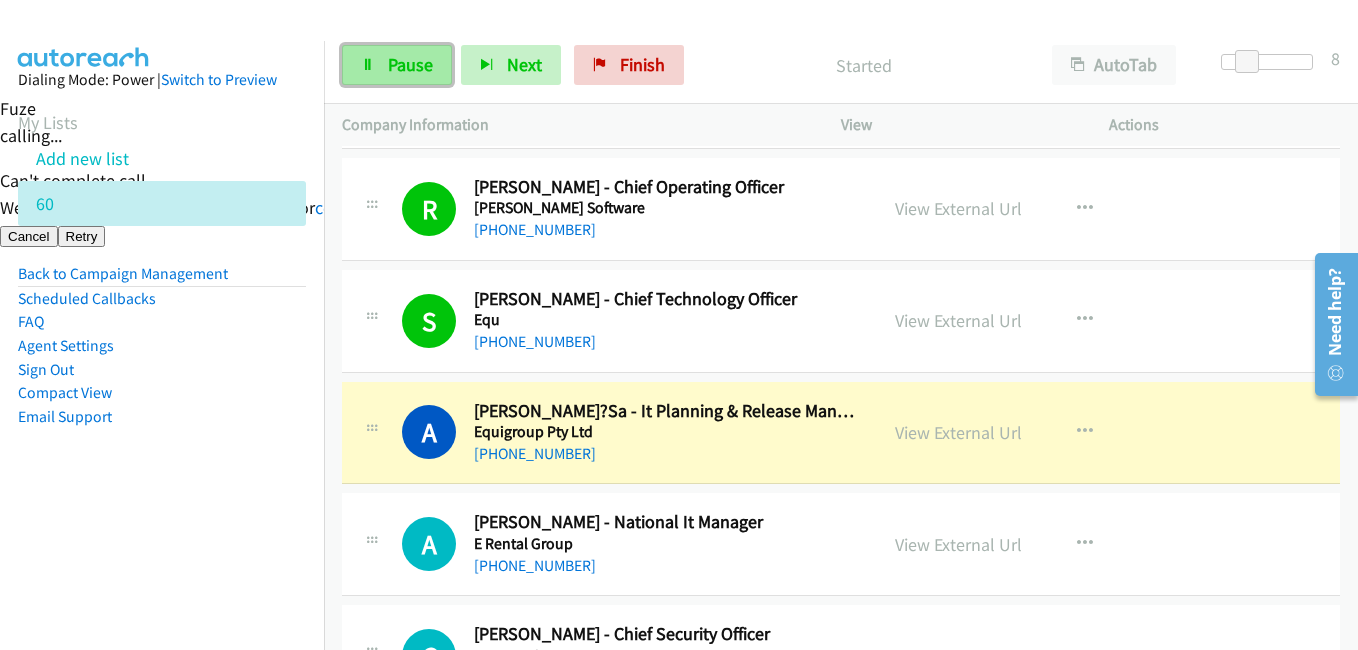 click on "Pause" at bounding box center (410, 64) 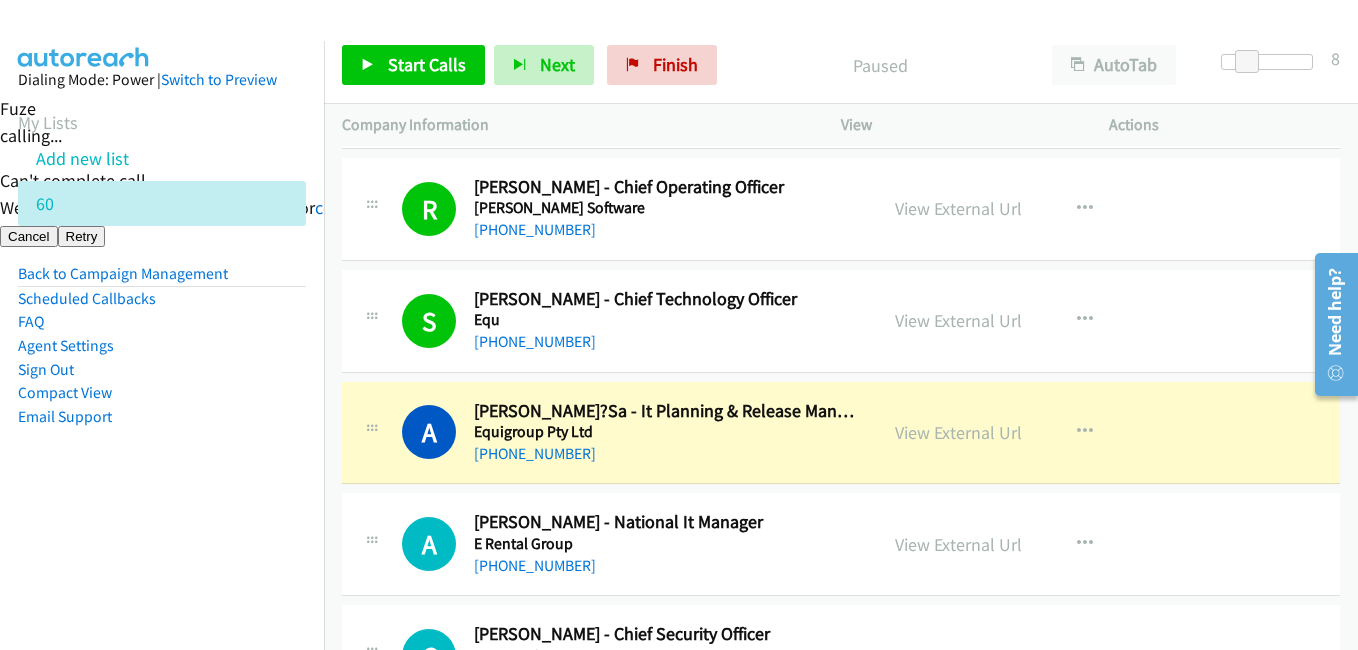 click on "Email Support" at bounding box center (162, 417) 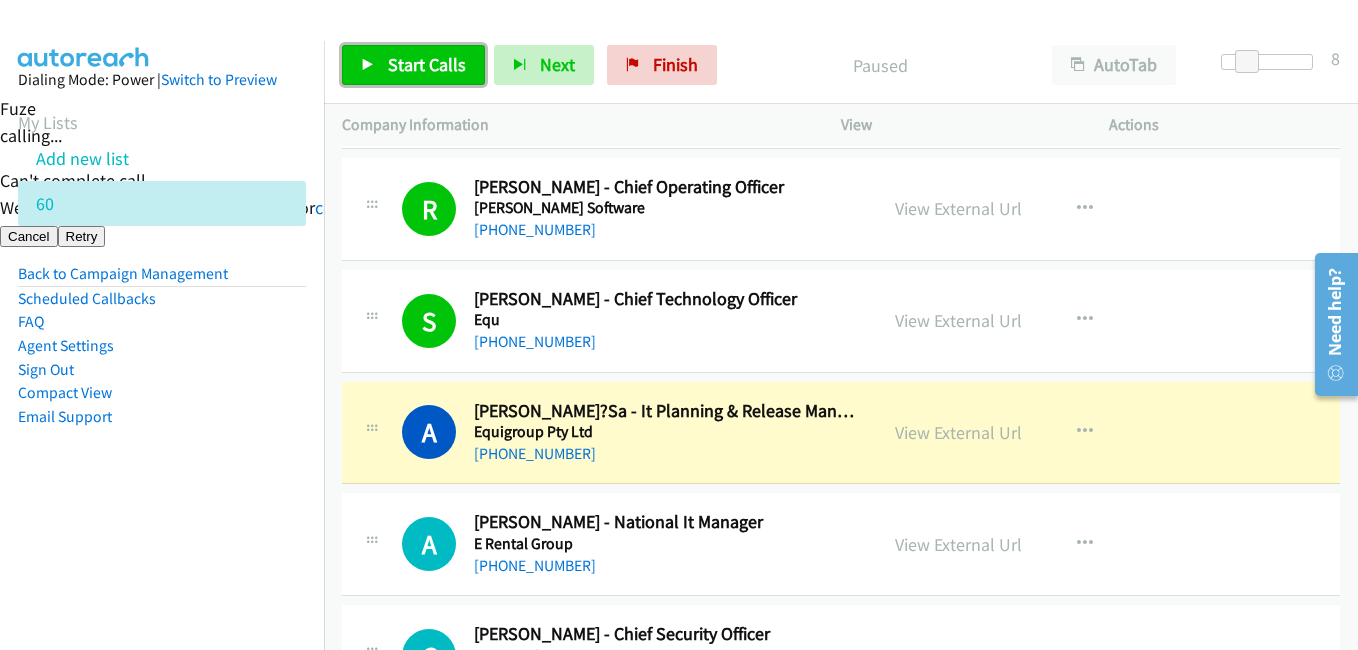 click on "Start Calls" at bounding box center [427, 64] 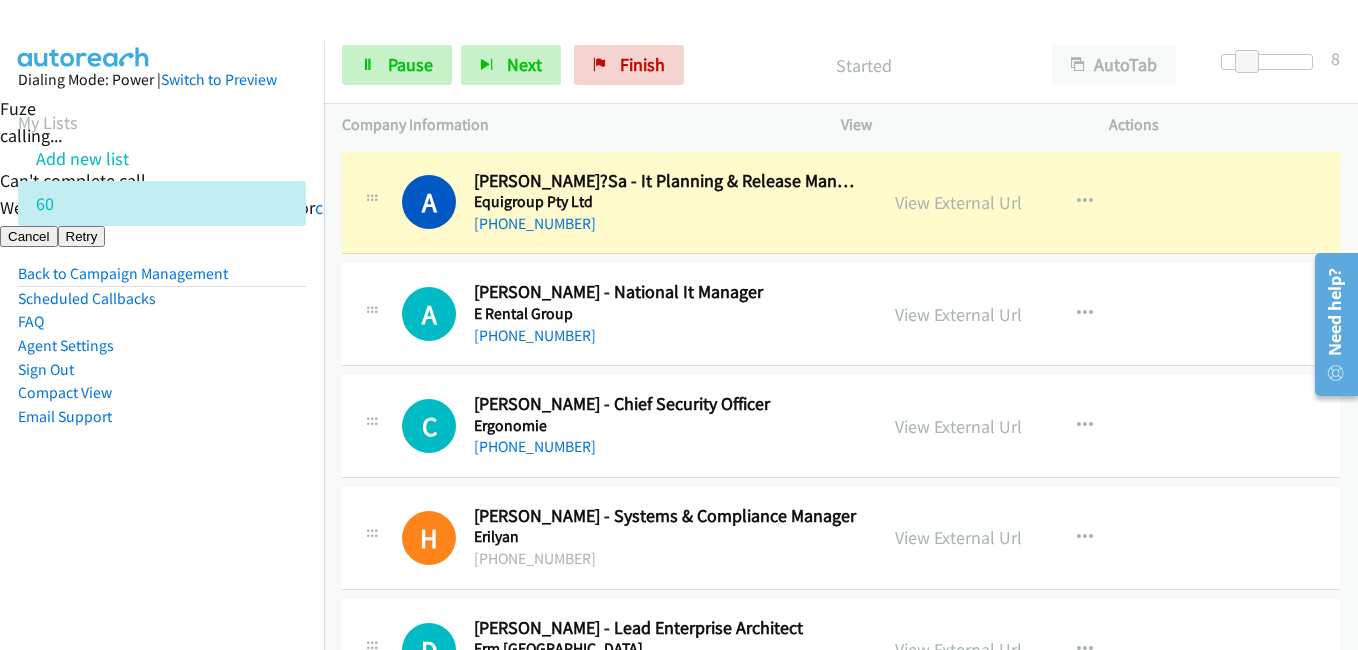 scroll, scrollTop: 5400, scrollLeft: 0, axis: vertical 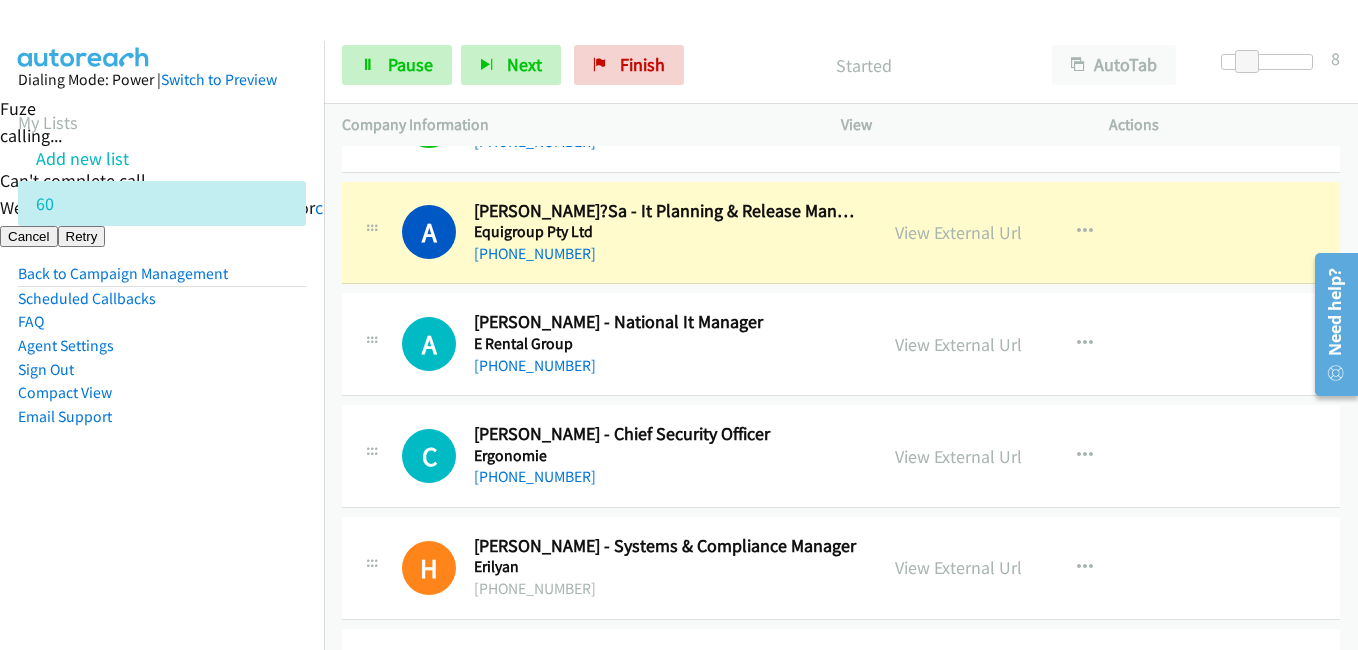 click on "Email Support" at bounding box center [162, 417] 